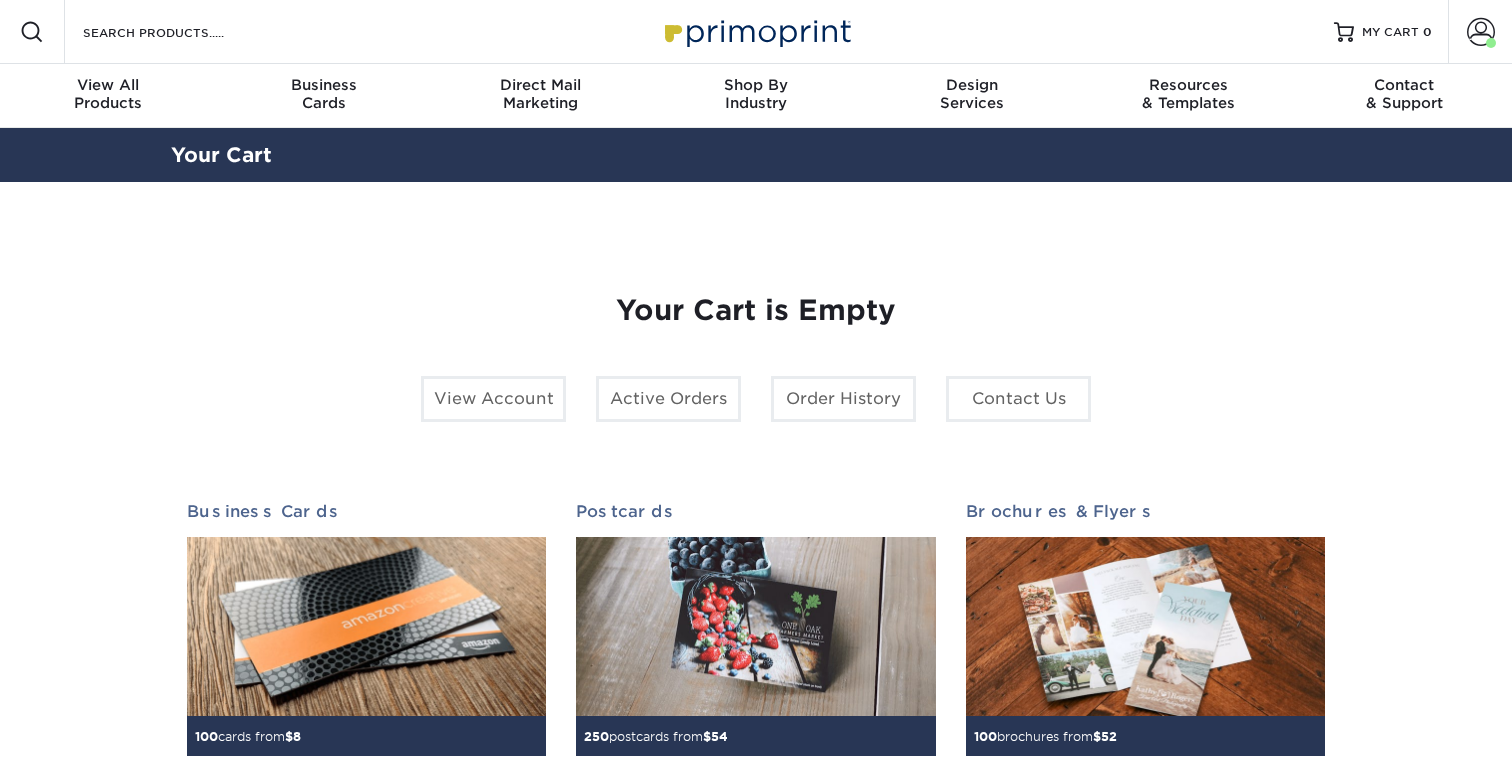 scroll, scrollTop: 0, scrollLeft: 0, axis: both 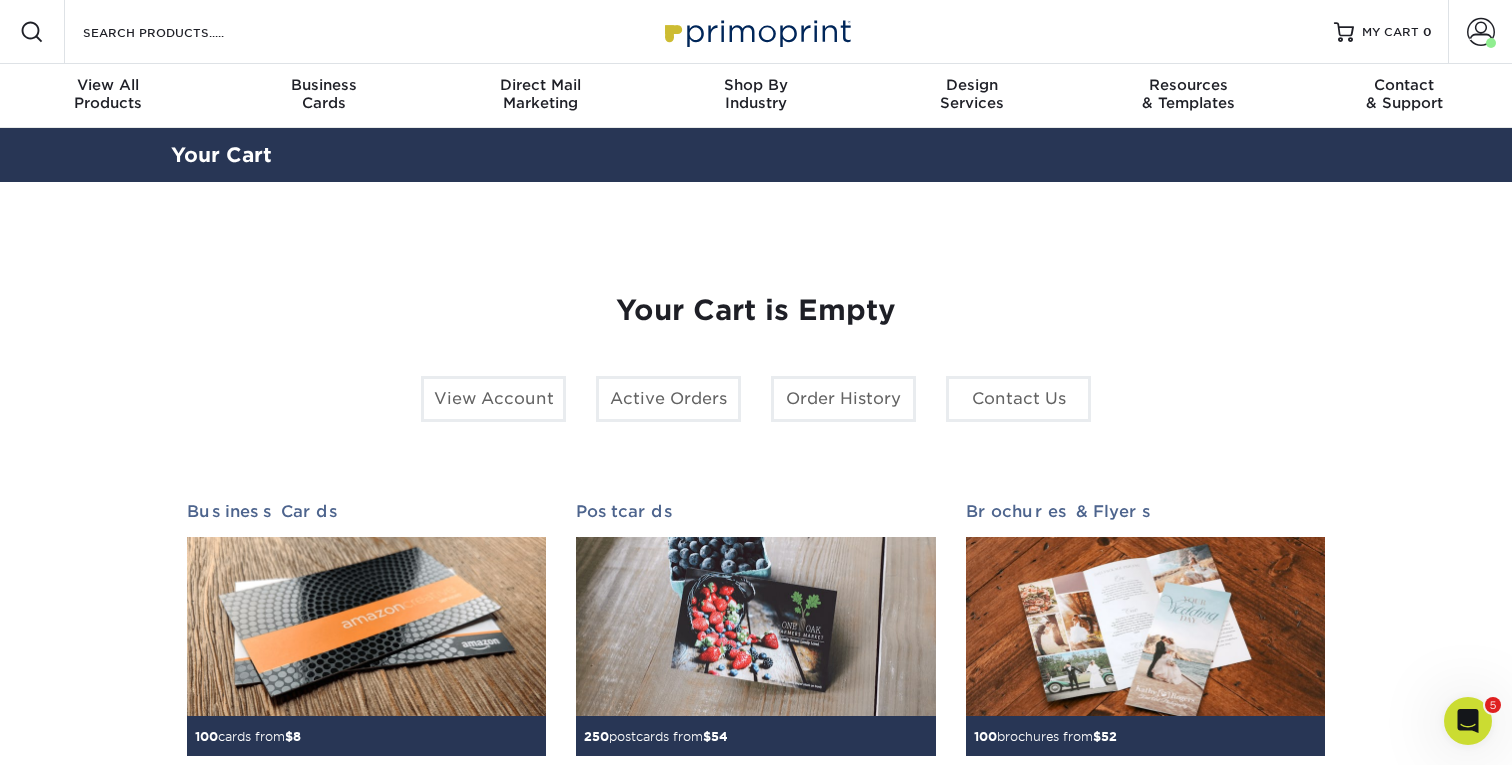 click on "Resources Menu
Search Products
Account
[PERSON_NAME][GEOGRAPHIC_DATA] Client
Account Dashboard
Active Orders
Order History
Logout
MY CART" at bounding box center (756, 32) 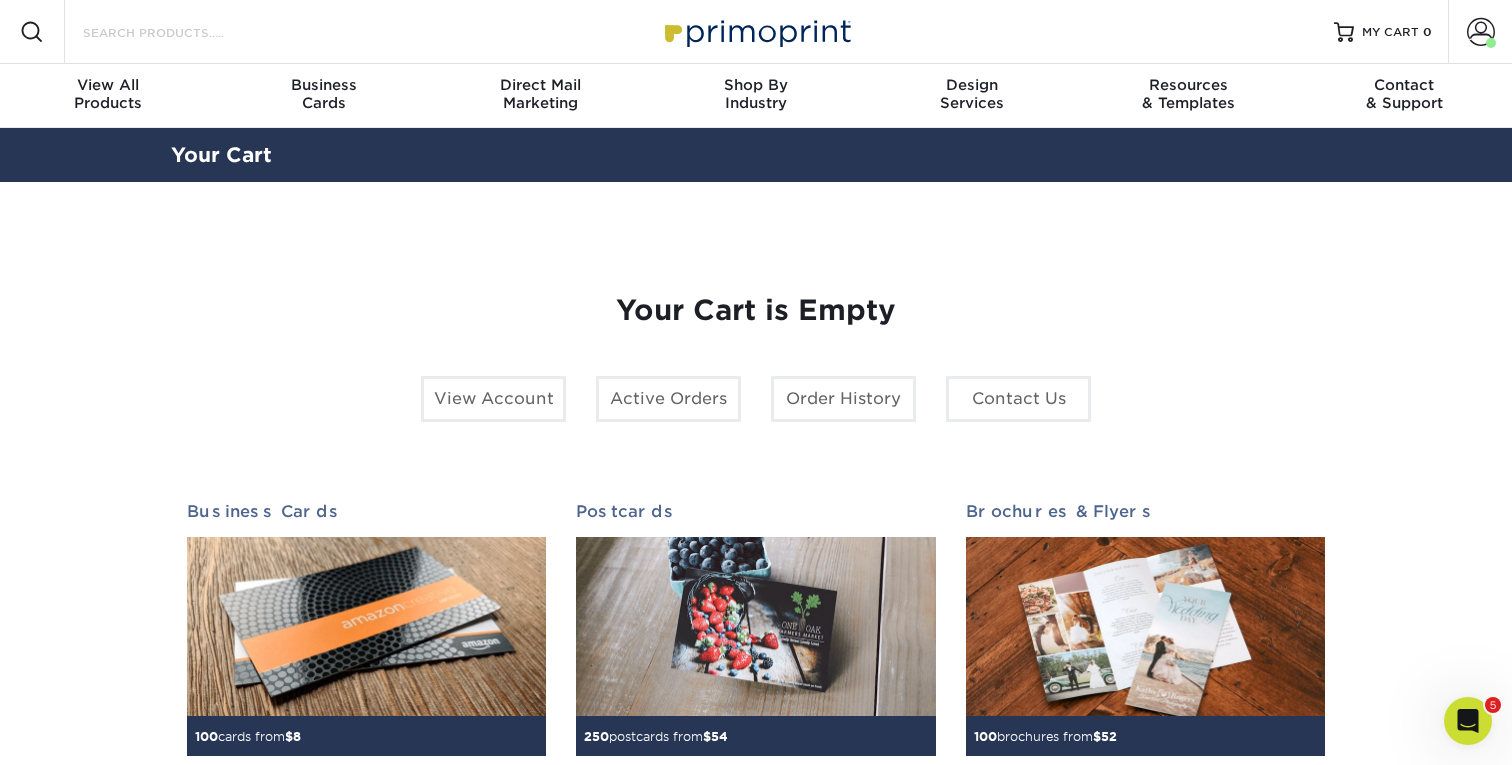 click on "Search Products" at bounding box center (178, 32) 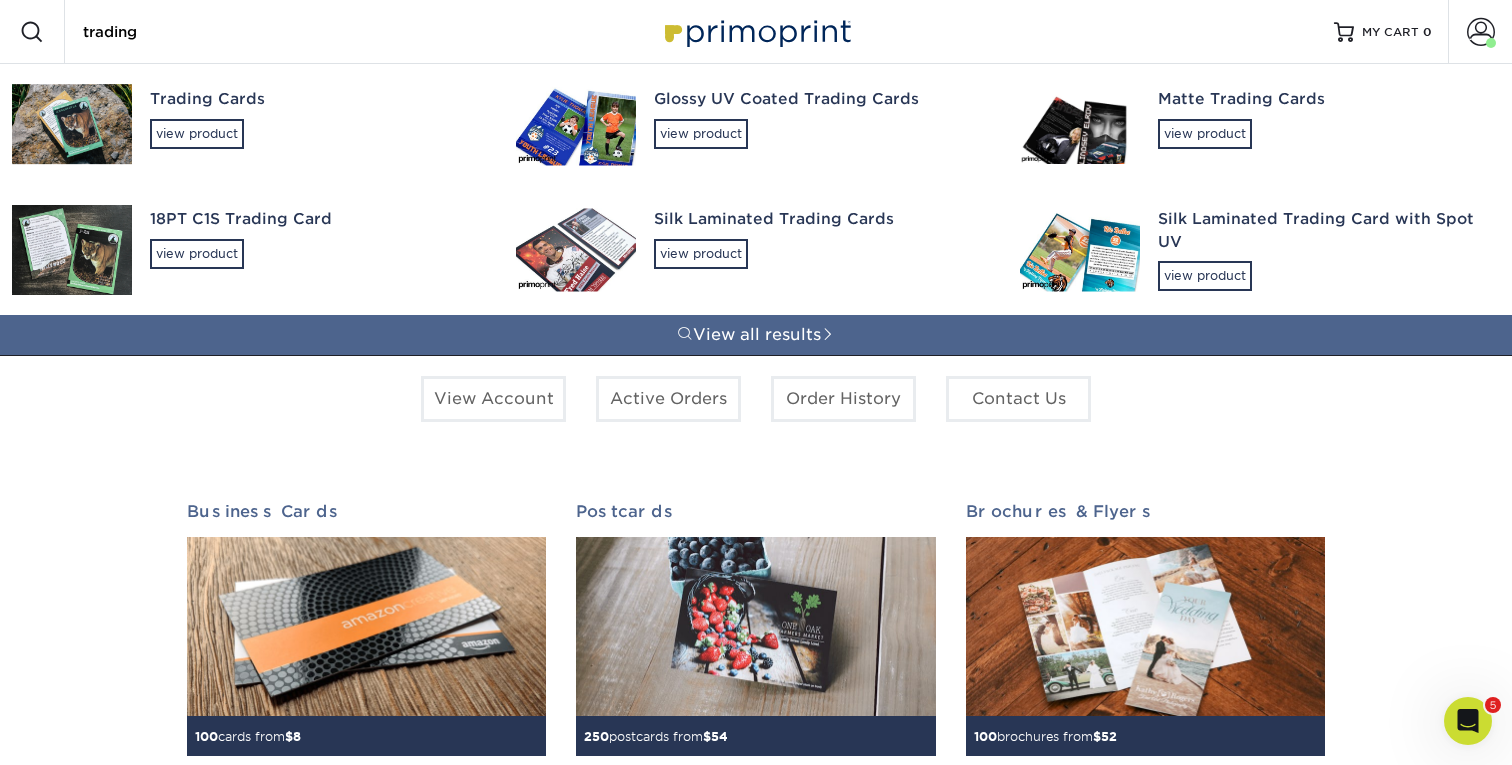 type on "trading" 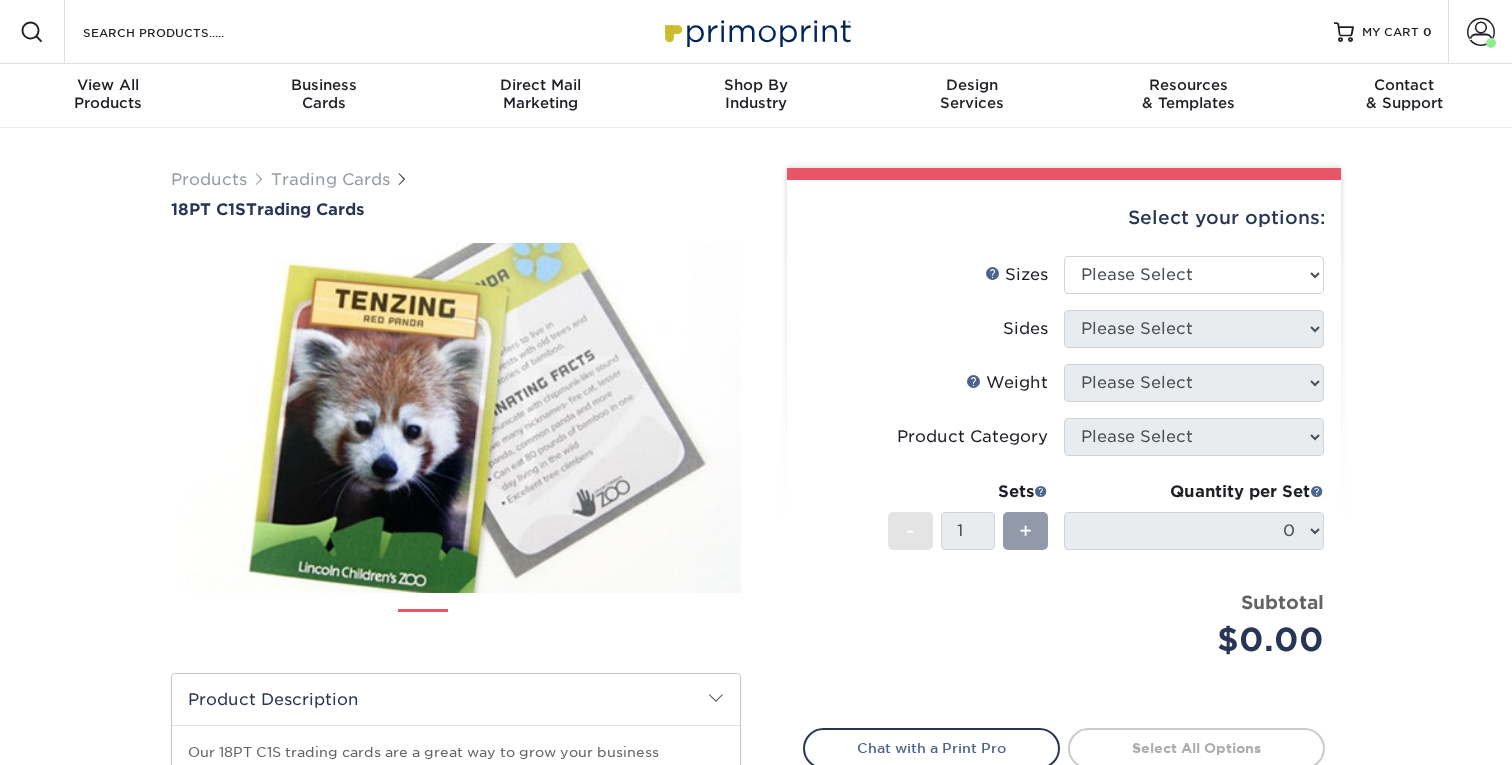 scroll, scrollTop: 0, scrollLeft: 0, axis: both 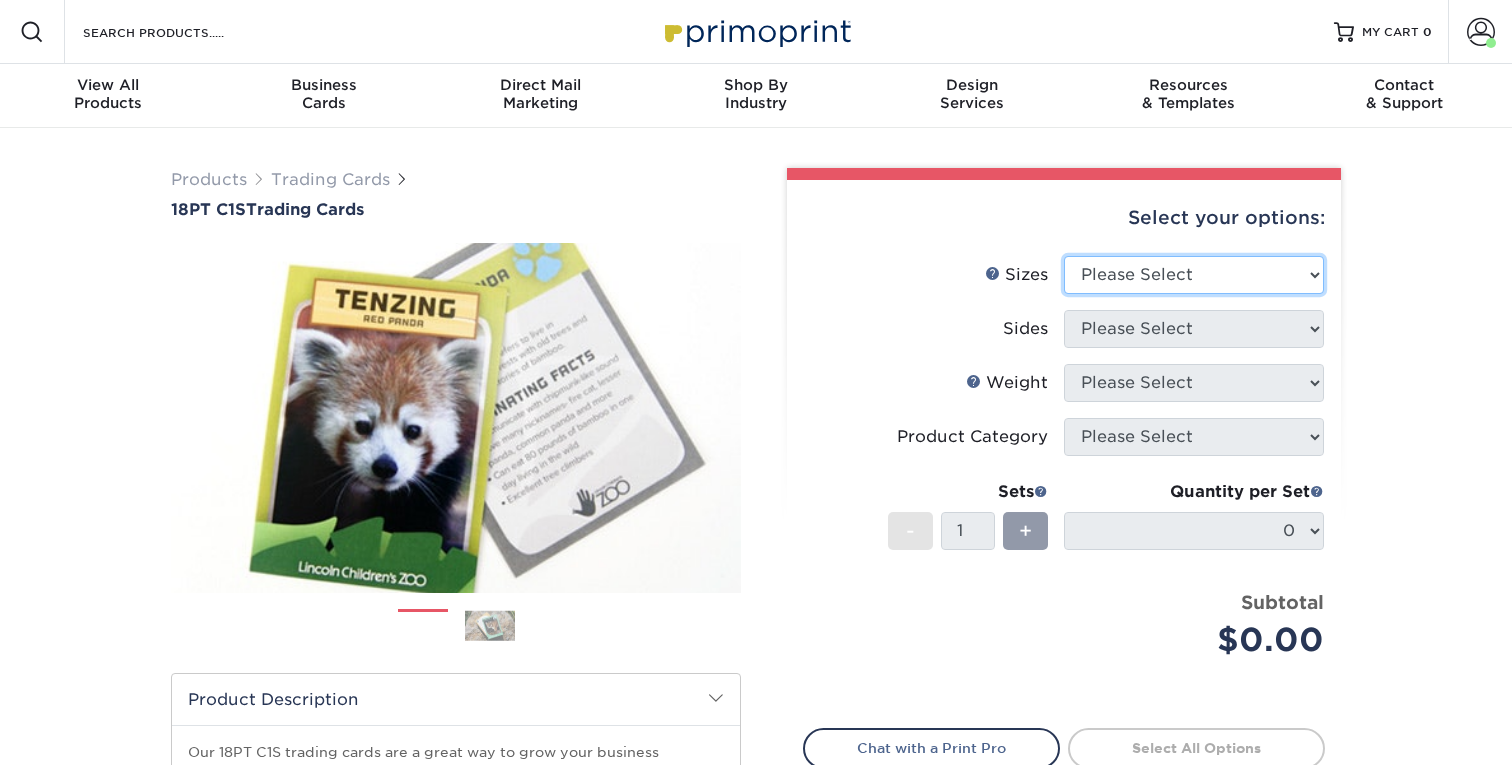 click on "Please Select
2.5" x 3.5"" at bounding box center [1194, 275] 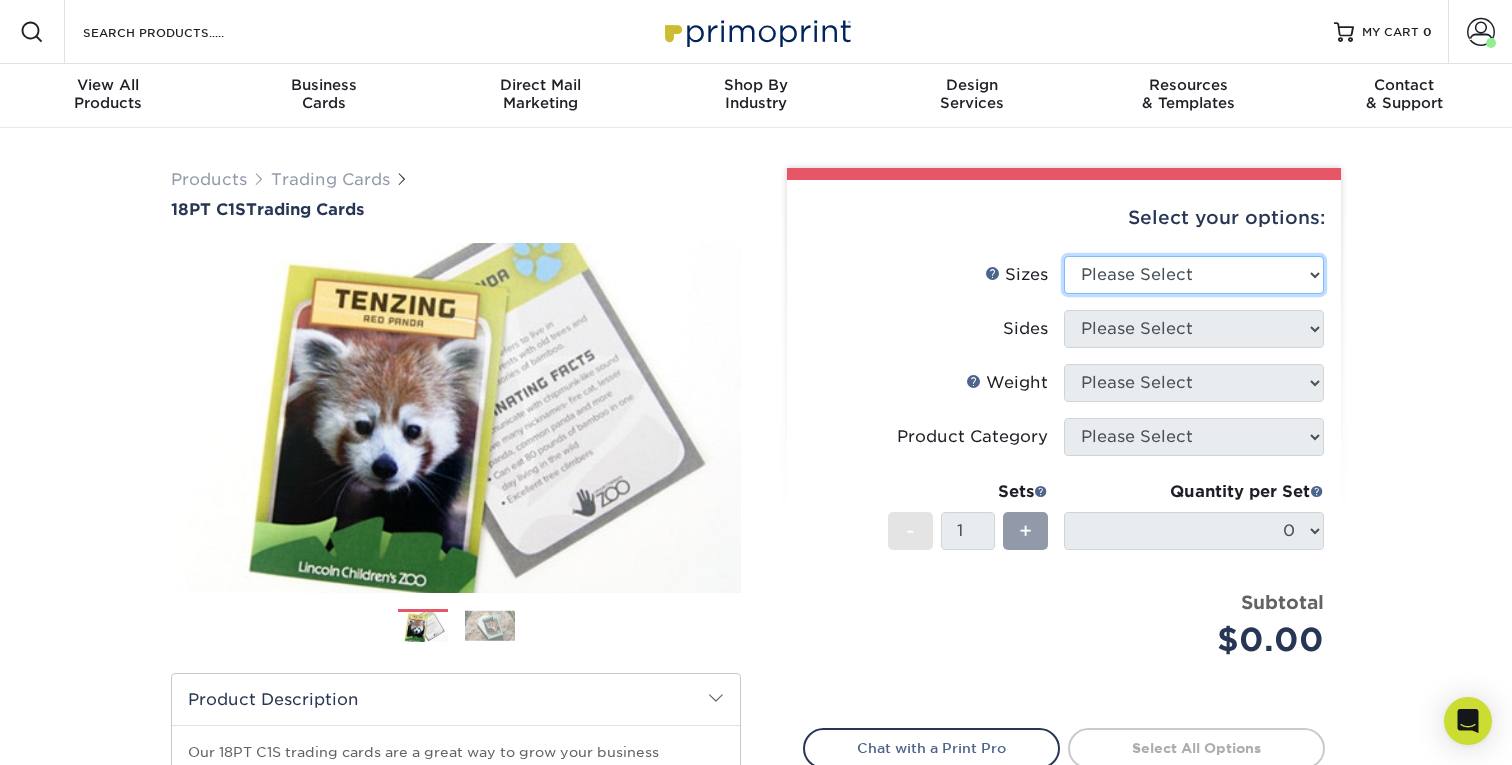 select on "2.50x3.50" 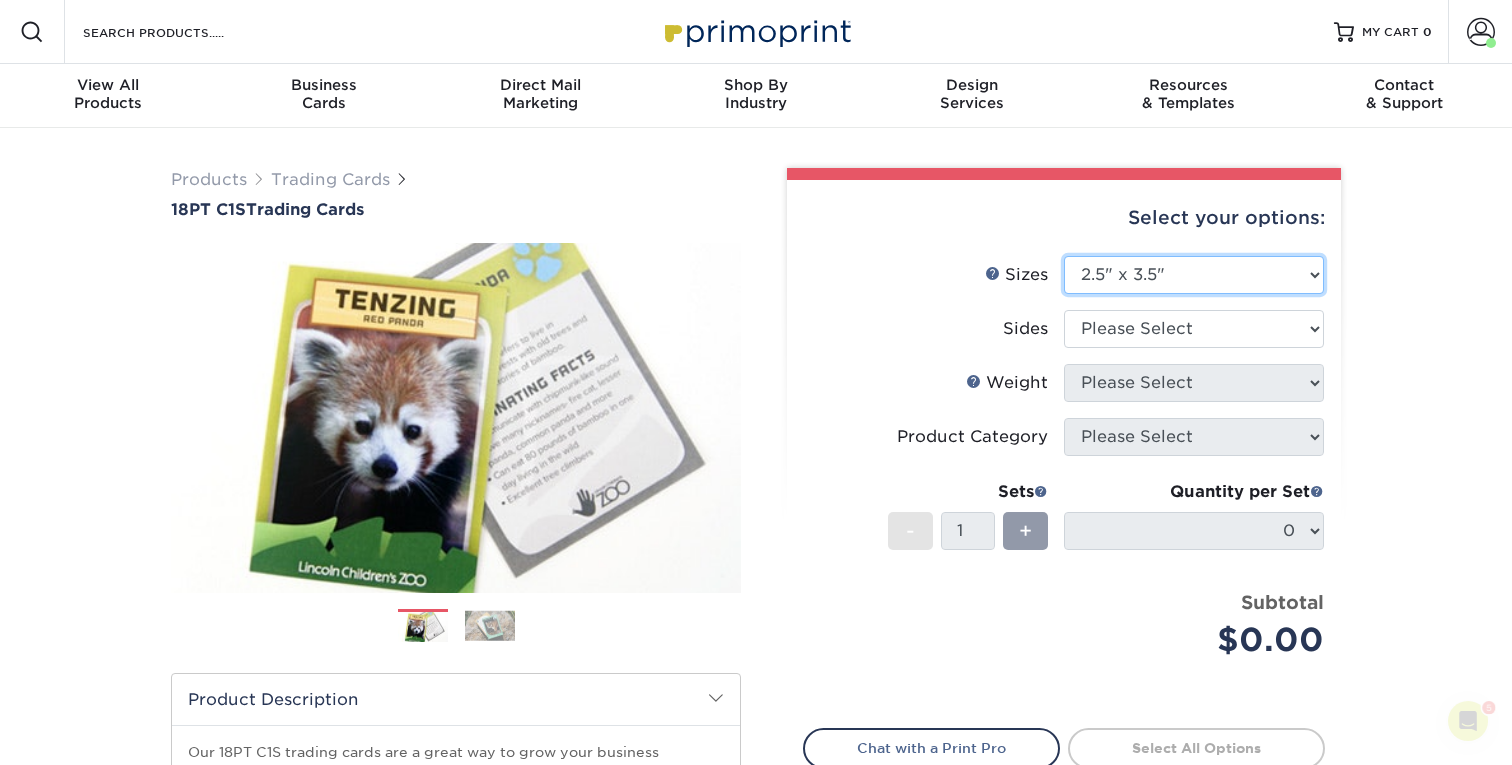 scroll, scrollTop: 0, scrollLeft: 0, axis: both 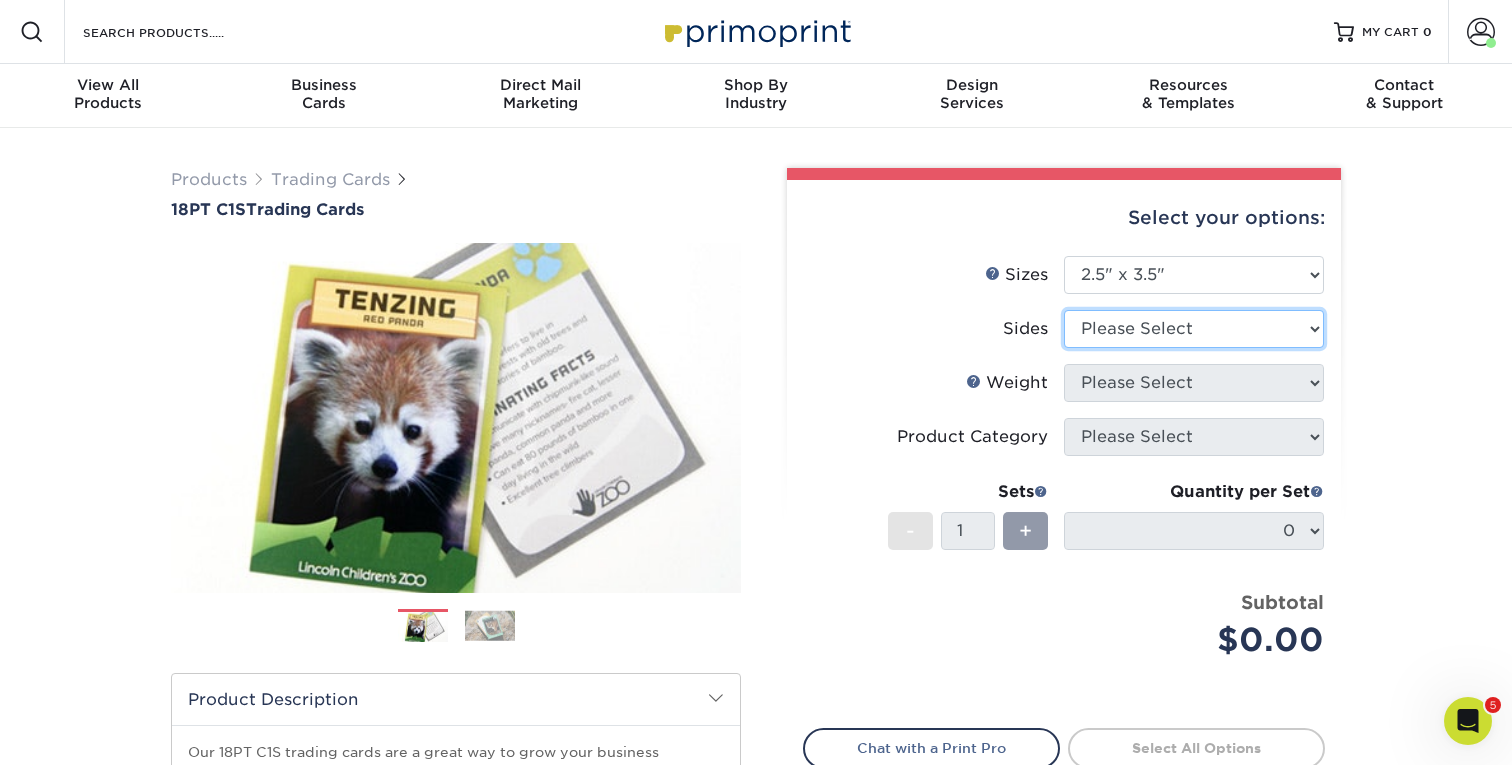 click on "Please Select Print Both Sides Print Front Only" at bounding box center (1194, 329) 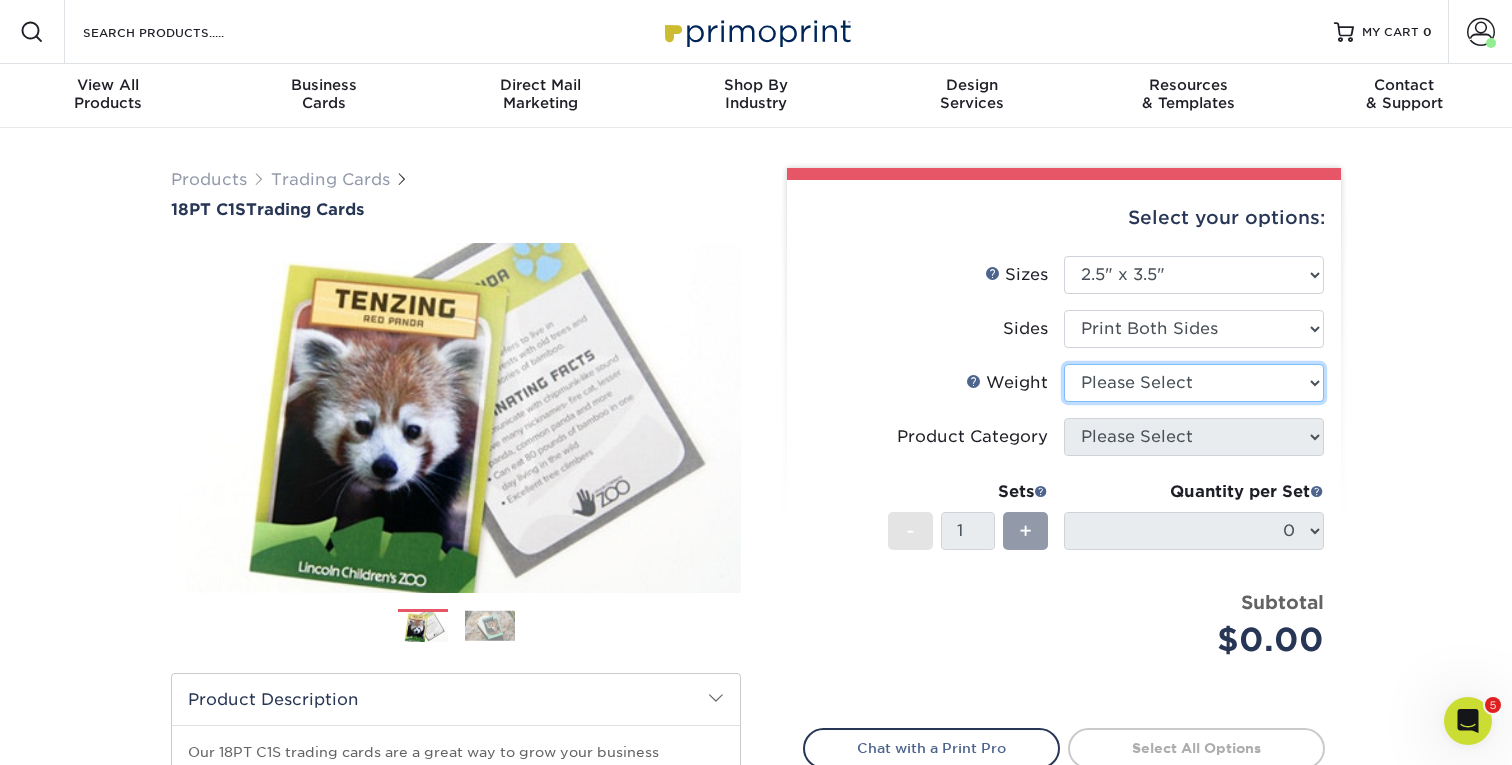 click on "Please Select 18PT C1S" at bounding box center (1194, 383) 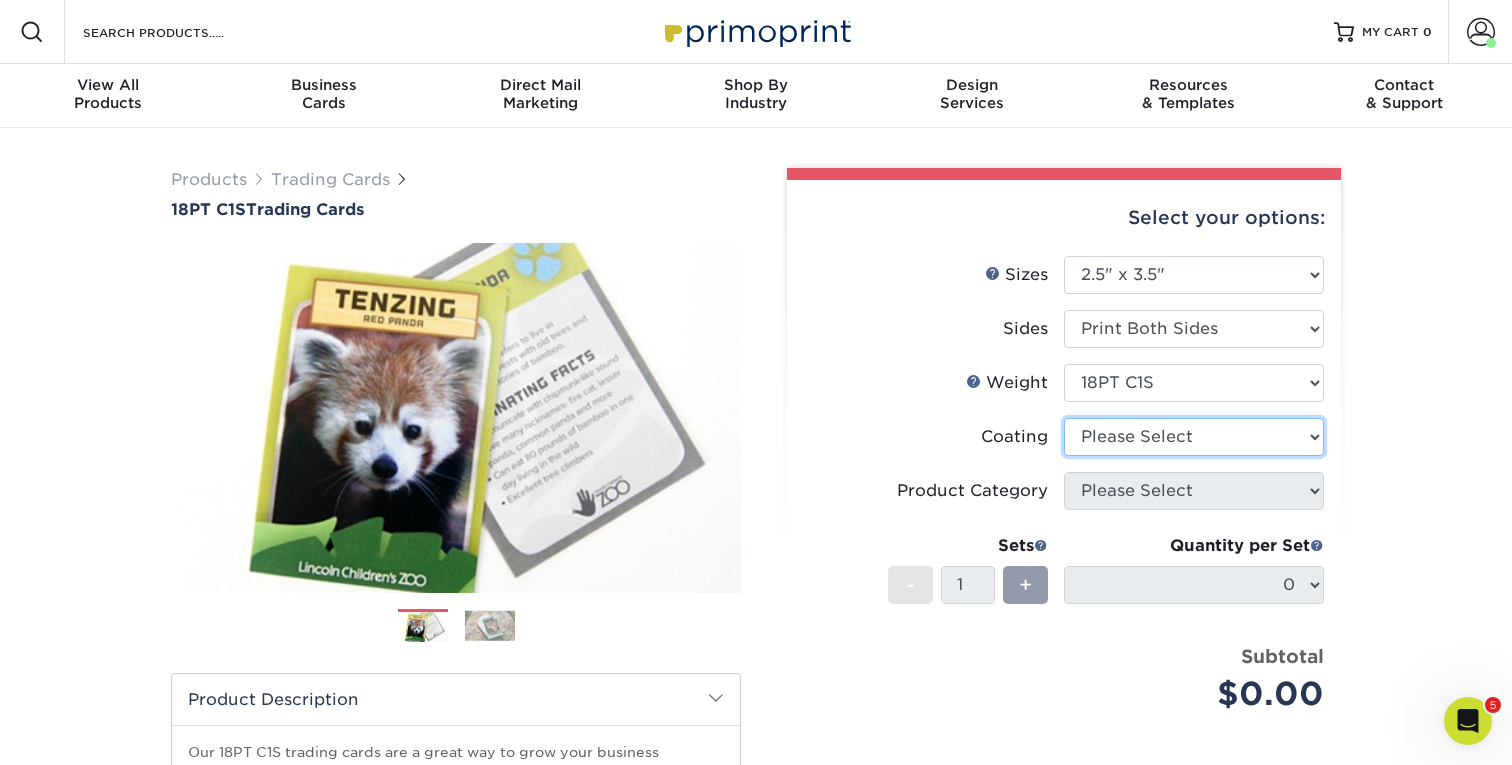 click at bounding box center (1194, 437) 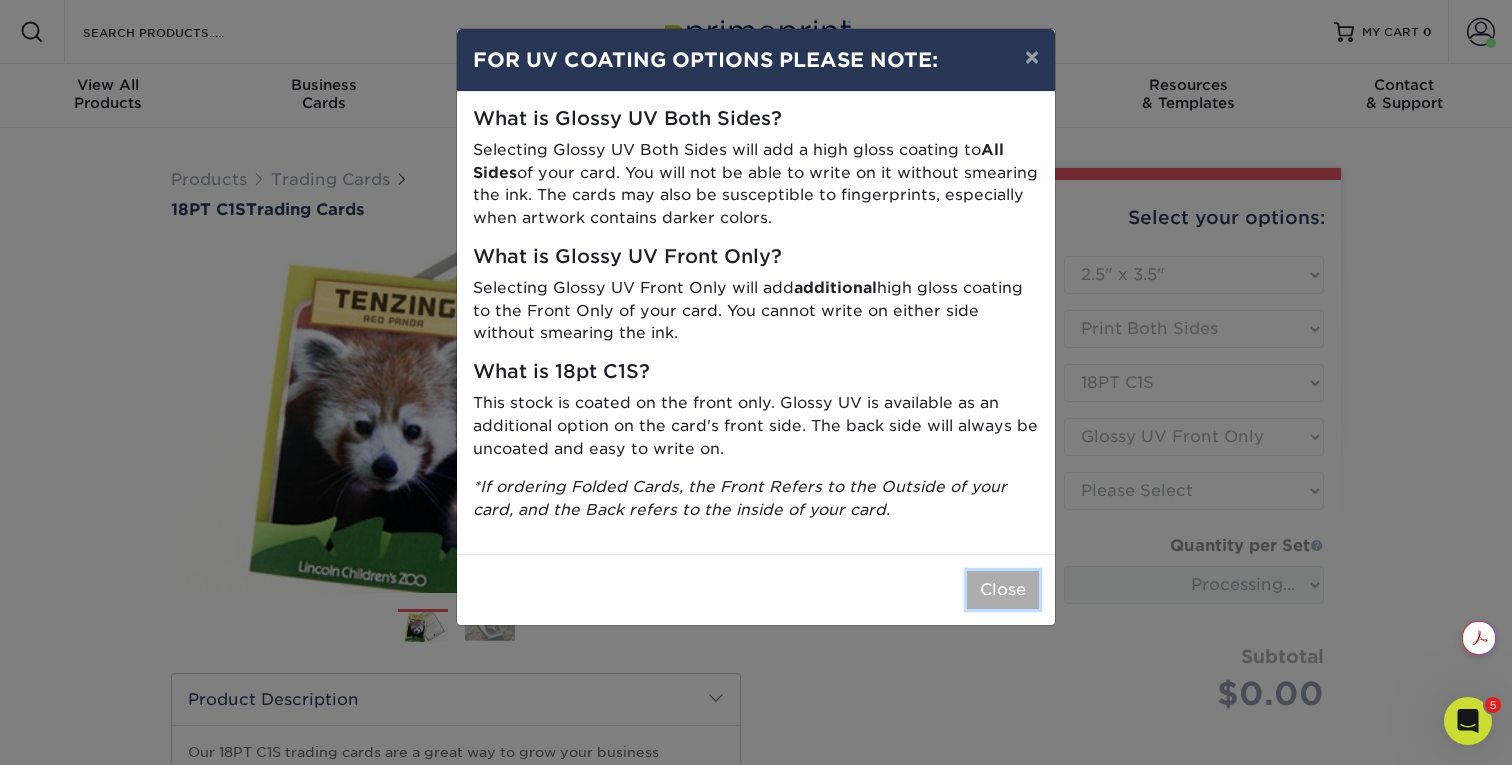 click on "Close" at bounding box center [1003, 590] 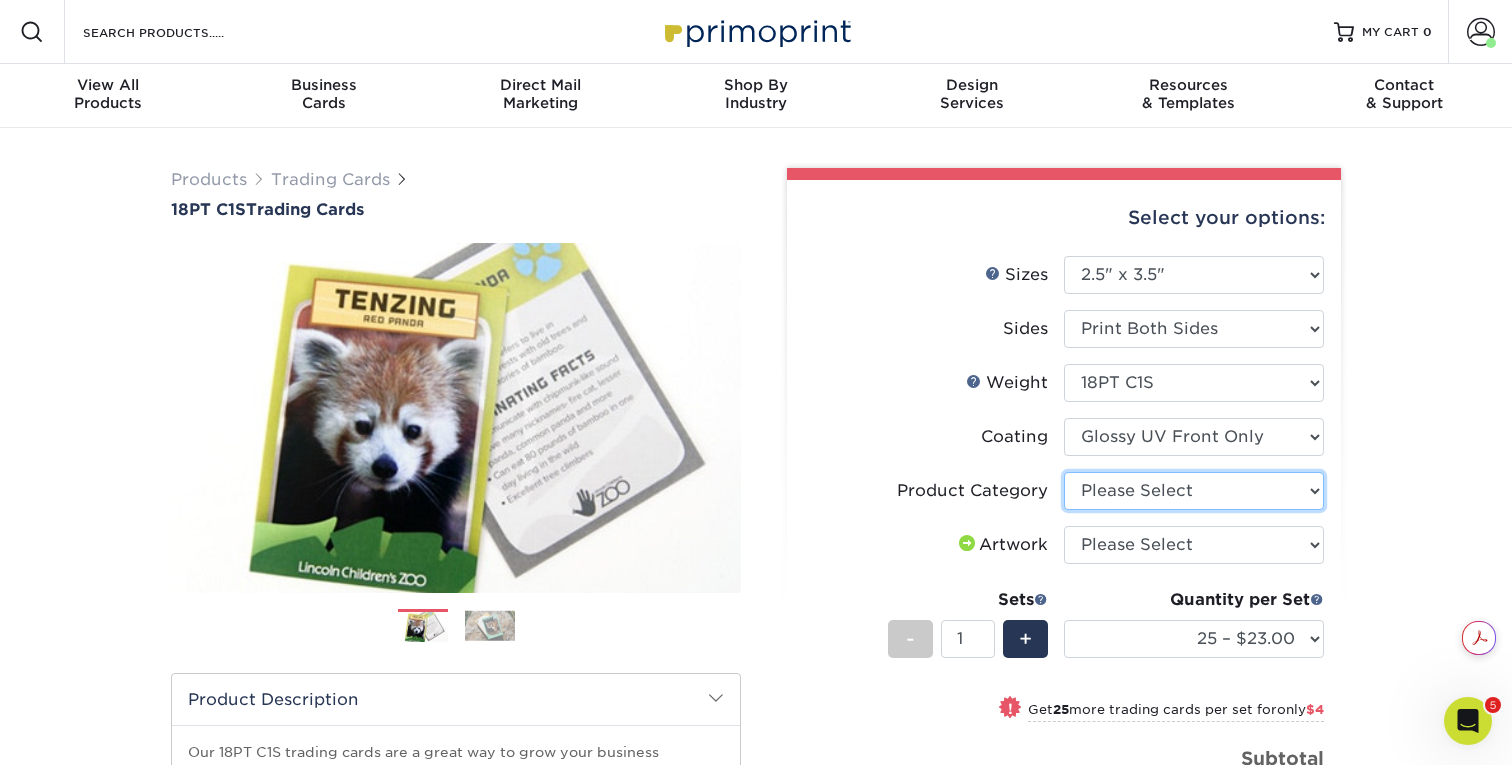 click on "Please Select Trading Cards" at bounding box center (1194, 491) 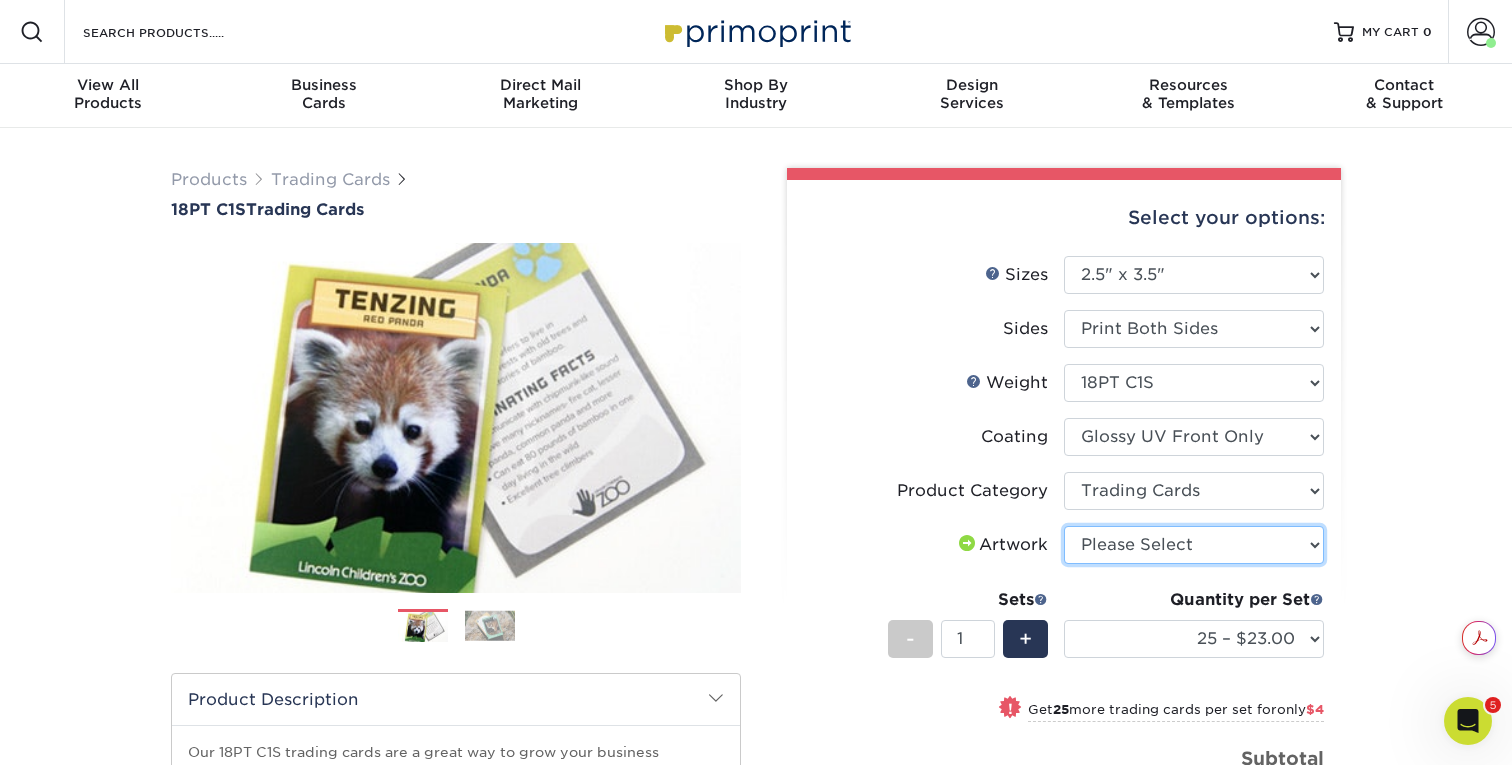 click on "Please Select I will upload files I need a design - $100" at bounding box center [1194, 545] 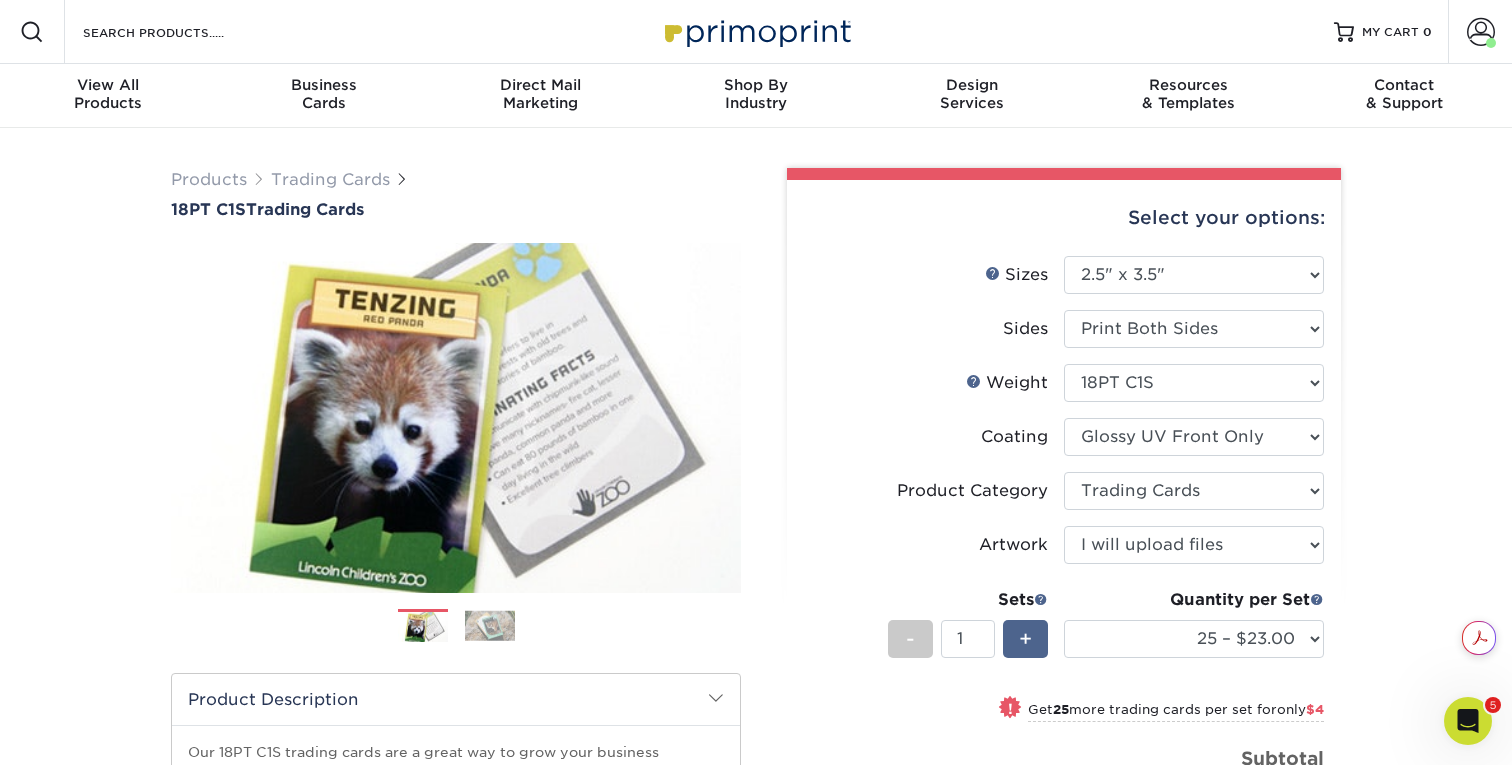 click on "+" at bounding box center (1025, 639) 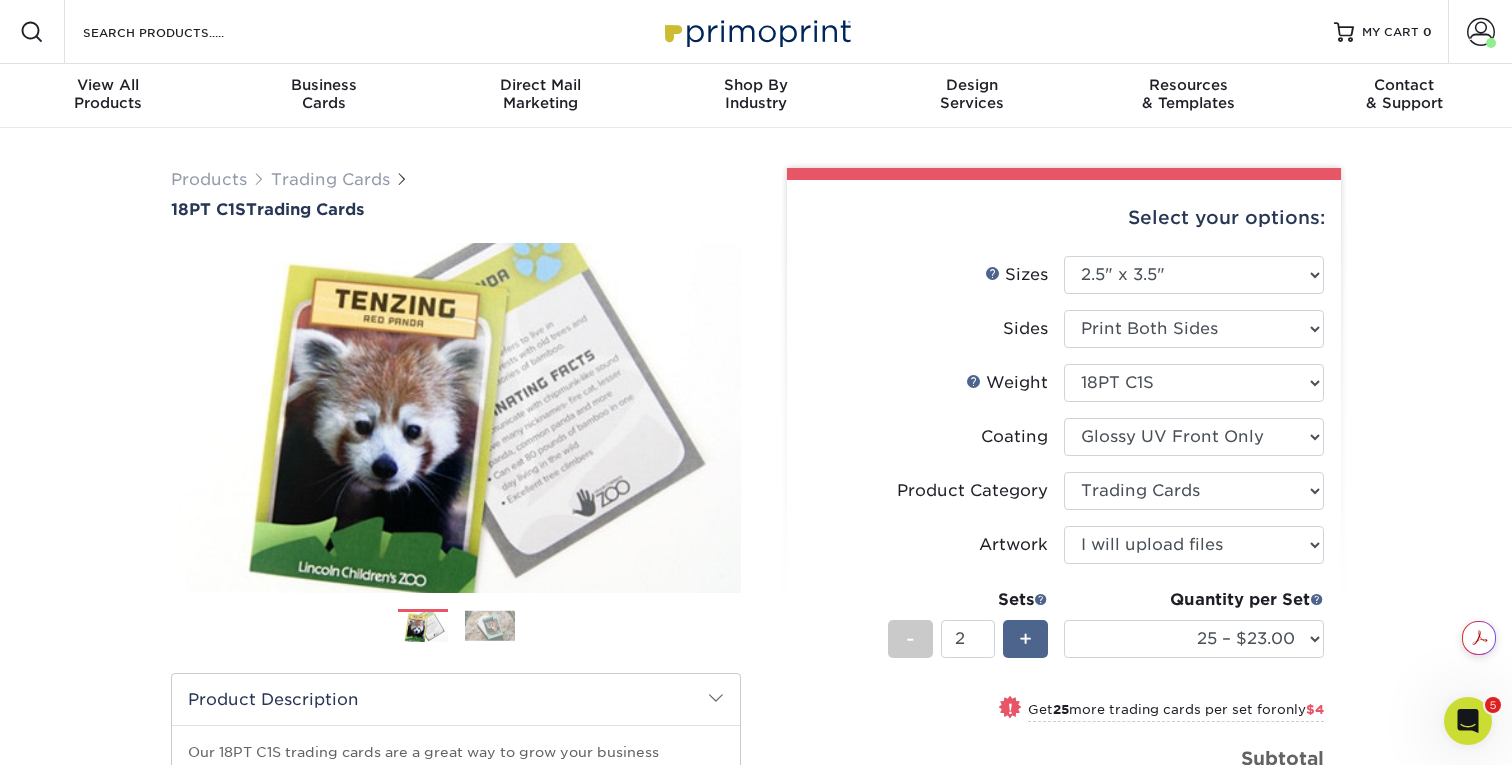 click on "+" at bounding box center (1025, 639) 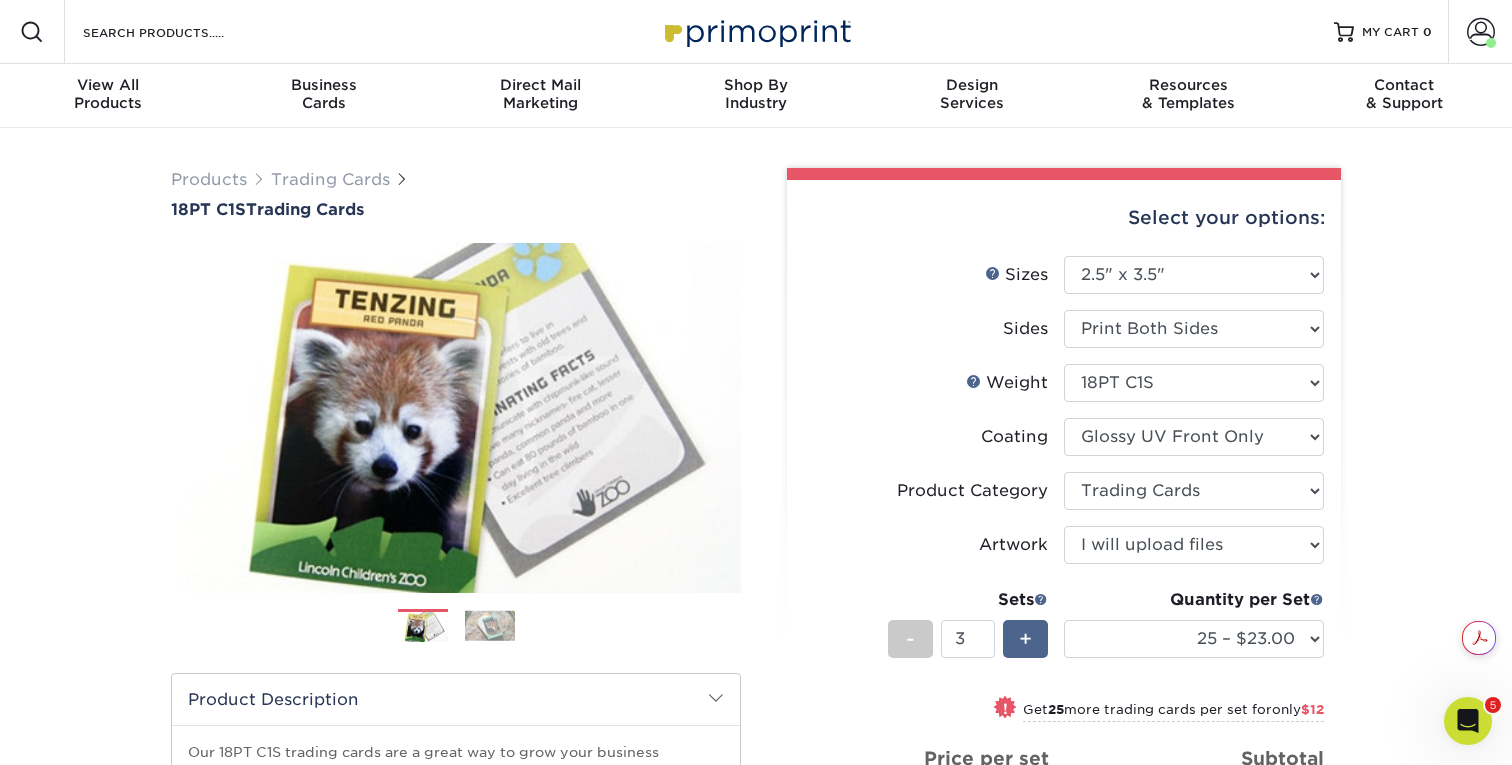click on "+" at bounding box center [1025, 639] 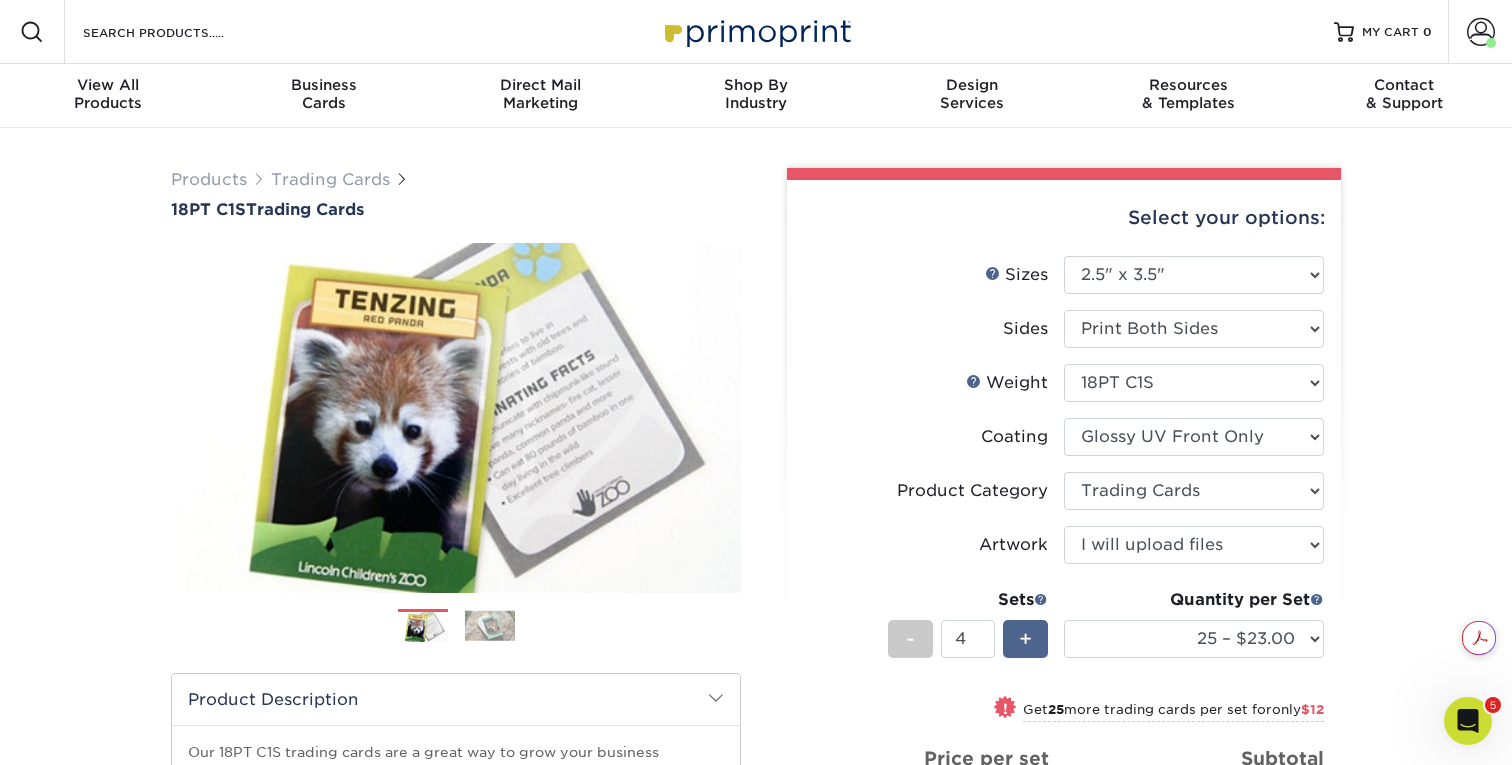 click on "+" at bounding box center (1025, 639) 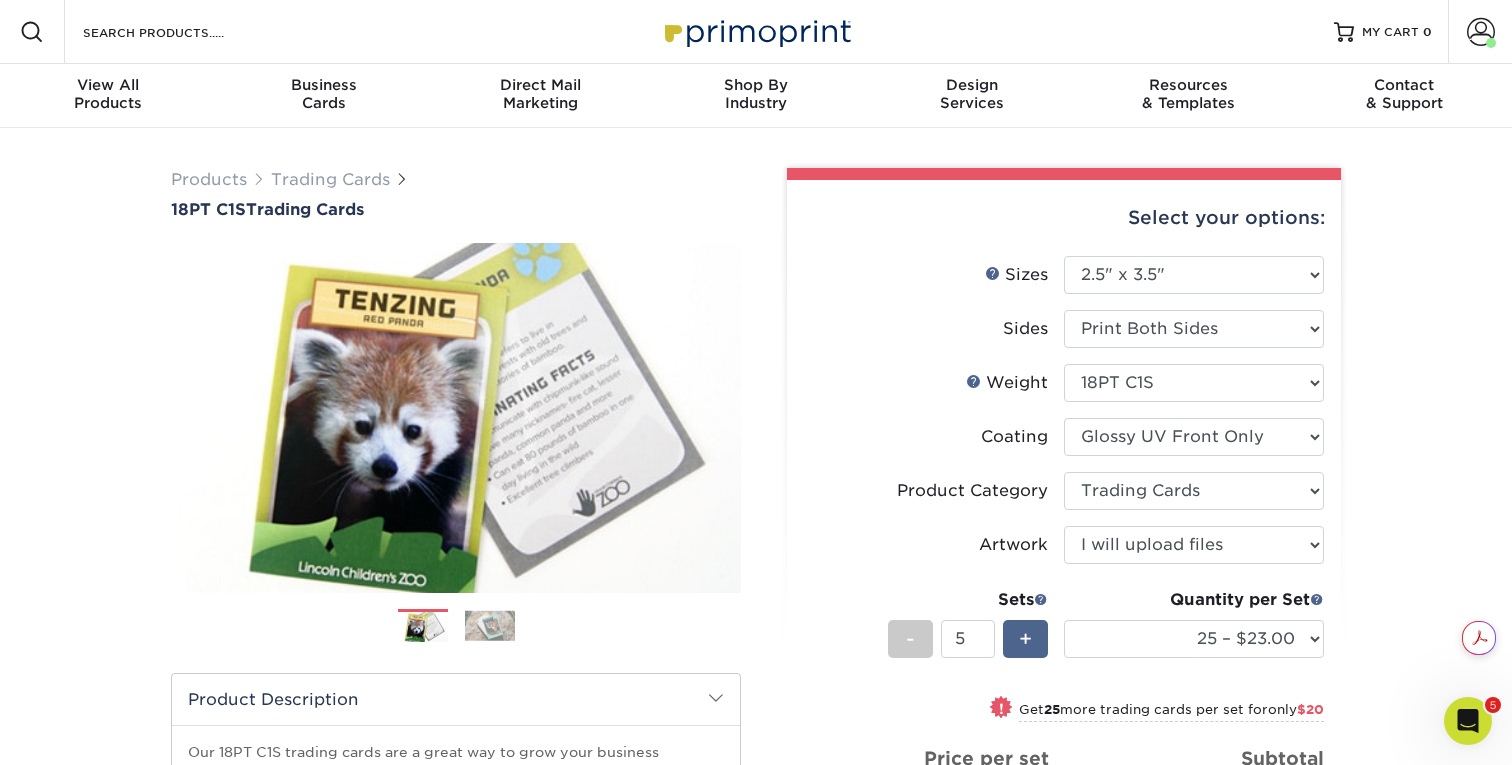 click on "+" at bounding box center (1025, 639) 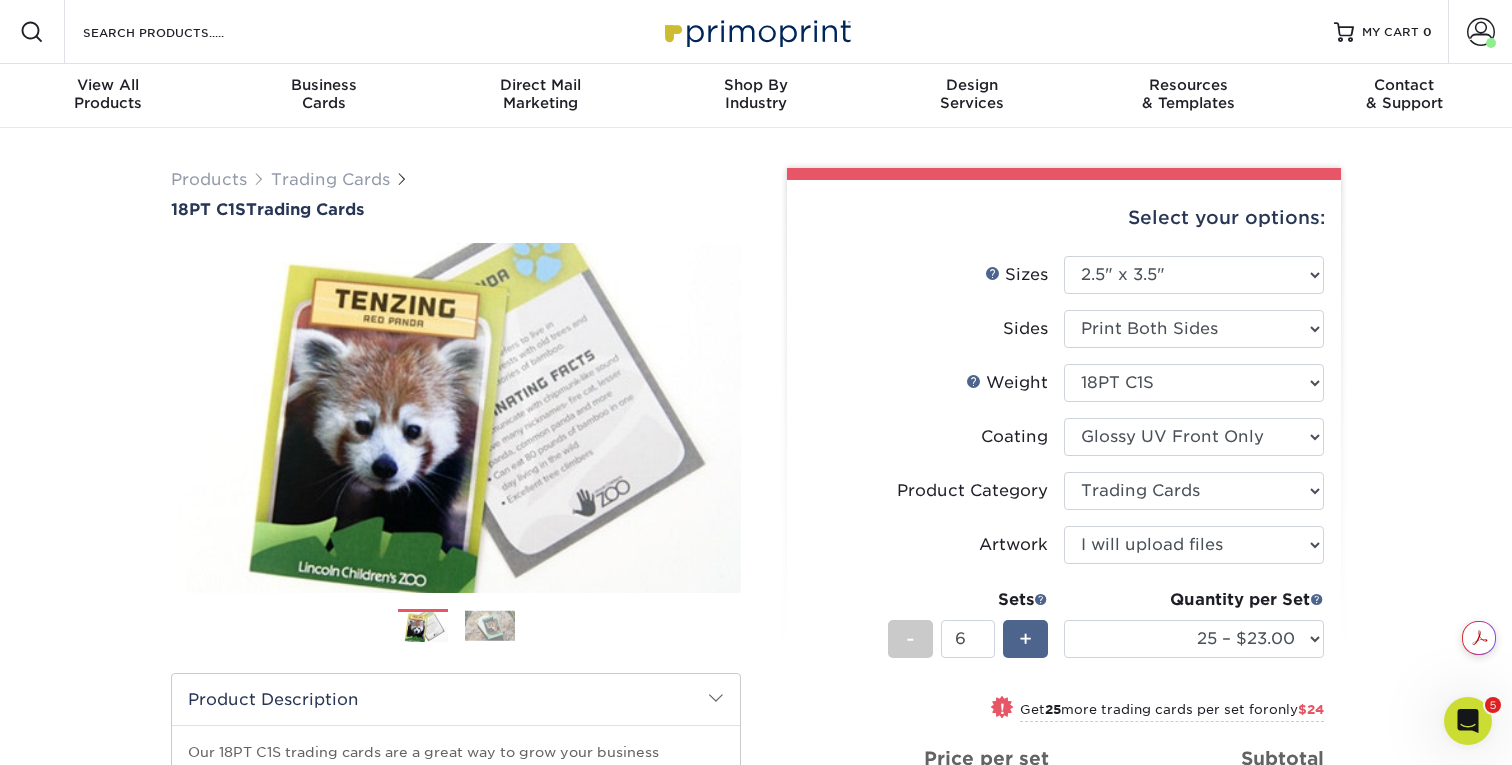 click on "+" at bounding box center (1025, 639) 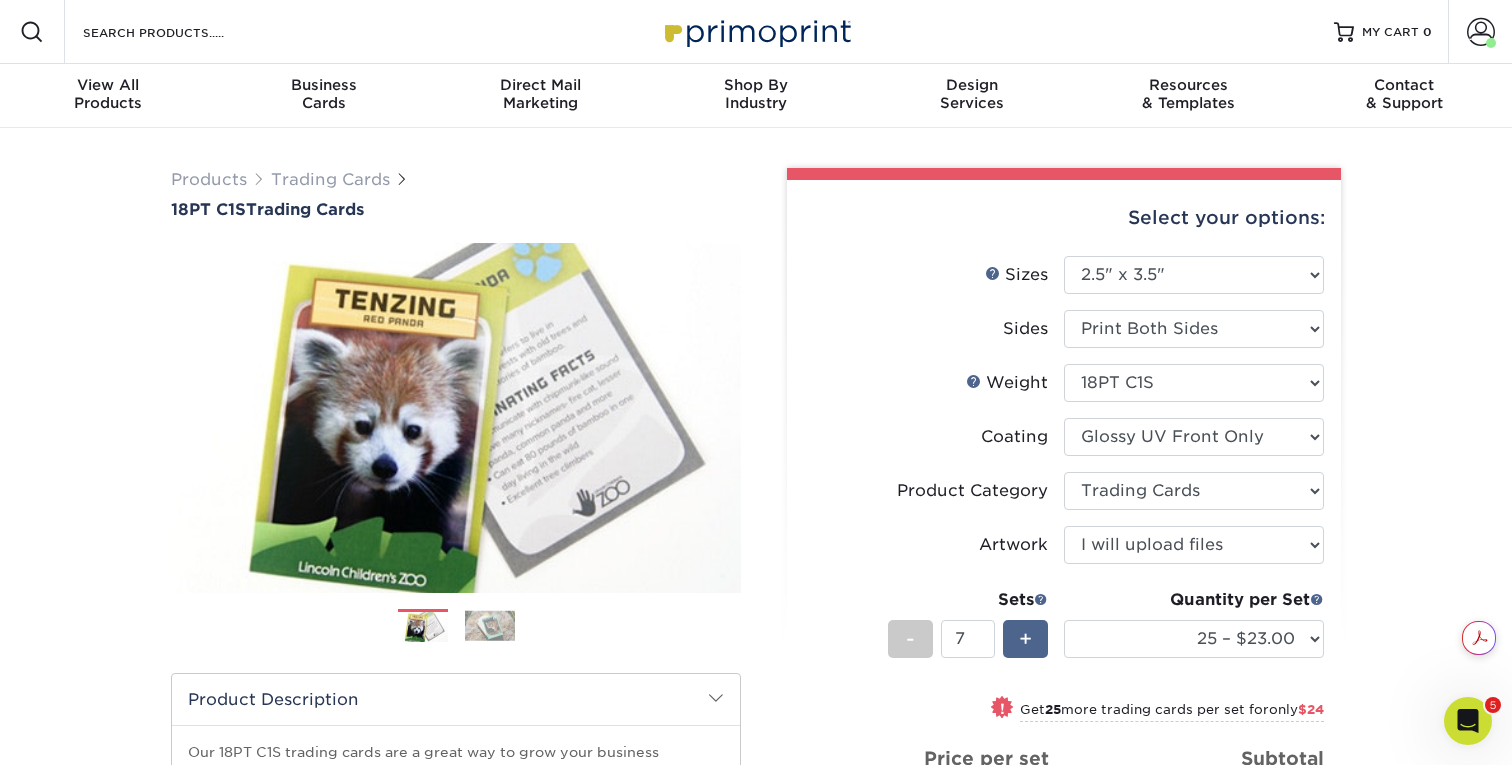 click on "+" at bounding box center (1025, 639) 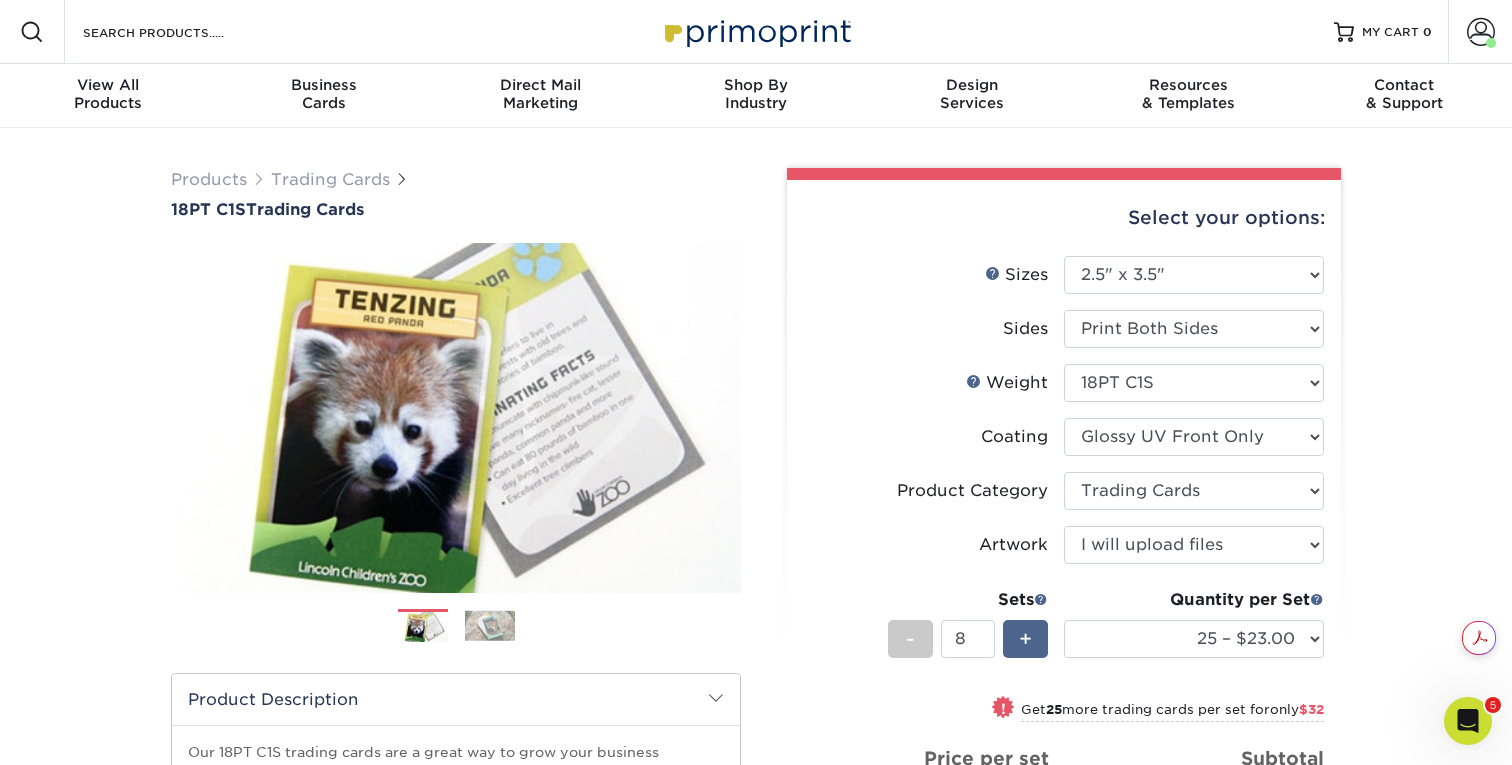 click on "+" at bounding box center (1025, 639) 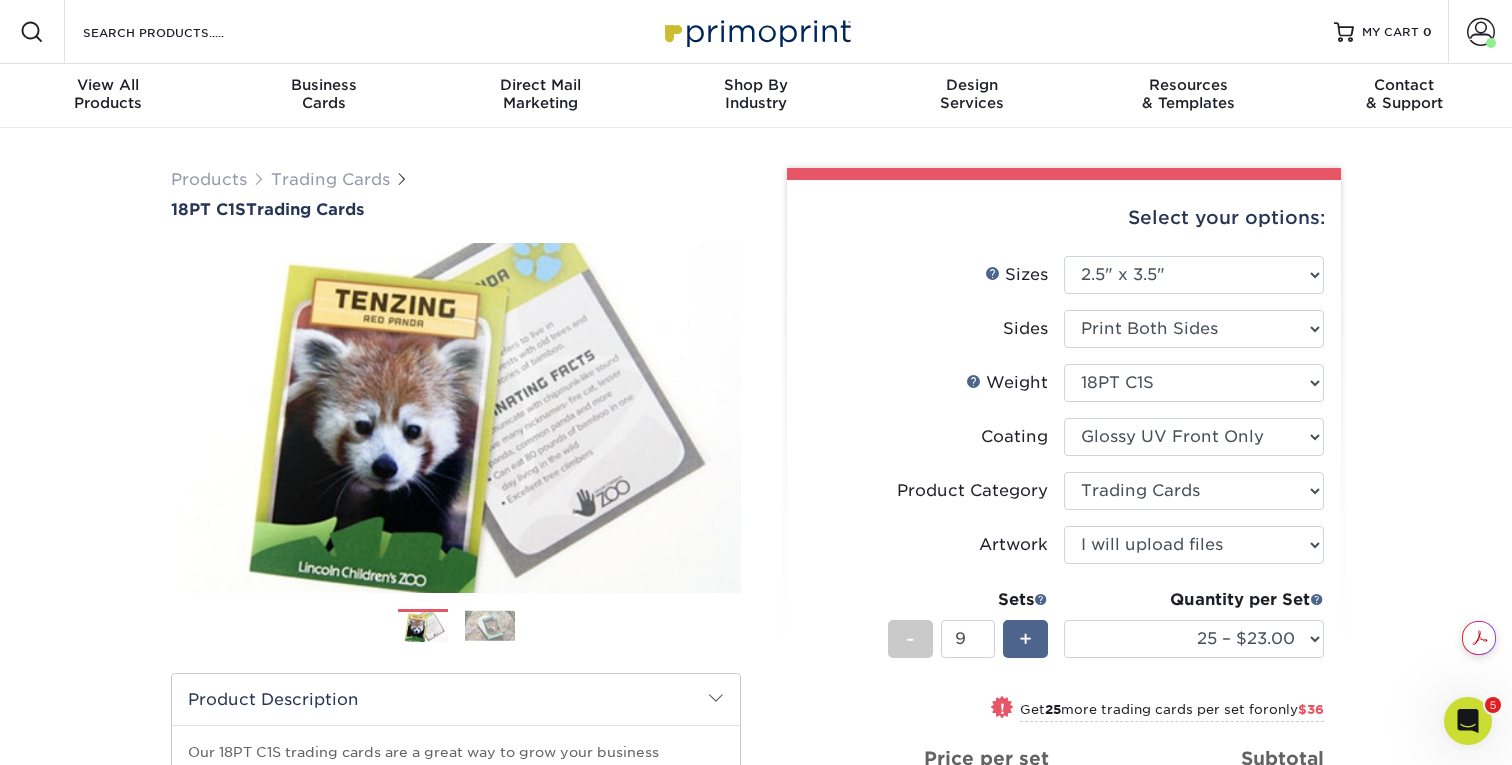 click on "+" at bounding box center [1025, 639] 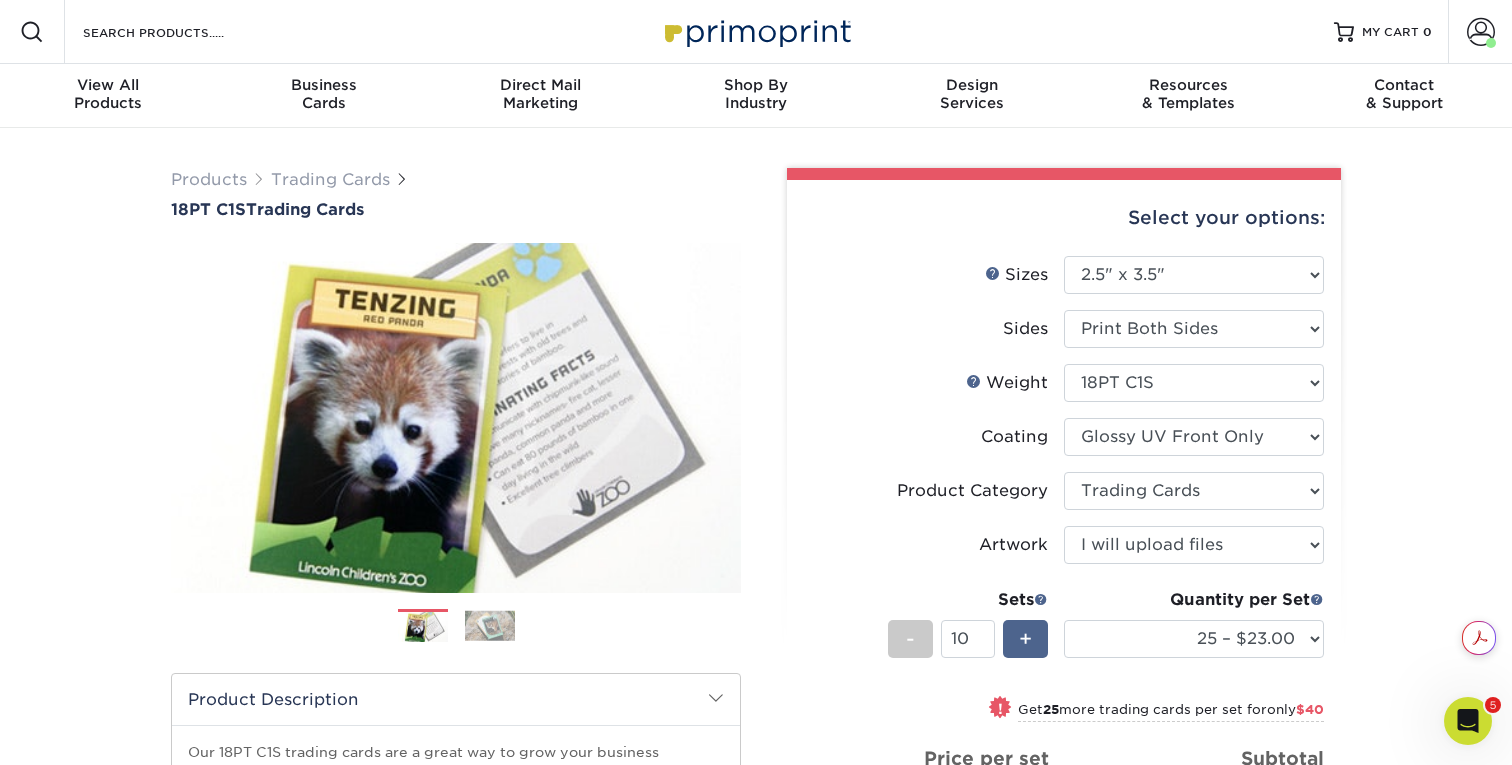 click on "+" at bounding box center [1025, 639] 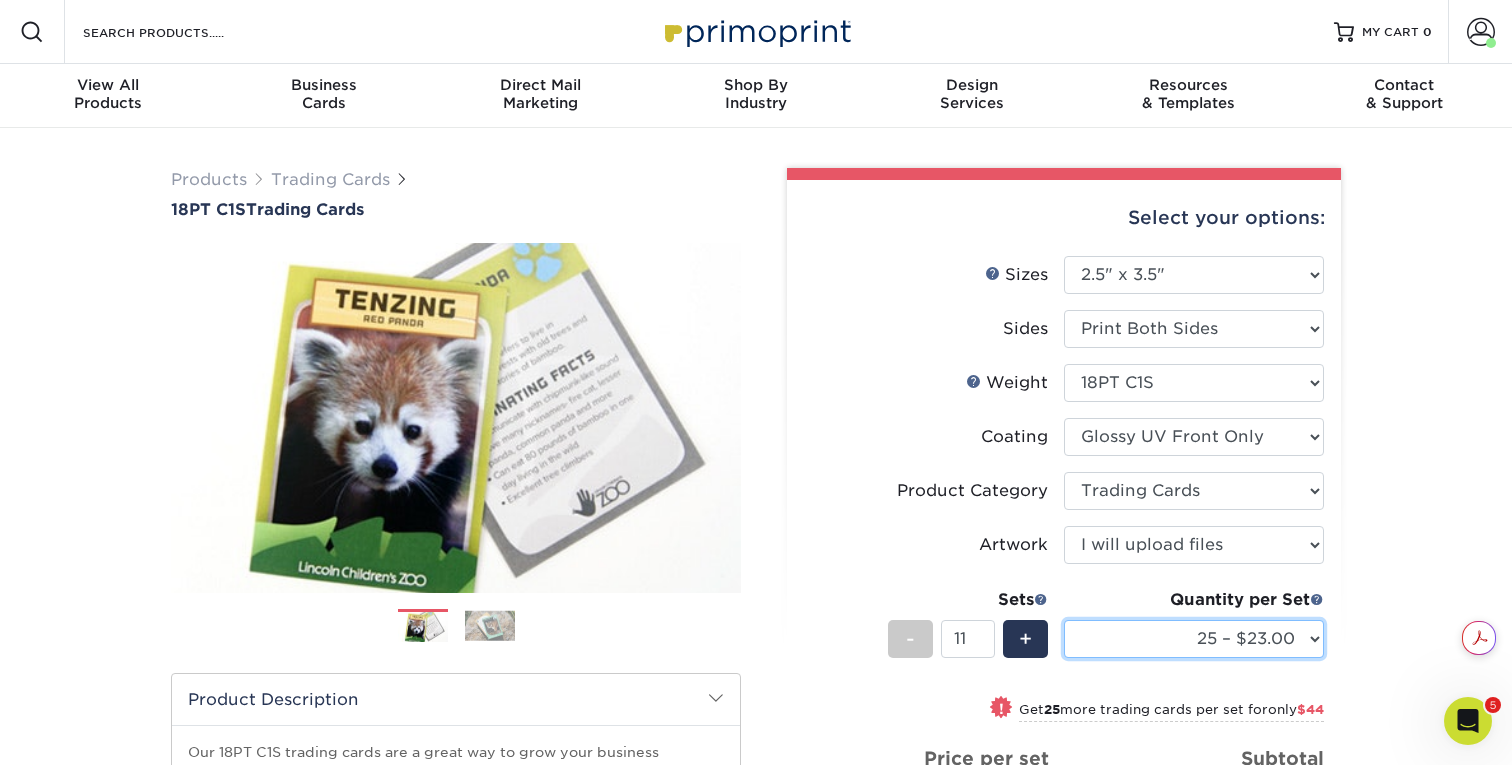 click on "25 – $23.00 50 – $27.00 75 – $34.00 100 – $38.00 250 – $45.00 500 – $54.00 1000 – $72.00 2500 – $143.00 5000 – $196.00 10000 – $382.00 15000 – $566.00 20000 – $752.00 25000 – $920.00" at bounding box center (1194, 639) 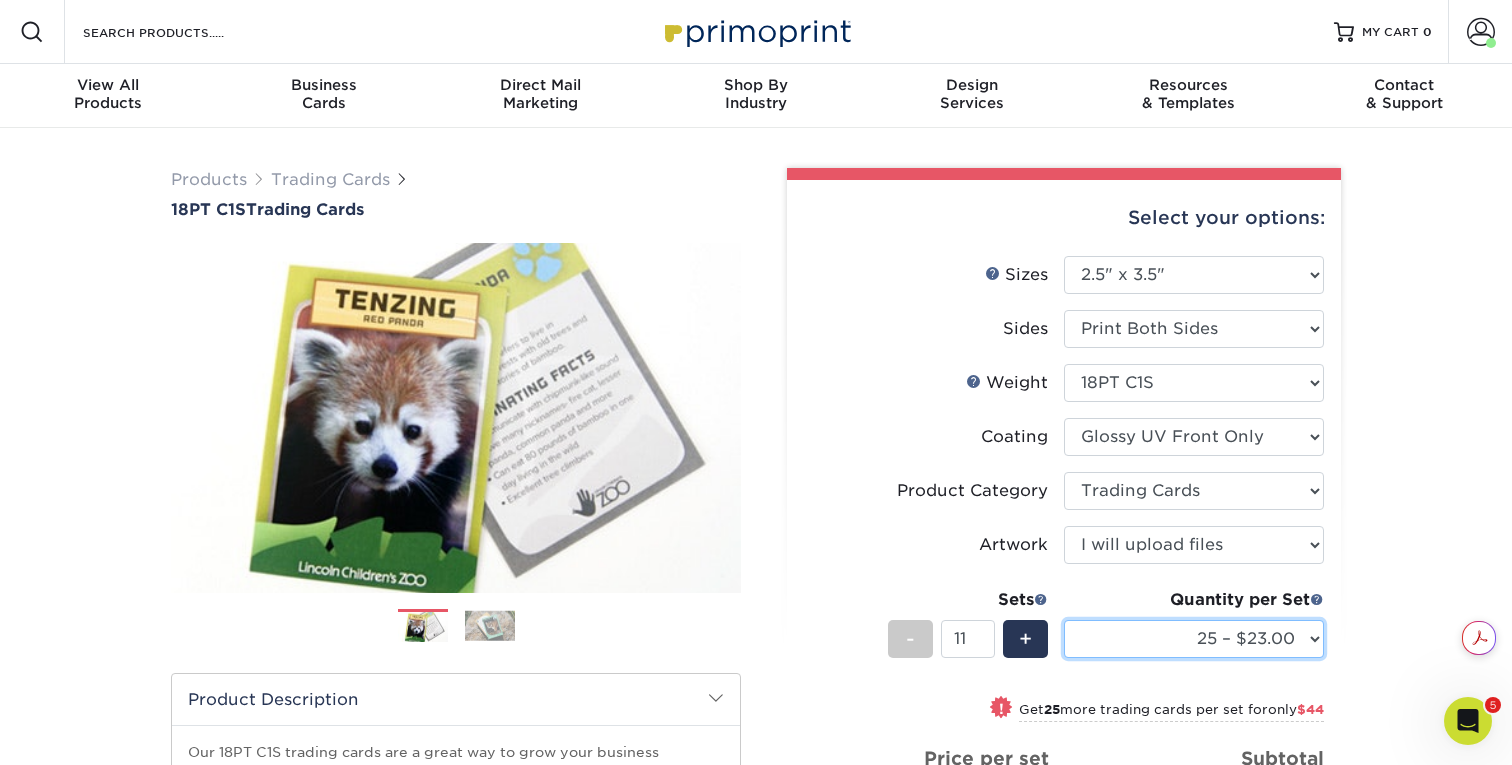 select on "75 – $34.00" 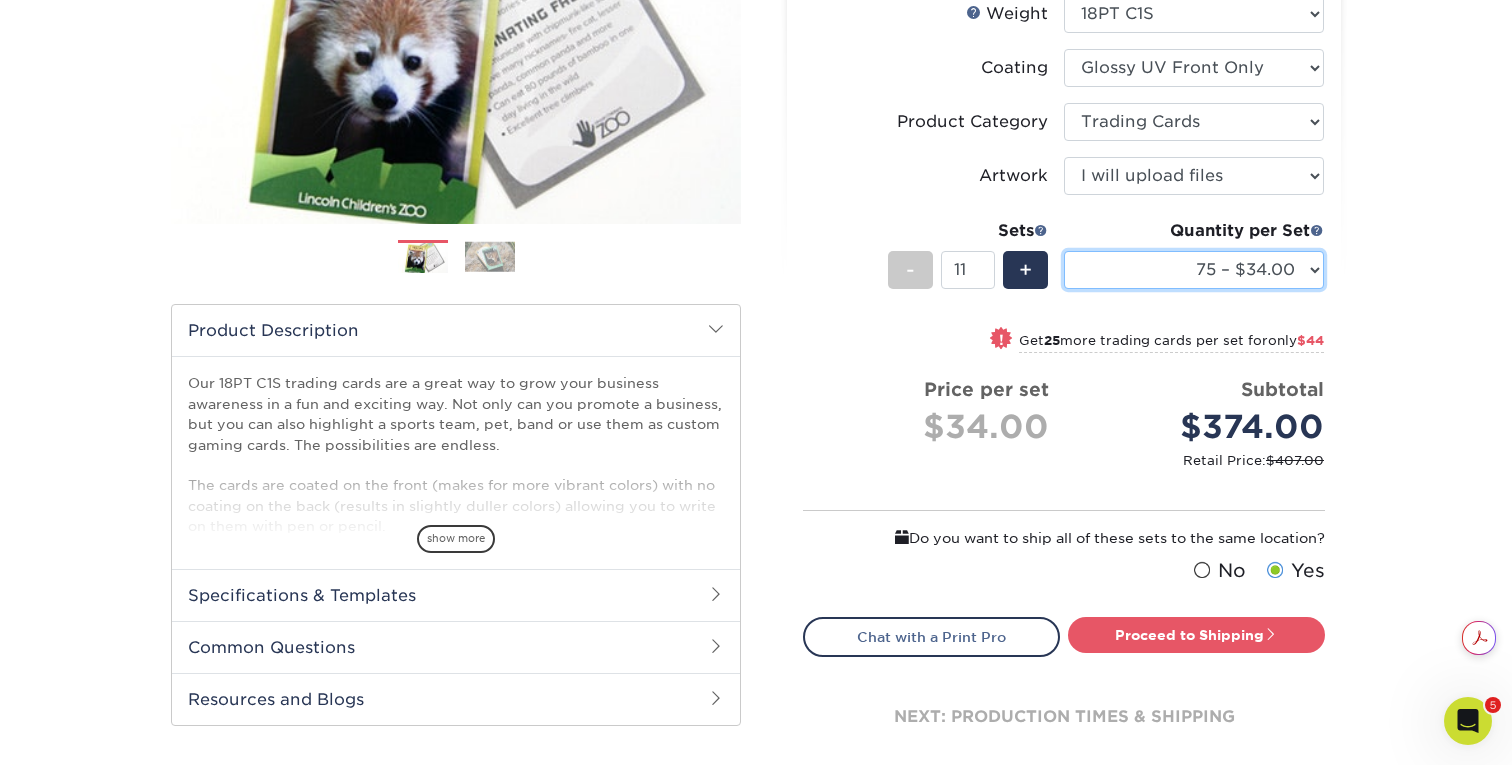 scroll, scrollTop: 428, scrollLeft: 0, axis: vertical 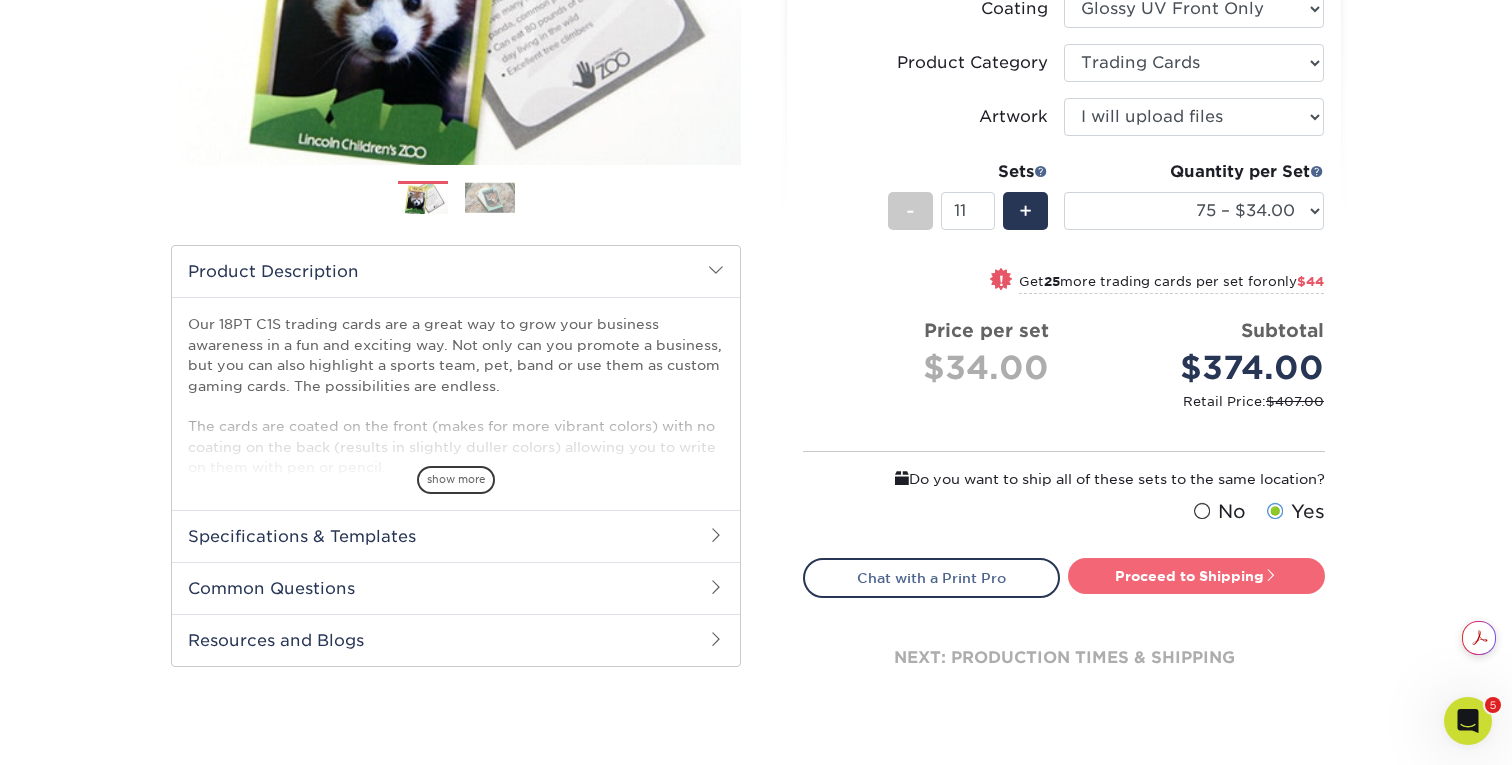 click on "Proceed to Shipping" at bounding box center (1196, 576) 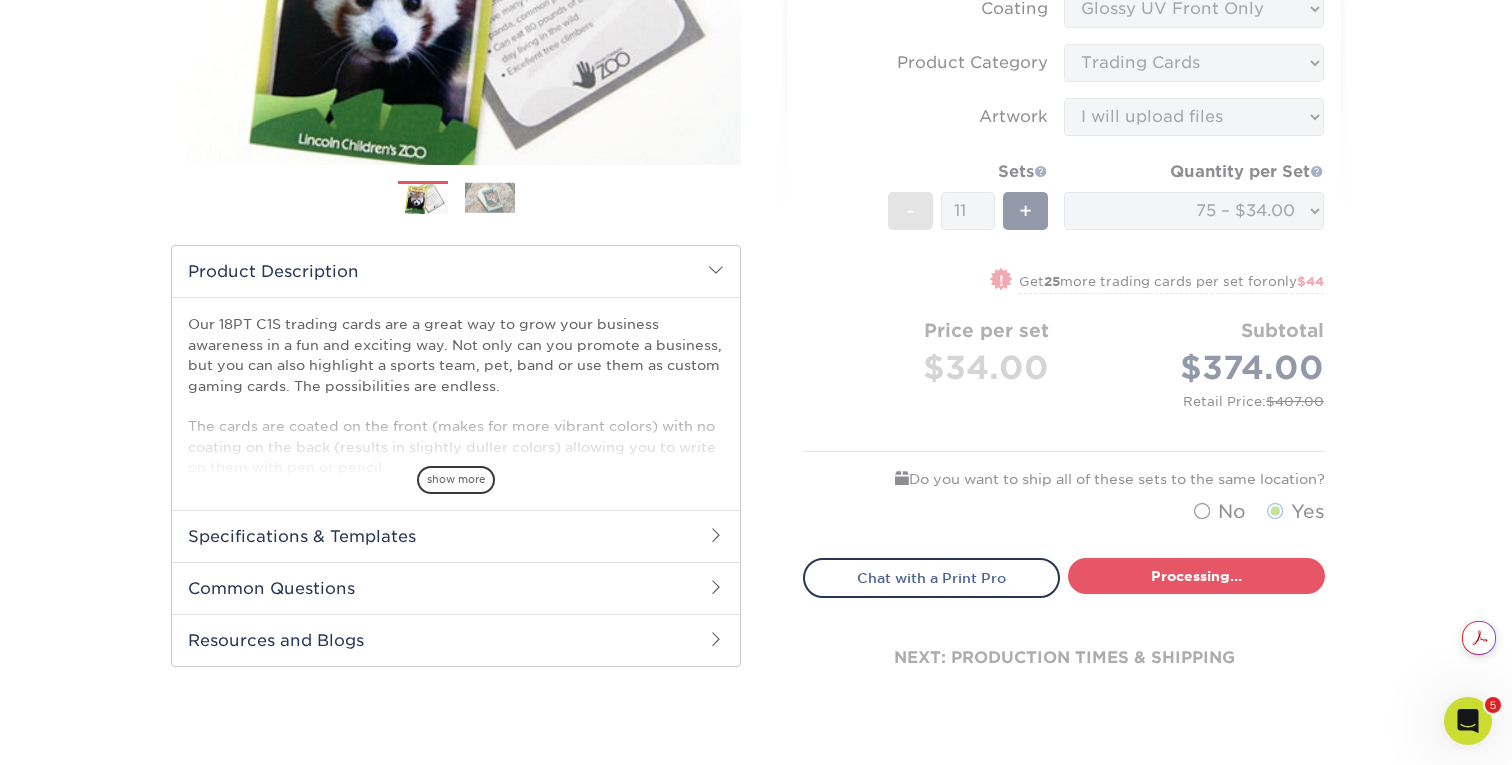 select on "5dca6a57-5d5f-4001-9b23-eae5aec3fc7e" 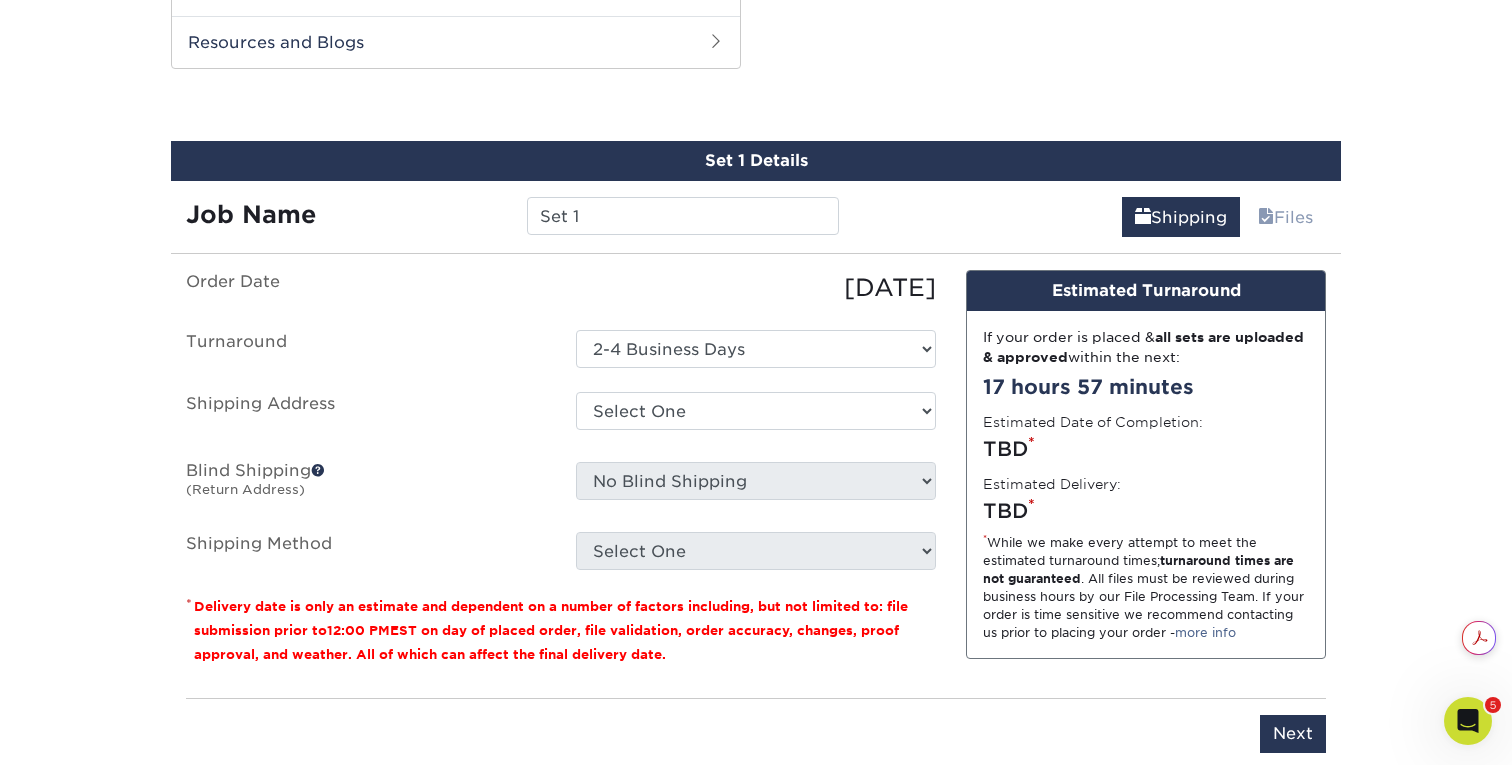 scroll, scrollTop: 1039, scrollLeft: 0, axis: vertical 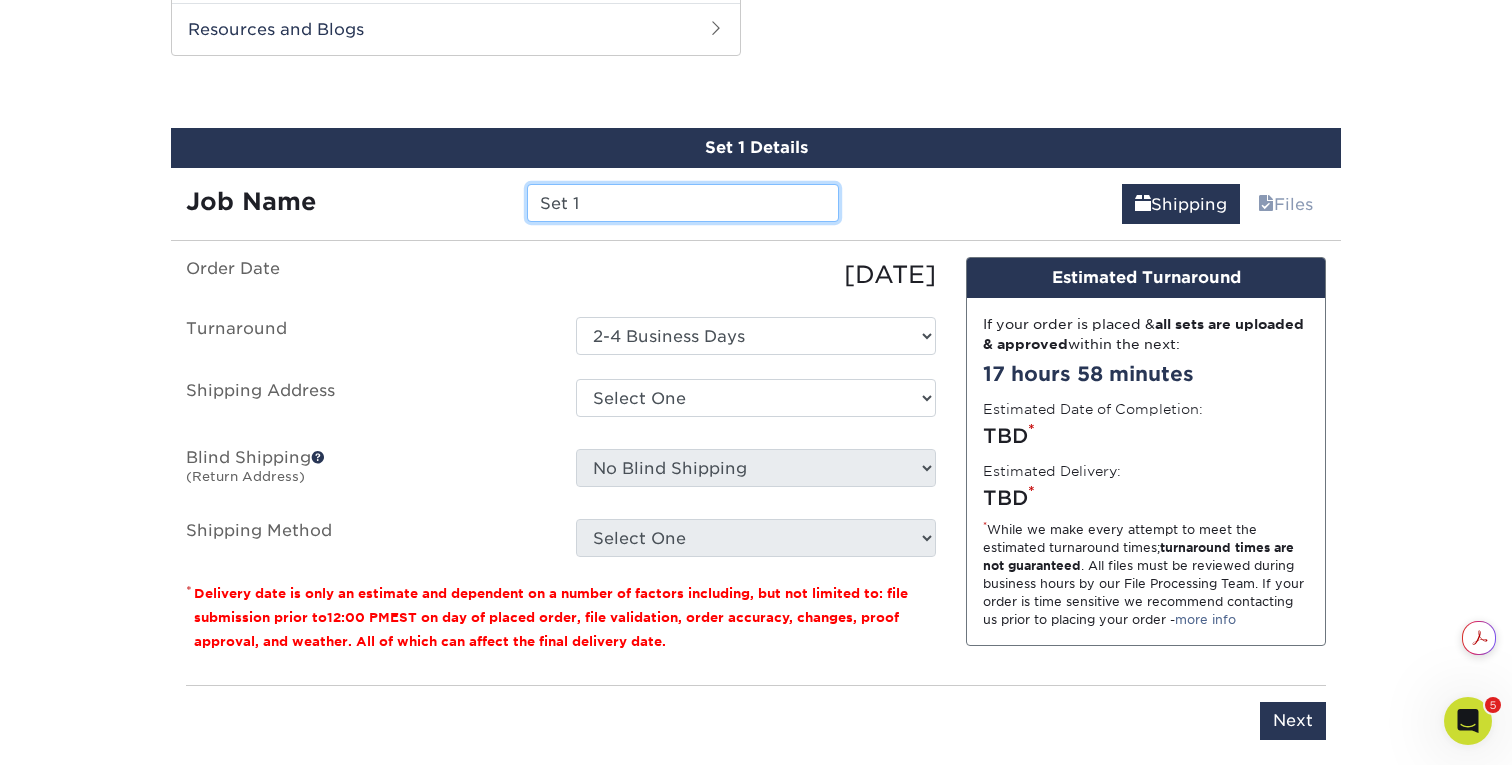drag, startPoint x: 597, startPoint y: 218, endPoint x: 457, endPoint y: 167, distance: 149 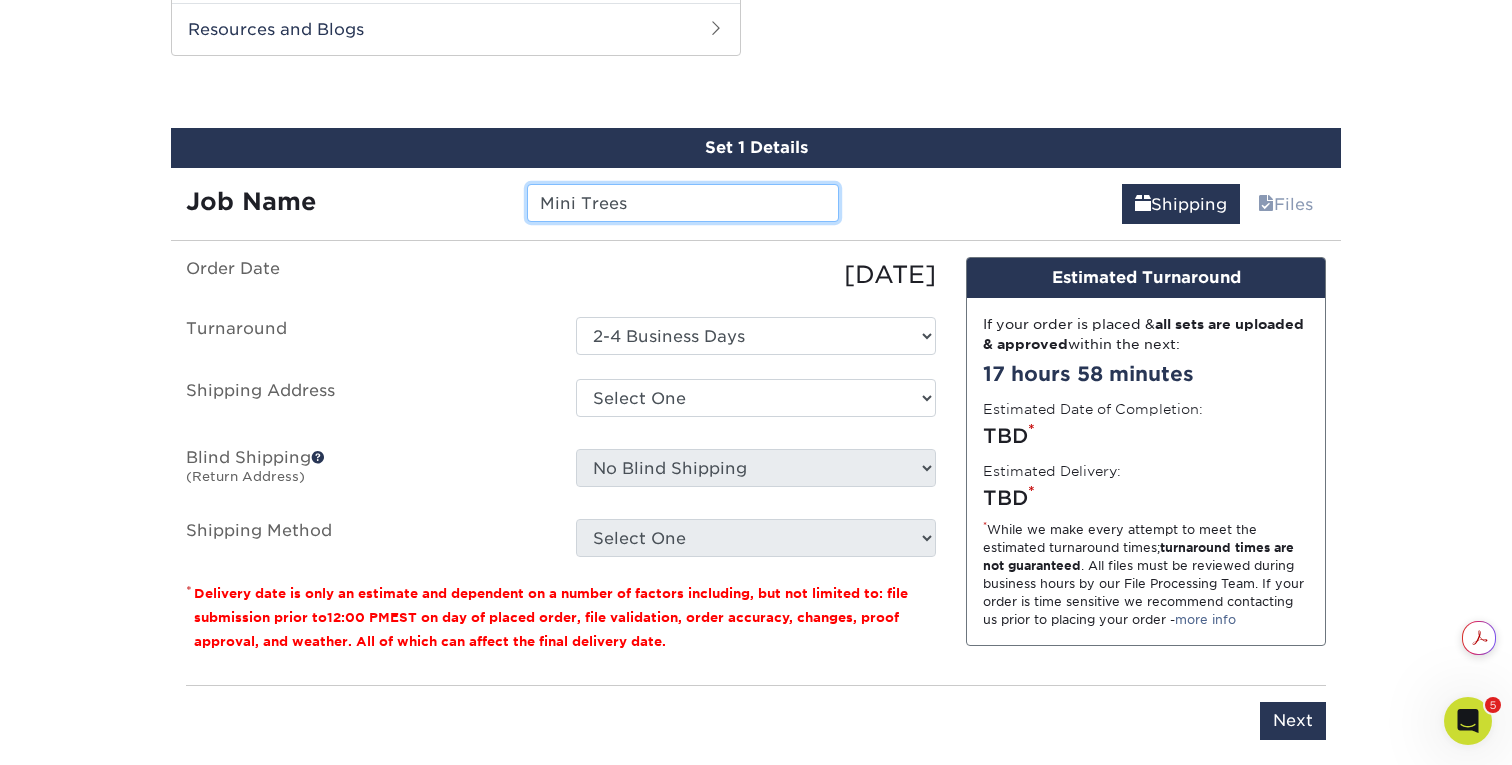 type on "Mini Trees" 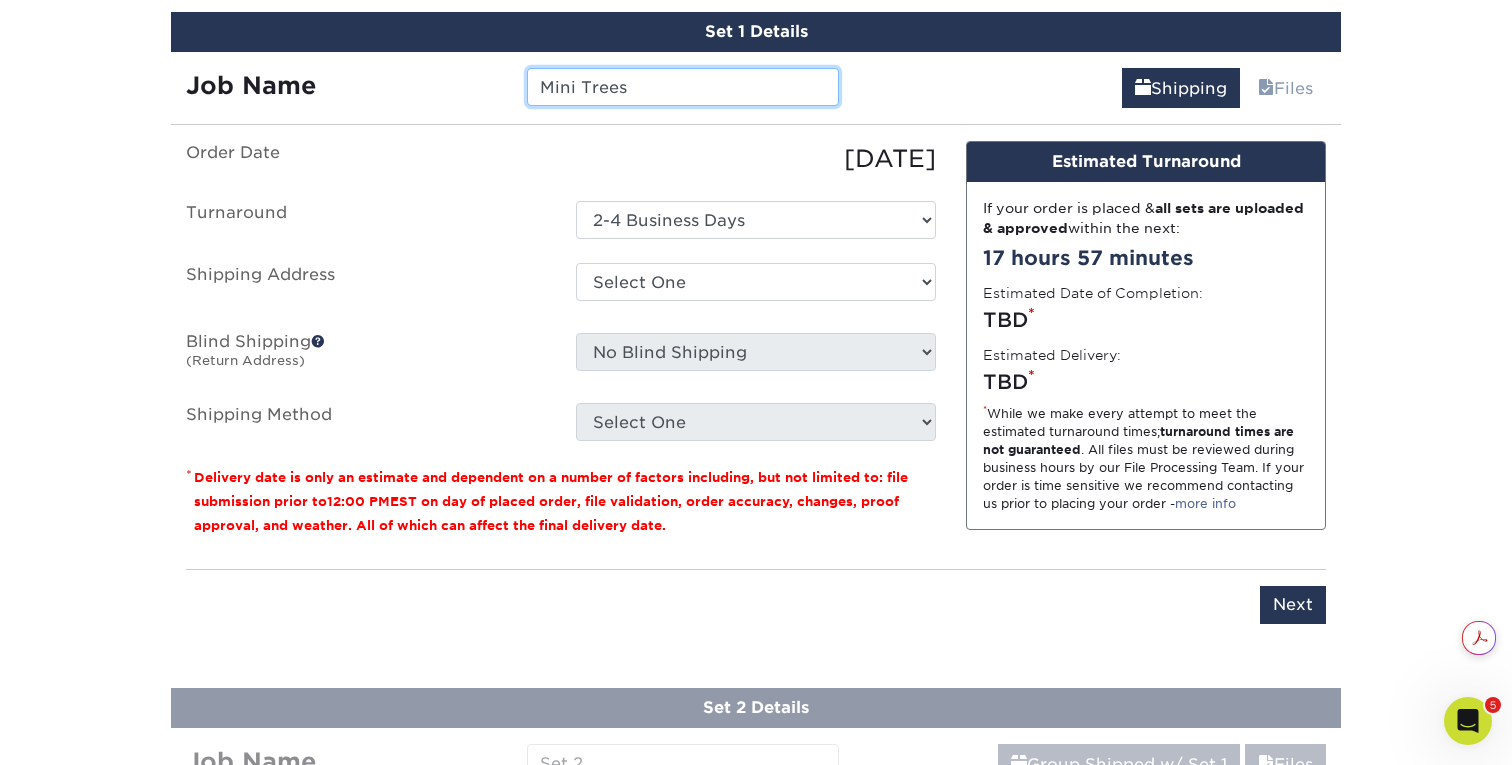 scroll, scrollTop: 1249, scrollLeft: 0, axis: vertical 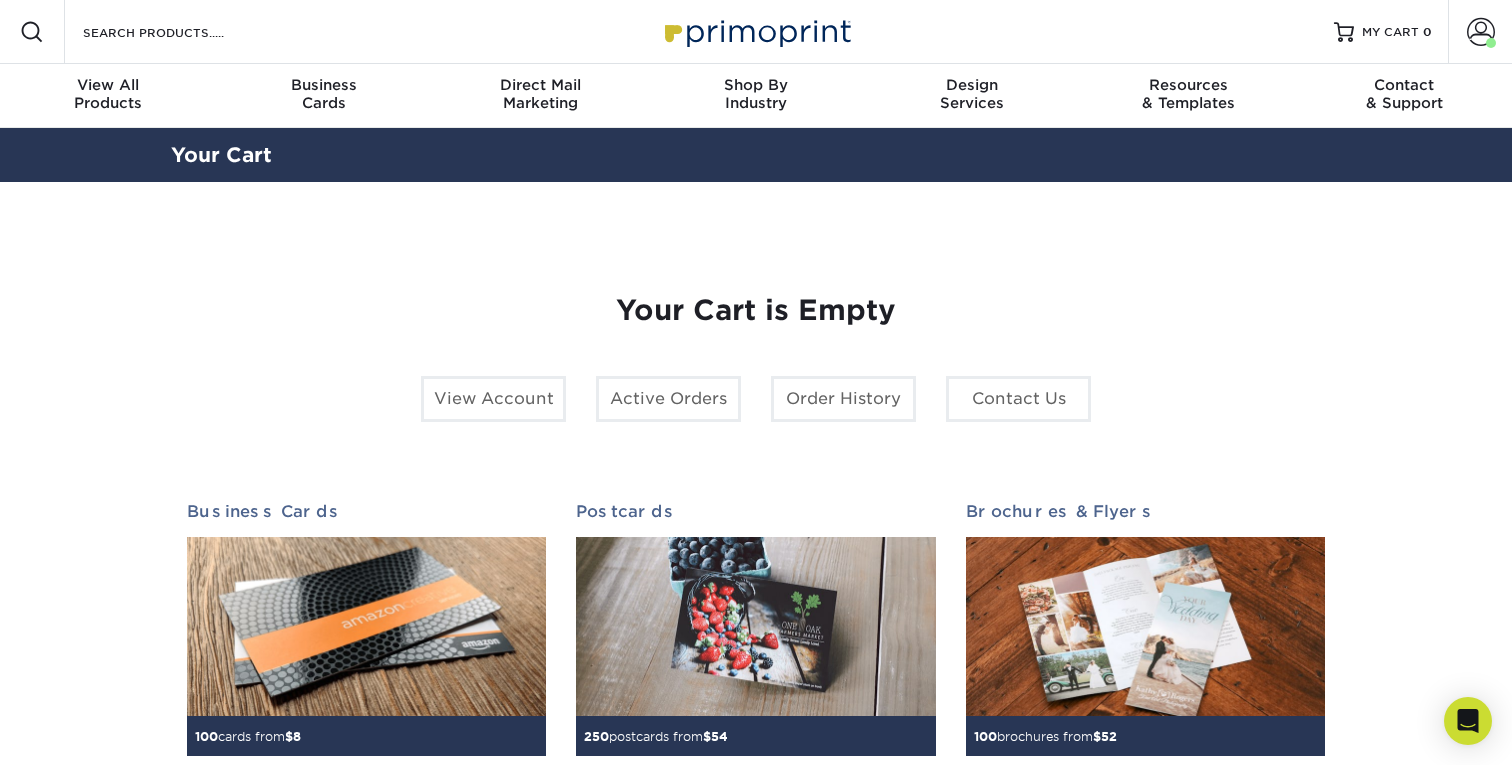 click on "Resources Menu
Search Products
Account
Welcome,   Brandon
Primo Client
Account Dashboard
Active Orders
Order History
Logout
MY CART" at bounding box center [756, 32] 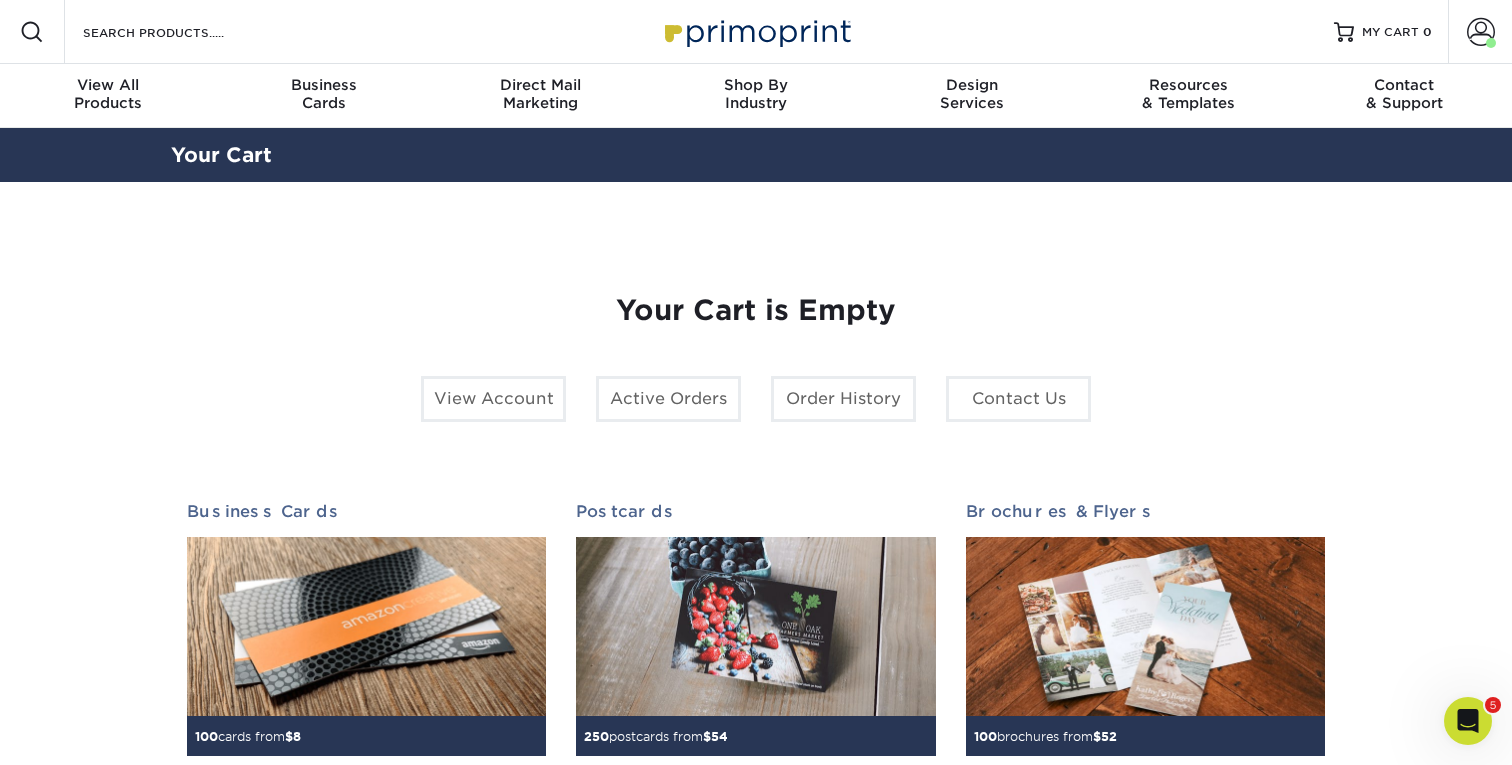scroll, scrollTop: 0, scrollLeft: 0, axis: both 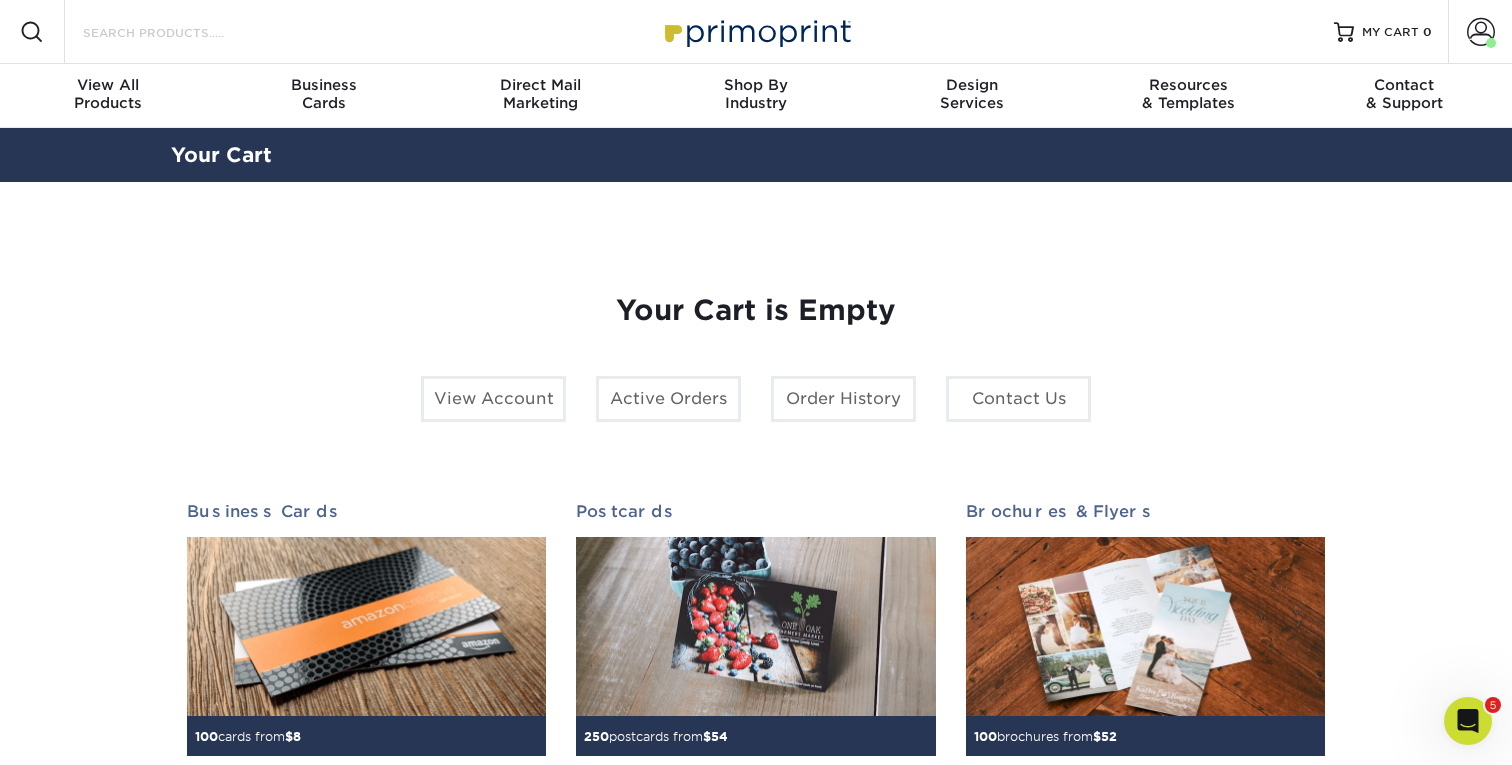 click on "Search Products" at bounding box center [178, 32] 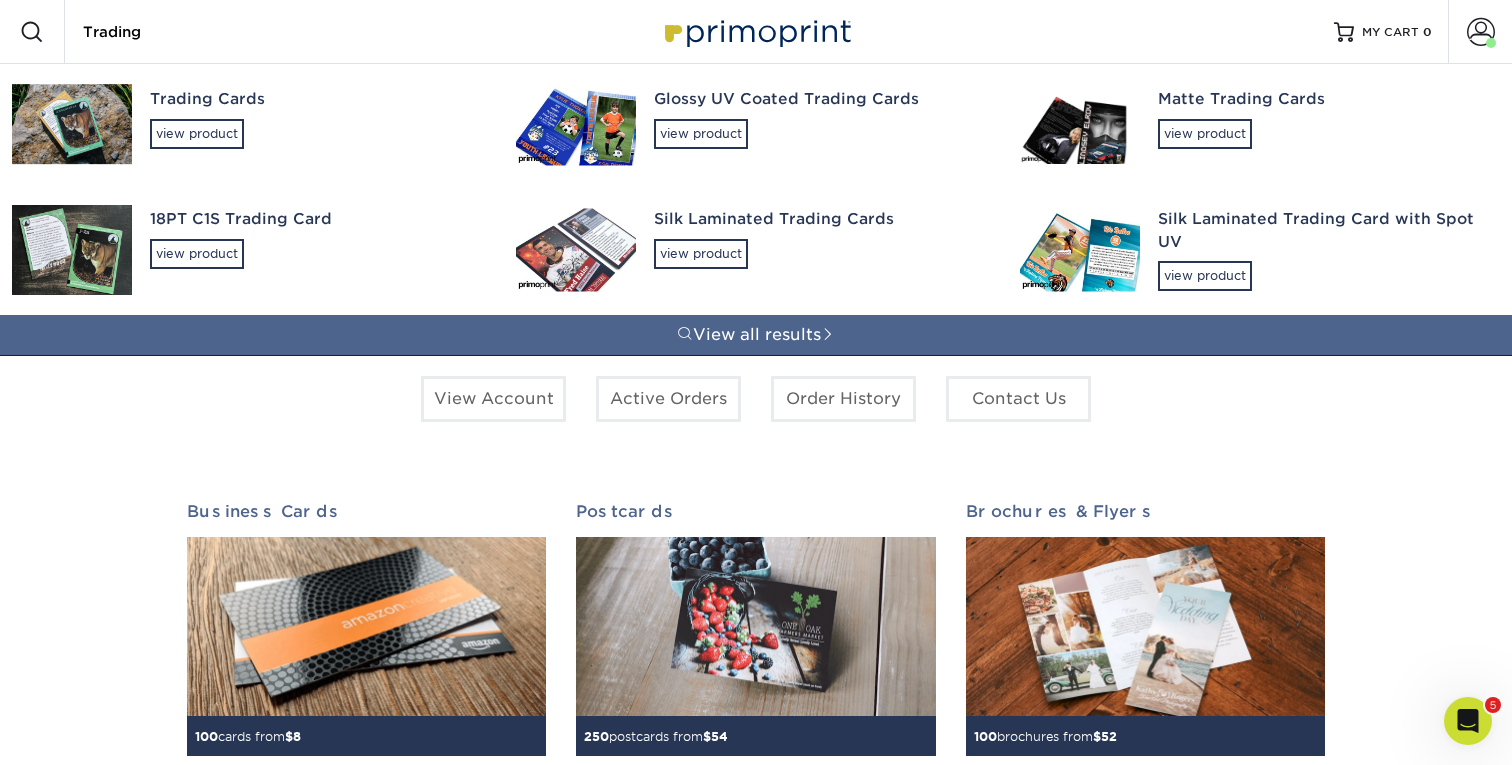 type on "Trading" 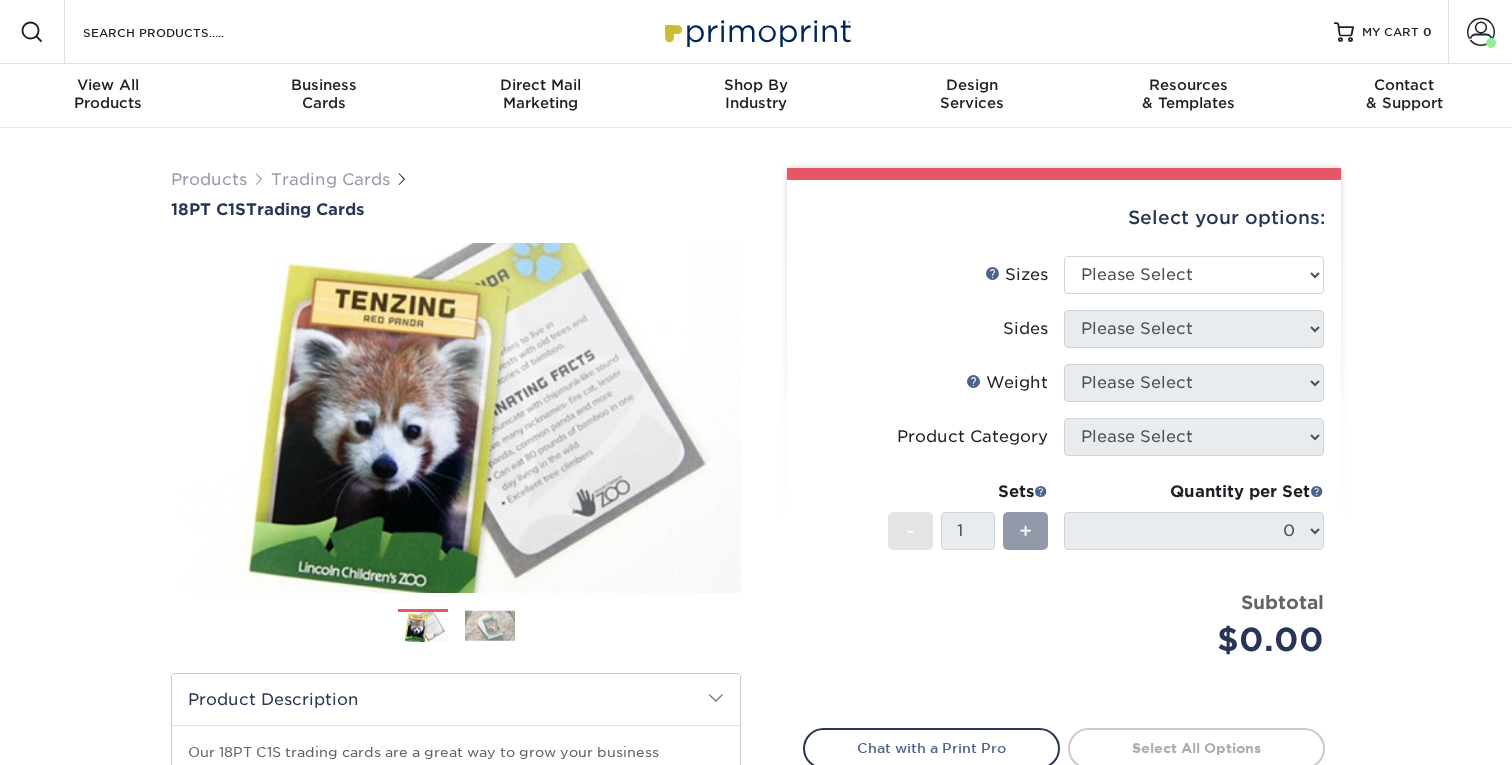 scroll, scrollTop: 0, scrollLeft: 0, axis: both 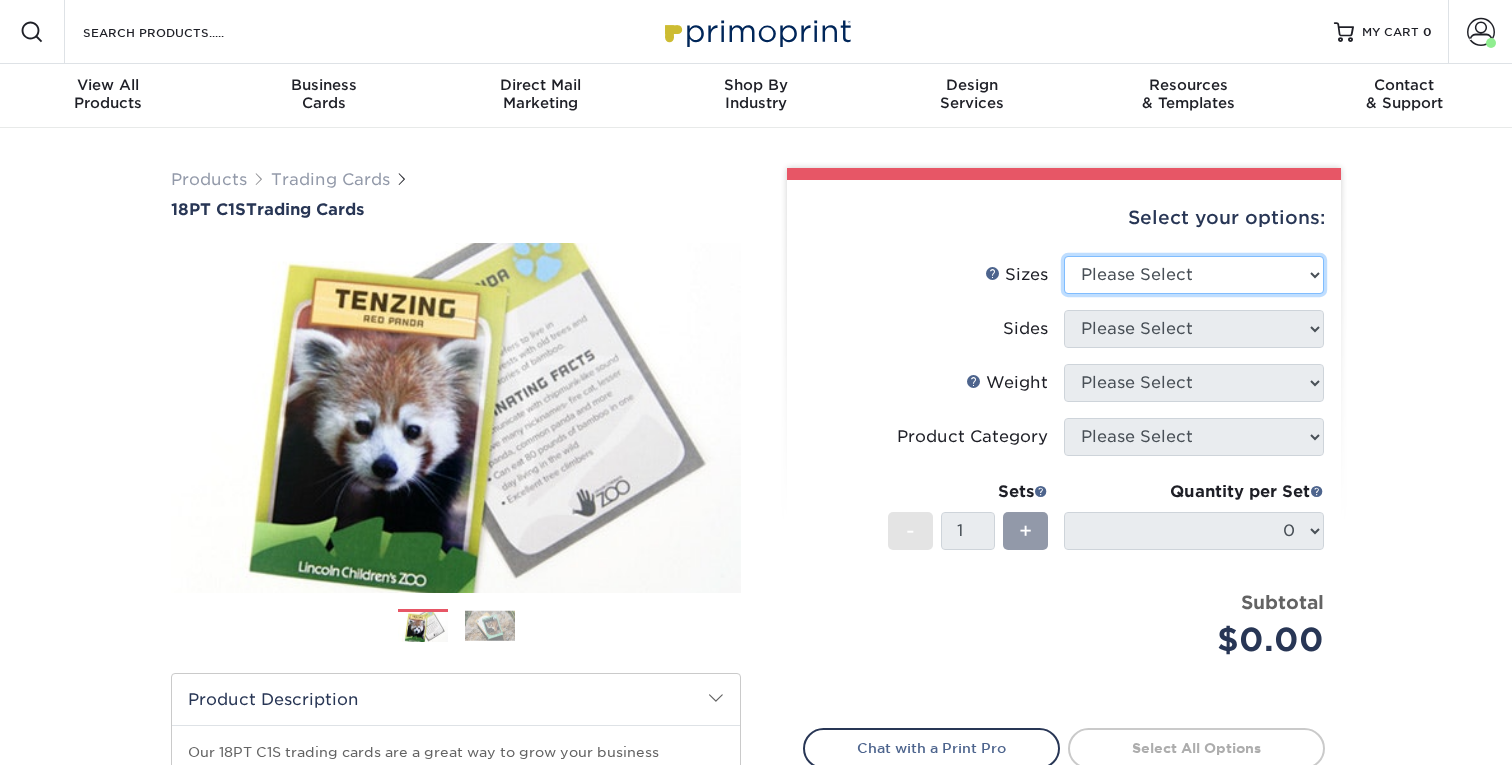 click on "Please Select
2.5" x 3.5"" at bounding box center [1194, 275] 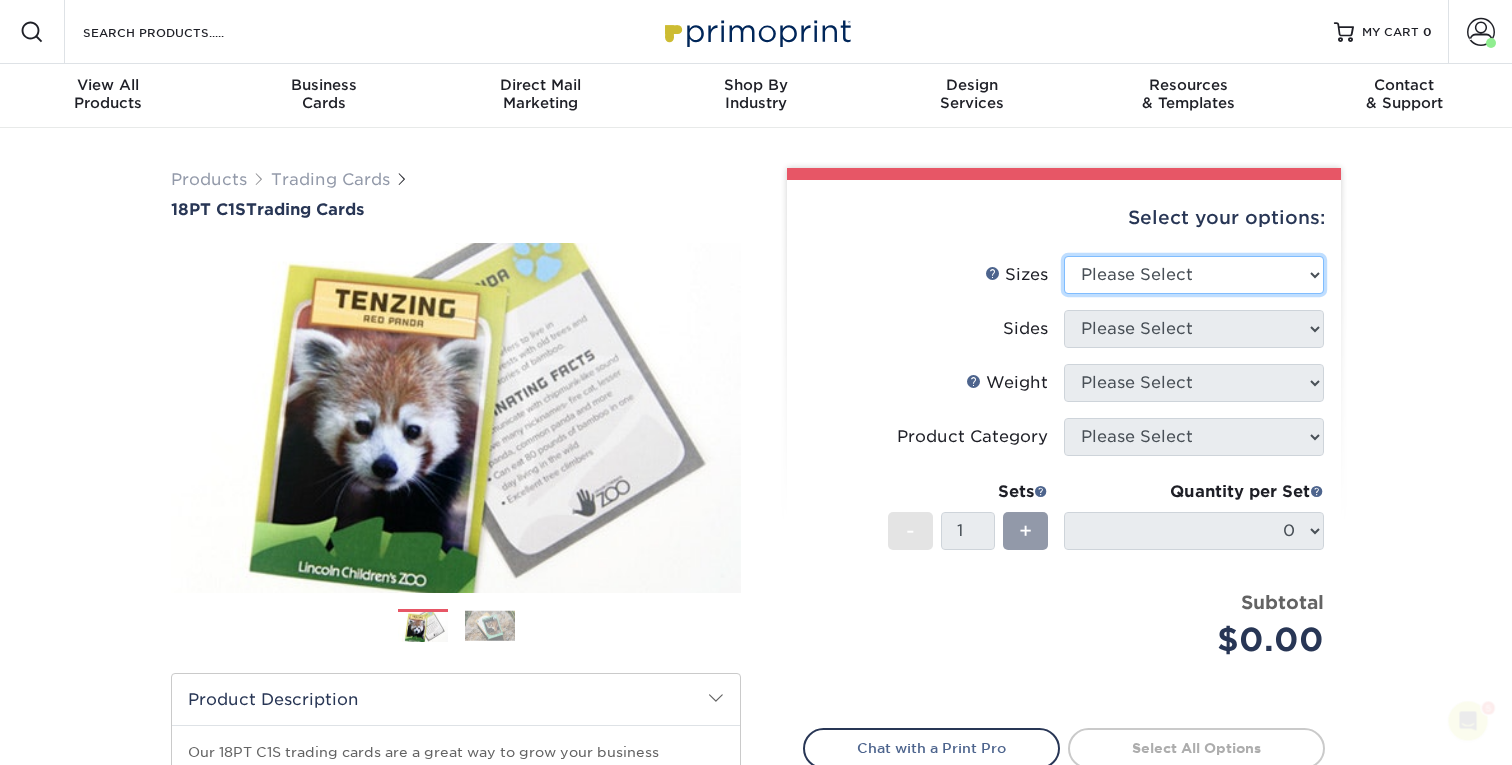 scroll, scrollTop: 0, scrollLeft: 0, axis: both 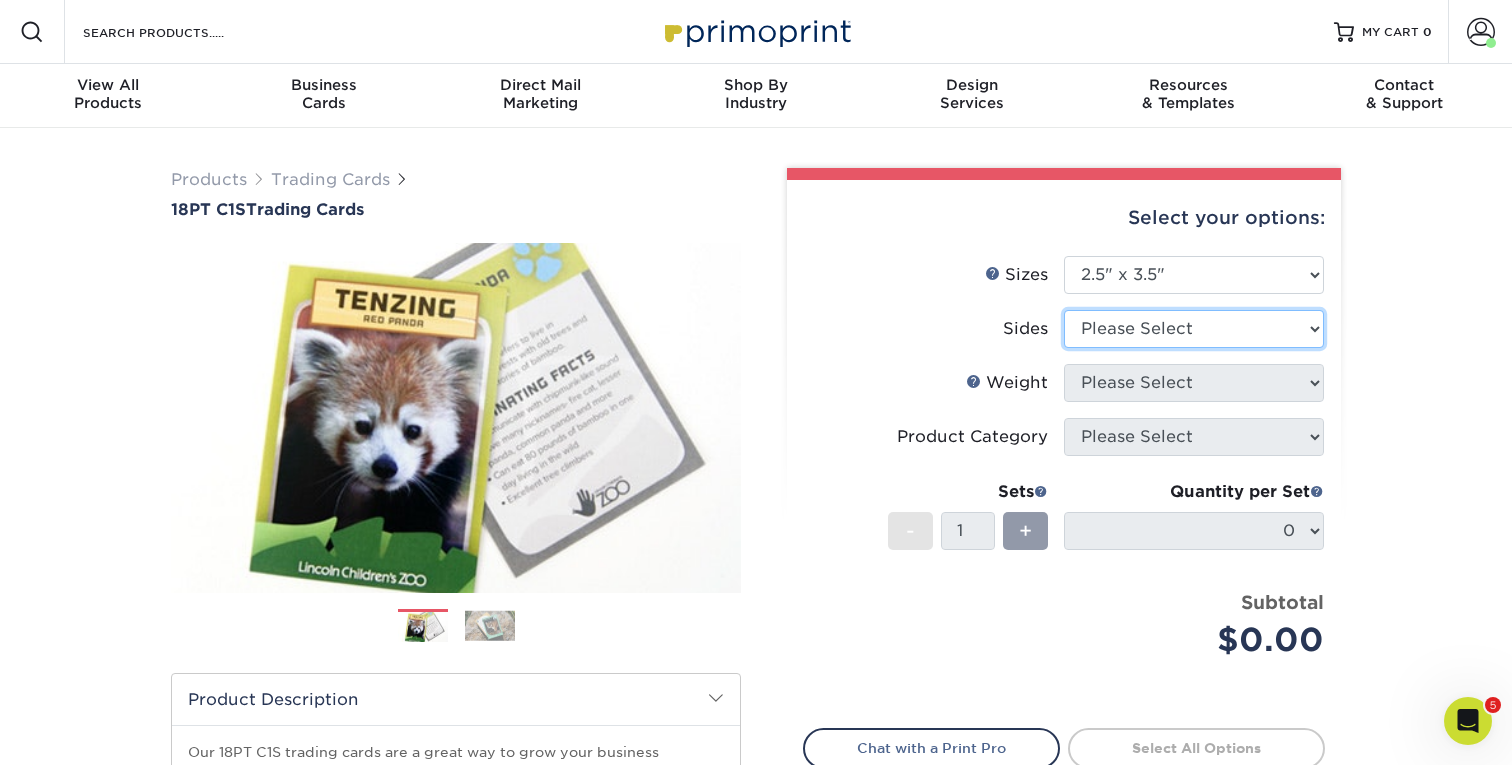 click on "Please Select Print Both Sides Print Front Only" at bounding box center [1194, 329] 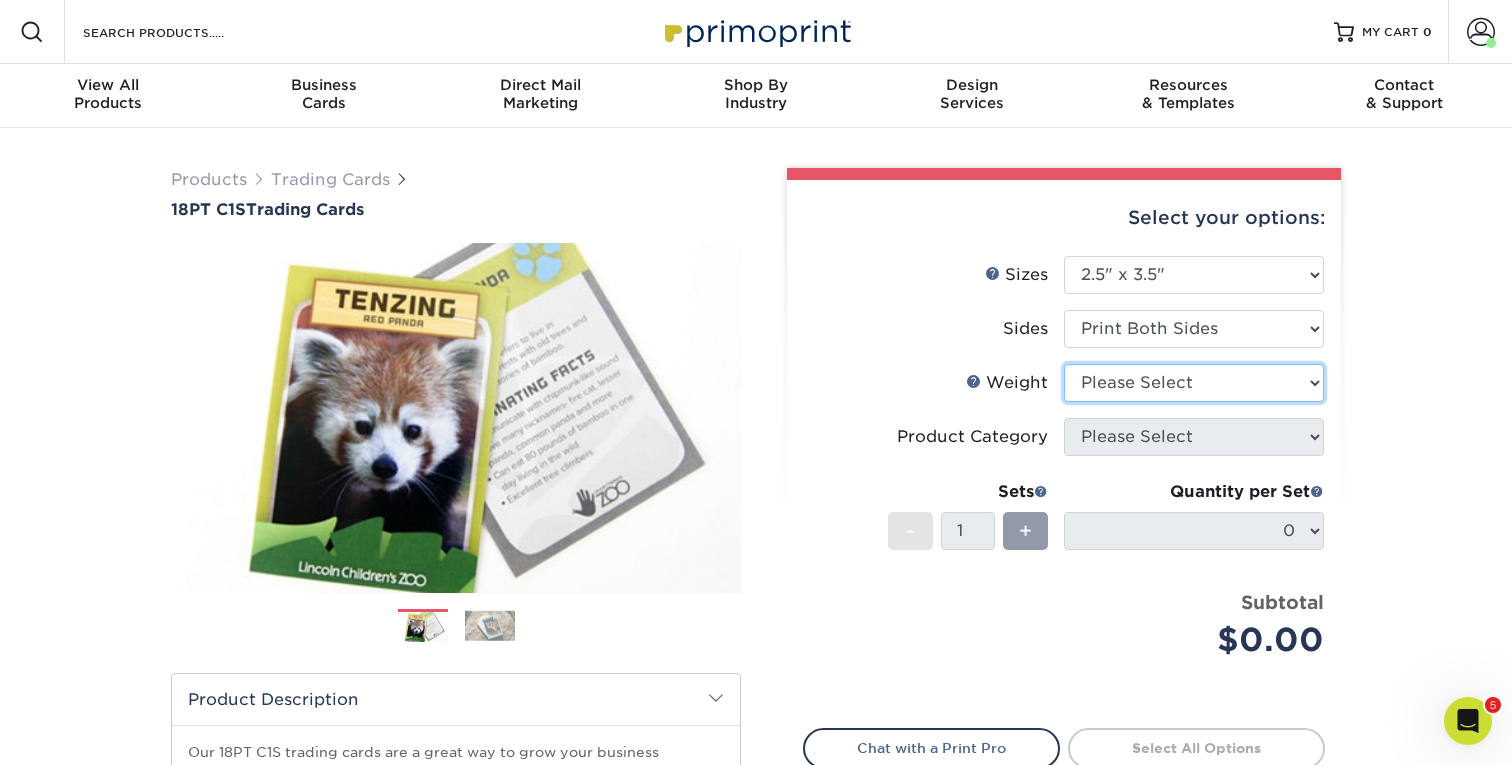 click on "Please Select 18PT C1S" at bounding box center (1194, 383) 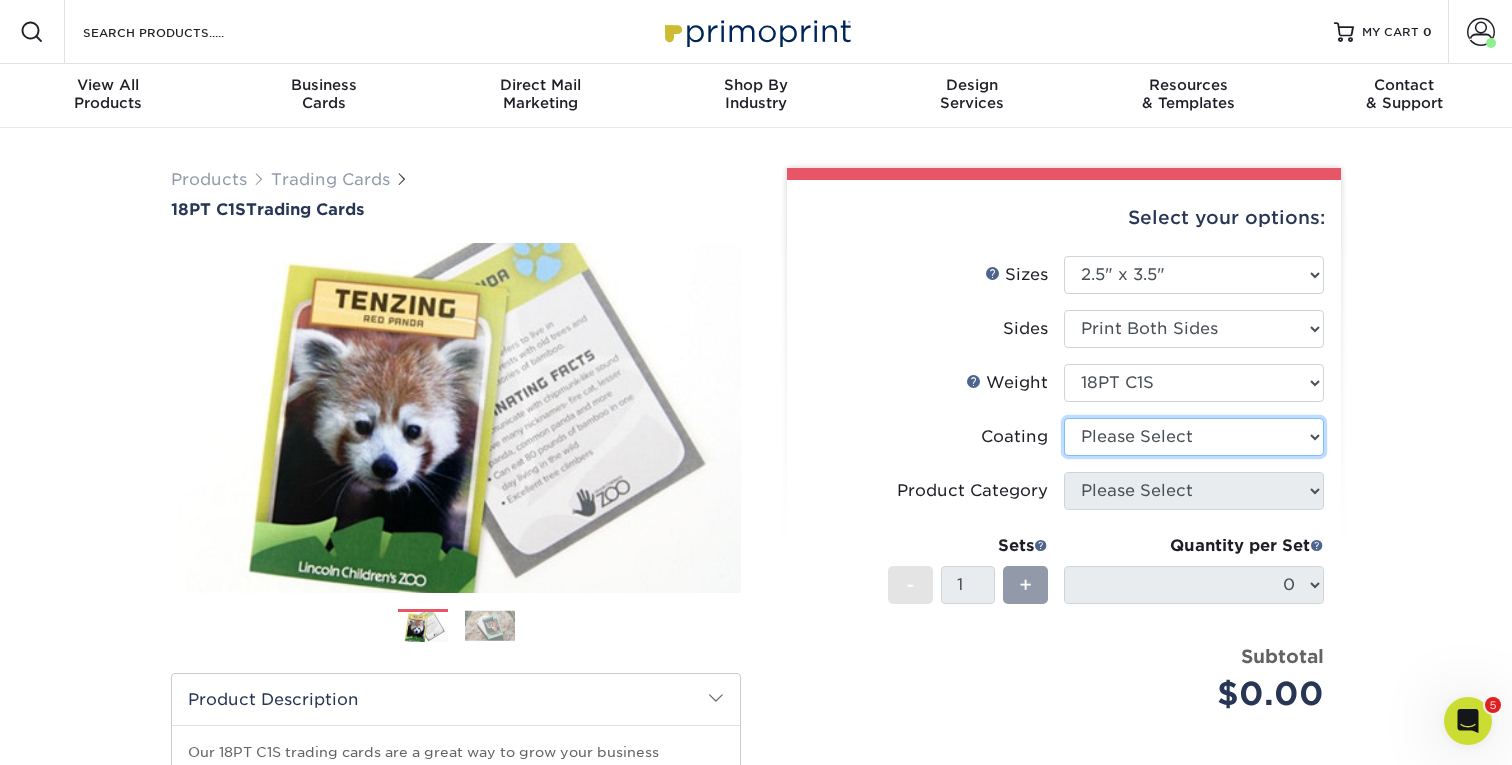 click at bounding box center (1194, 437) 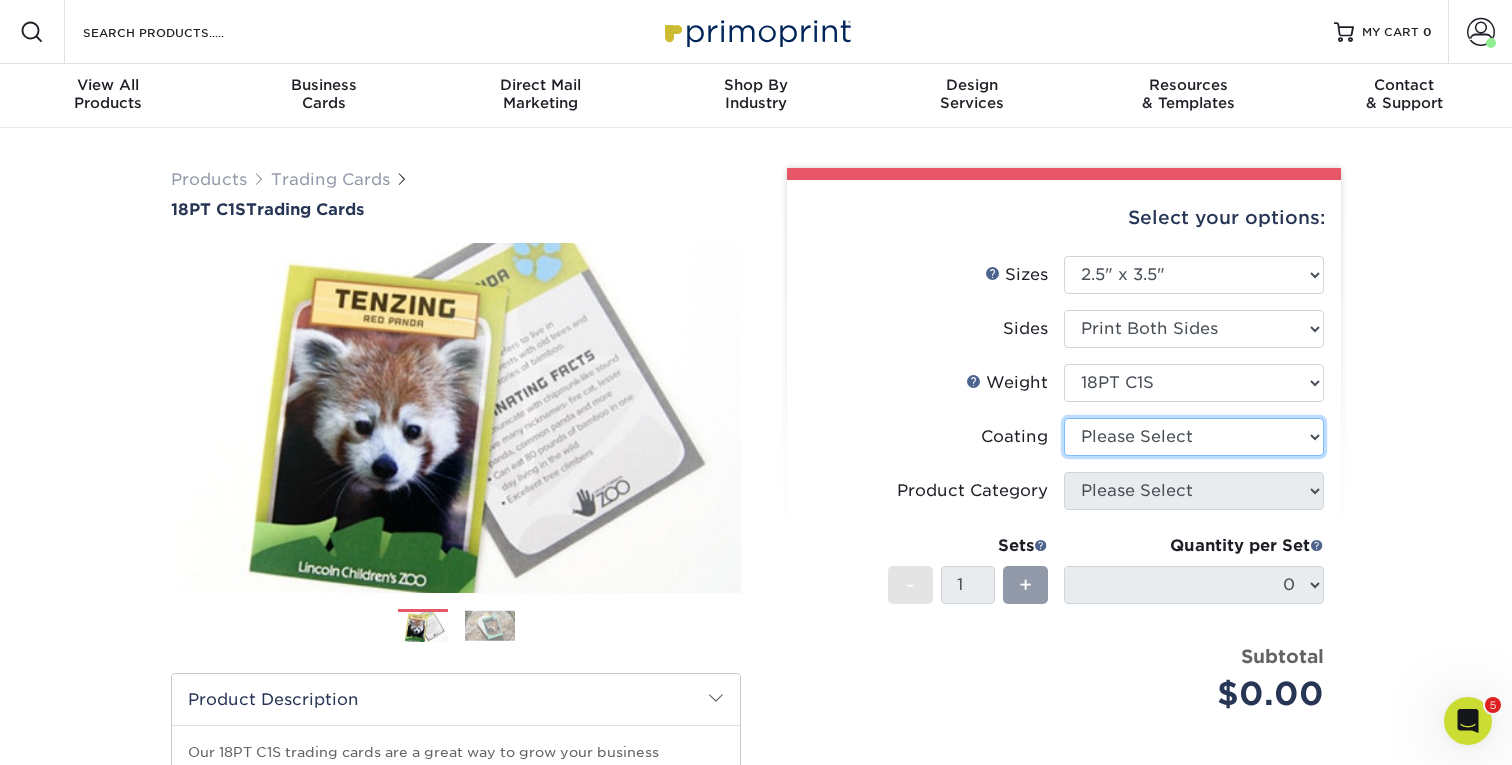 select on "1e8116af-acfc-44b1-83dc-8181aa338834" 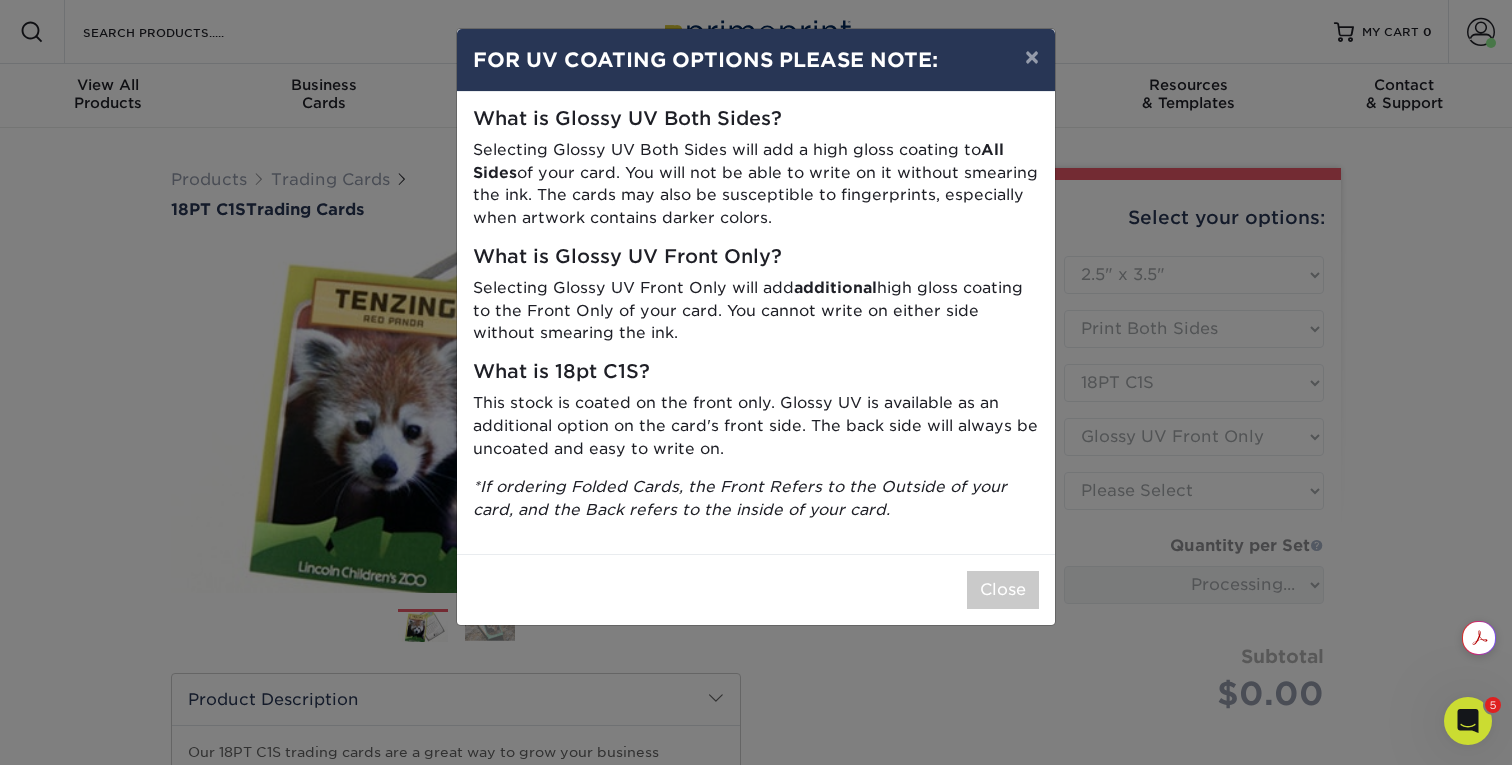 click on "Close" at bounding box center (756, 589) 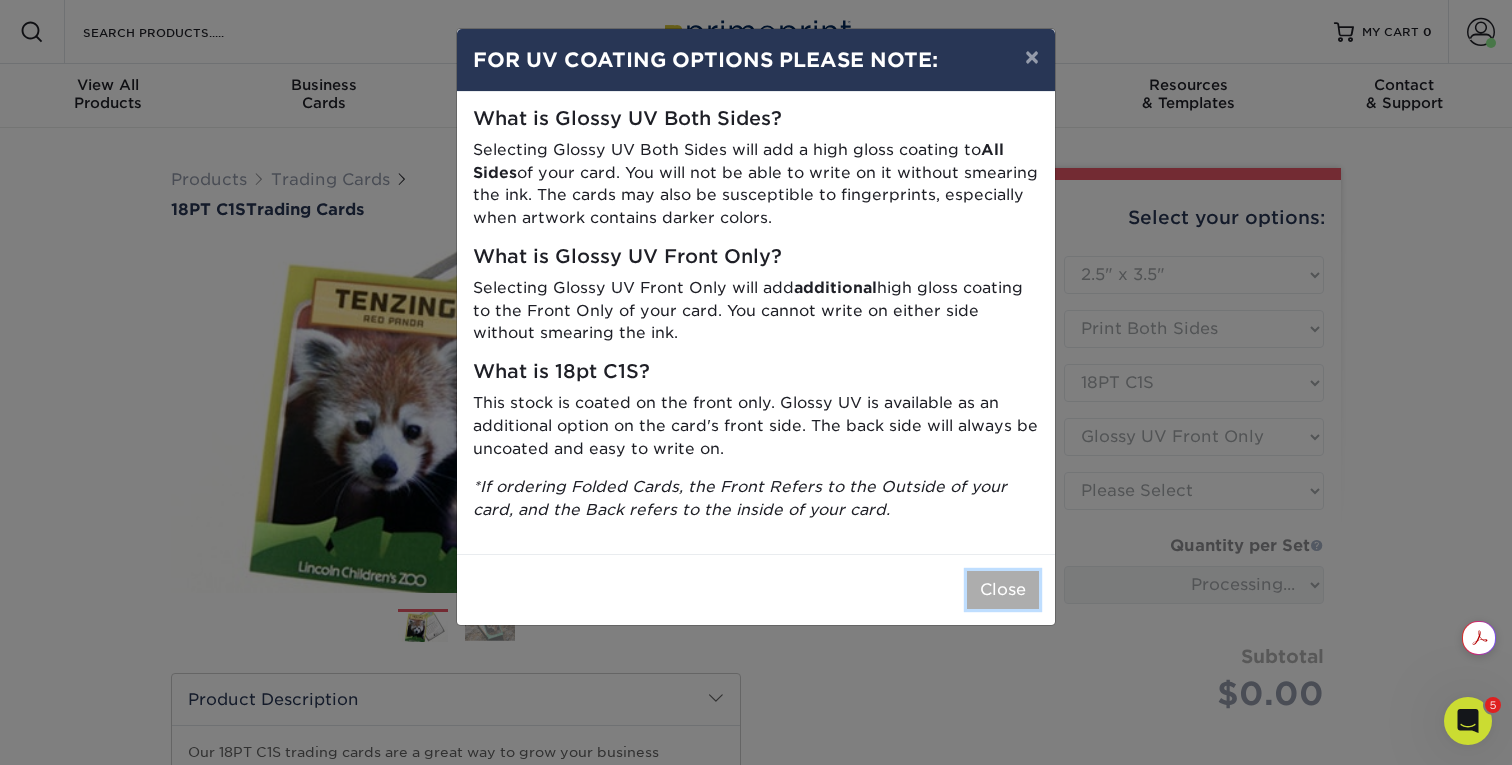 click on "Close" at bounding box center (1003, 590) 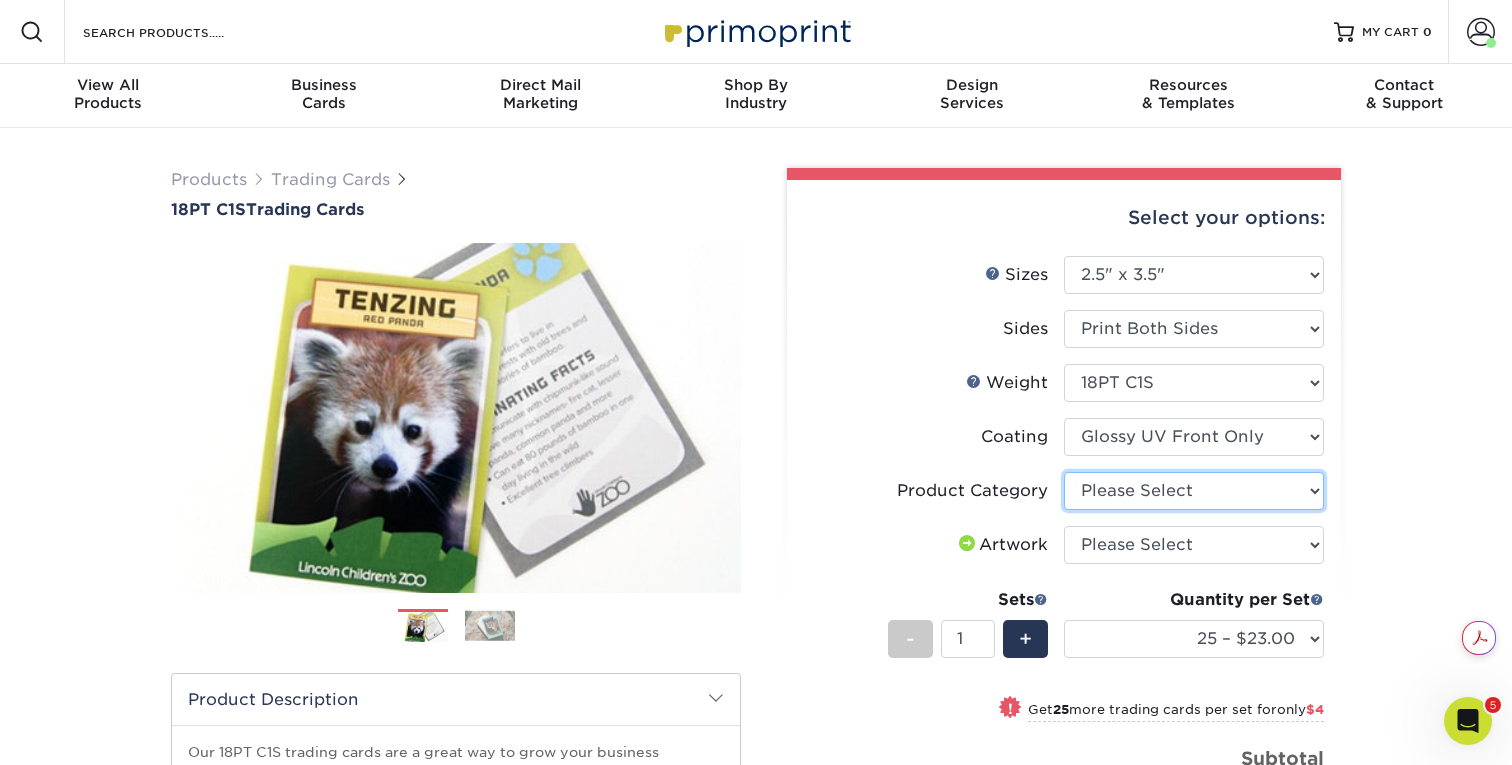 click on "Please Select Trading Cards" at bounding box center (1194, 491) 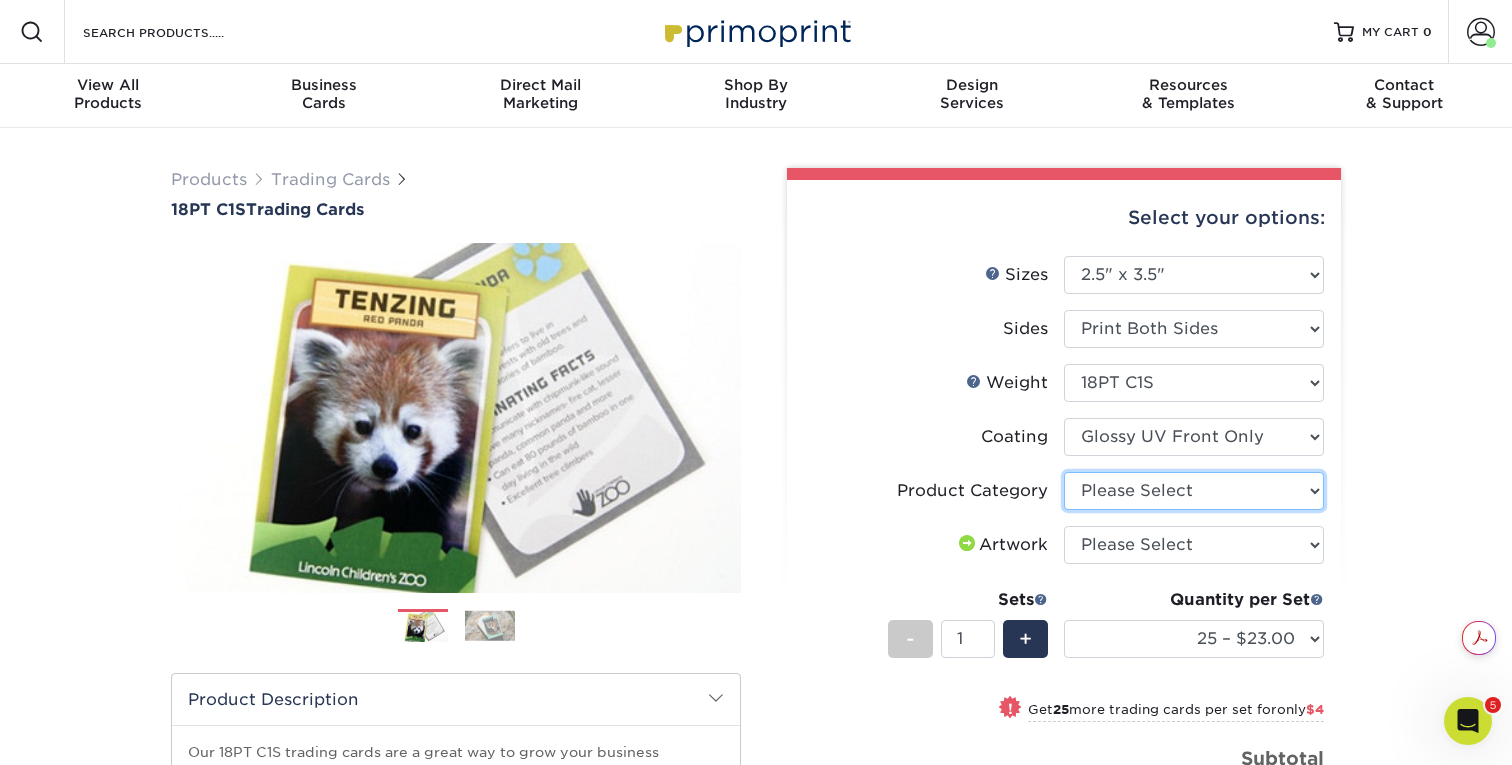 select on "c2f9bce9-36c2-409d-b101-c29d9d031e18" 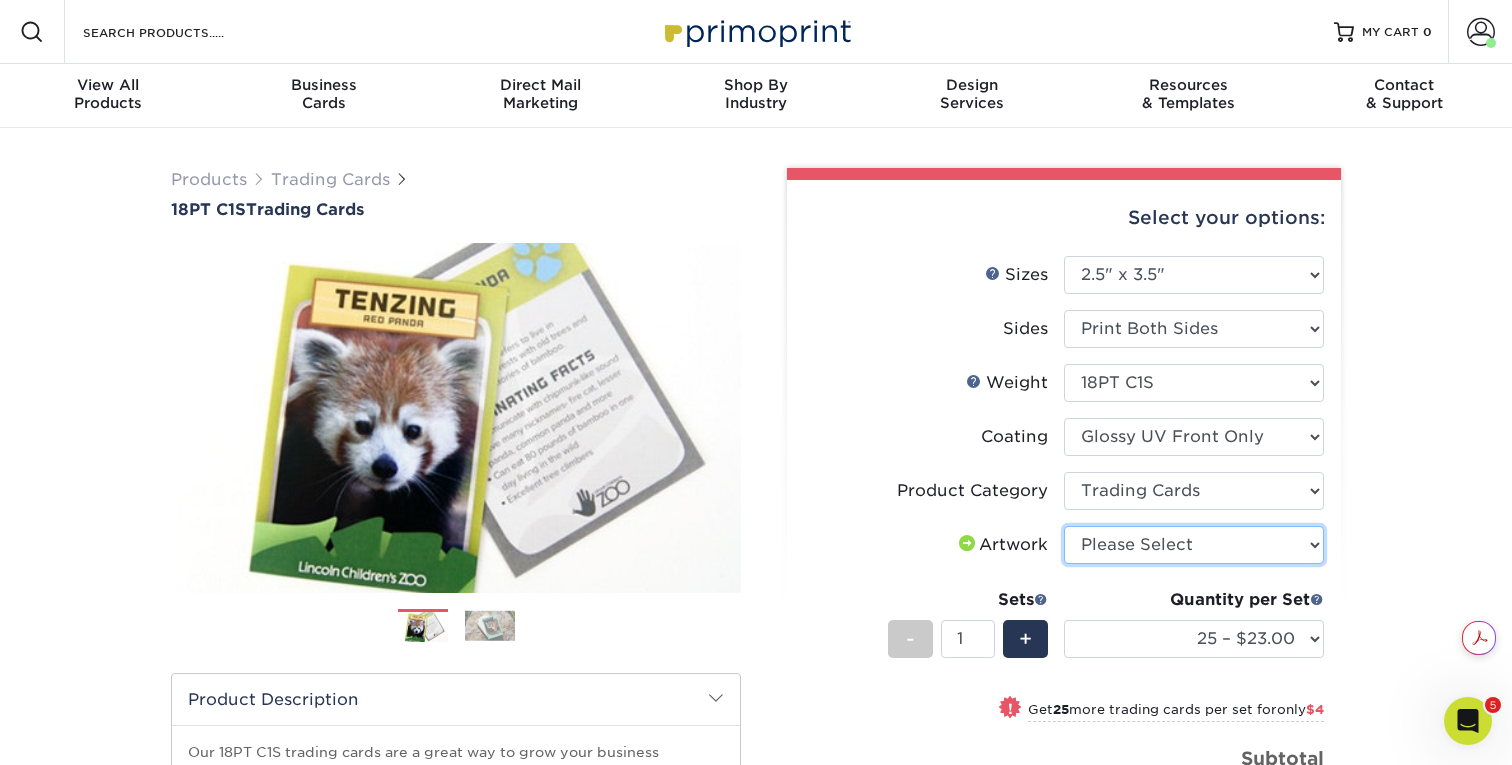 click on "Please Select I will upload files I need a design - $100" at bounding box center [1194, 545] 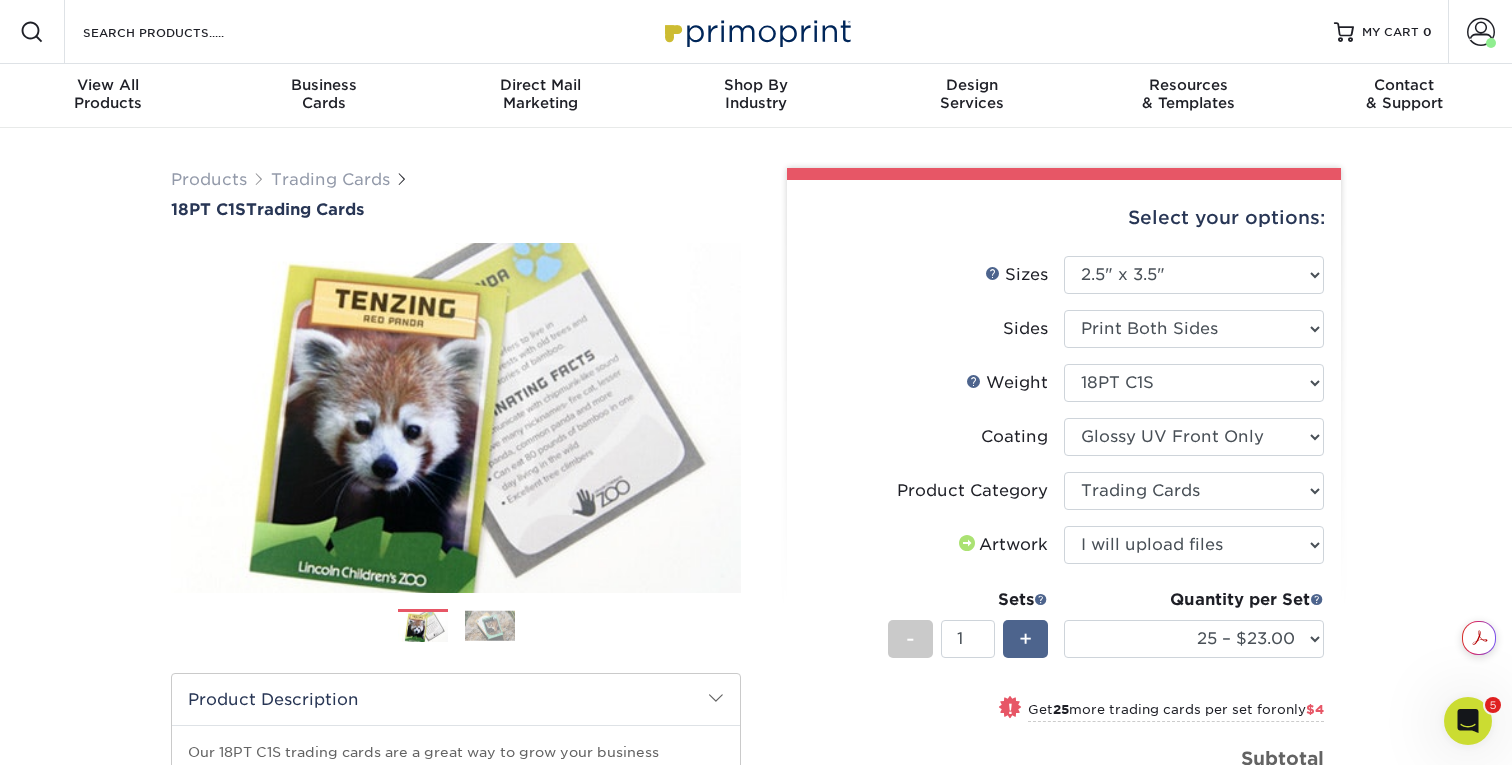 click on "+" at bounding box center [1025, 639] 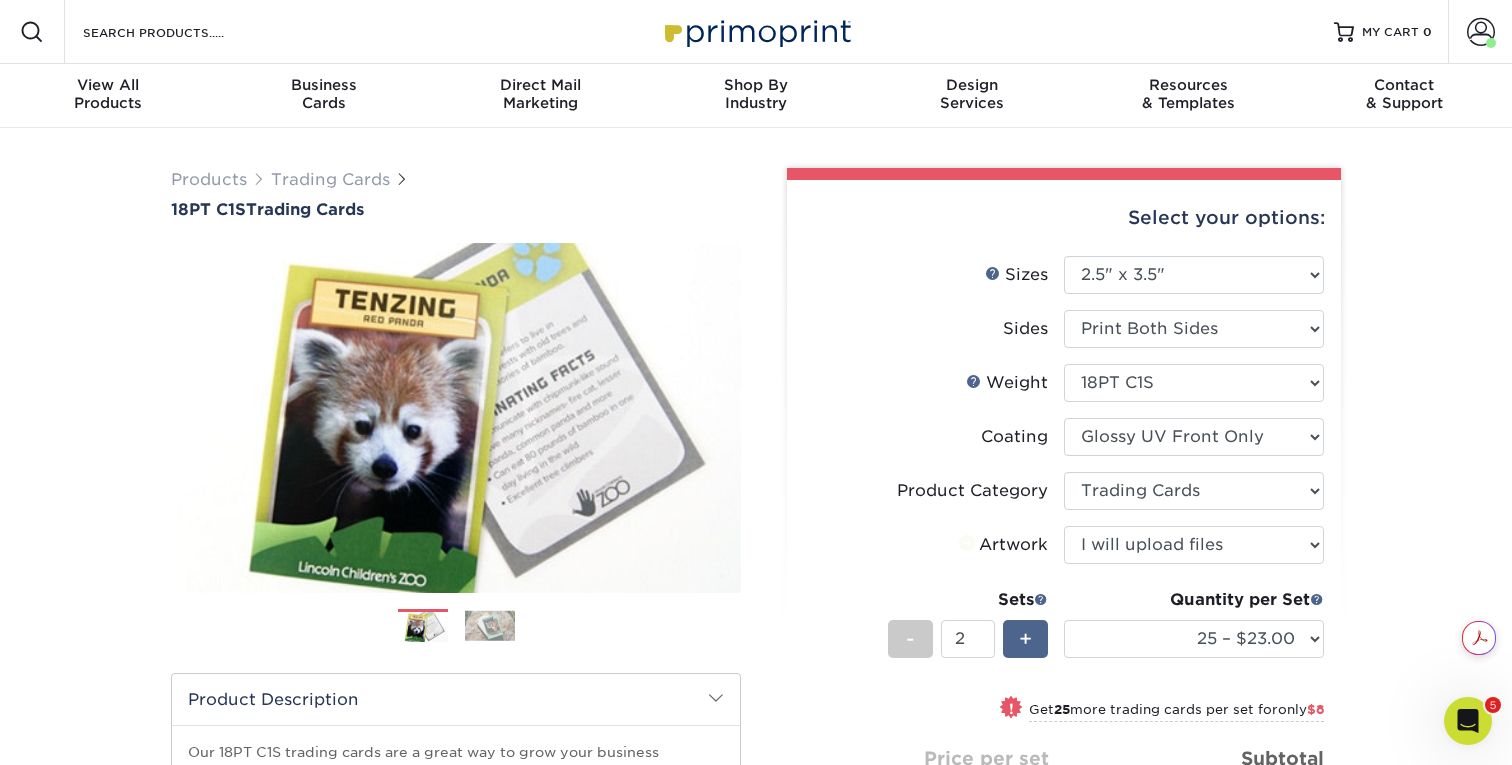 click on "+" at bounding box center [1025, 639] 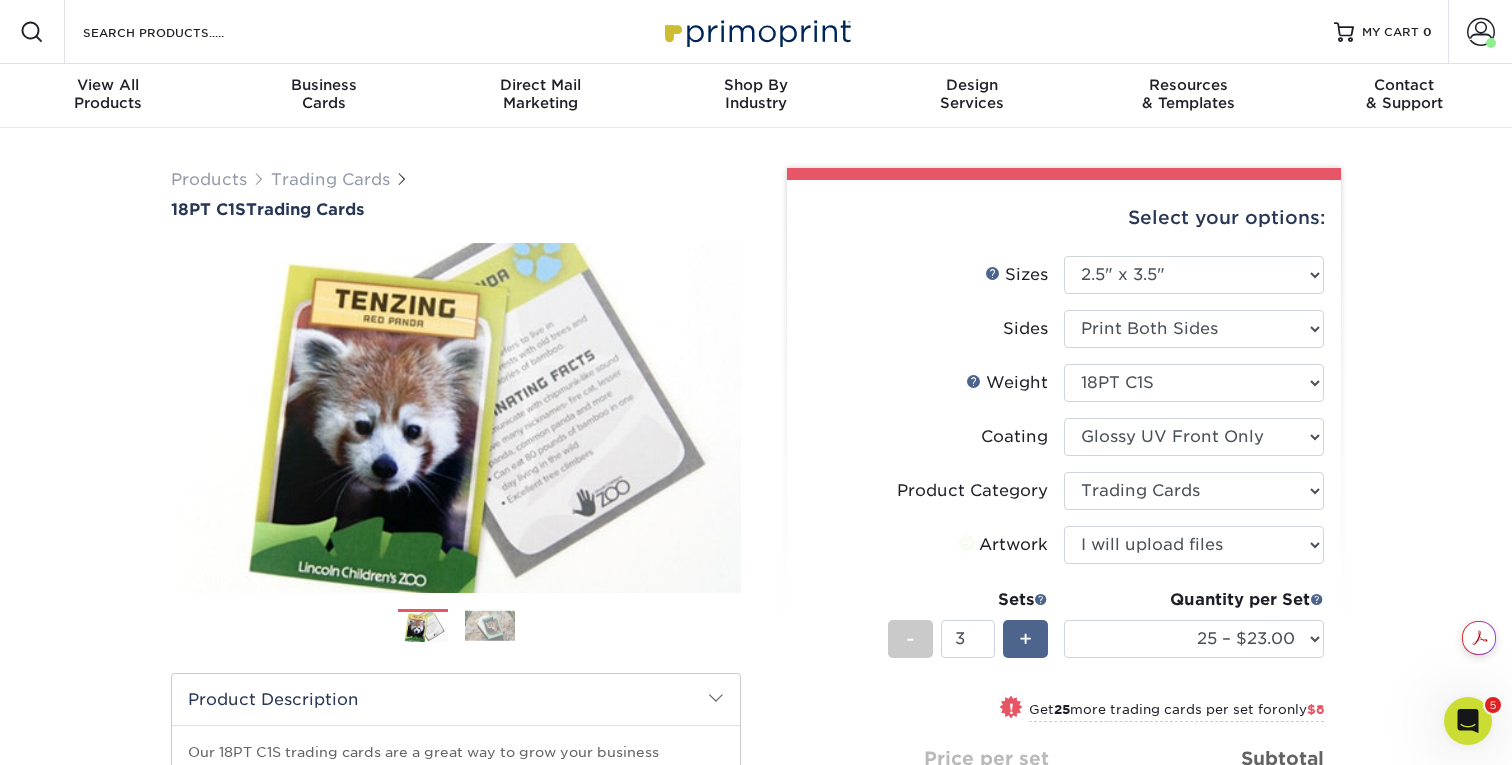 click on "+" at bounding box center (1025, 639) 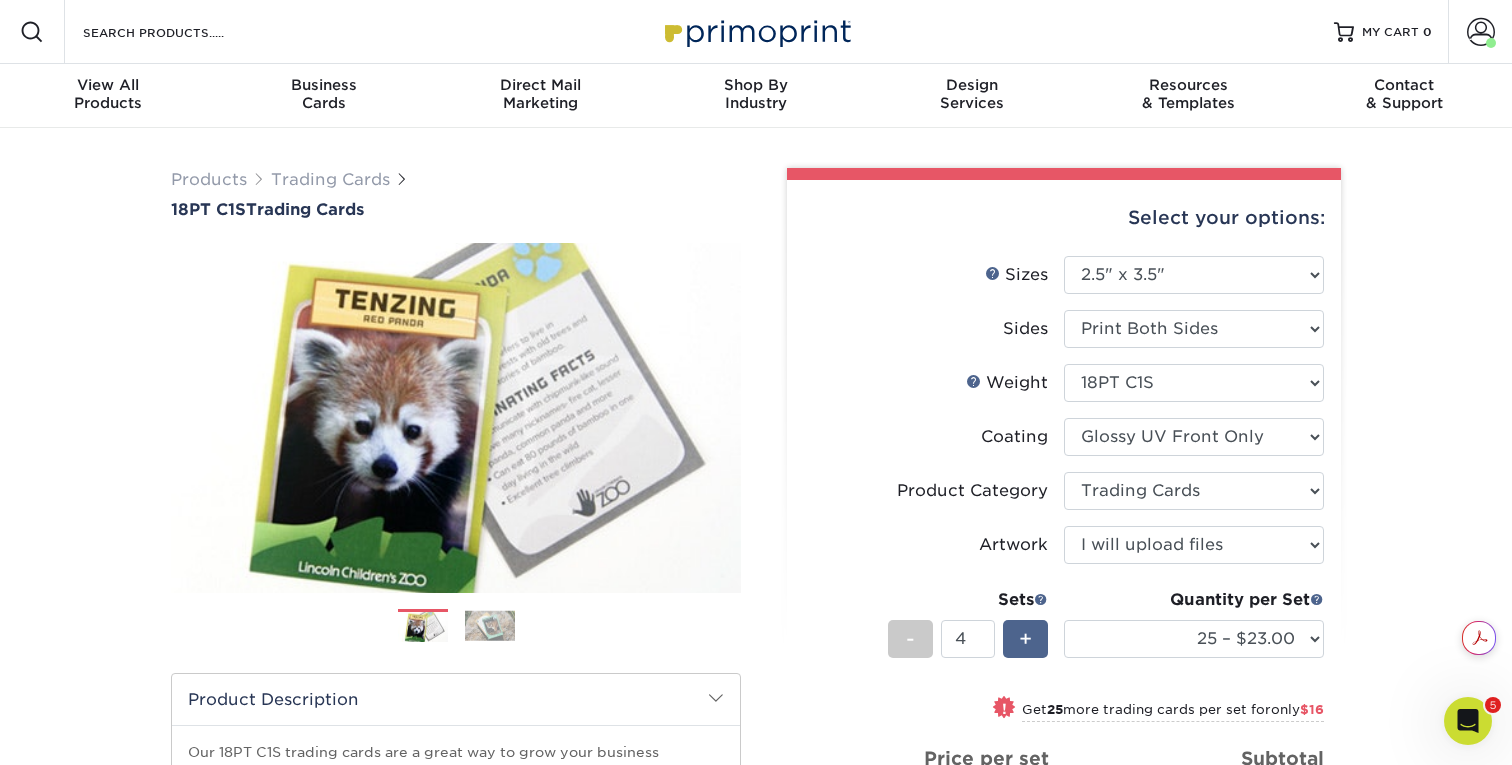 click on "+" at bounding box center (1025, 639) 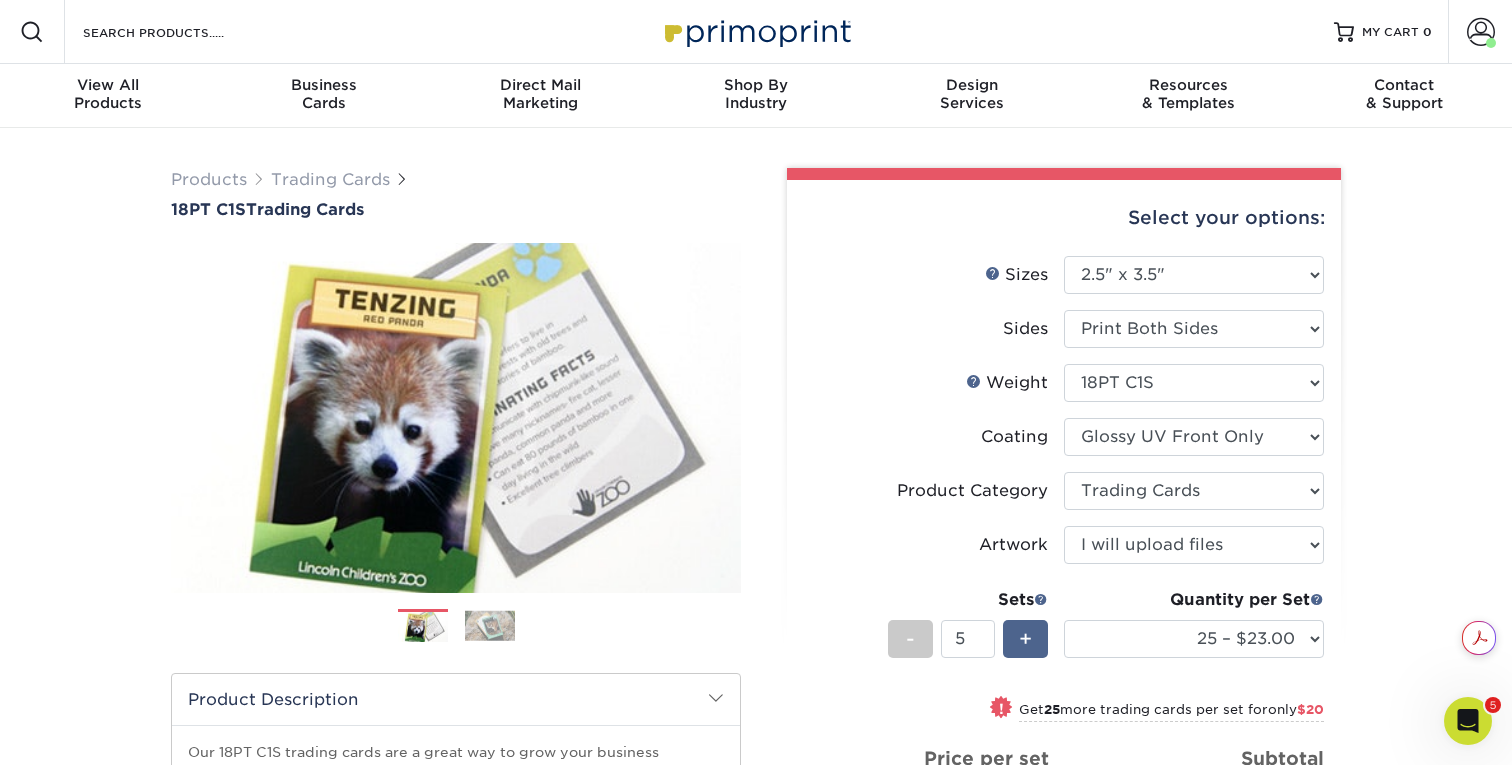 click on "+" at bounding box center (1025, 639) 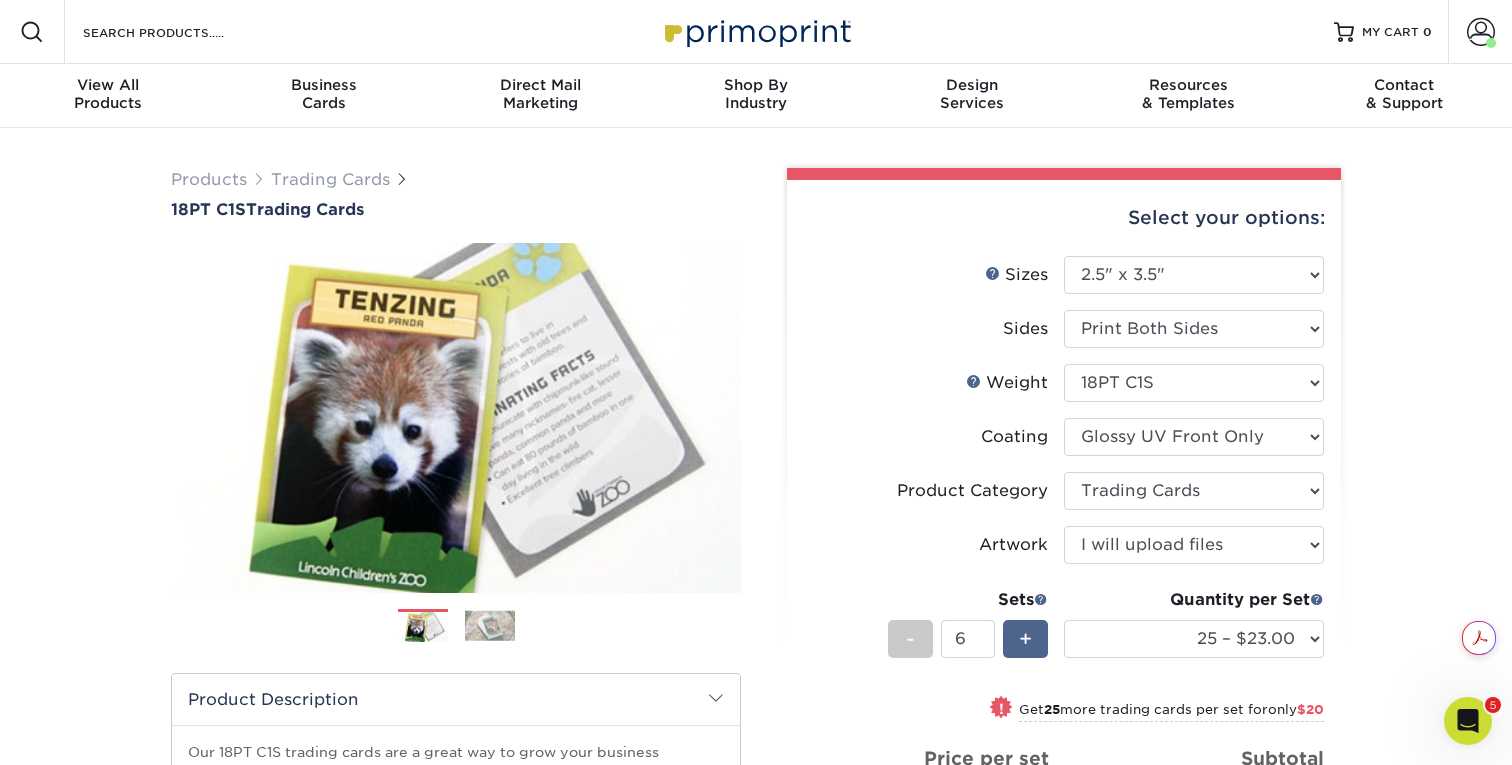 click on "+" at bounding box center [1025, 639] 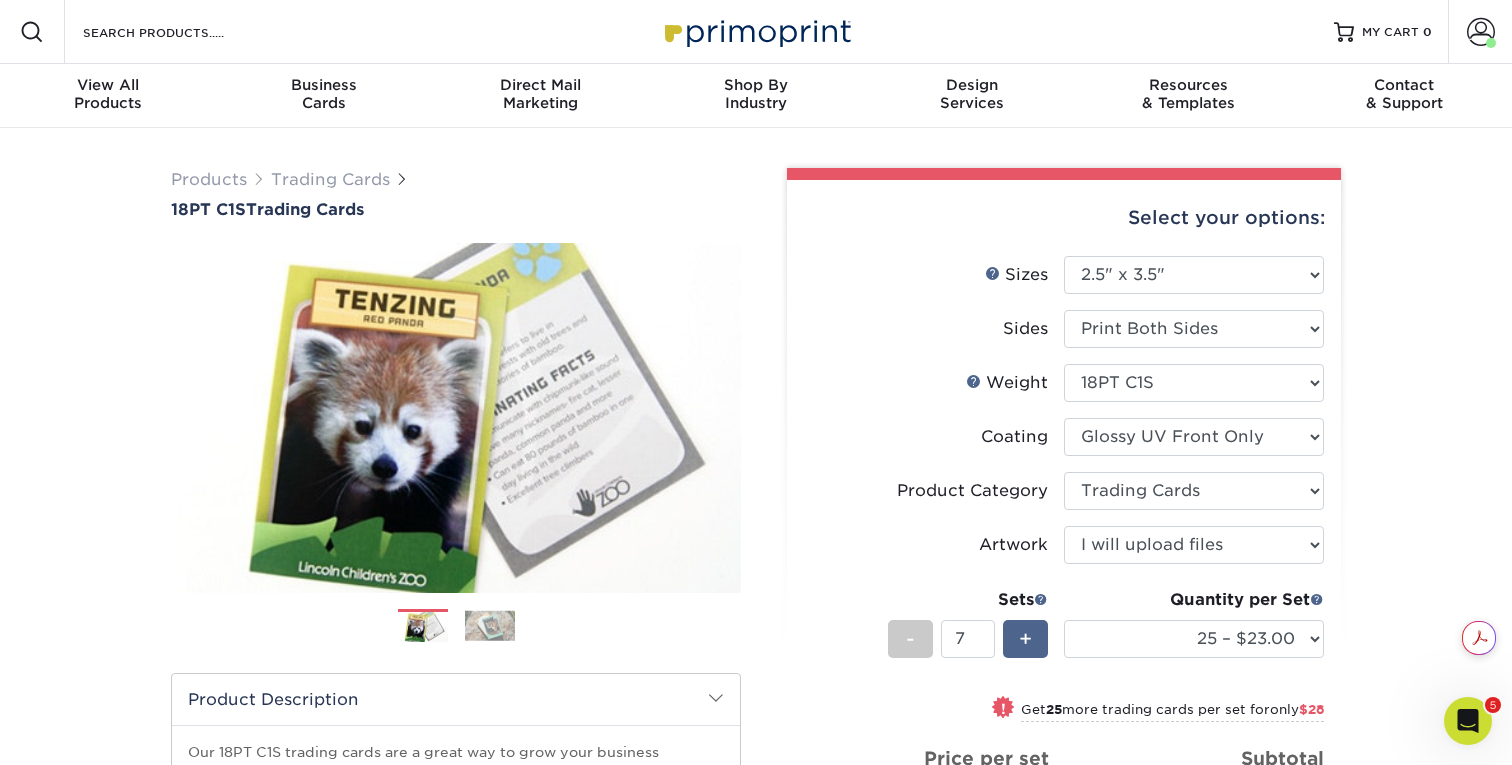 click on "+" at bounding box center (1025, 639) 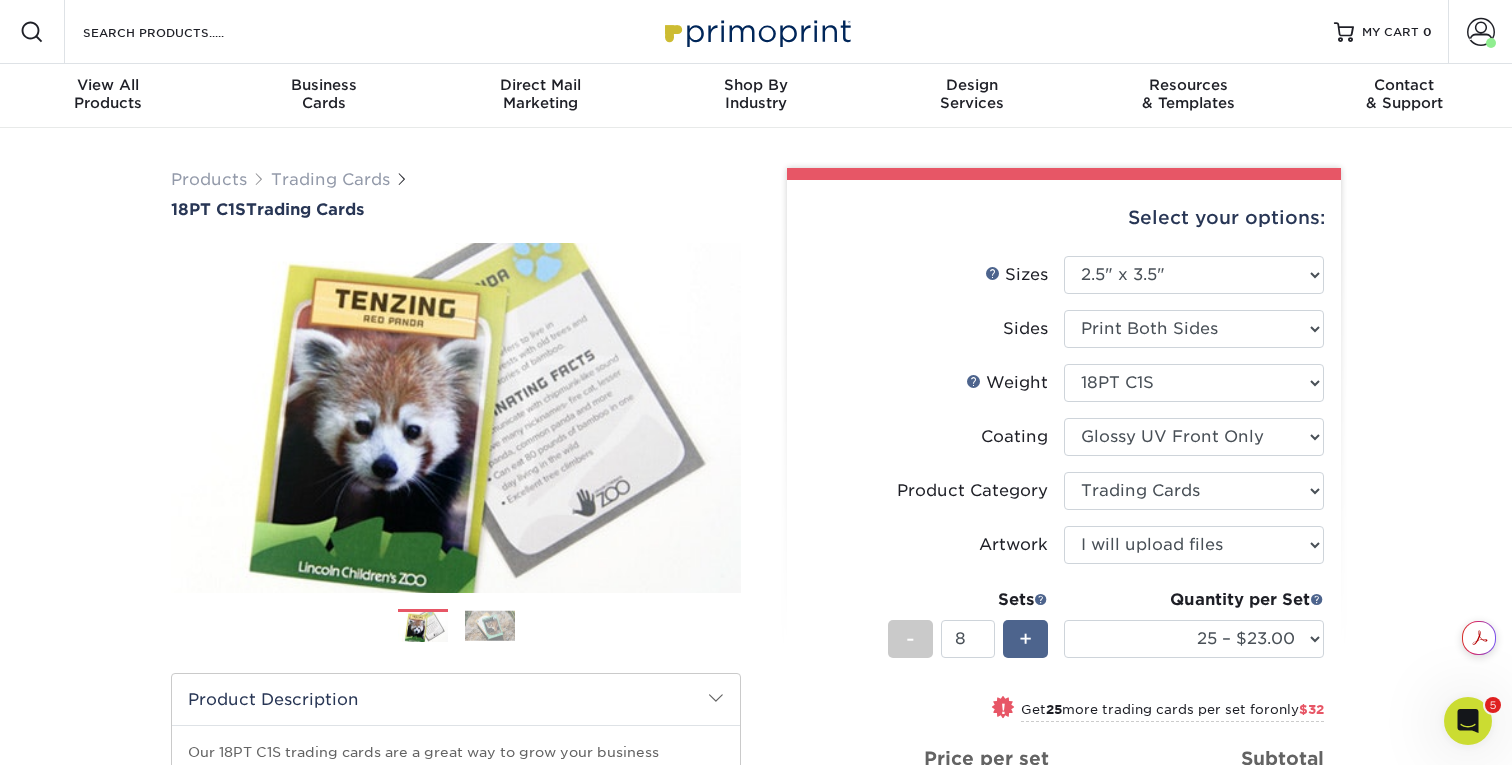 click on "+" at bounding box center (1025, 639) 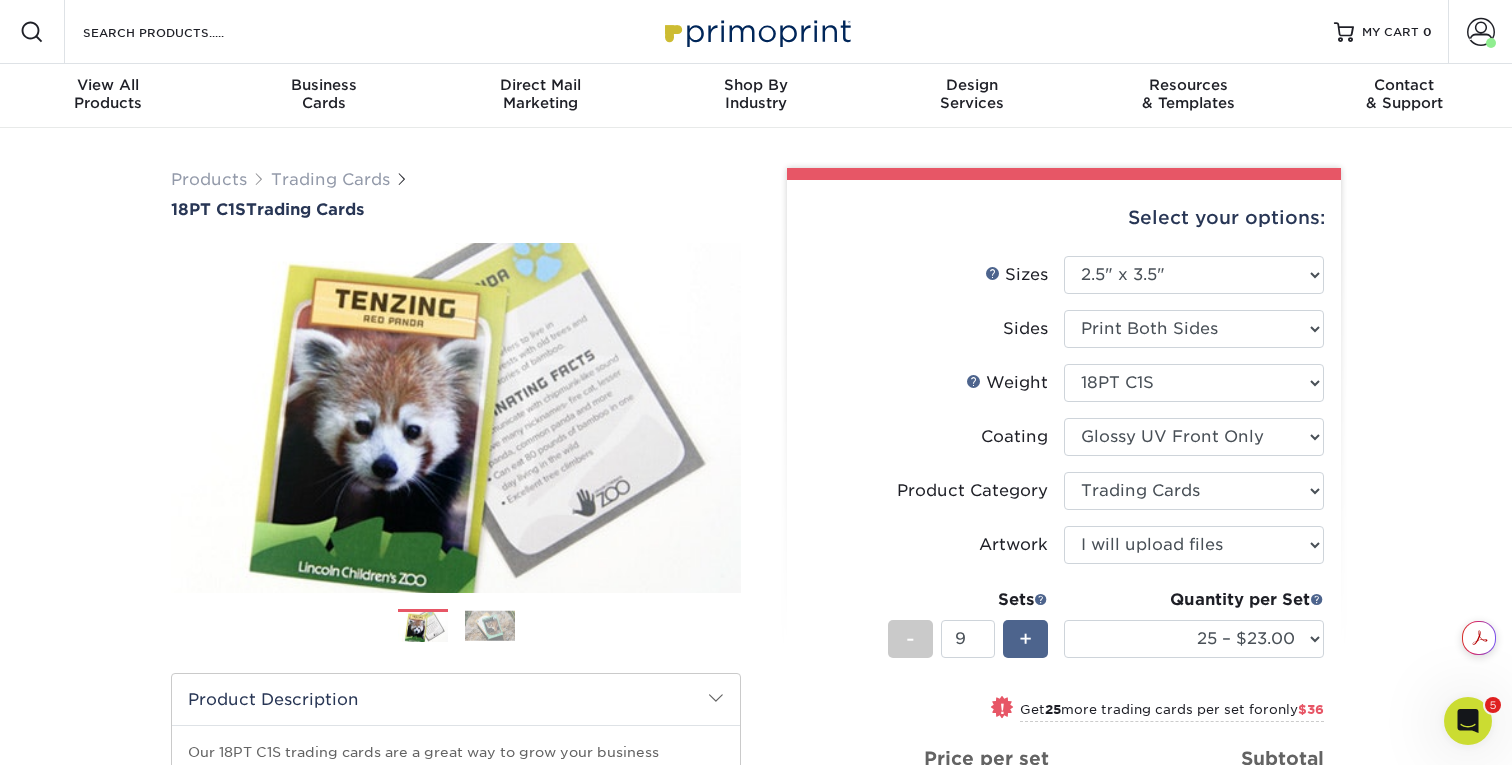 click on "+" at bounding box center [1025, 639] 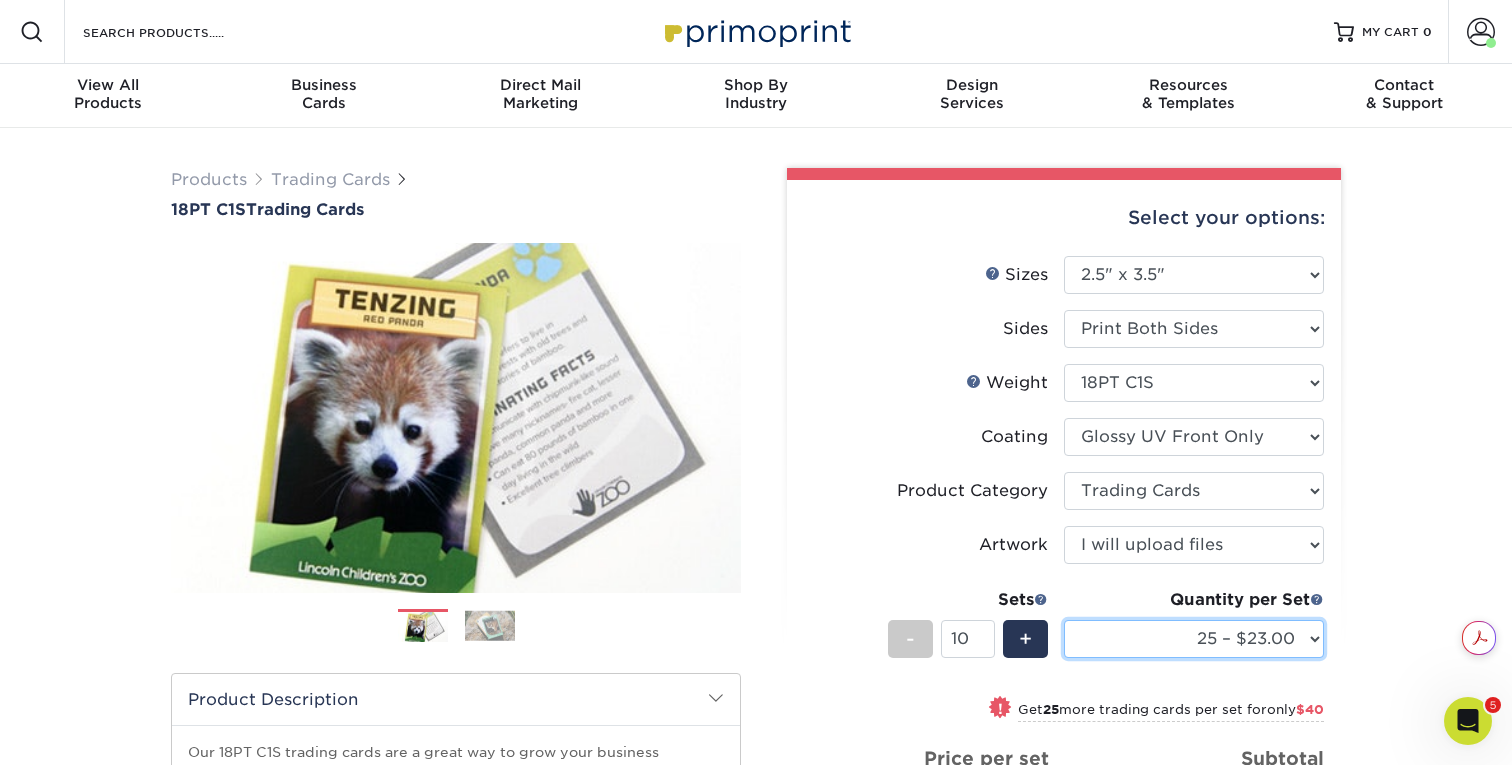 click on "25 – $23.00 50 – $27.00 75 – $34.00 100 – $38.00 250 – $45.00 500 – $54.00 1000 – $72.00 2500 – $143.00 5000 – $196.00 10000 – $382.00 15000 – $566.00 20000 – $752.00 25000 – $920.00" at bounding box center (1194, 639) 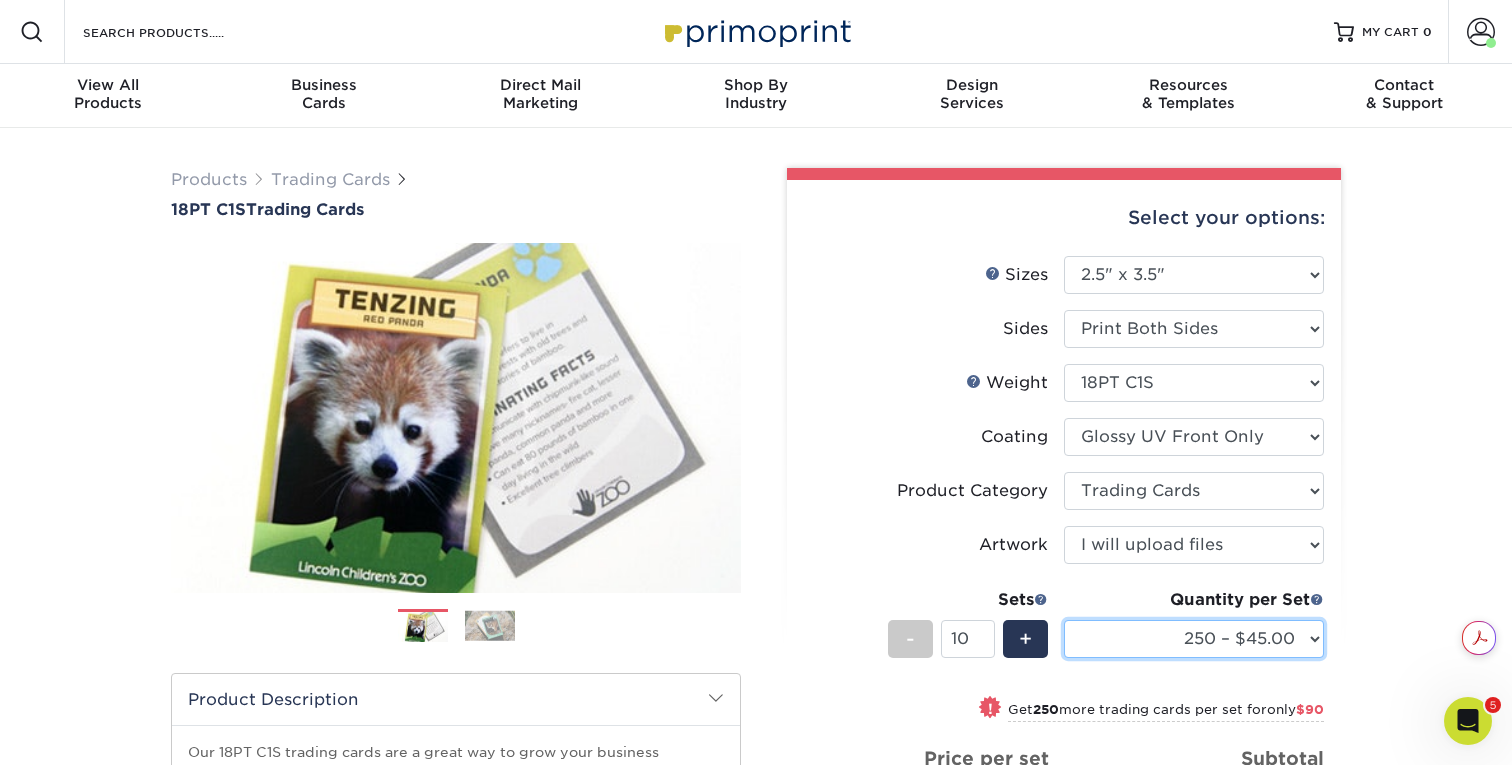click on "25 – $23.00 50 – $27.00 75 – $34.00 100 – $38.00 250 – $45.00 500 – $54.00 1000 – $72.00 2500 – $143.00 5000 – $196.00 10000 – $382.00 15000 – $566.00 20000 – $752.00 25000 – $920.00" at bounding box center (1194, 639) 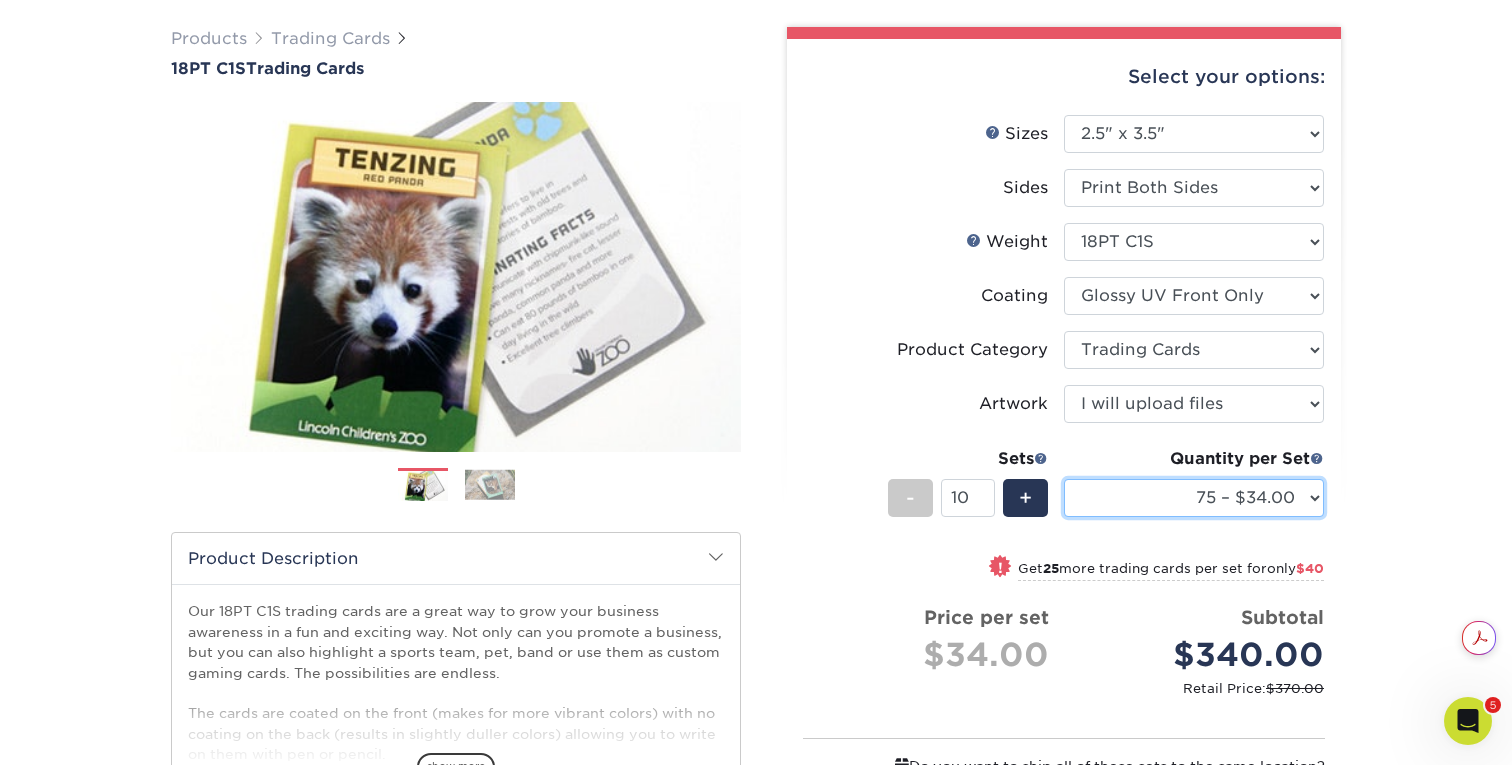 scroll, scrollTop: 301, scrollLeft: 0, axis: vertical 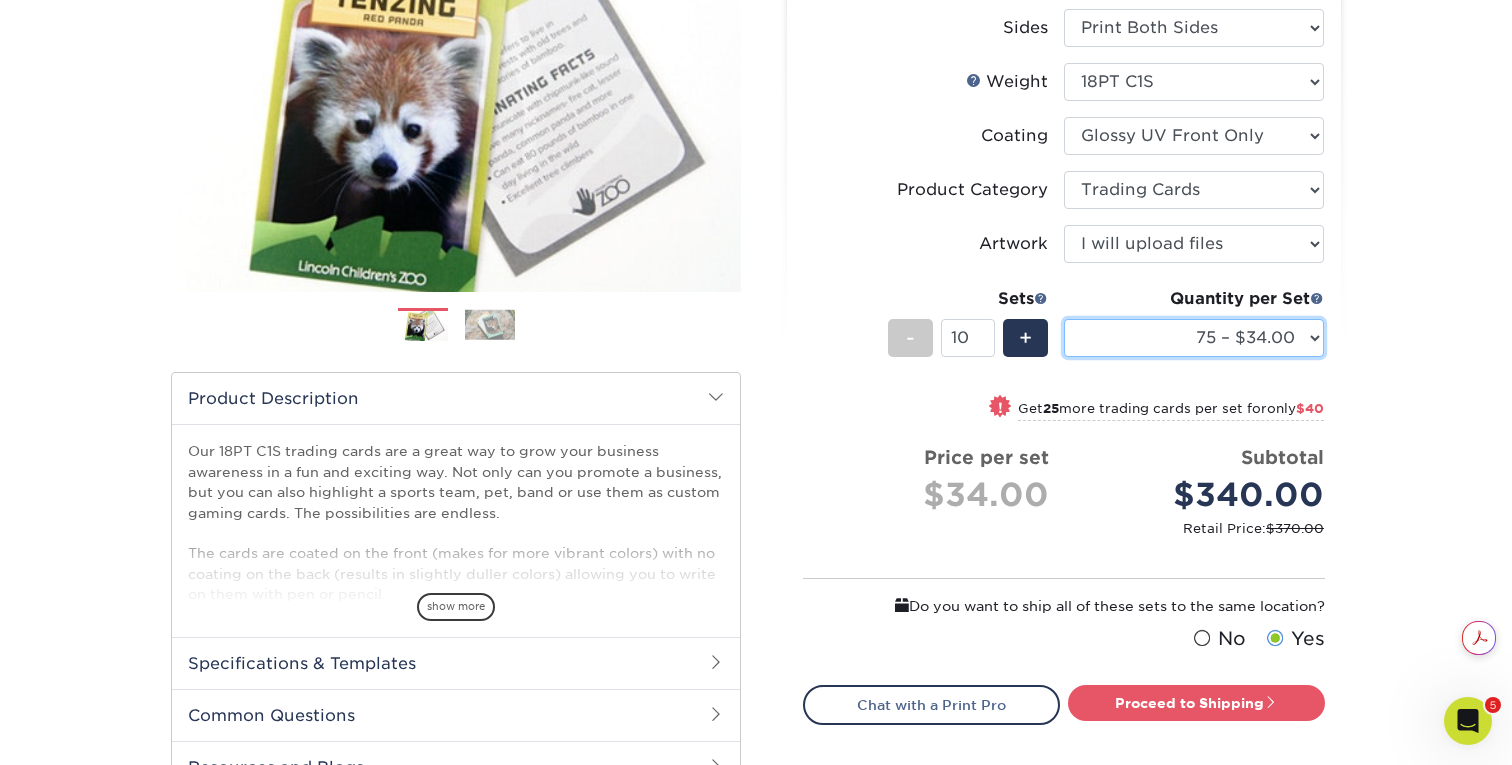 click on "25 – $23.00 50 – $27.00 75 – $34.00 100 – $38.00 250 – $45.00 500 – $54.00 1000 – $72.00 2500 – $143.00 5000 – $196.00 10000 – $382.00 15000 – $566.00 20000 – $752.00 25000 – $920.00" at bounding box center [1194, 338] 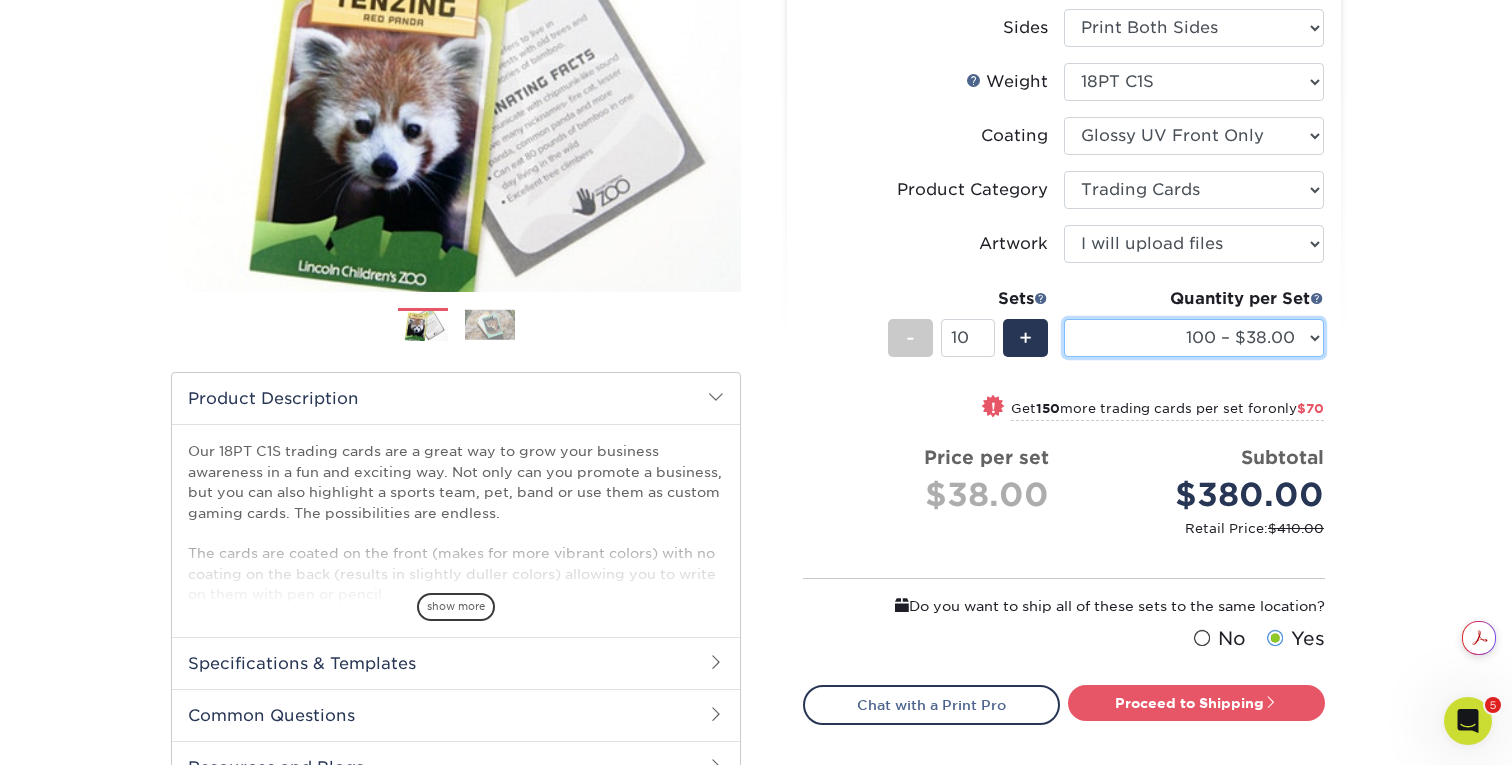 click on "25 – $23.00 50 – $27.00 75 – $34.00 100 – $38.00 250 – $45.00 500 – $54.00 1000 – $72.00 2500 – $143.00 5000 – $196.00 10000 – $382.00 15000 – $566.00 20000 – $752.00 25000 – $920.00" at bounding box center (1194, 338) 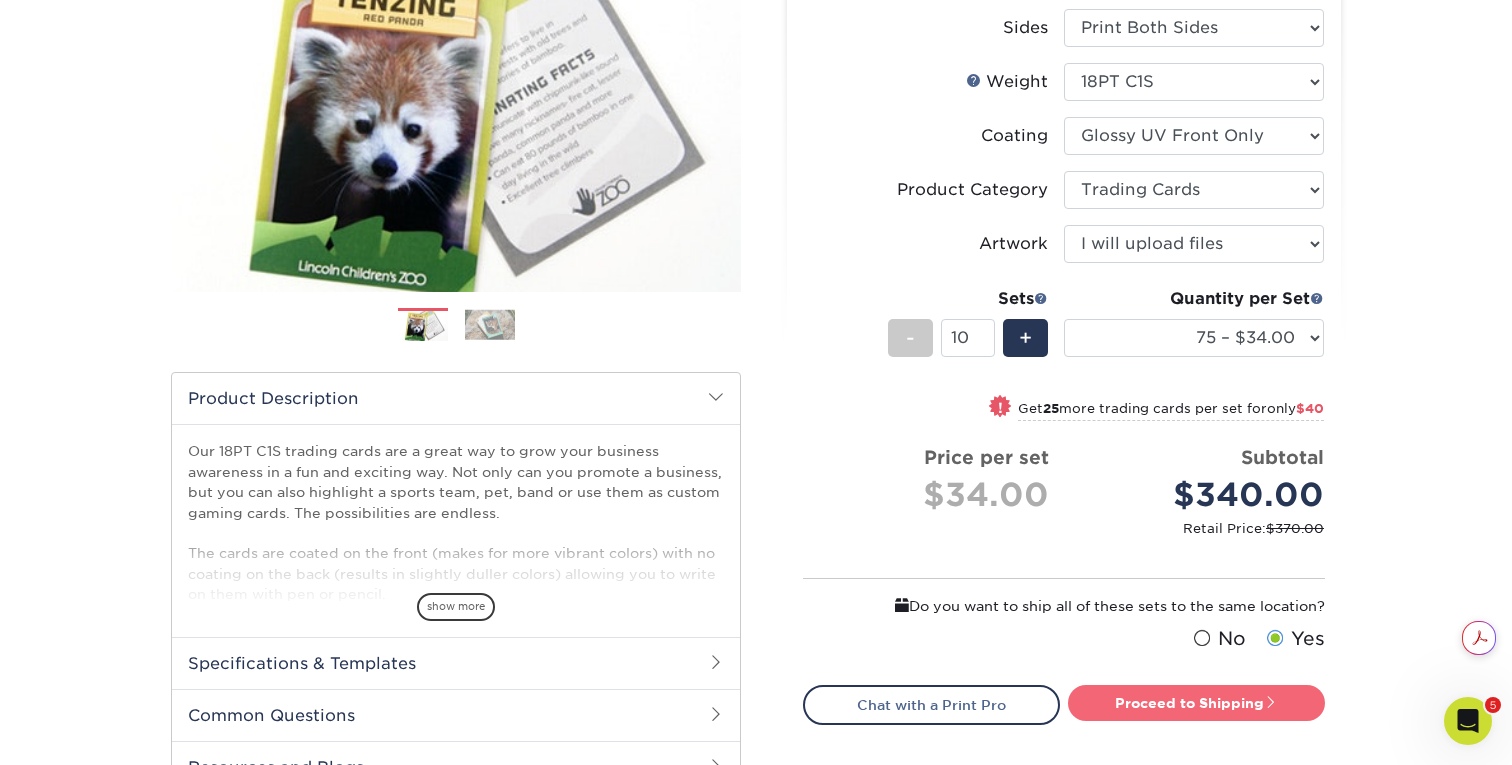 click on "Proceed to Shipping" at bounding box center [1196, 703] 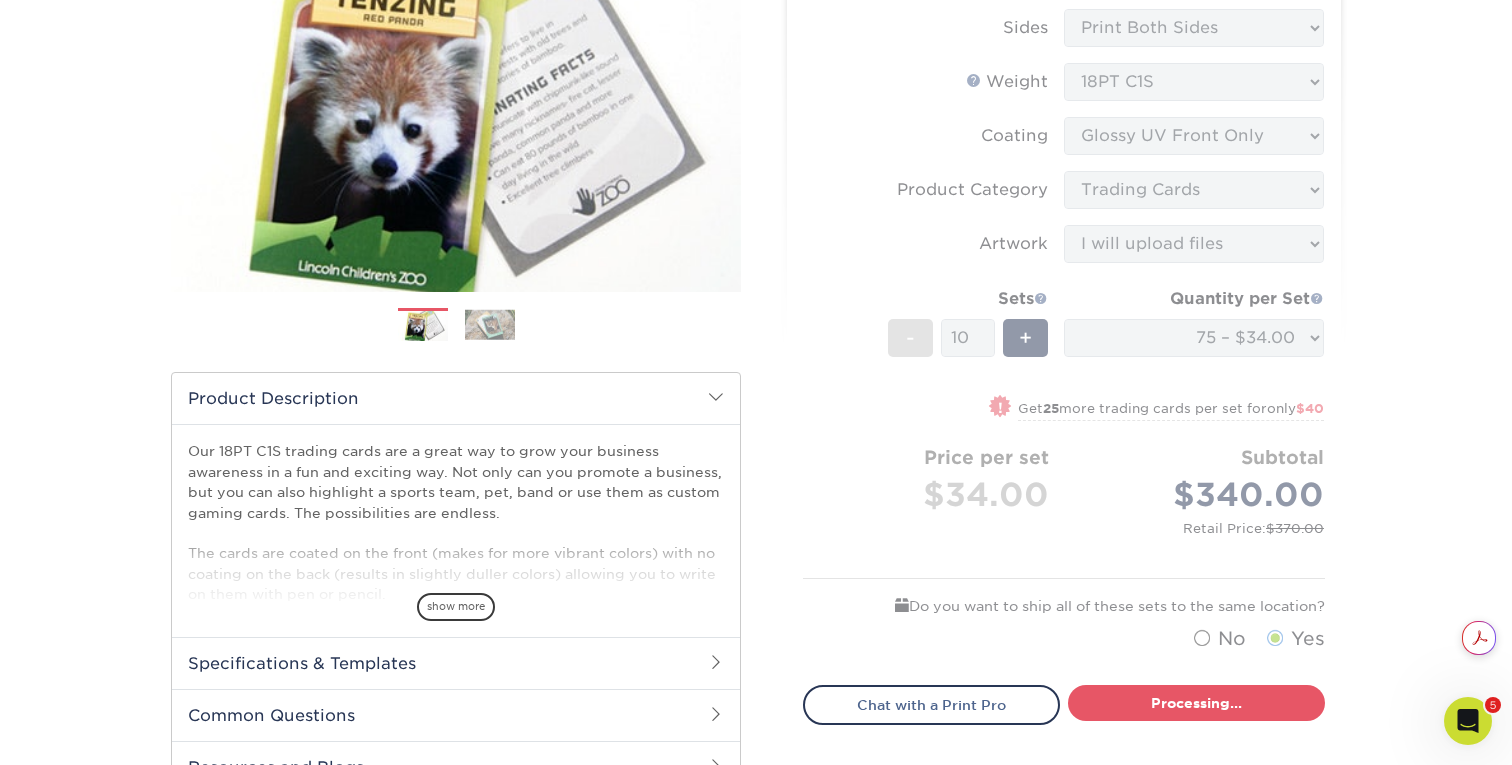 select on "5dca6a57-5d5f-4001-9b23-eae5aec3fc7e" 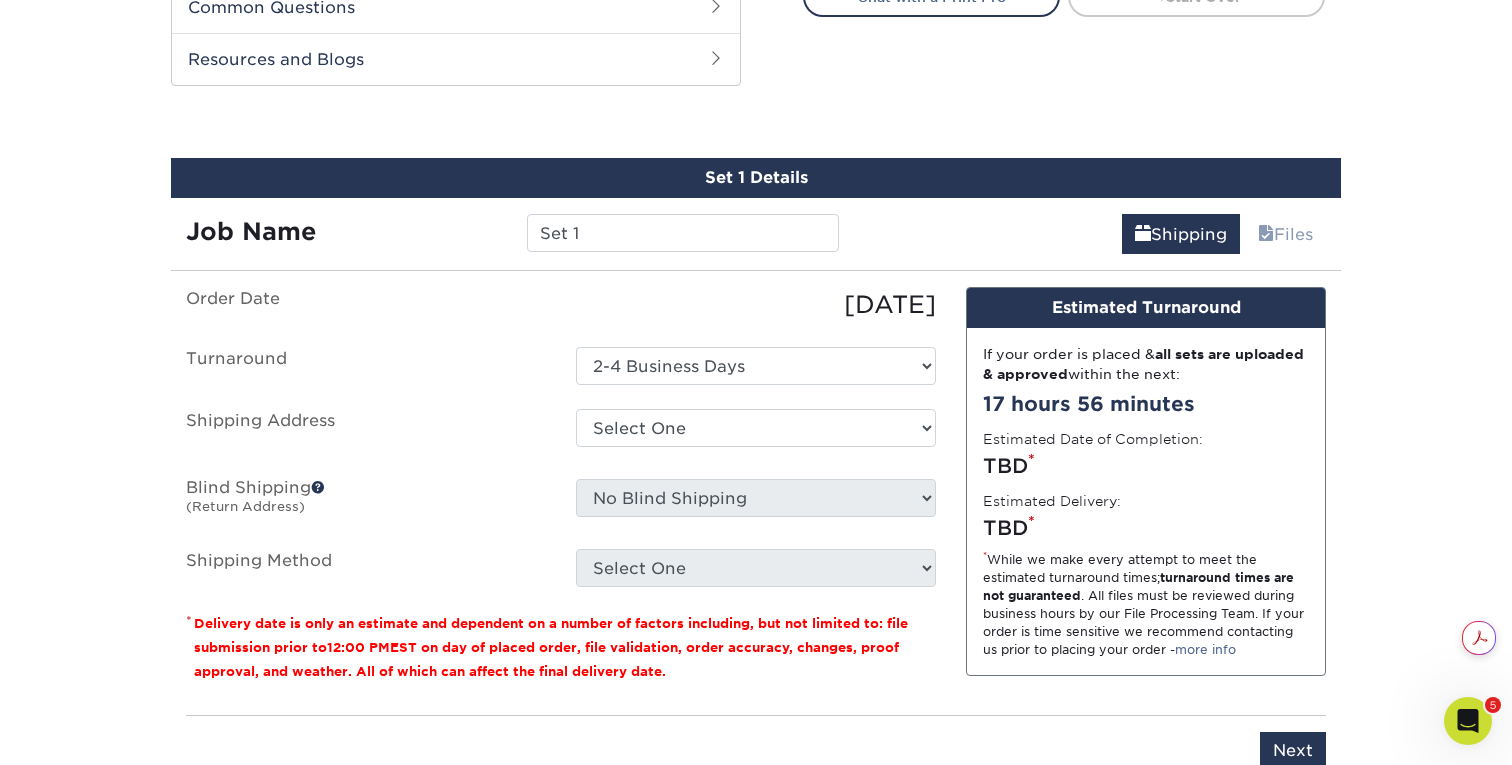 scroll, scrollTop: 1039, scrollLeft: 0, axis: vertical 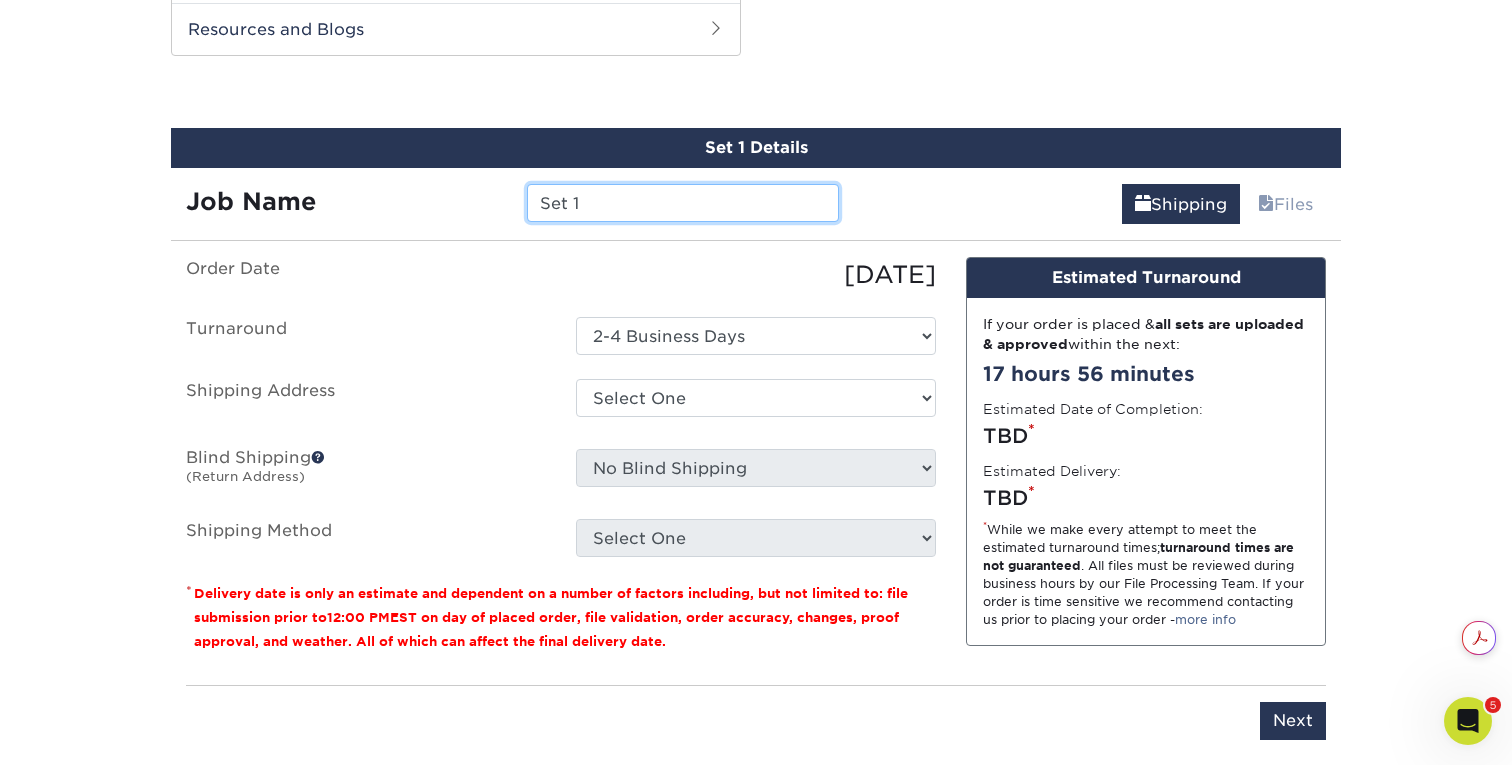 drag, startPoint x: 600, startPoint y: 200, endPoint x: 432, endPoint y: 133, distance: 180.86736 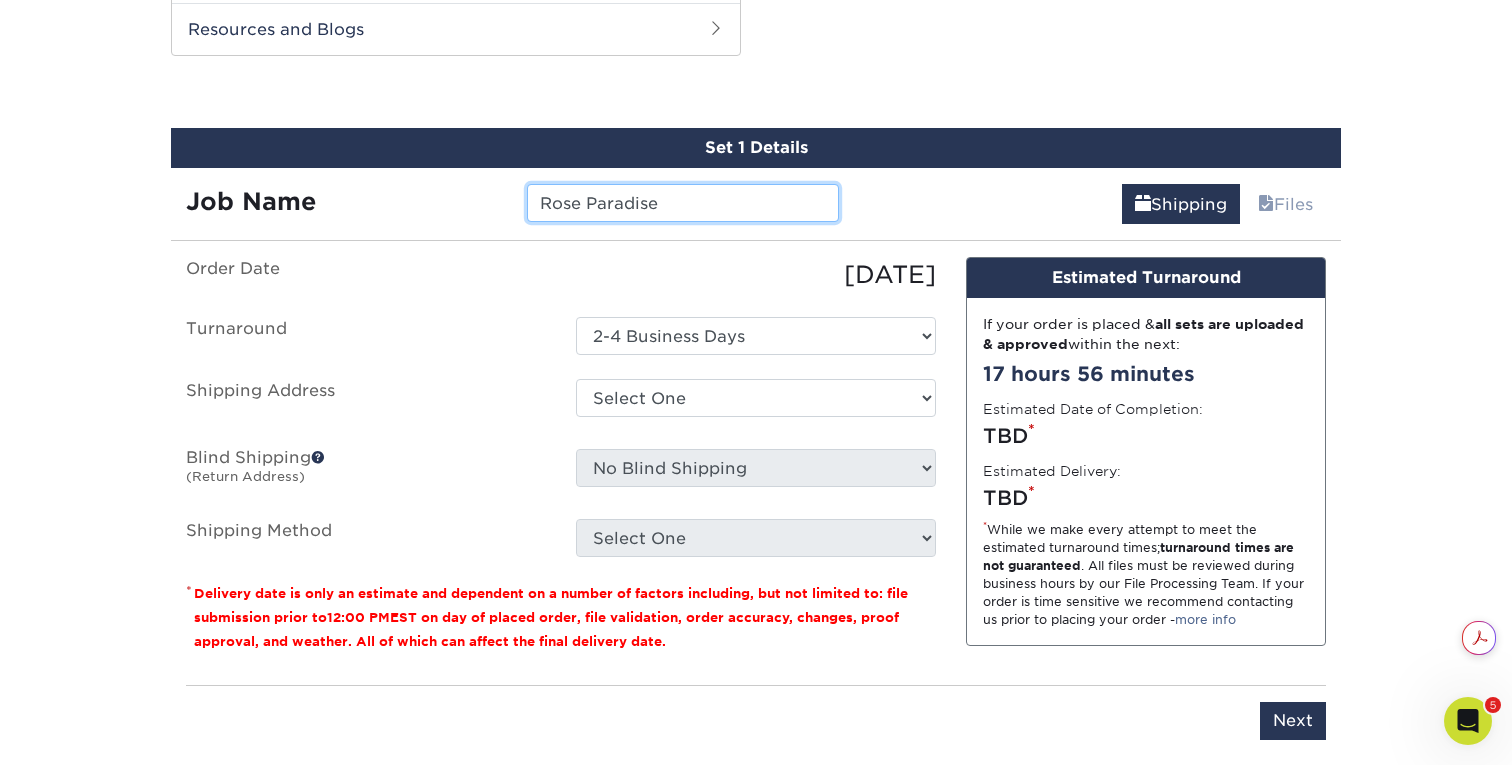 type on "Rose Paradise" 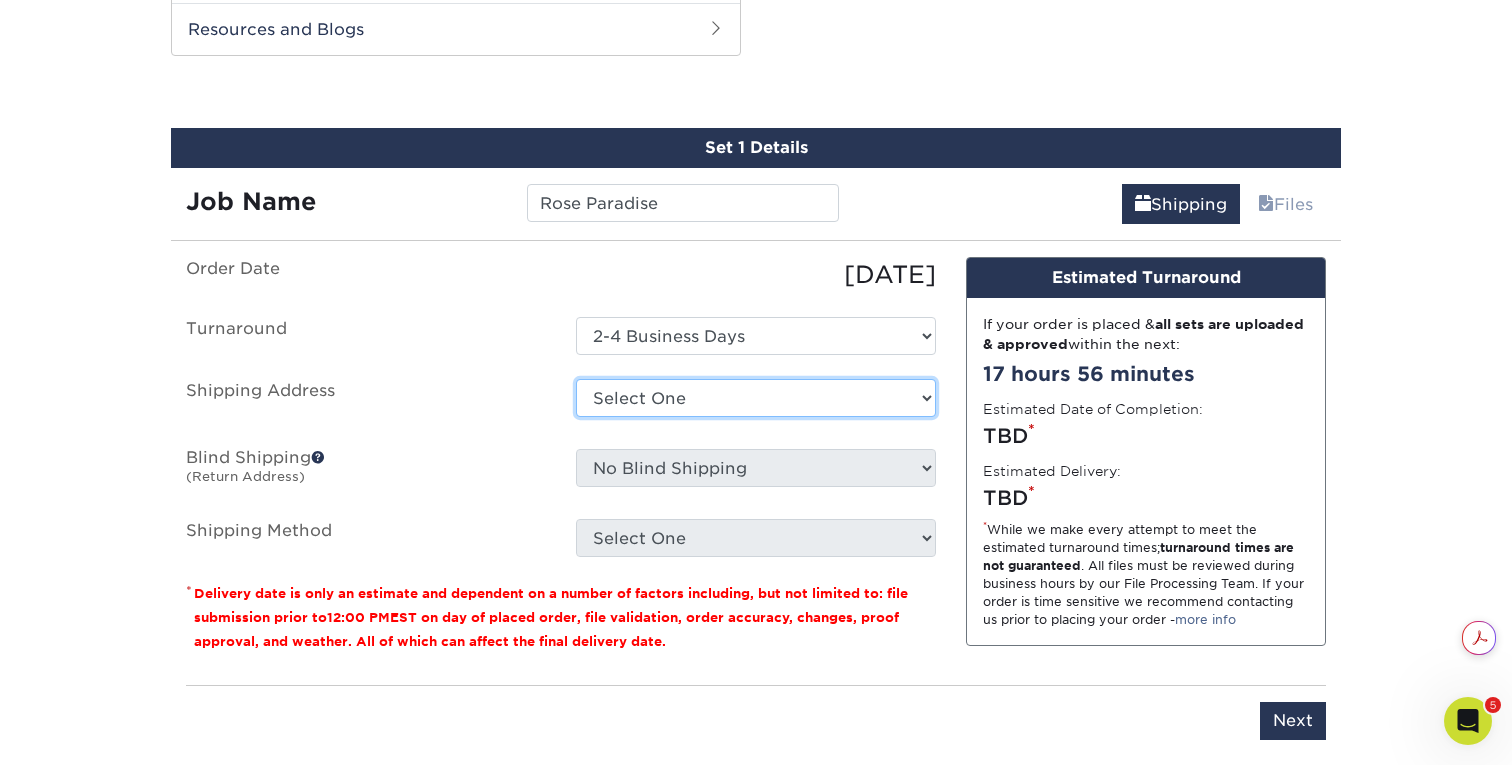 click on "Select One
Judson
PERSONAL
Sid The Cat
+ Add New Address" at bounding box center (756, 398) 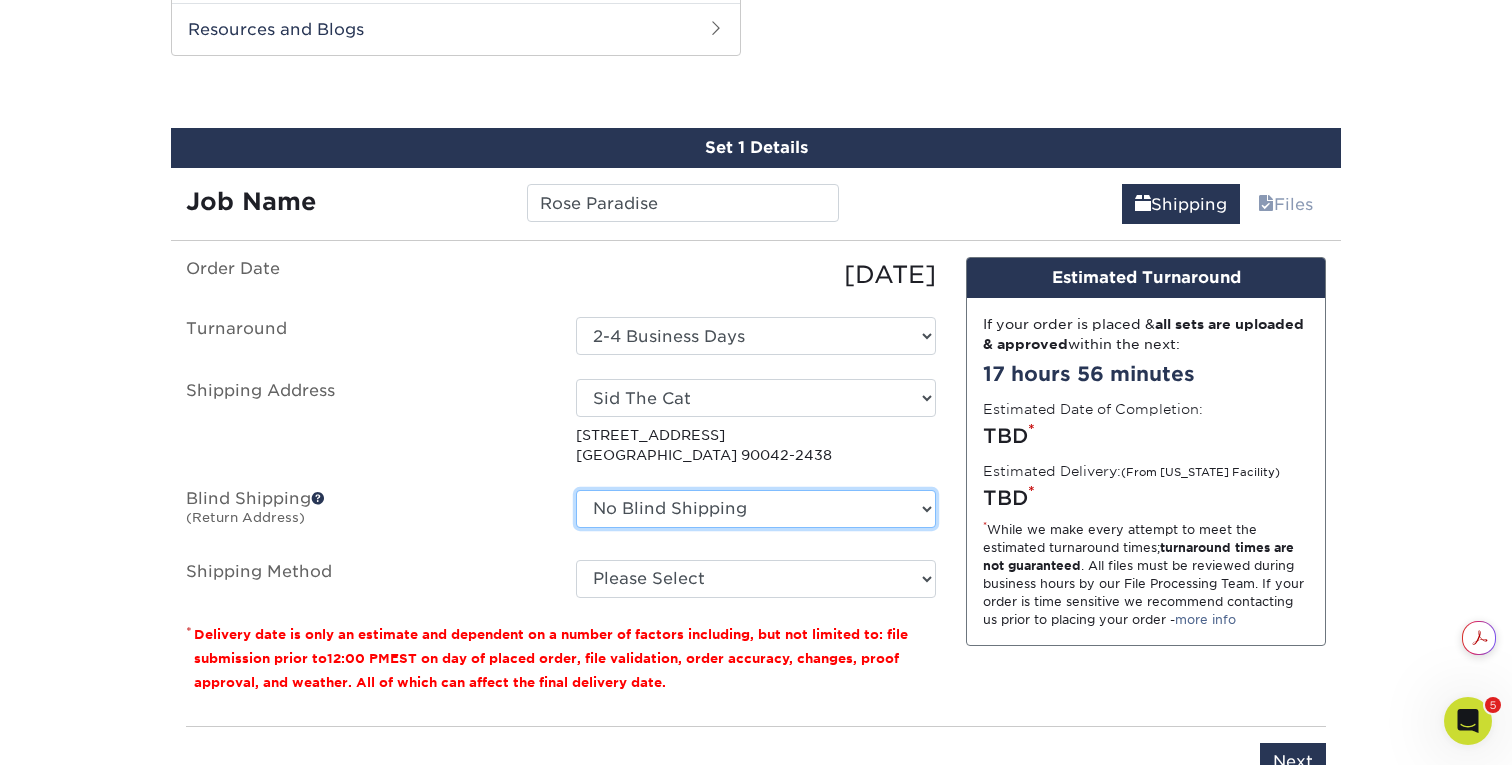 click on "No Blind Shipping
Judson
PERSONAL
Sid The Cat
+ Add New Address" at bounding box center (756, 509) 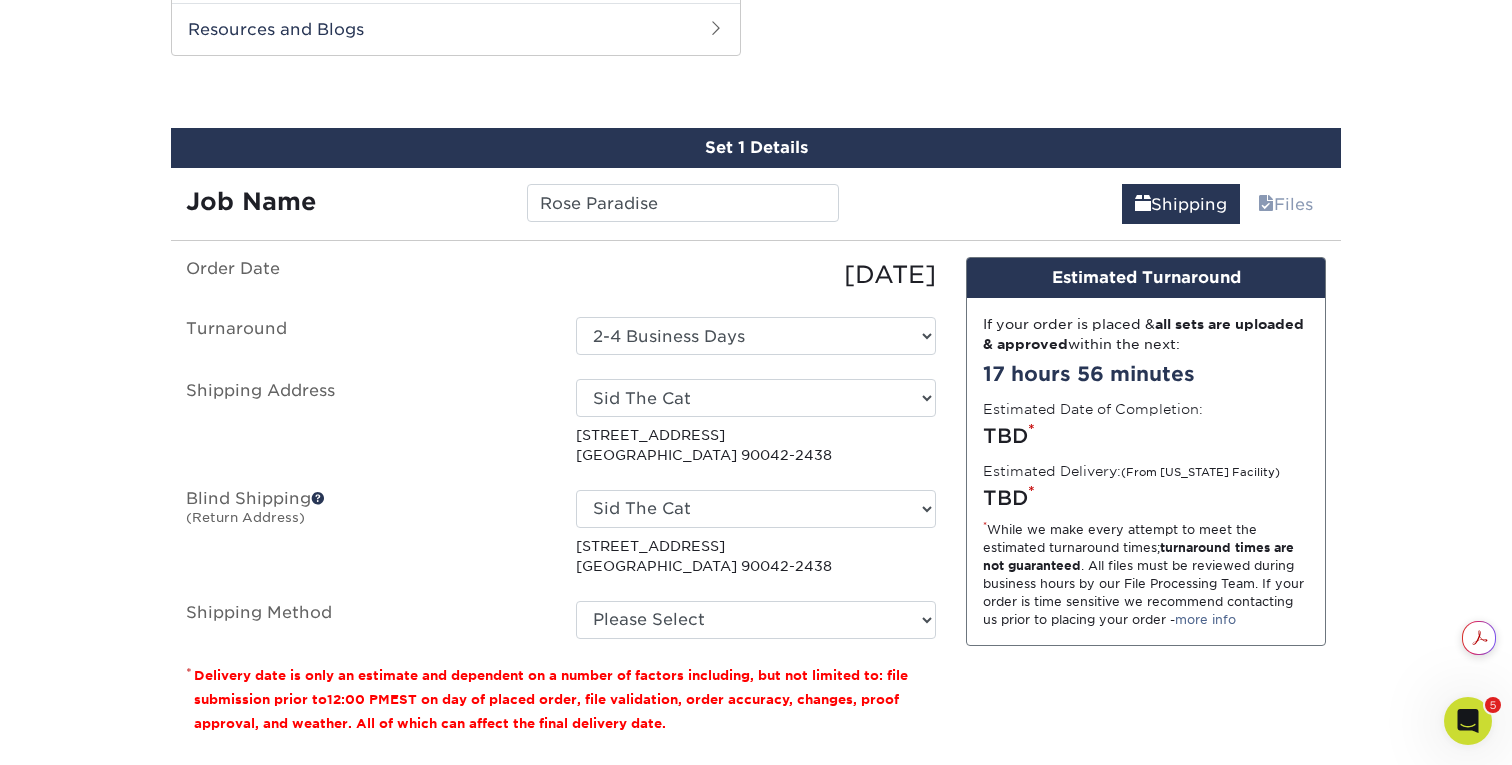 click on "Order Date
07/23/2025
Turnaround
Select One 2-4 Business Days
Shipping Address
Select One
Judson
PERSONAL
Sid The Cat
+ Add New Address
5314 Baltimore St  Los Angeles, CA 90042-2438
Blind Shipping  (Return Address)
No Blind Shipping
Judson
PERSONAL
Sid The Cat
+ Add New Address
5314 Baltimore St  Los Angeles, CA 90042-2438
Shipping Method" at bounding box center [561, 448] 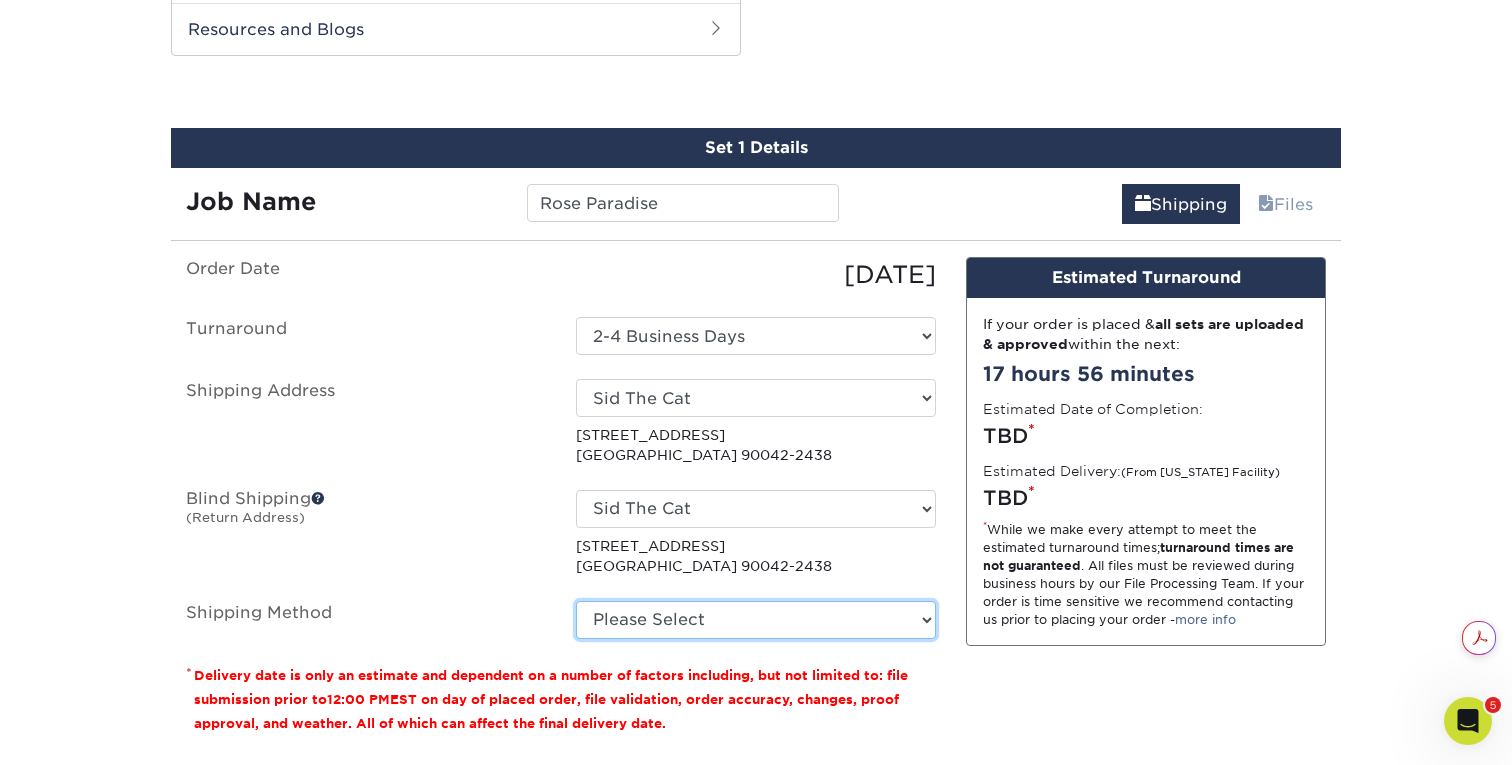 click on "Please Select Ground Shipping (+$23.28) 3 Day Shipping Service (+$30.20) 2 Day Air Shipping (+$30.98) Next Day Shipping by 5pm (+$32.83) Next Day Shipping by 12 noon (+$33.56) Next Day Air Early A.M. (+$153.51)" at bounding box center [756, 620] 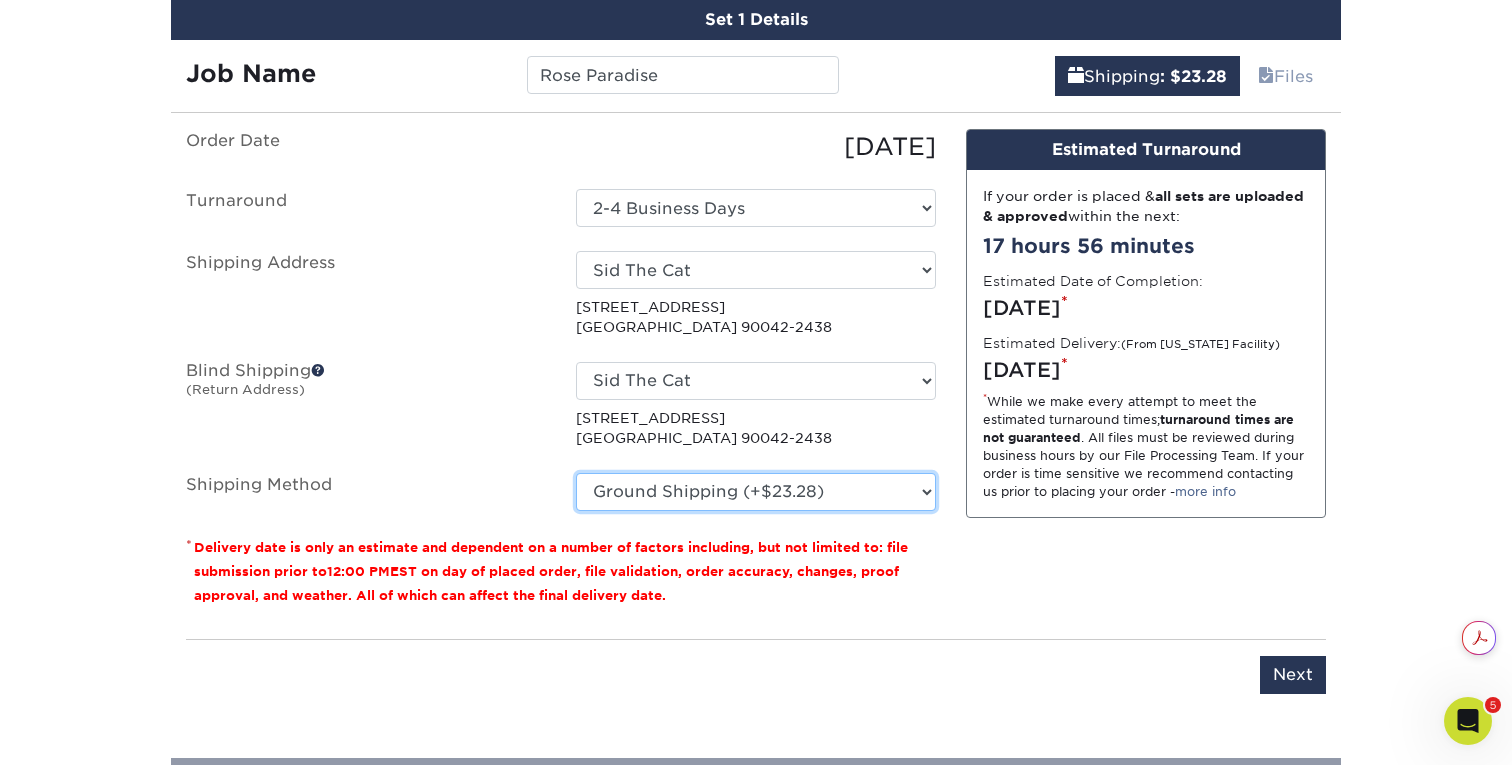 scroll, scrollTop: 1218, scrollLeft: 0, axis: vertical 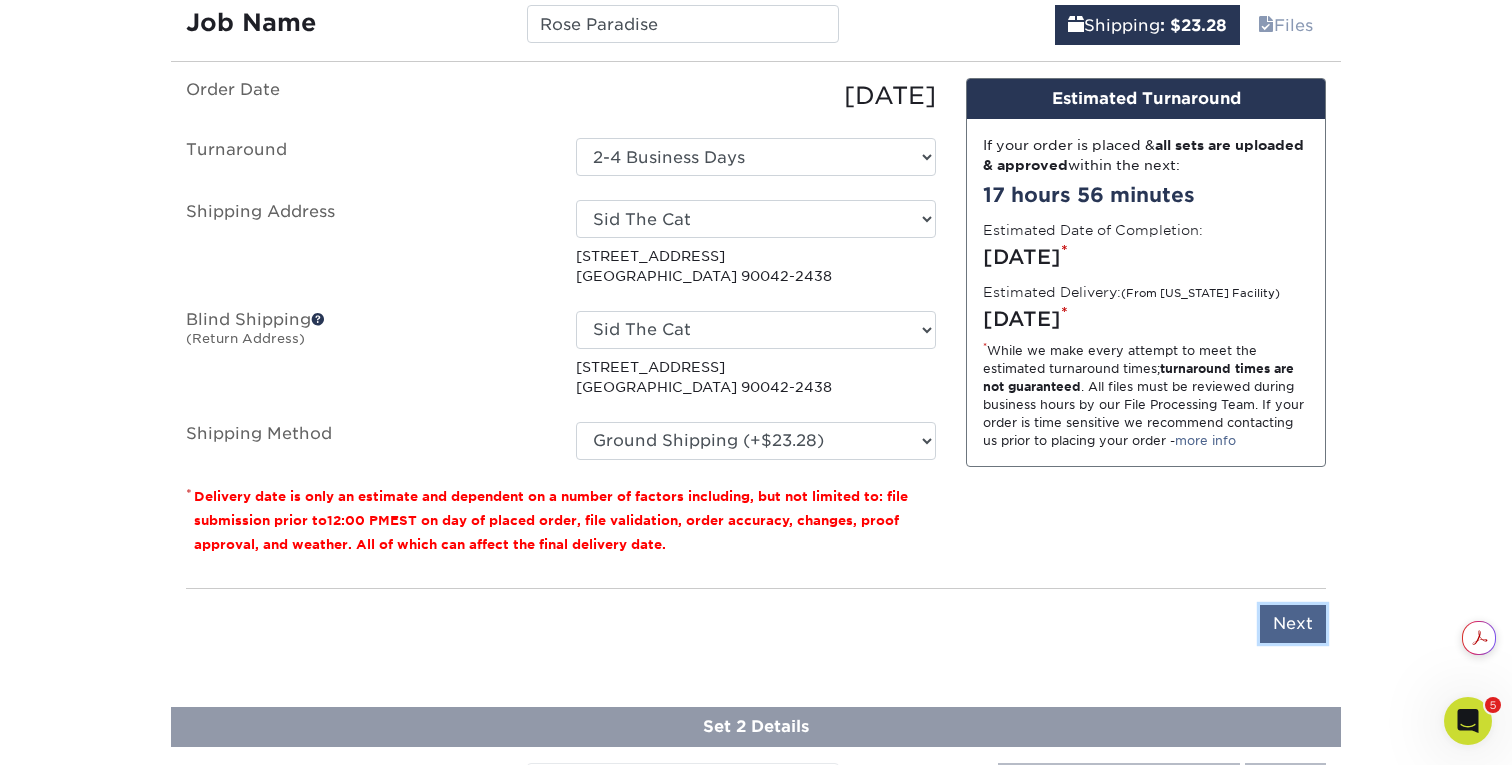 click on "Next" at bounding box center [1293, 624] 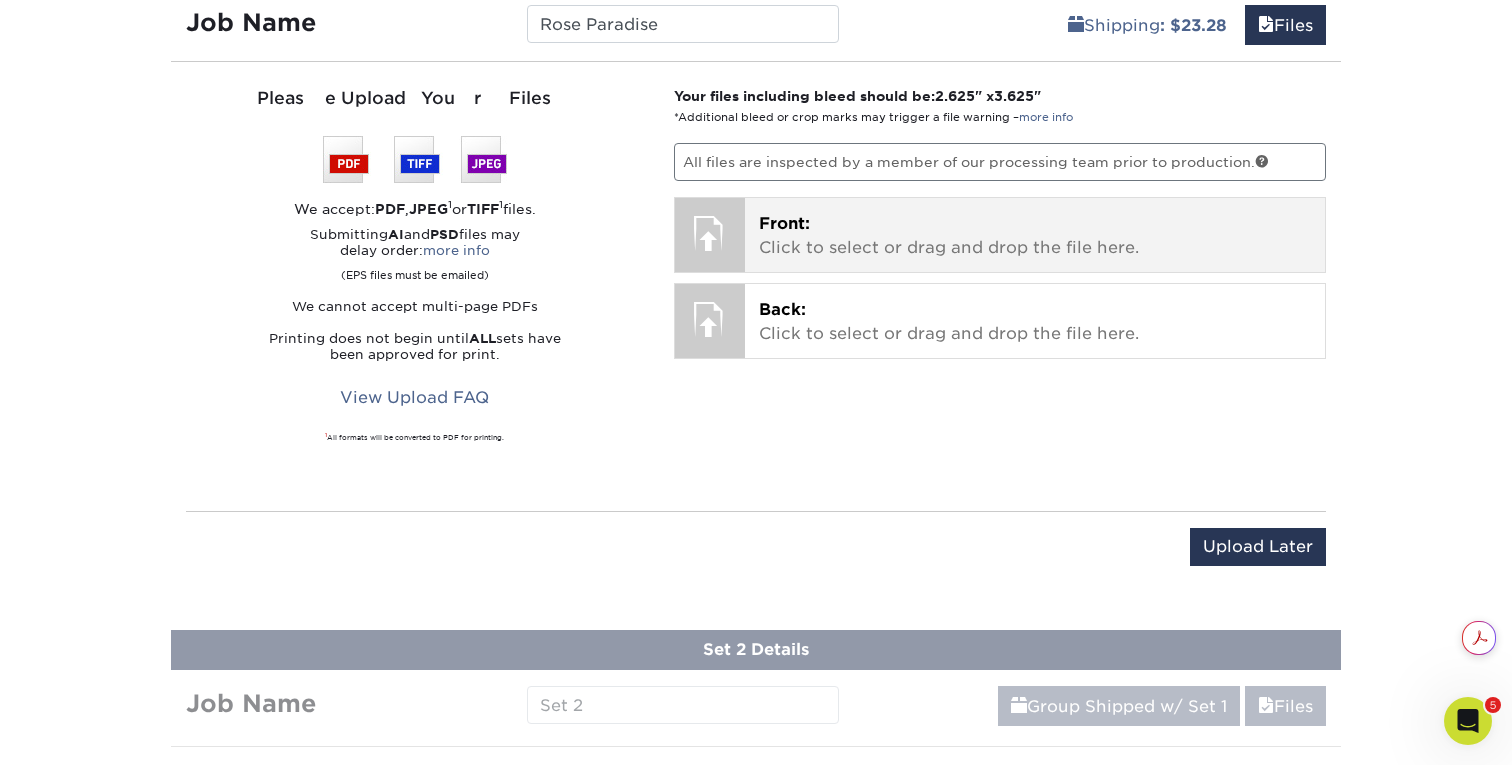 click on "Front: Click to select or drag and drop the file here.
Choose file" at bounding box center [1035, 235] 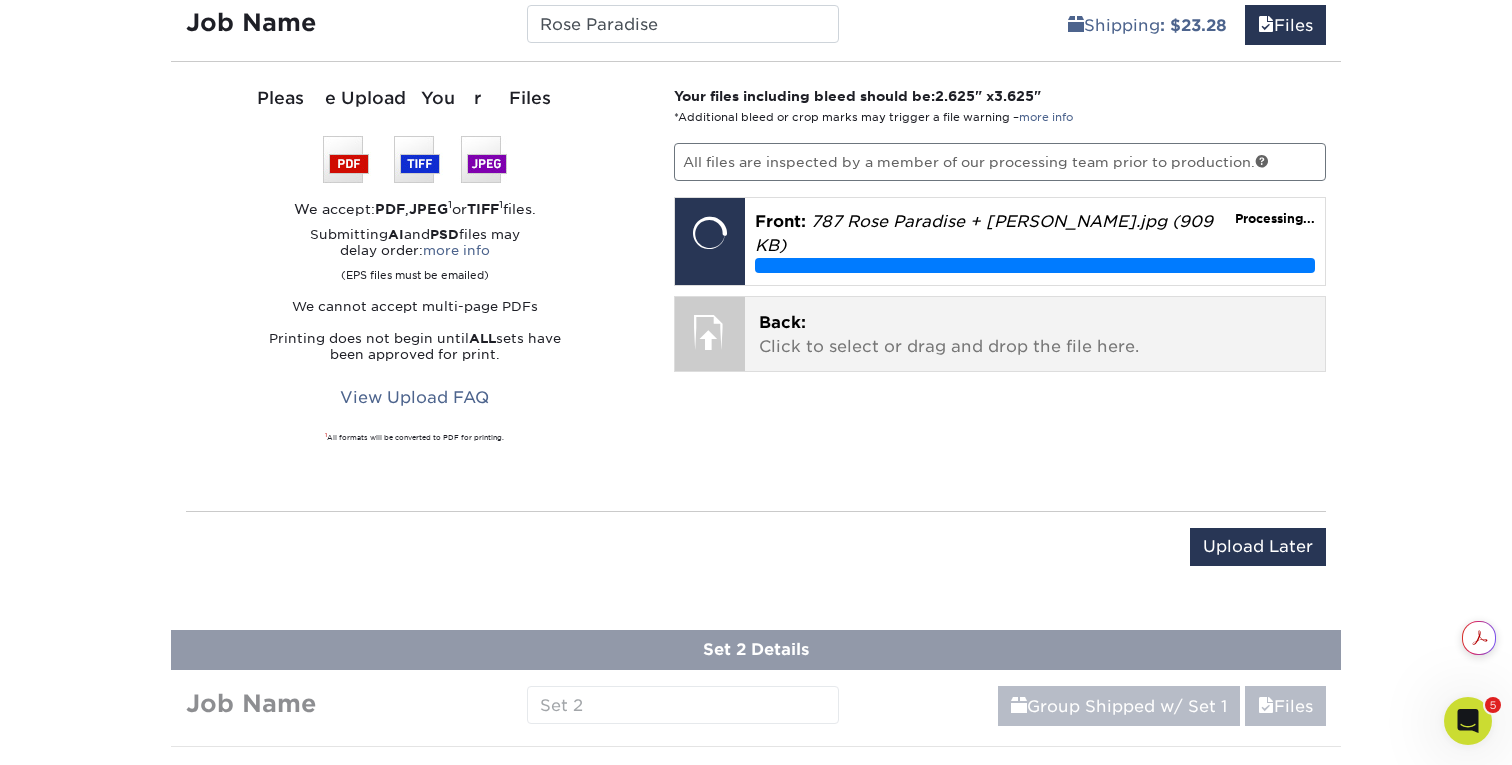 click on "Back: Click to select or drag and drop the file here." at bounding box center (1035, 335) 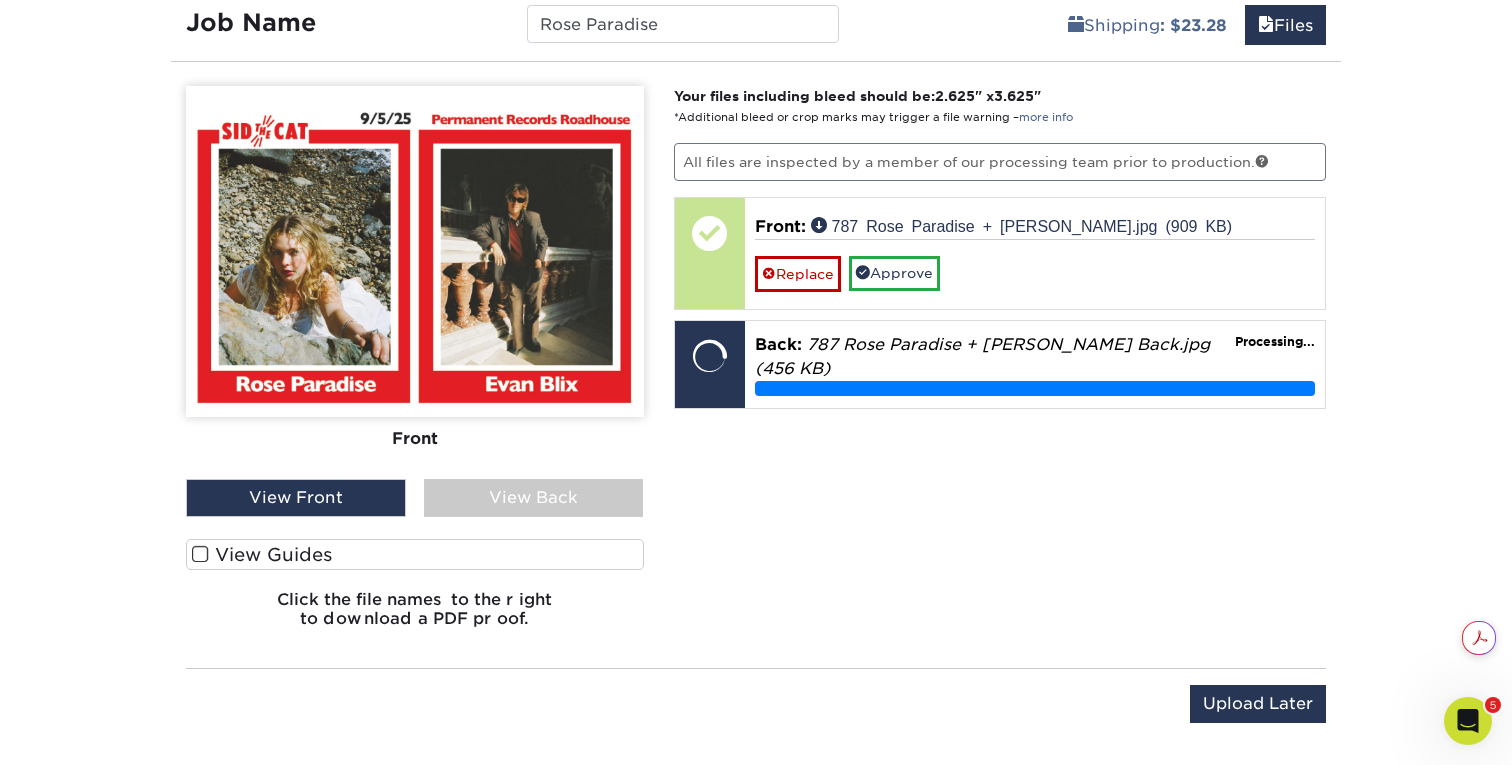 click at bounding box center (200, 554) 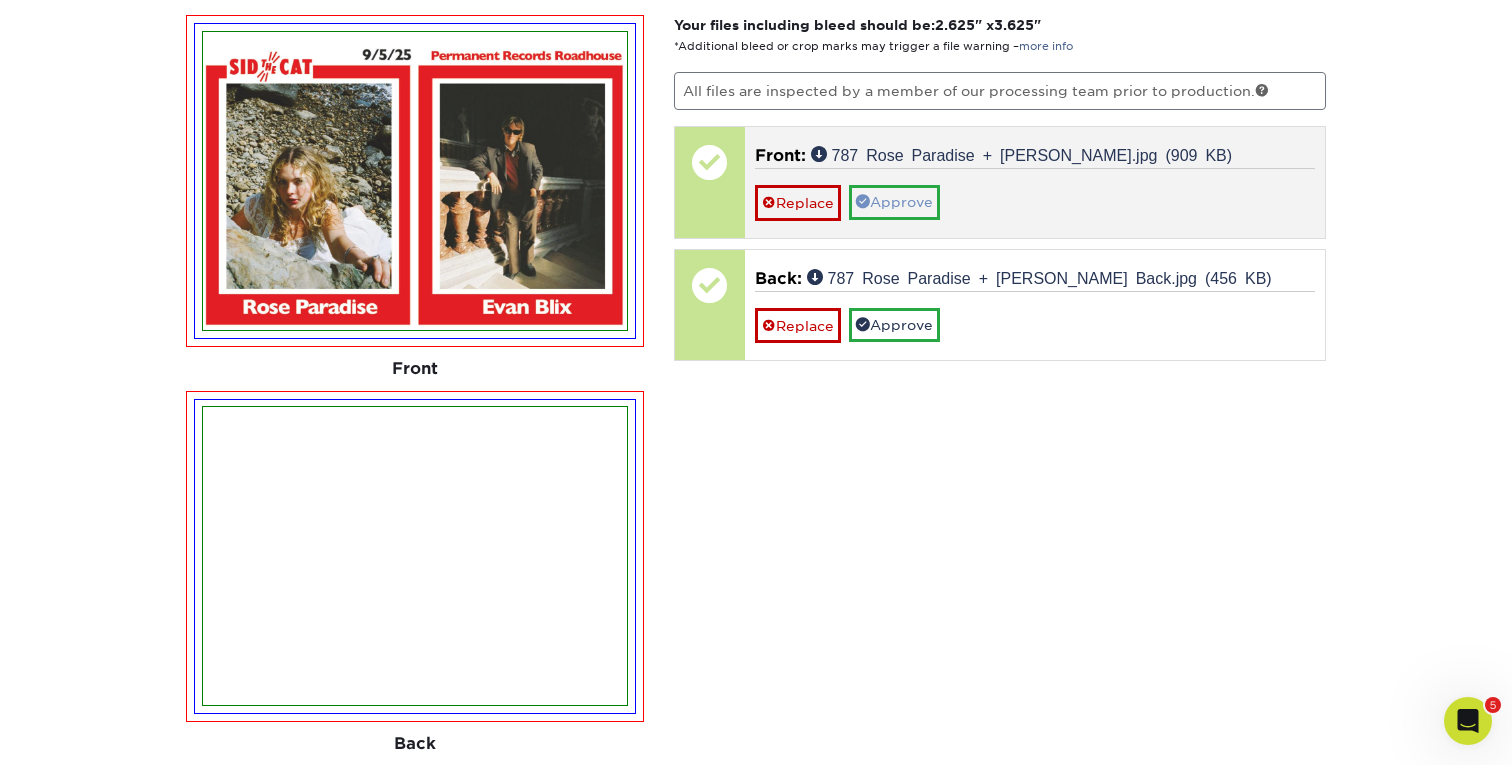 scroll, scrollTop: 1293, scrollLeft: 0, axis: vertical 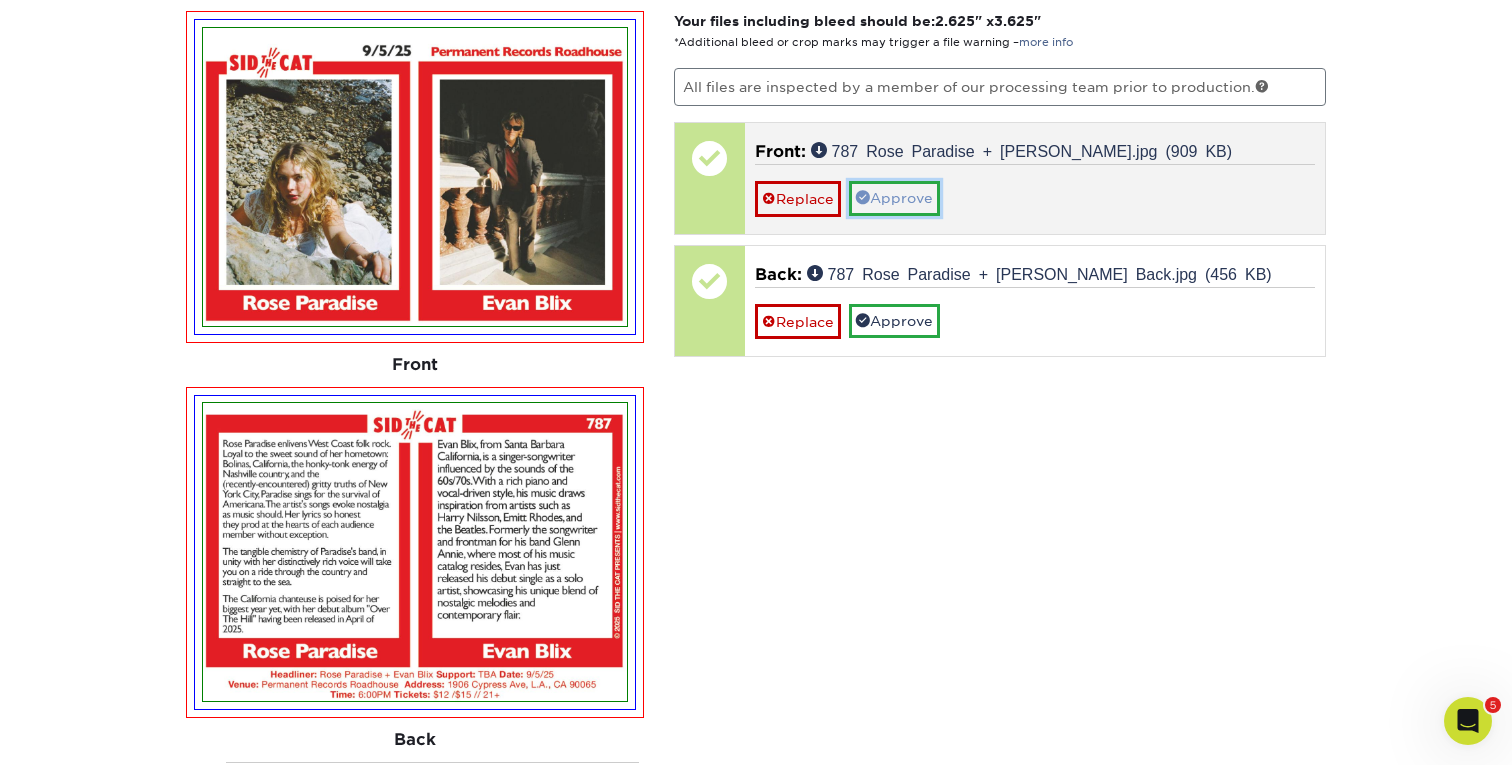 click on "Approve" at bounding box center [894, 198] 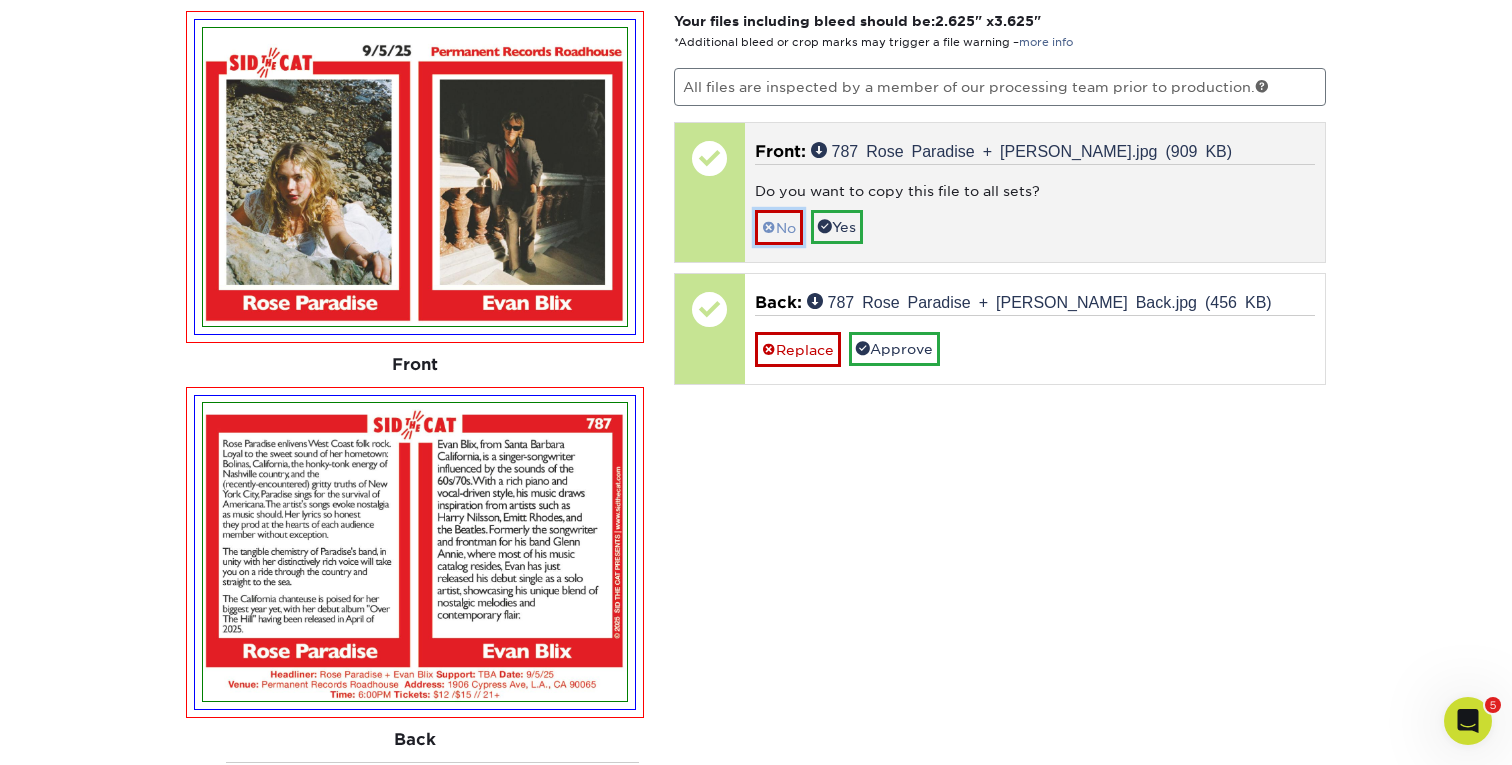 click on "No" at bounding box center [779, 227] 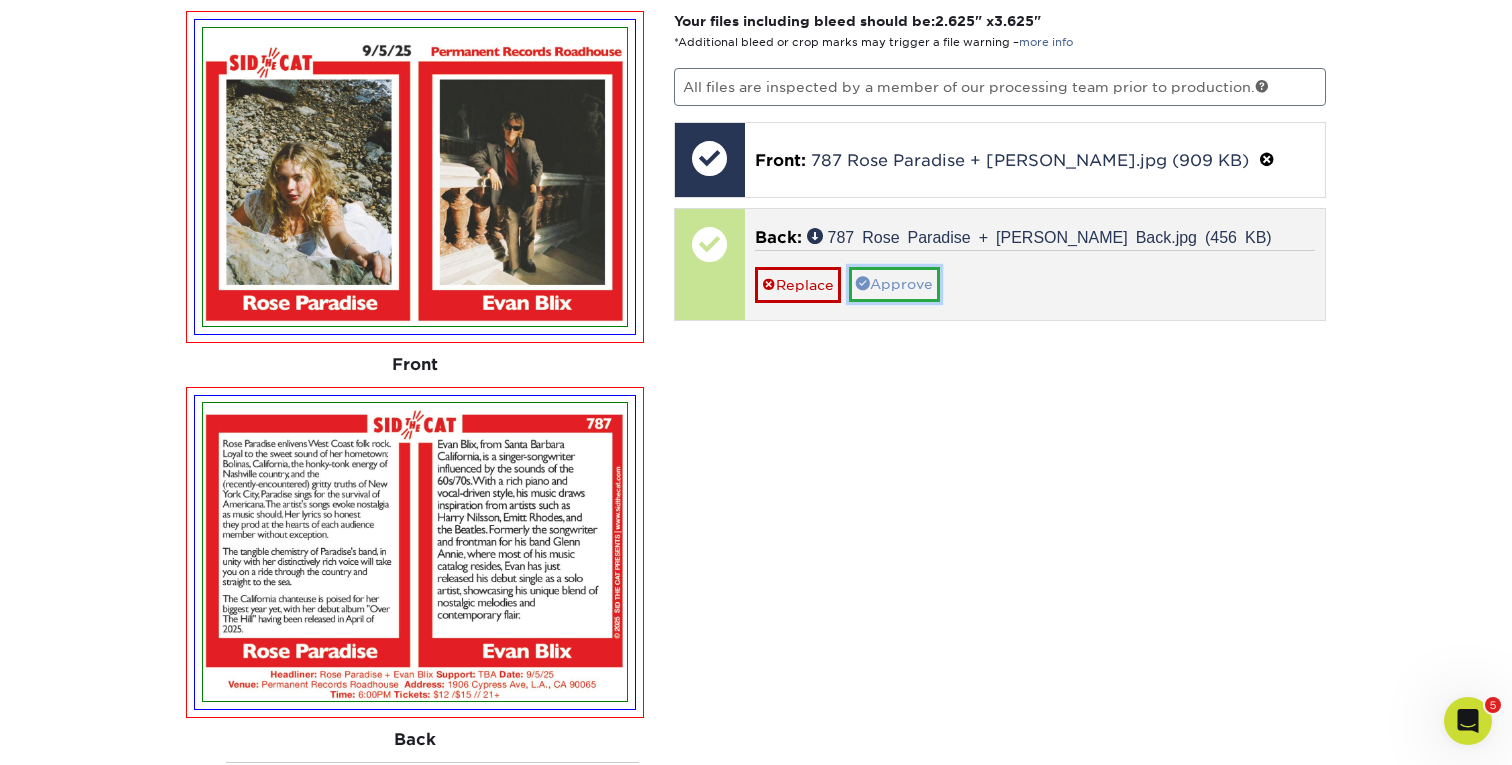 click on "Approve" at bounding box center (894, 284) 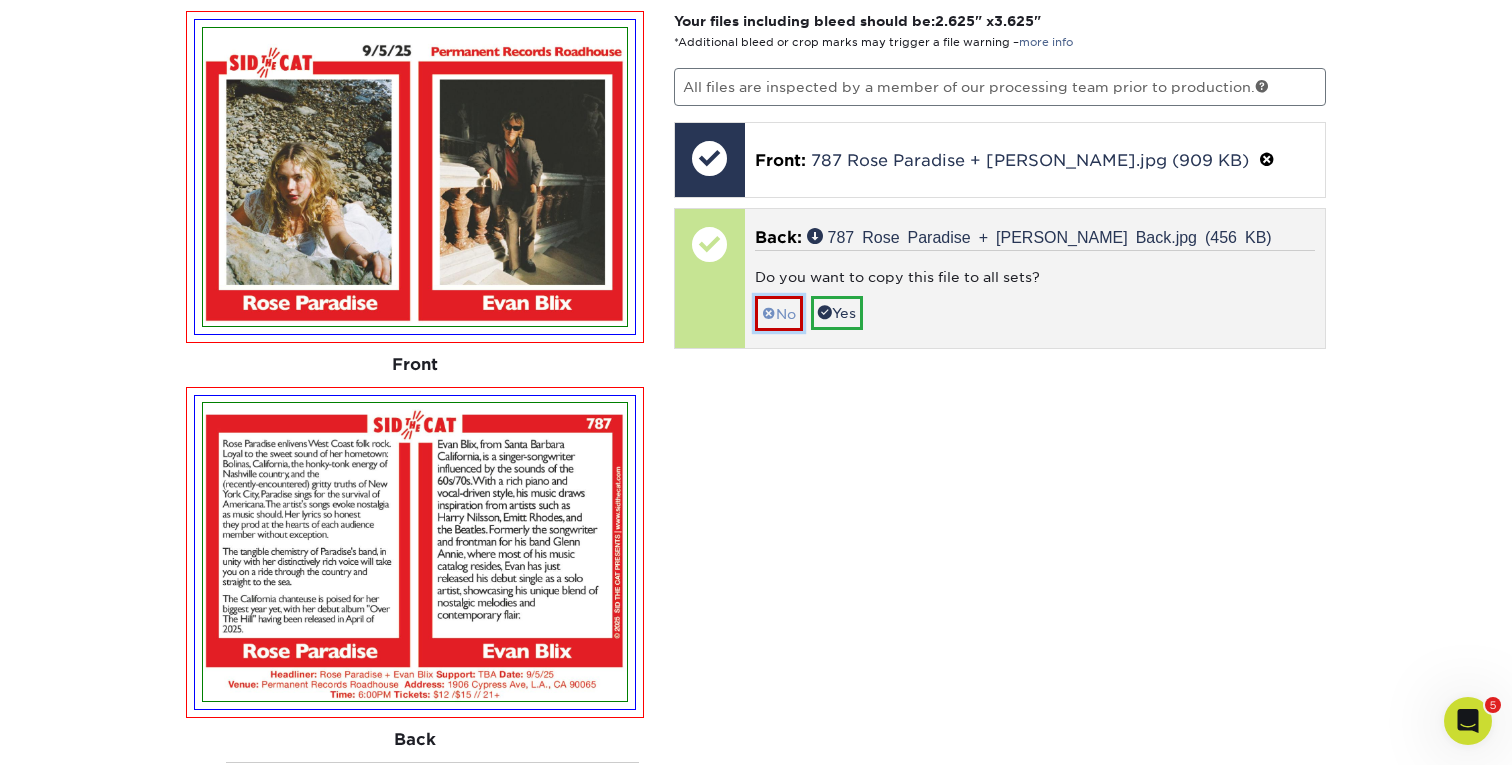 click on "No" at bounding box center (779, 313) 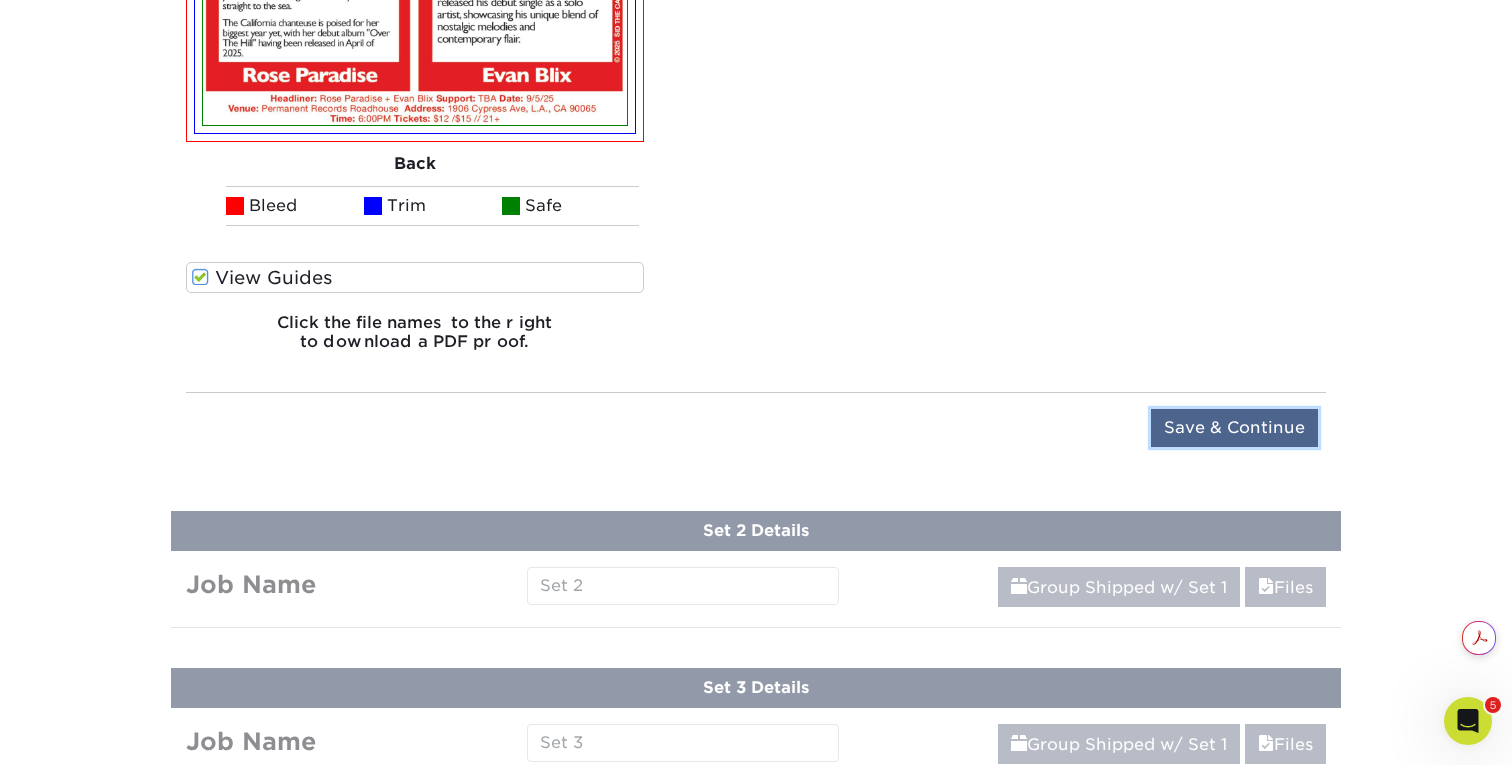 click on "Save & Continue" at bounding box center (1234, 428) 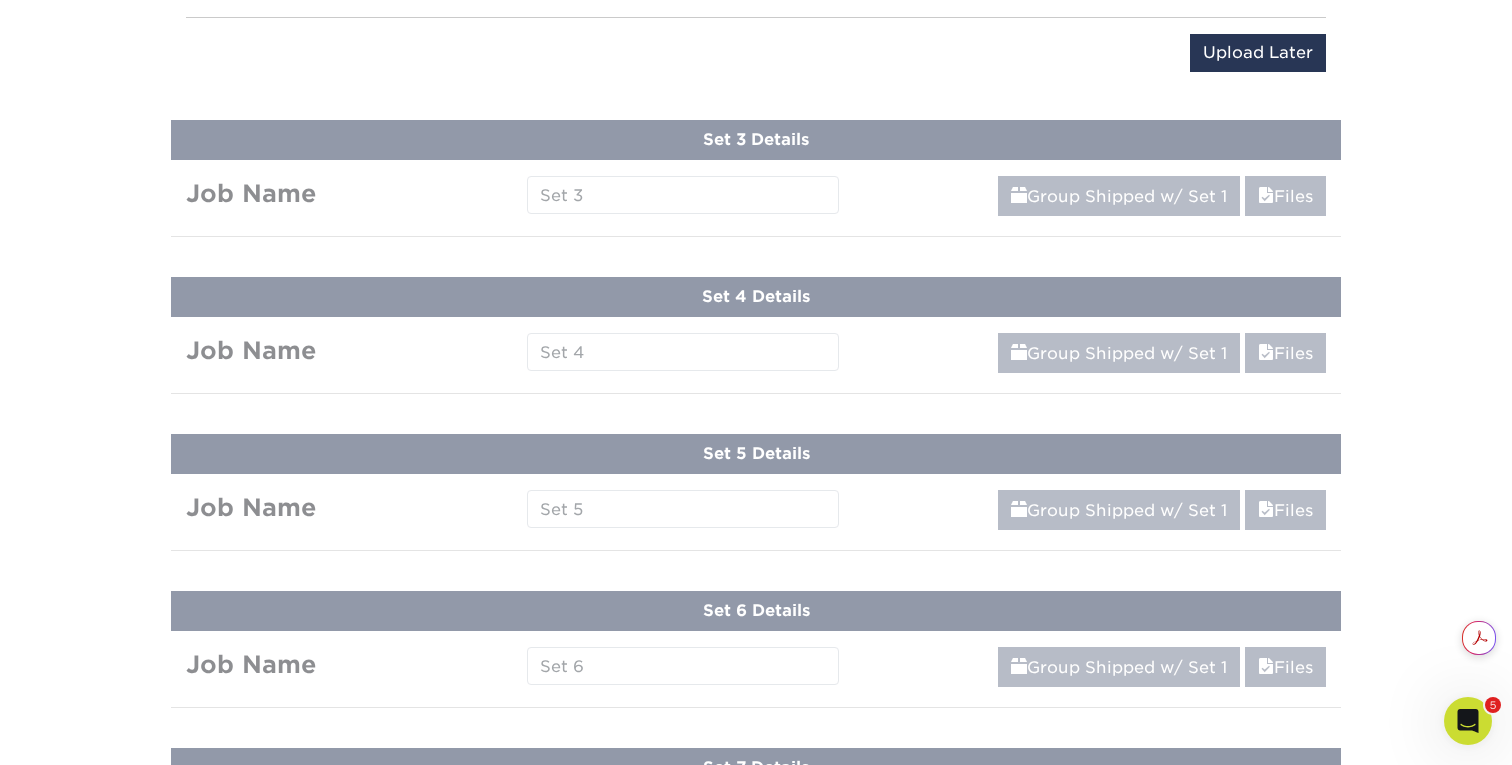 scroll, scrollTop: 1011, scrollLeft: 0, axis: vertical 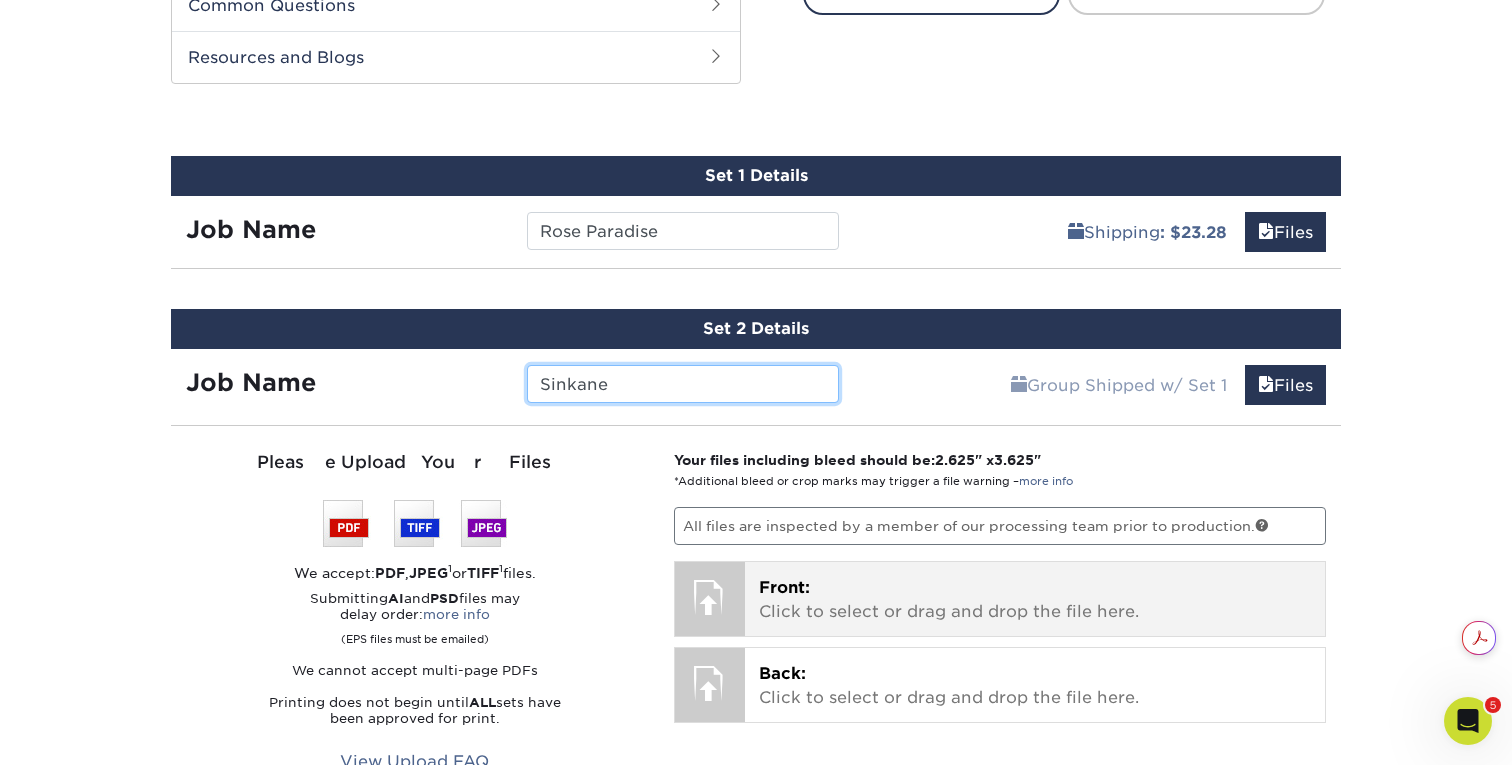 type on "Sinkane" 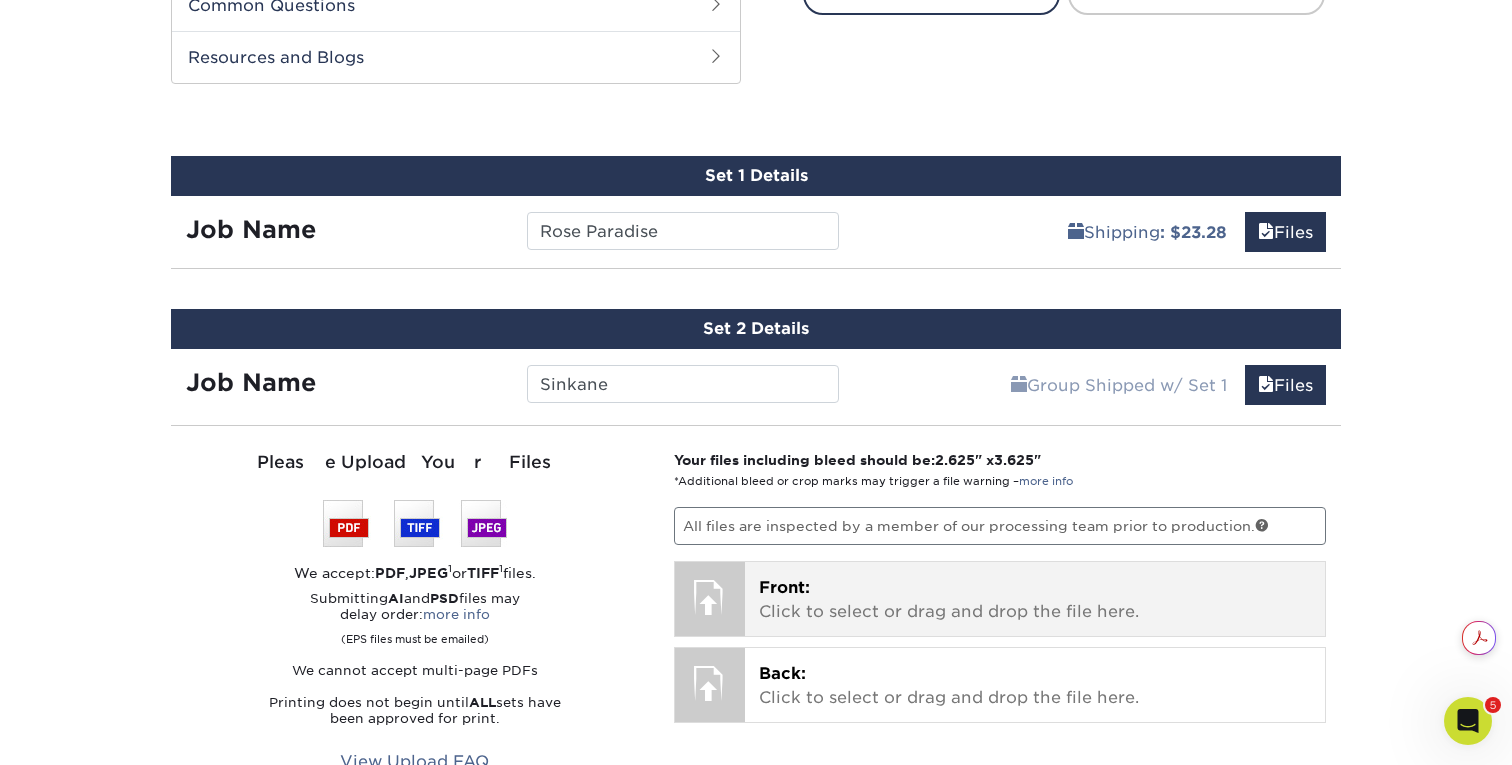 click on "Front:" at bounding box center [784, 587] 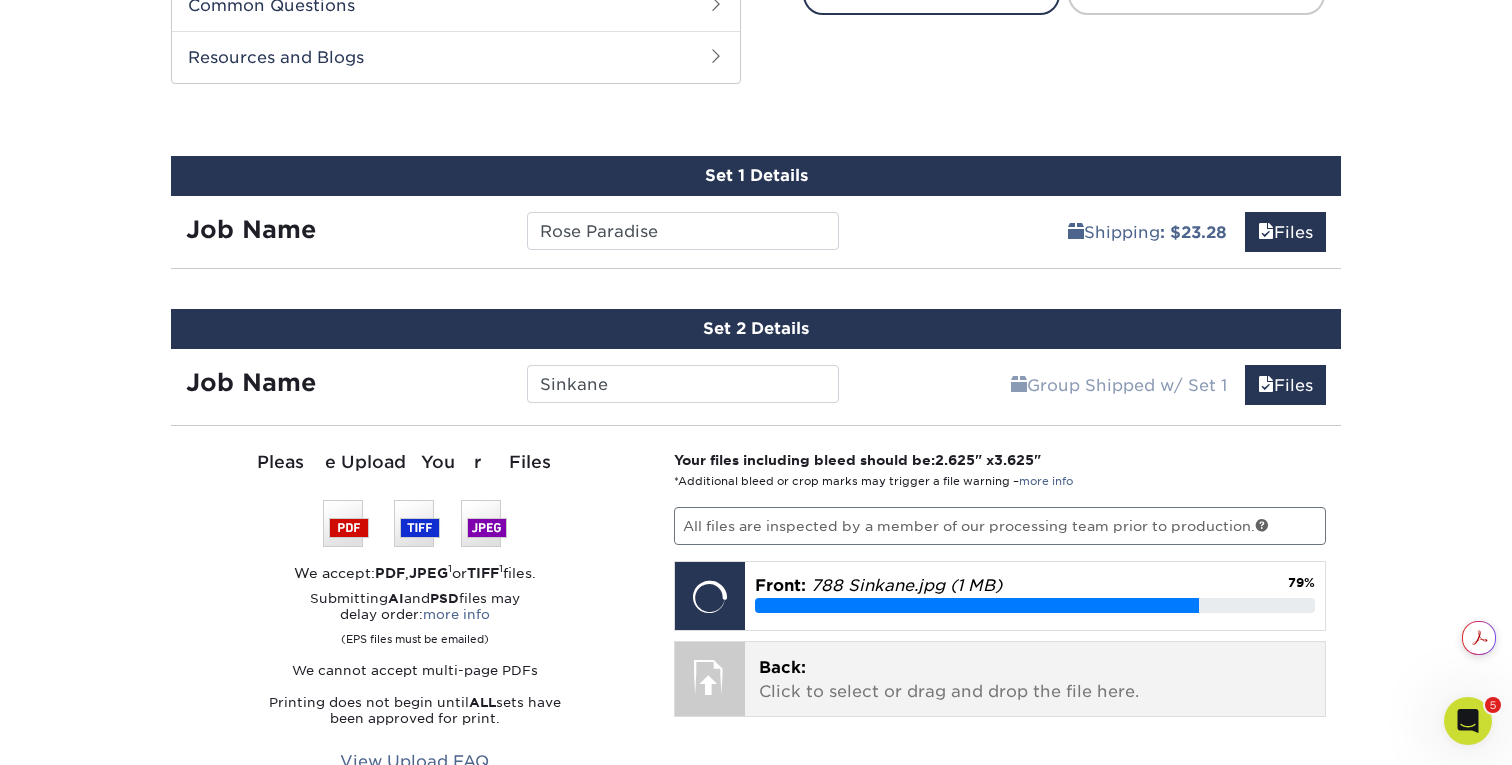 click on "Back: Click to select or drag and drop the file here." at bounding box center [1035, 680] 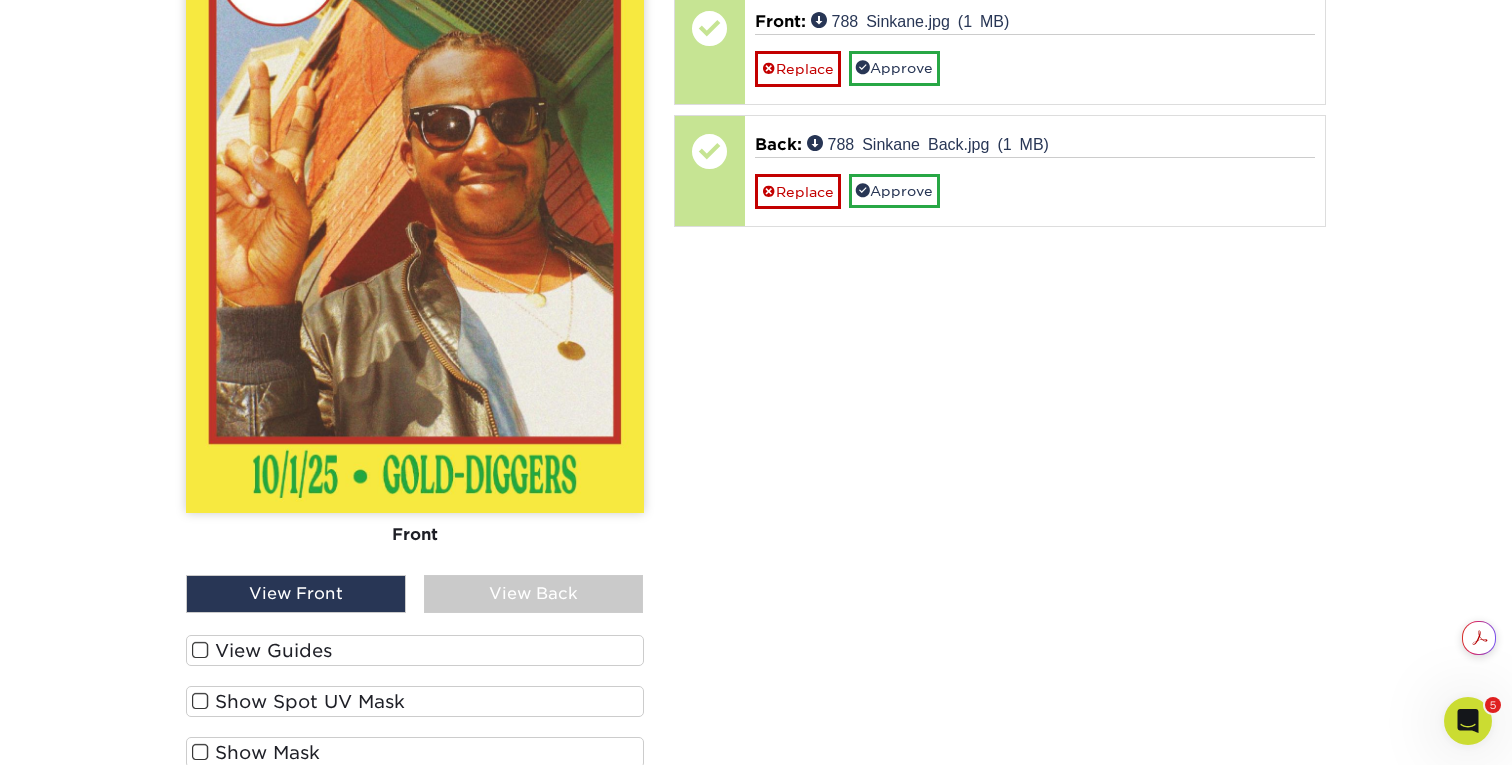 click at bounding box center (200, 650) 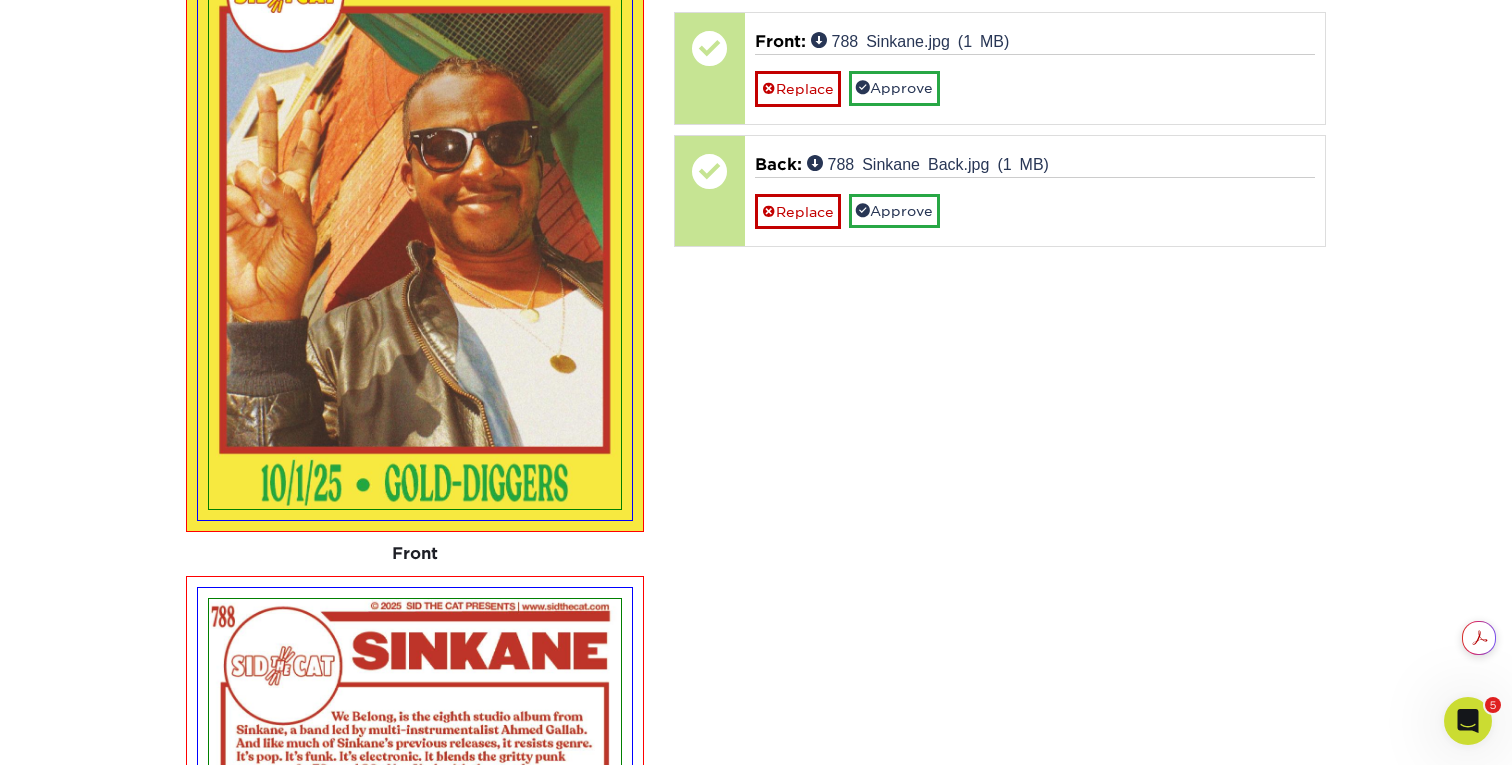 scroll, scrollTop: 1429, scrollLeft: 0, axis: vertical 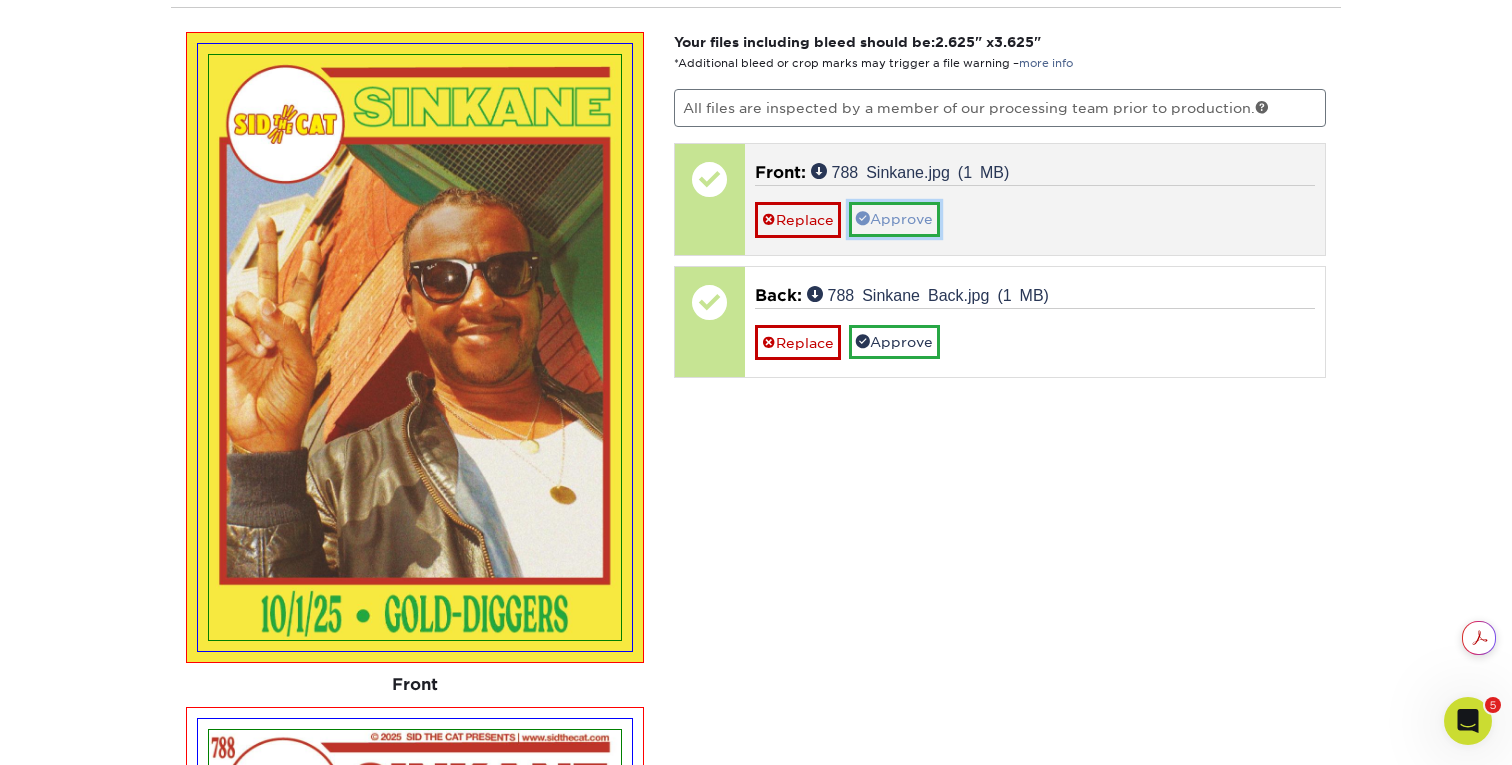 click on "Approve" at bounding box center (894, 219) 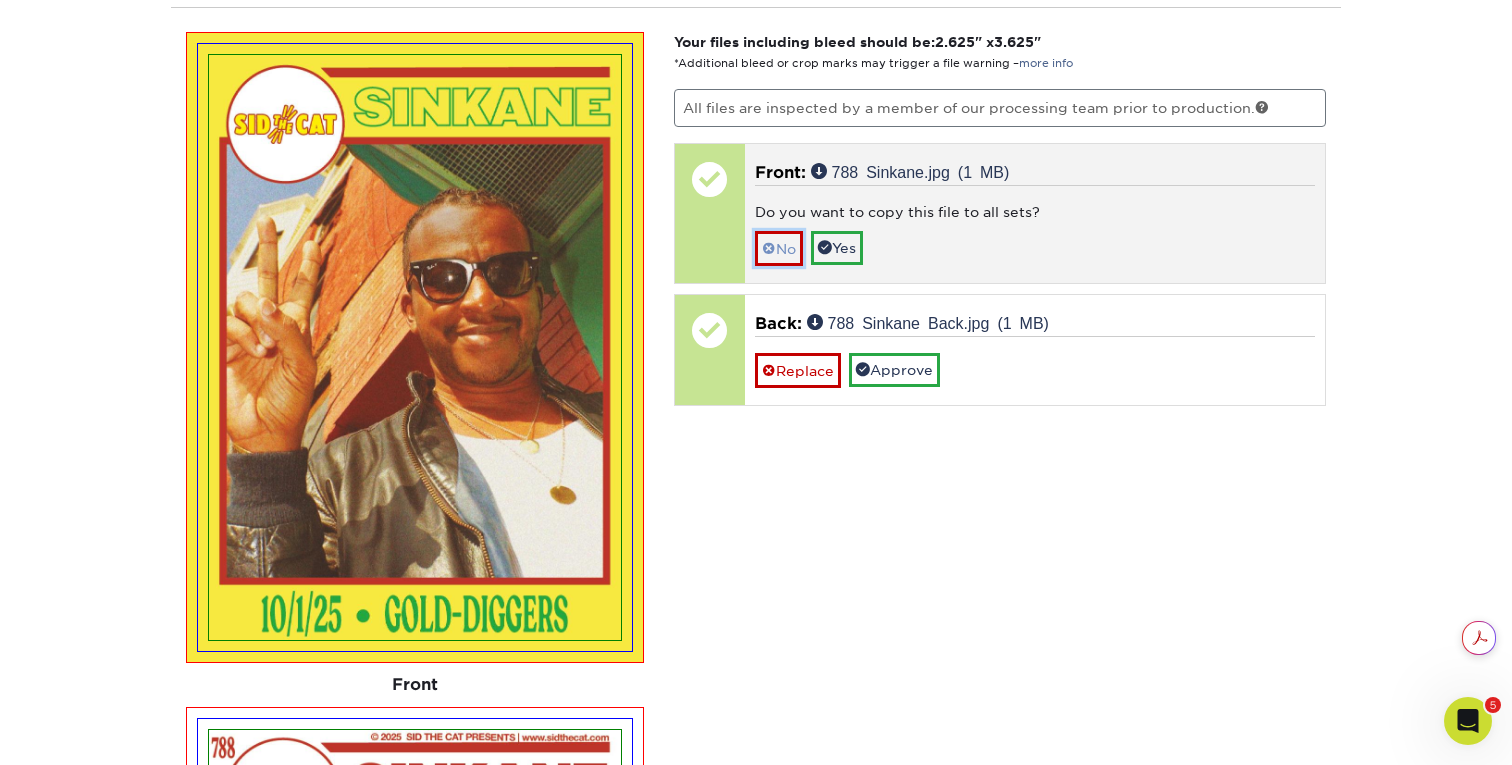 click on "No" at bounding box center (779, 248) 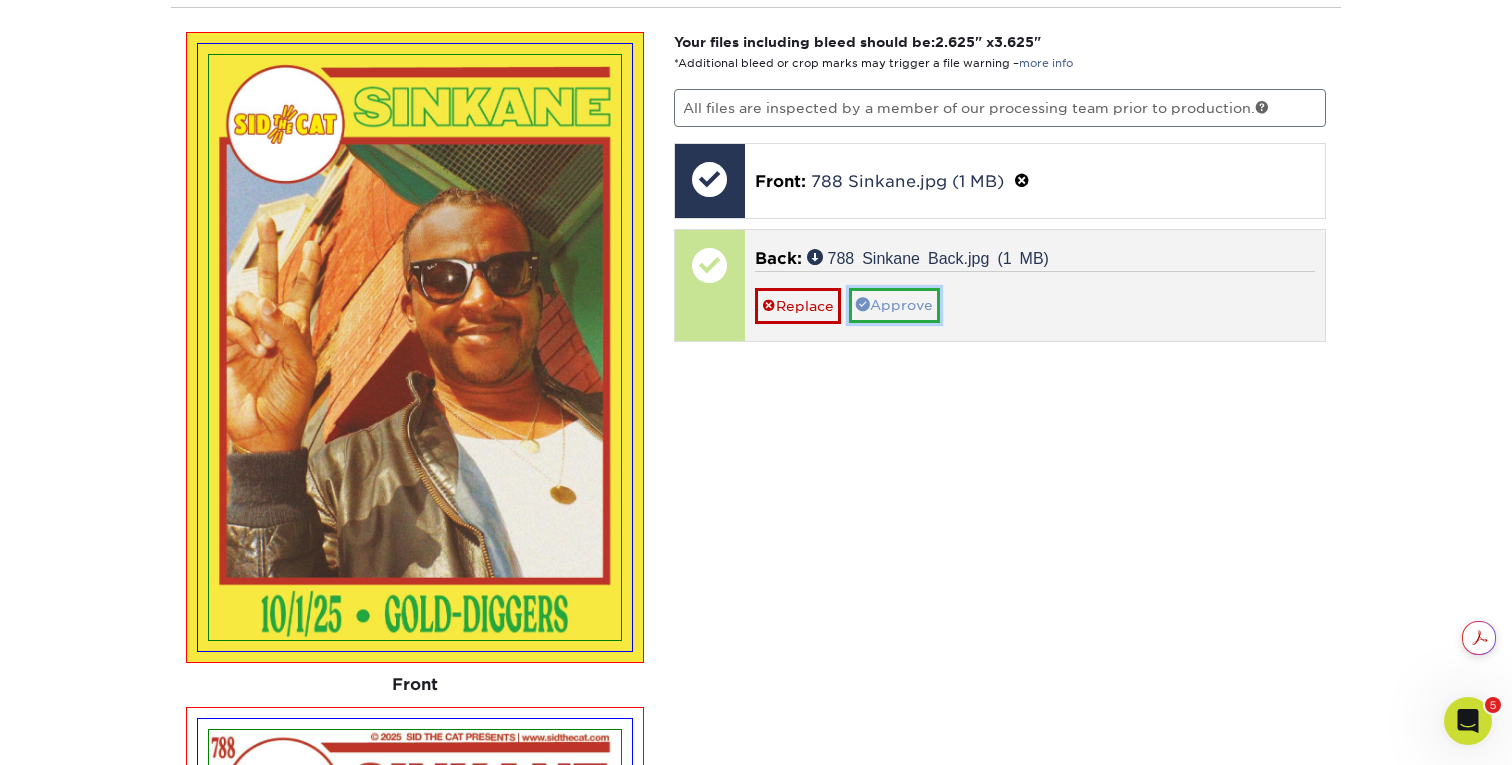 click on "Approve" at bounding box center (894, 305) 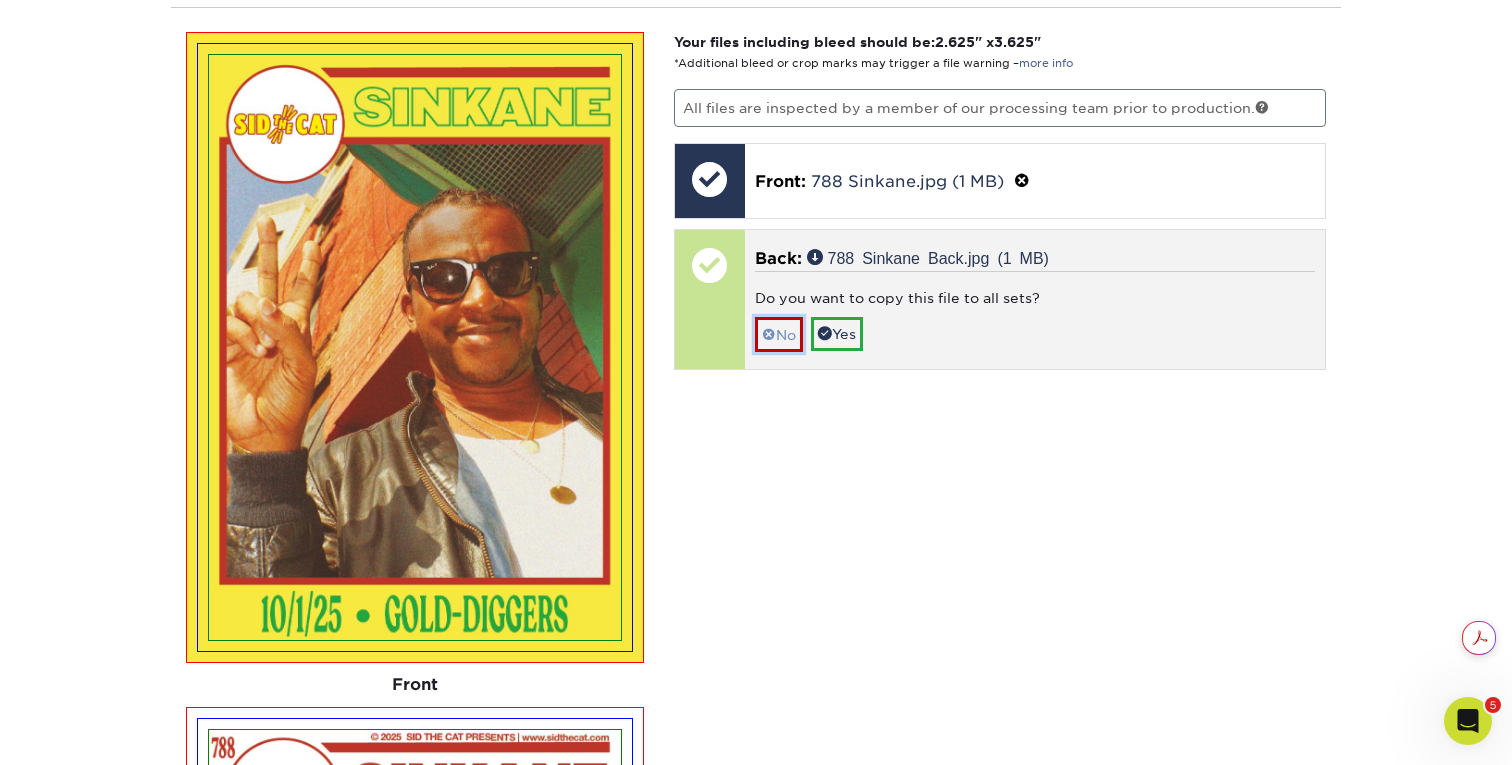 click on "No" at bounding box center (779, 334) 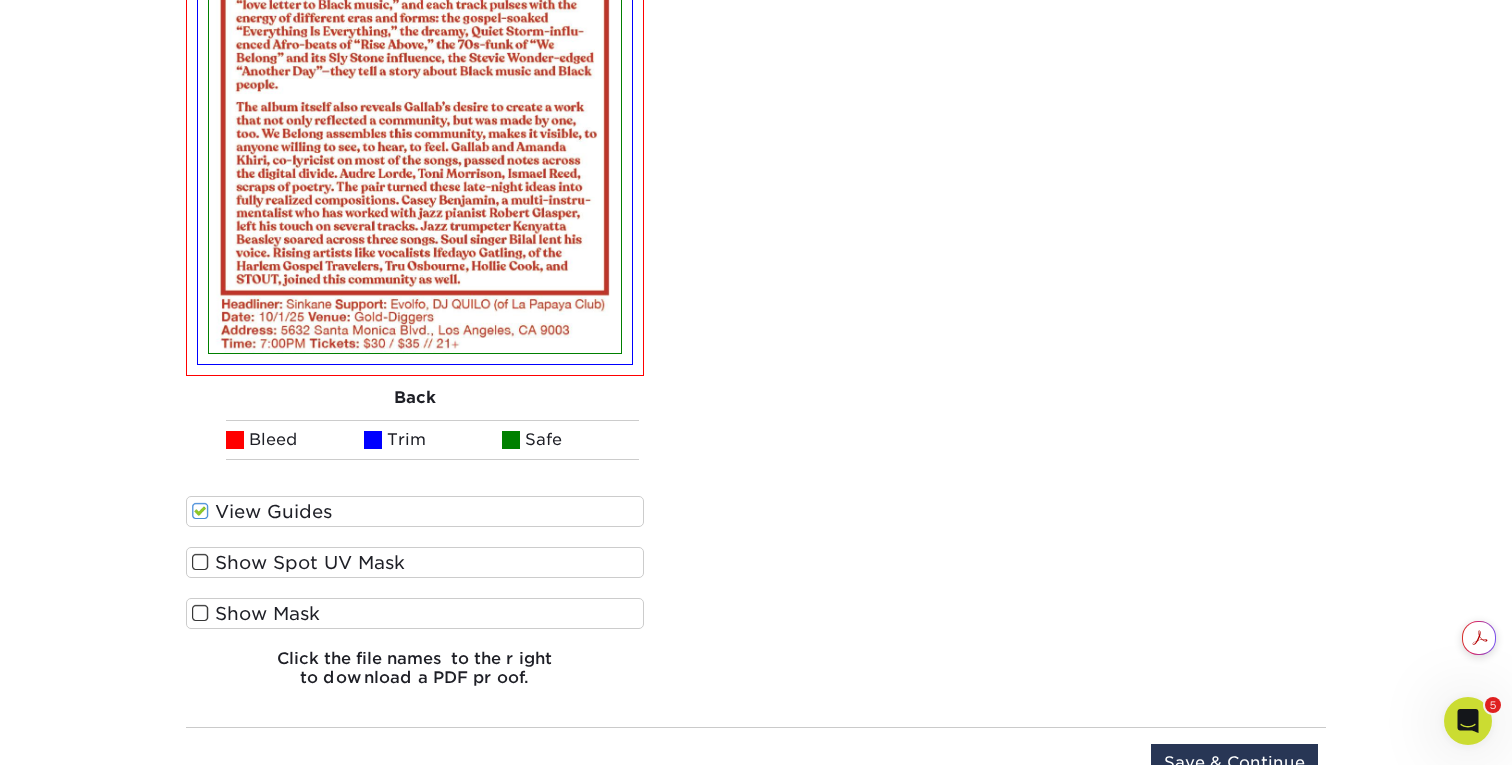 scroll, scrollTop: 2444, scrollLeft: 0, axis: vertical 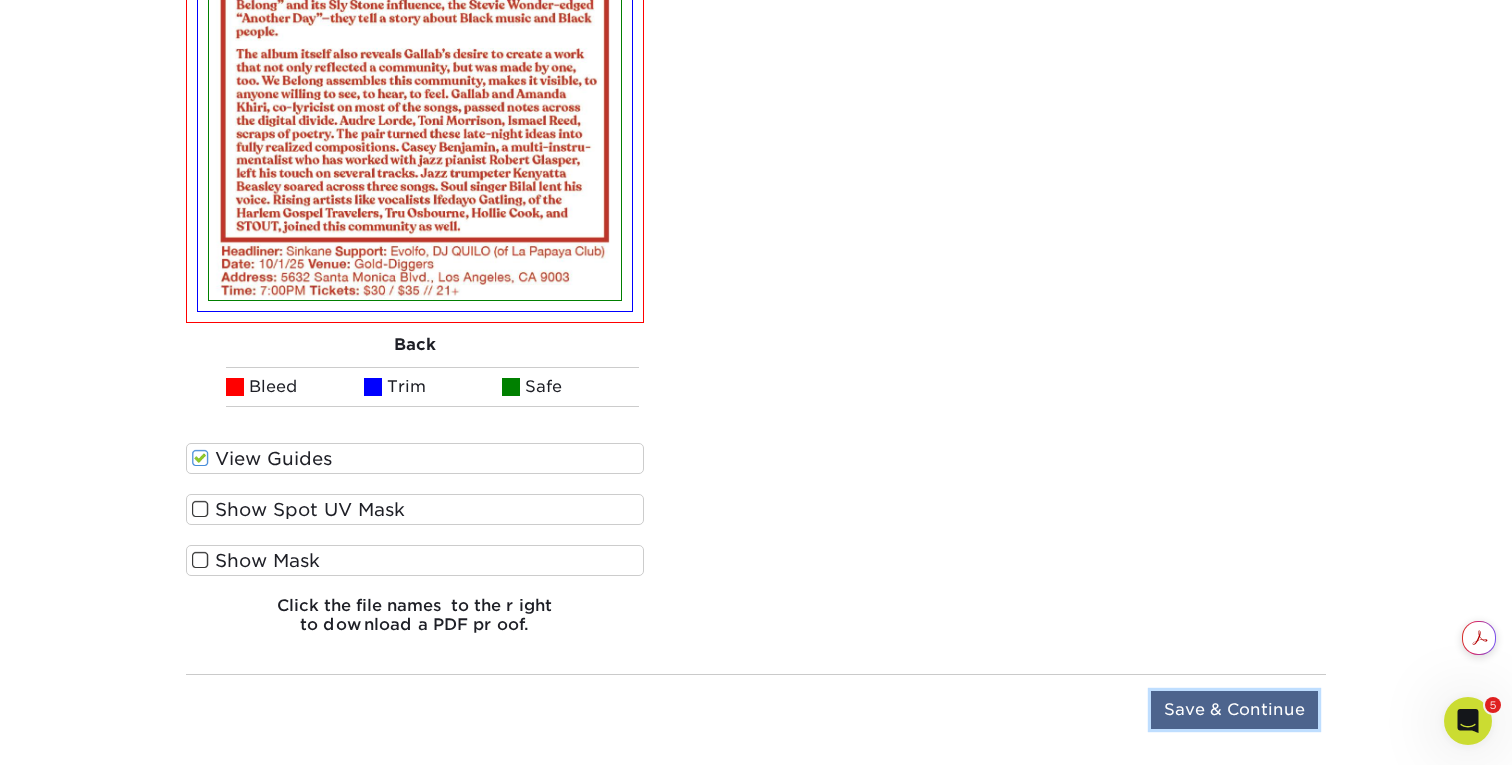 click on "Save & Continue" at bounding box center [1234, 710] 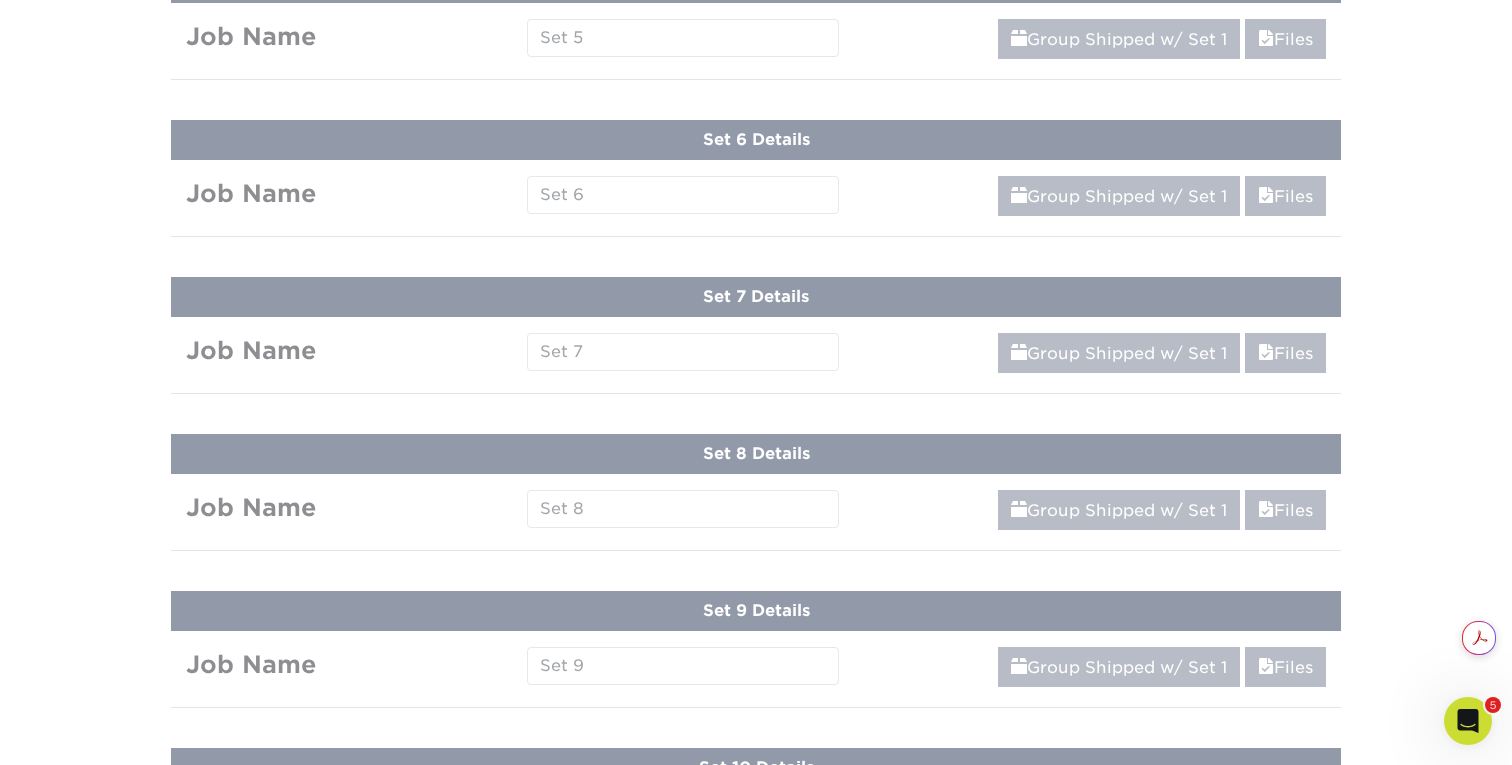 scroll, scrollTop: 1168, scrollLeft: 0, axis: vertical 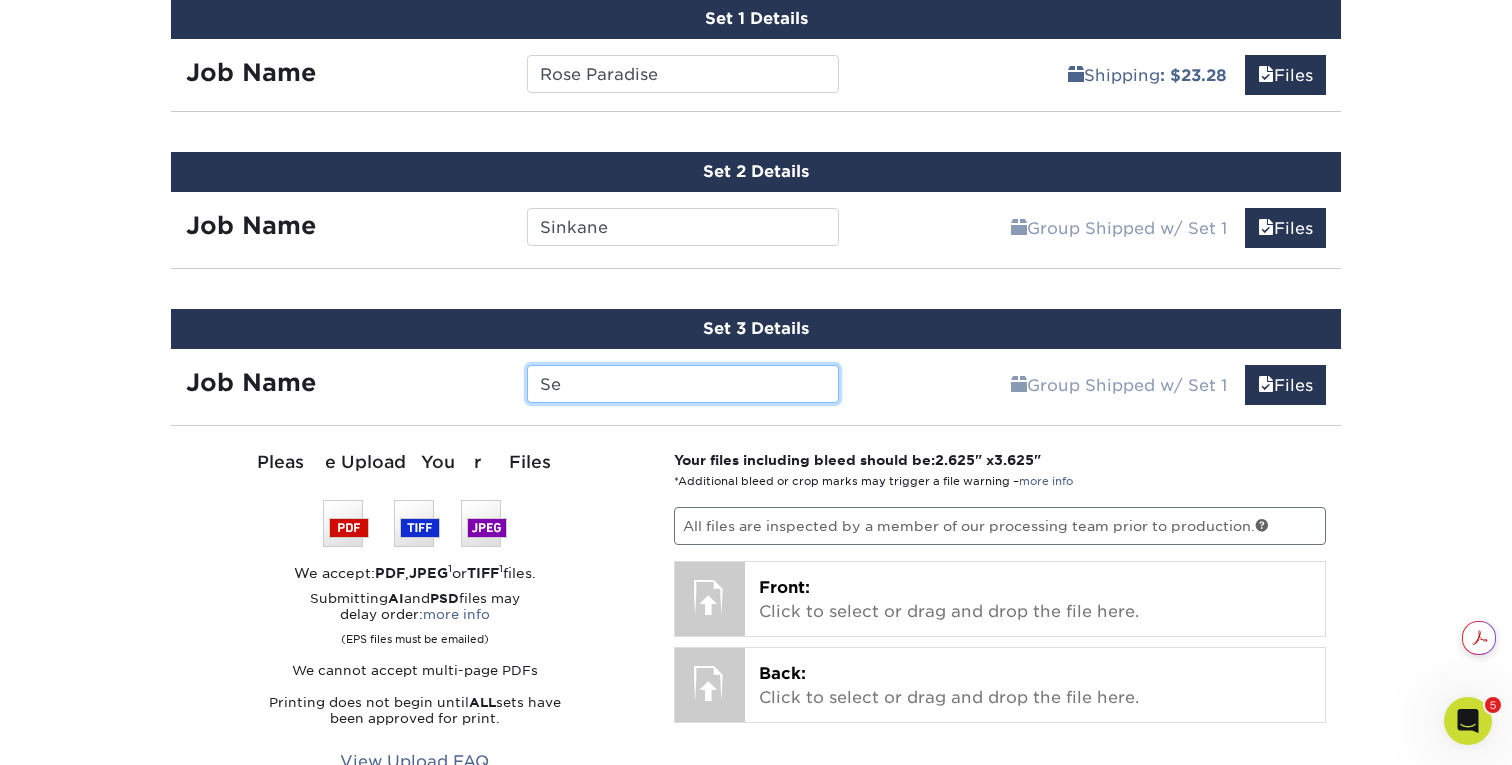type on "S" 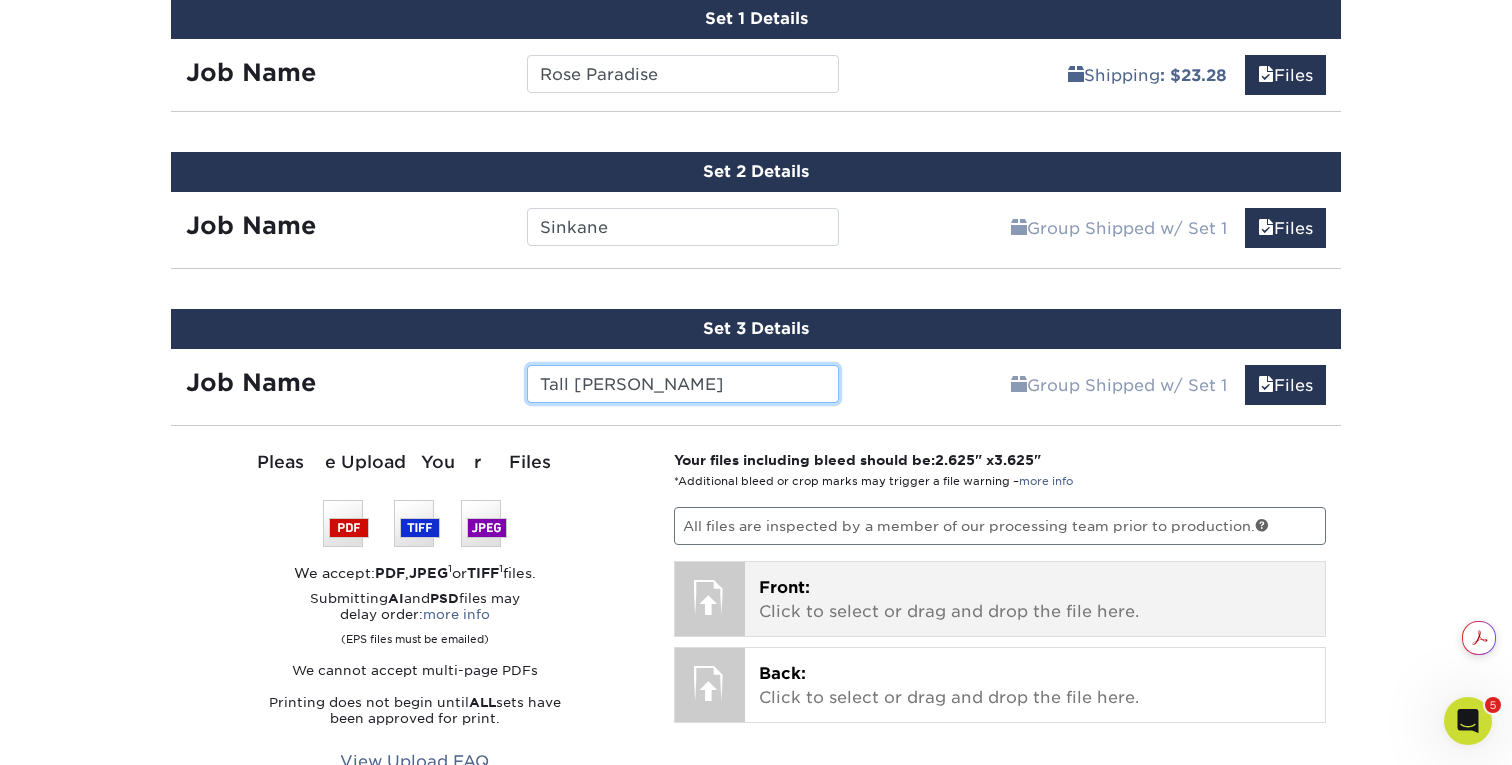 type on "Tall Juan" 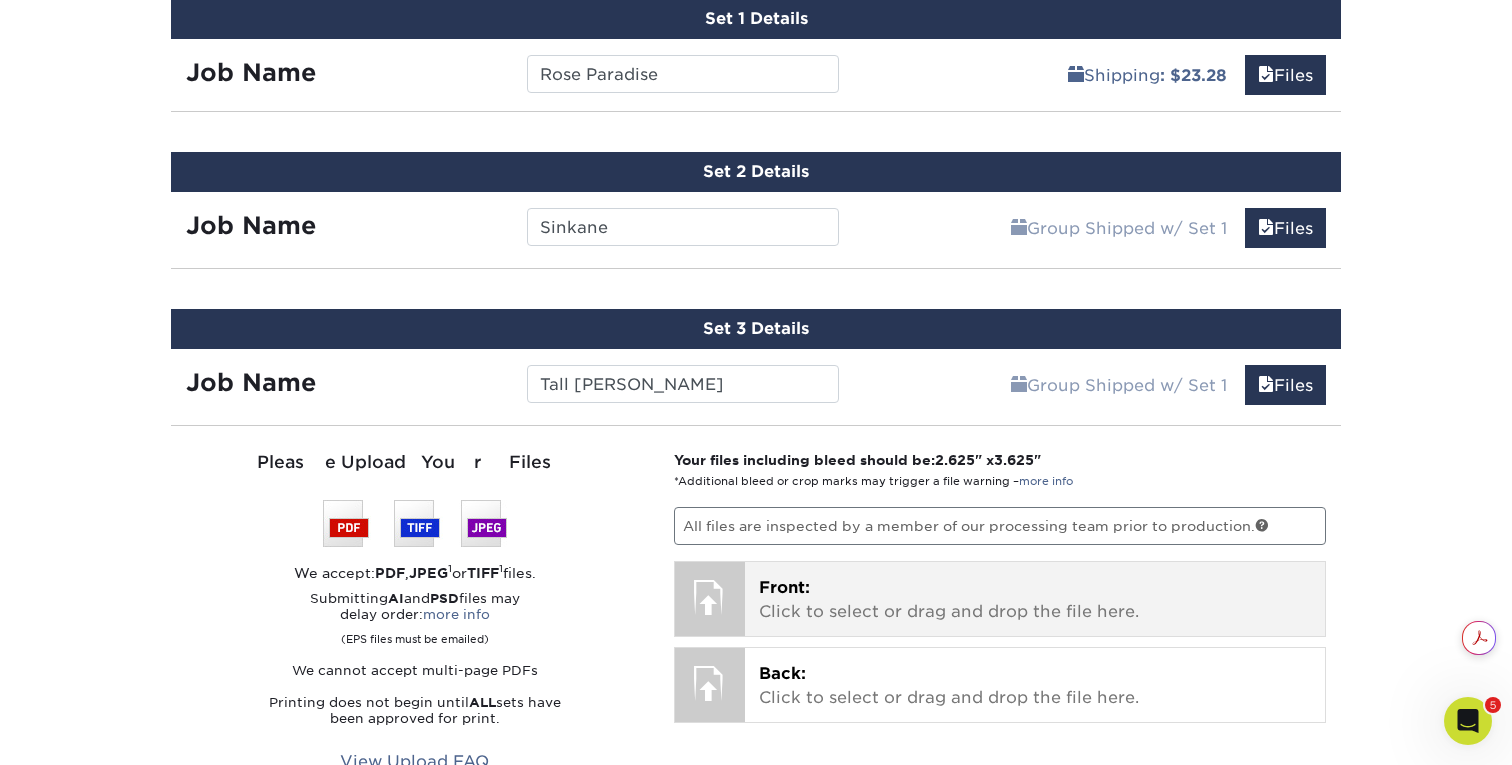 click on "Front: Click to select or drag and drop the file here." at bounding box center [1035, 600] 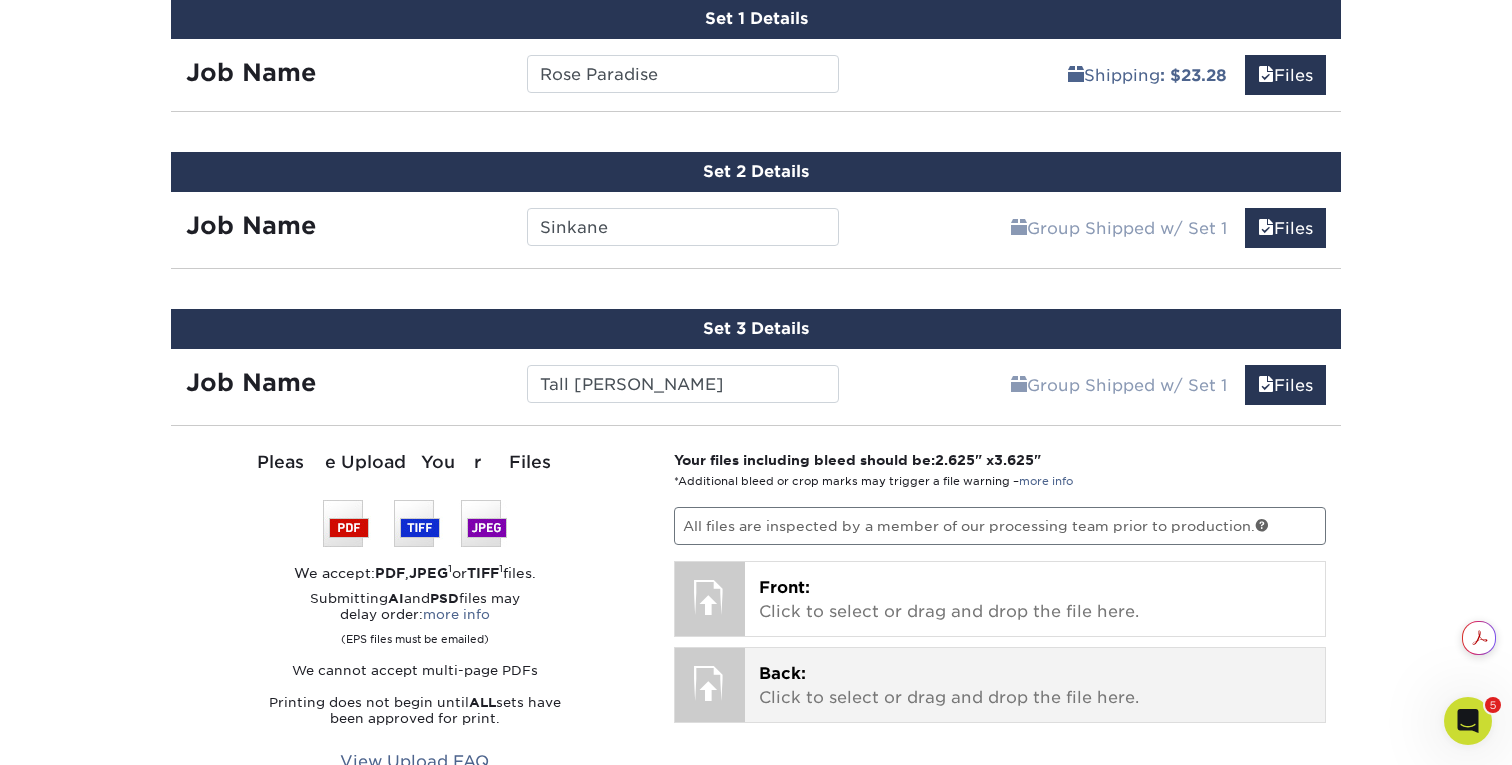 click on "Back: Click to select or drag and drop the file here.
Choose file" at bounding box center (1035, 685) 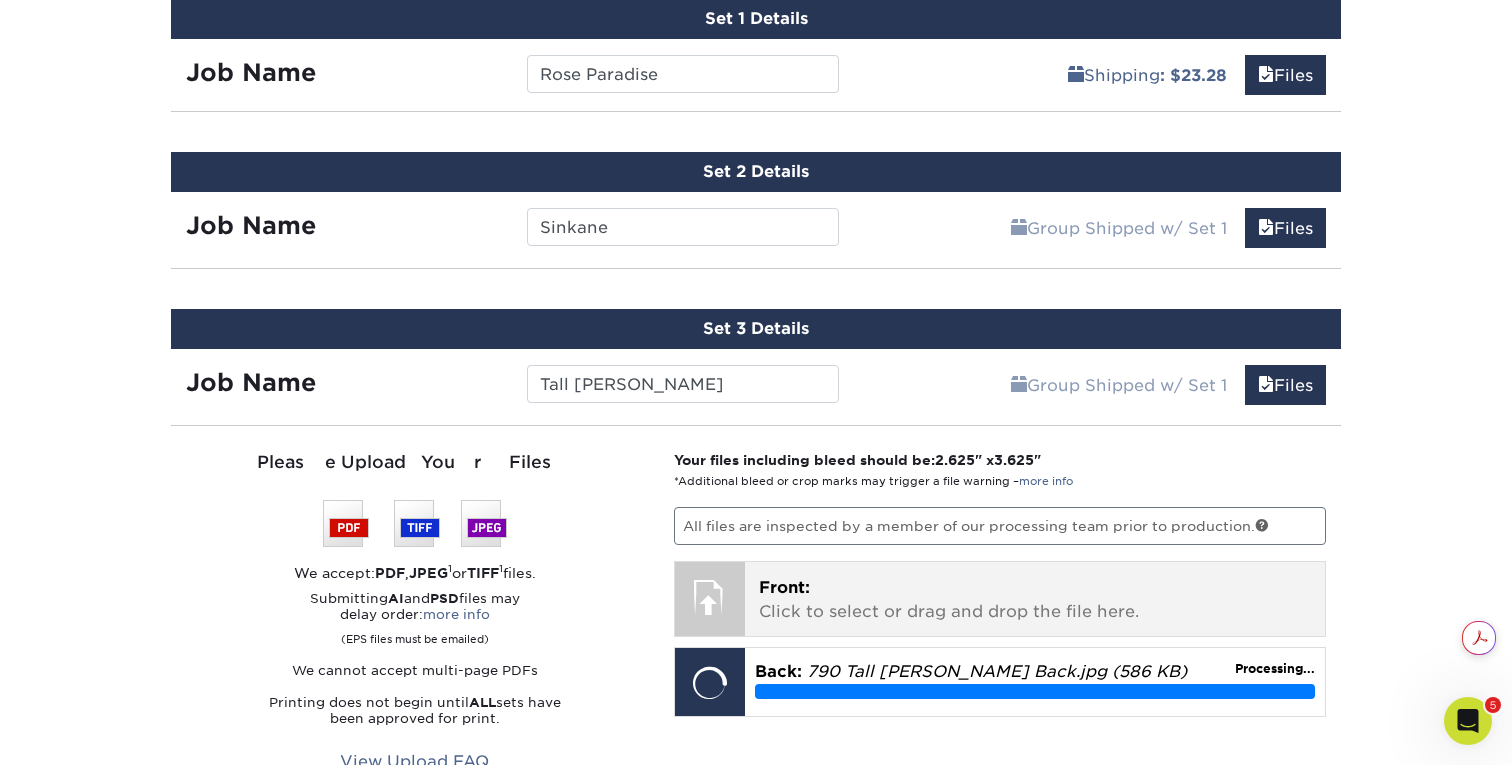 click on "Front: Click to select or drag and drop the file here." at bounding box center (1035, 600) 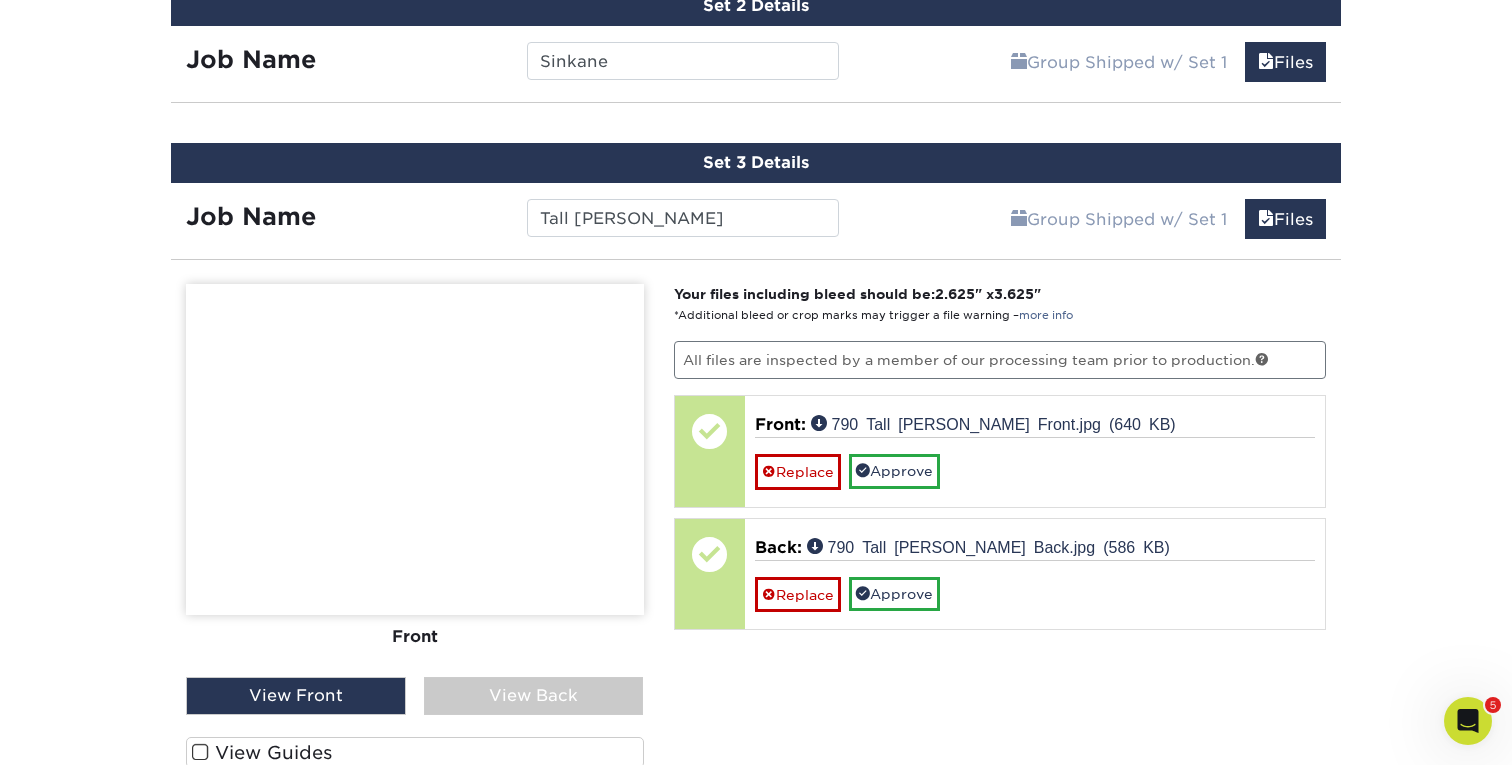 scroll, scrollTop: 1464, scrollLeft: 0, axis: vertical 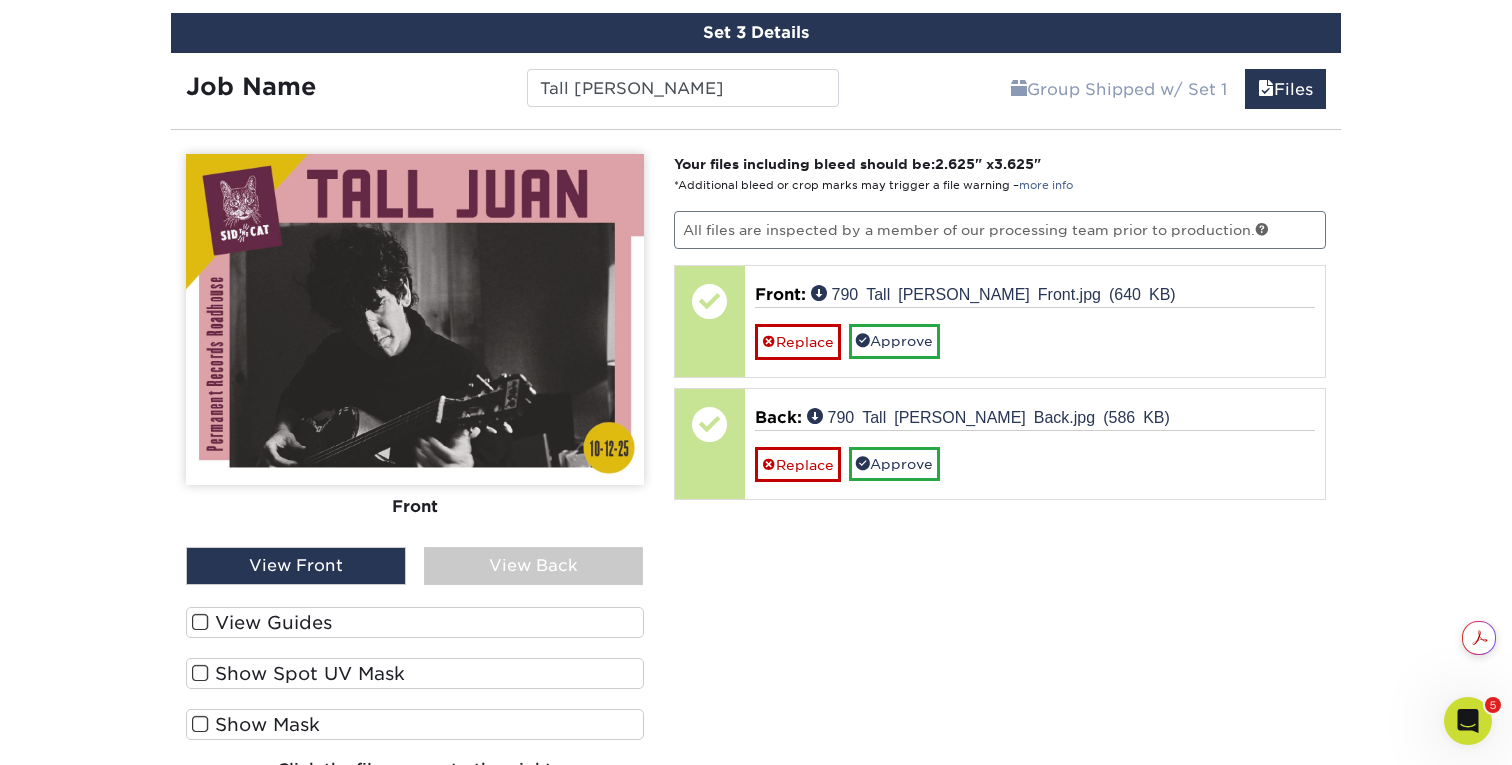 click at bounding box center (200, 622) 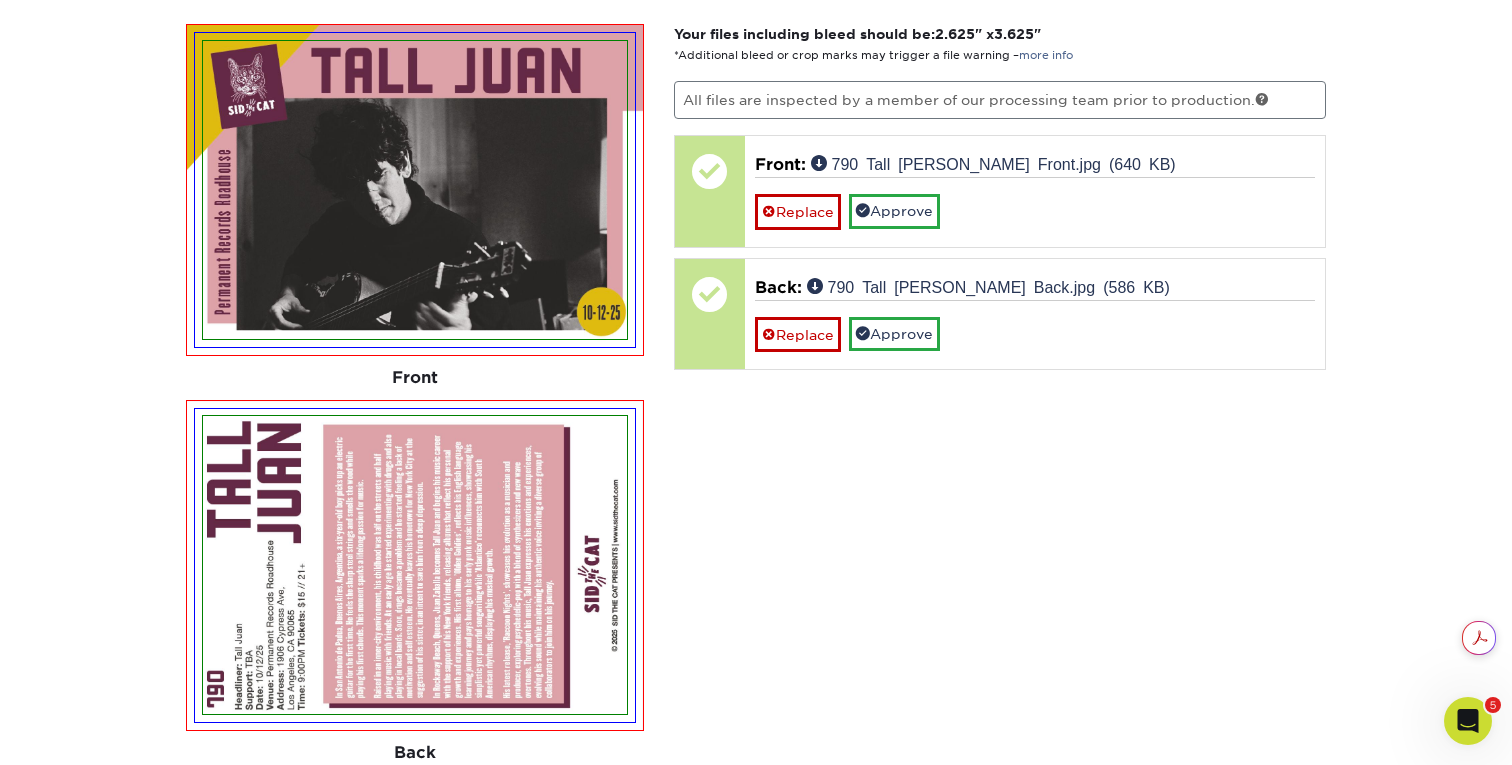 scroll, scrollTop: 1583, scrollLeft: 0, axis: vertical 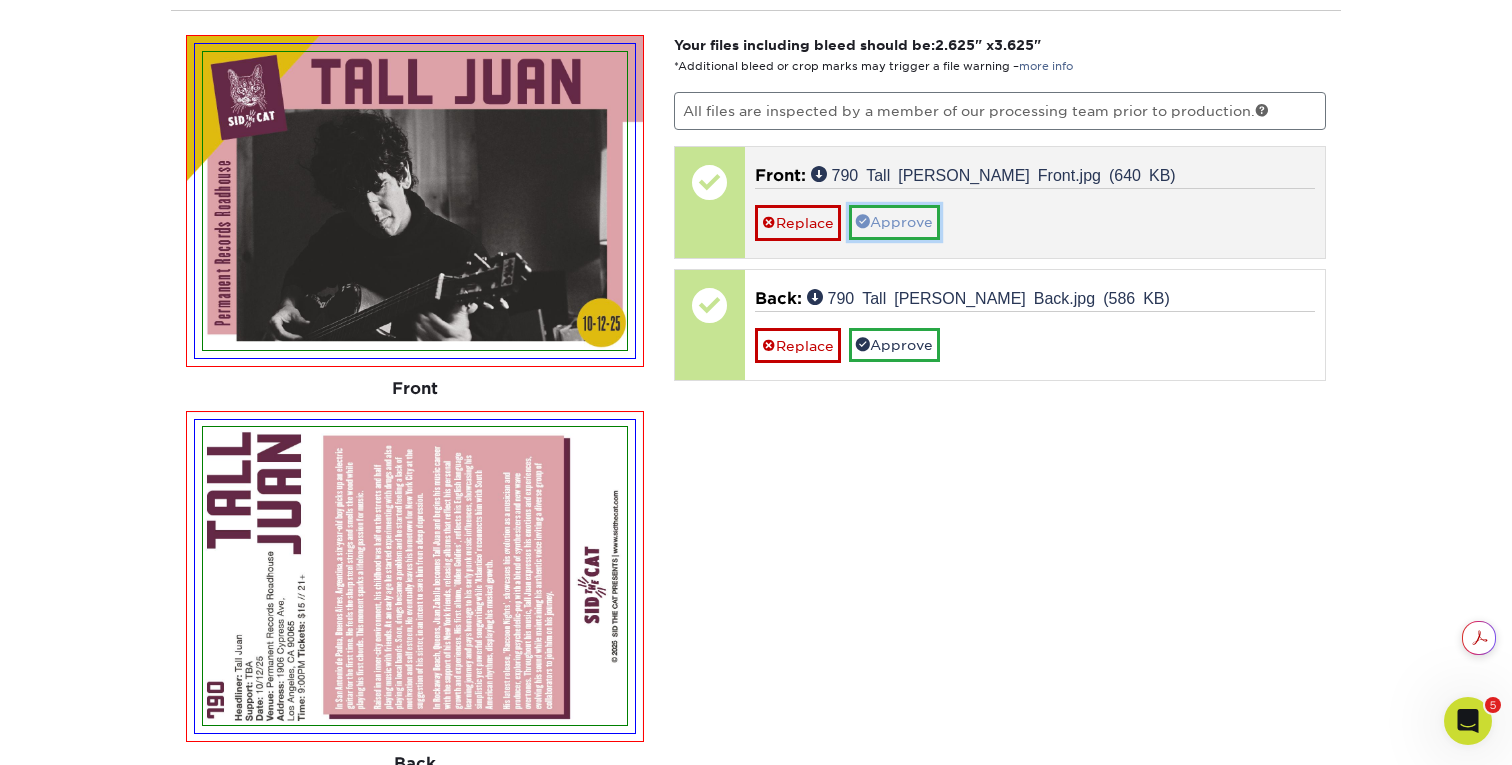click on "Approve" at bounding box center (894, 222) 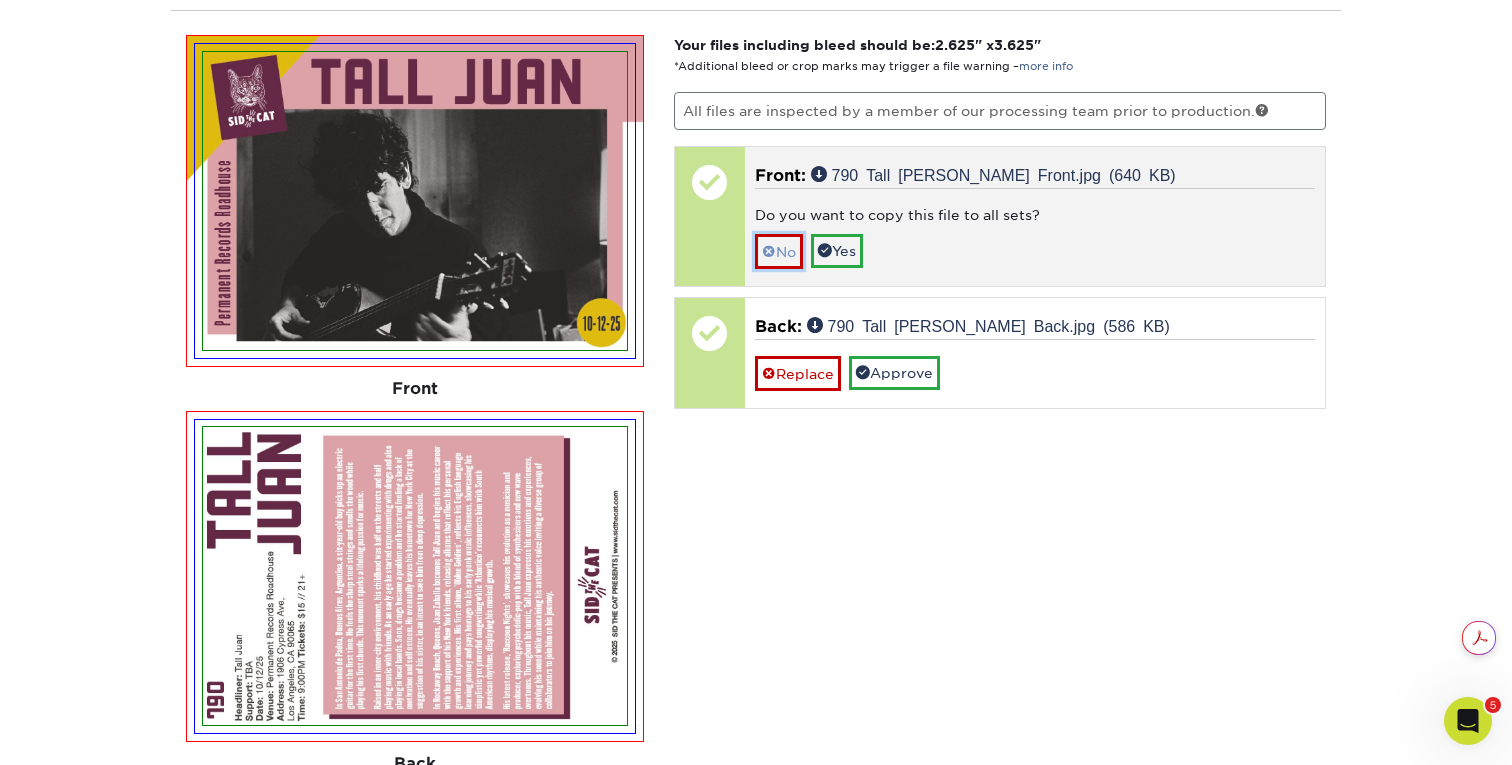 click on "No" at bounding box center [779, 251] 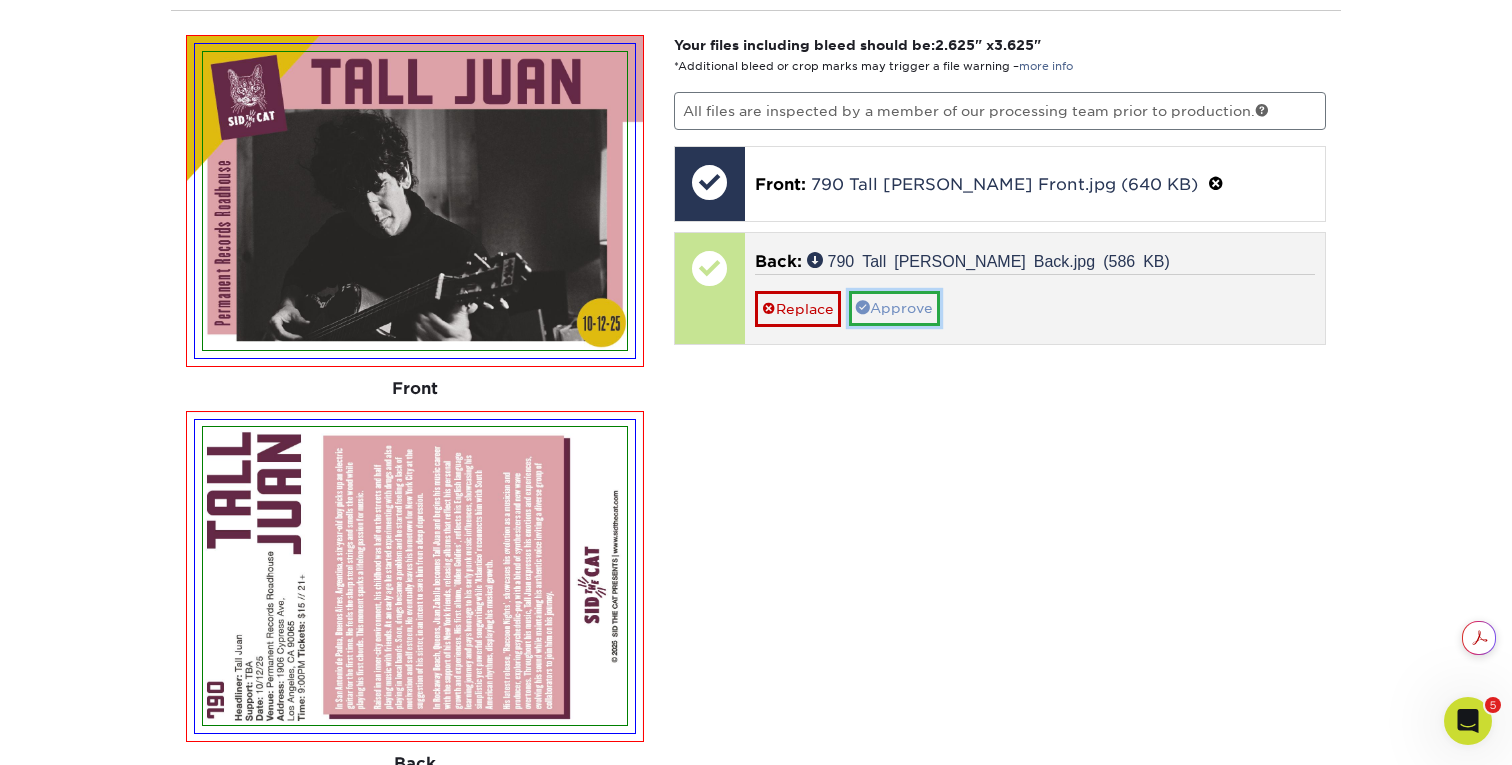 click on "Approve" at bounding box center (894, 308) 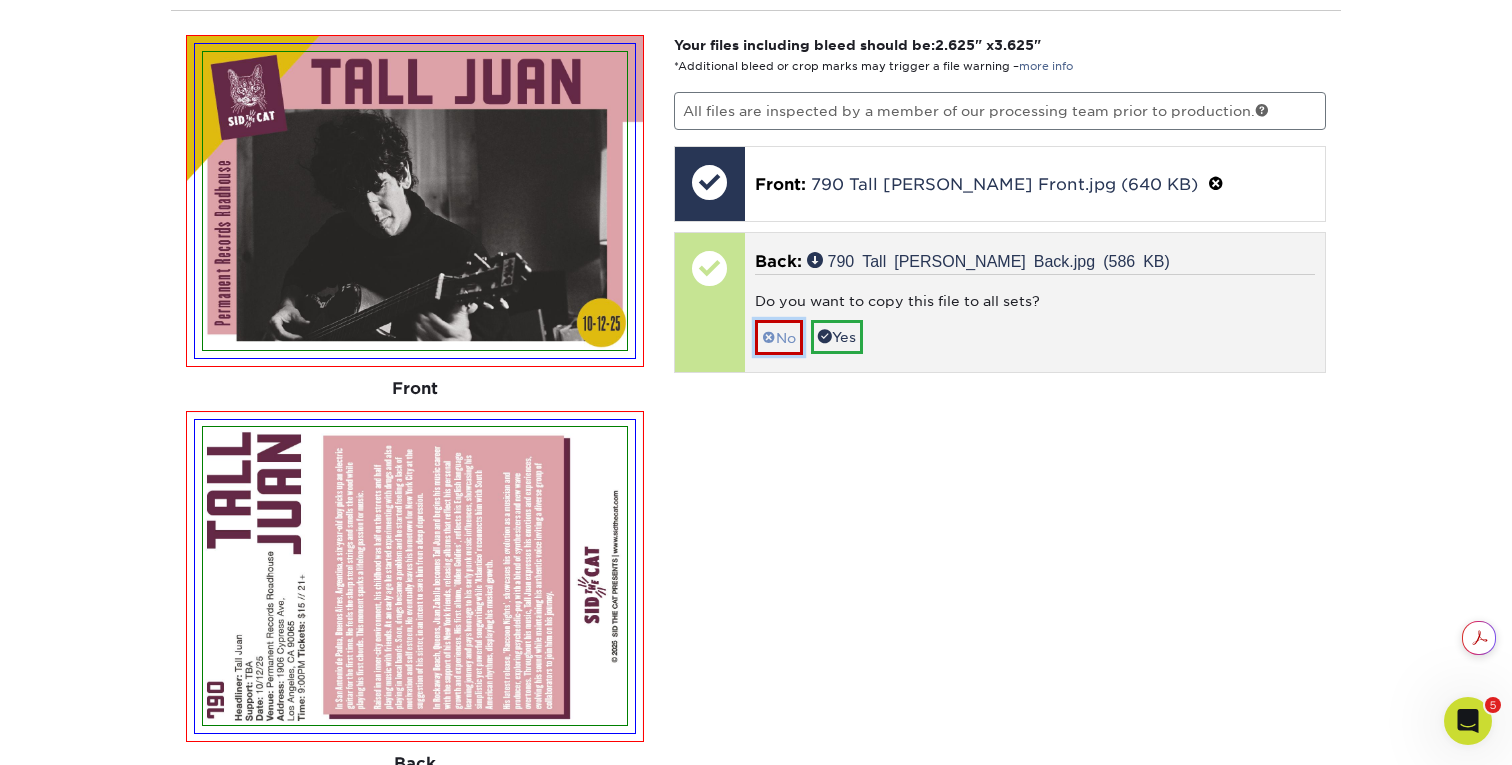 click on "No" at bounding box center (779, 337) 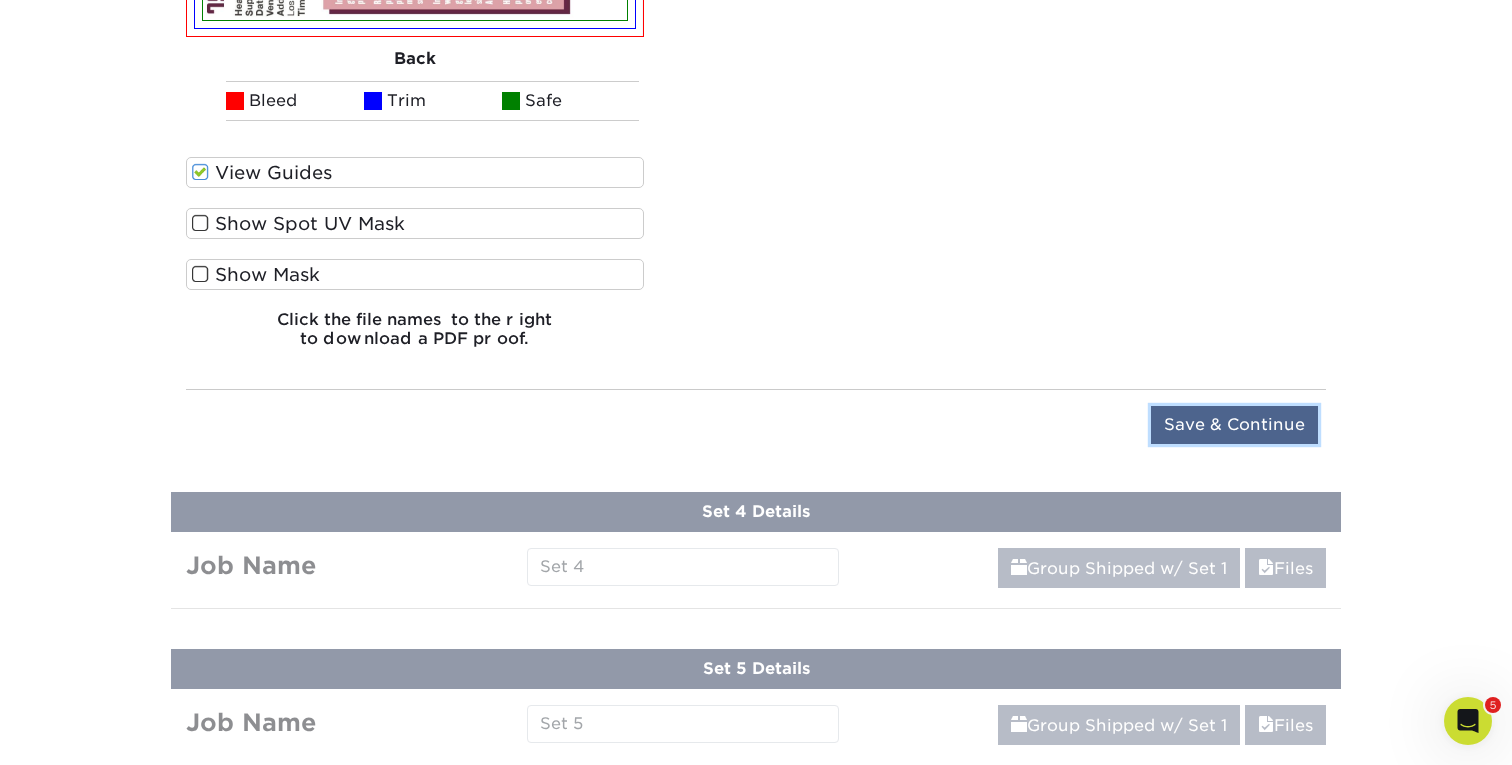 click on "Save & Continue" at bounding box center [1234, 425] 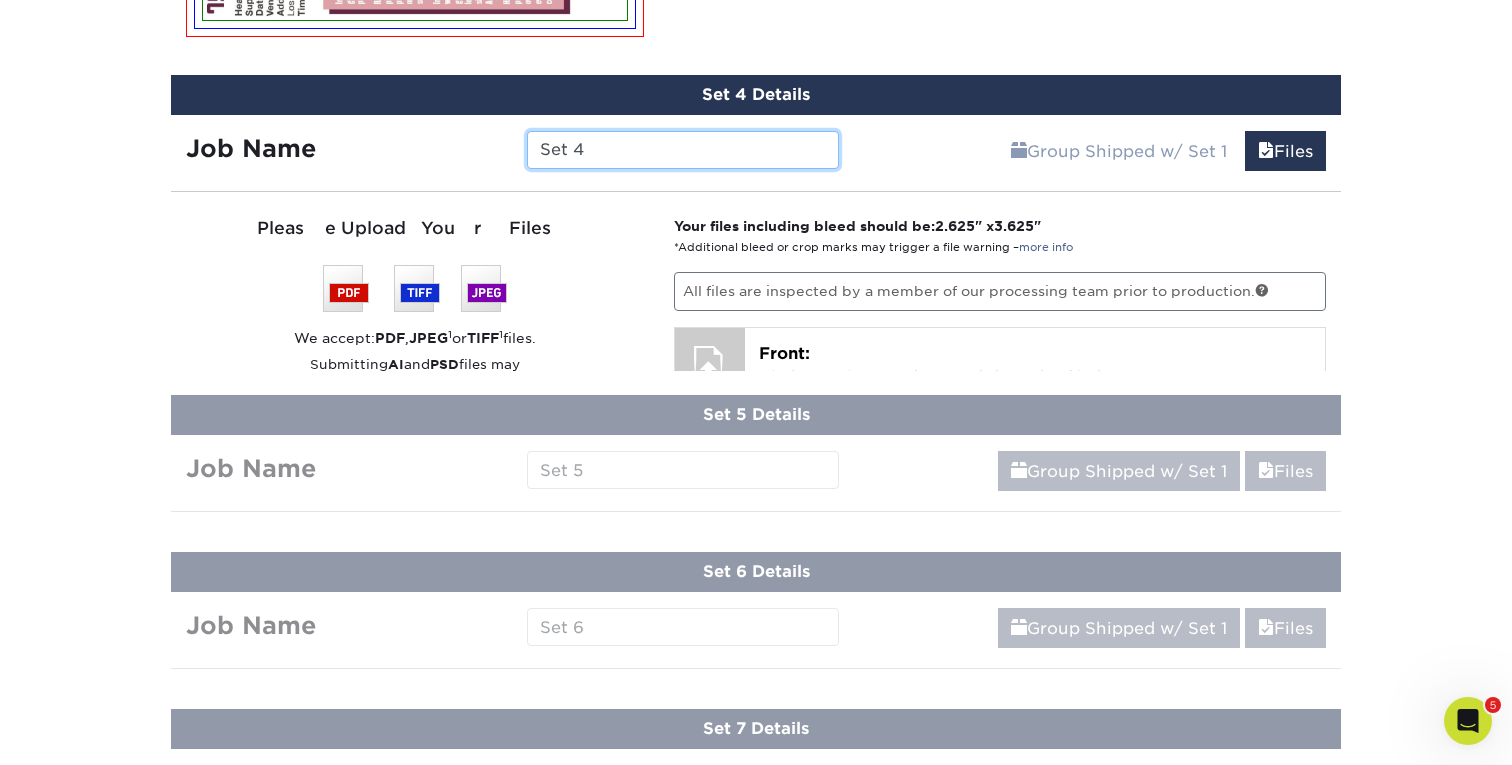 scroll, scrollTop: 1324, scrollLeft: 0, axis: vertical 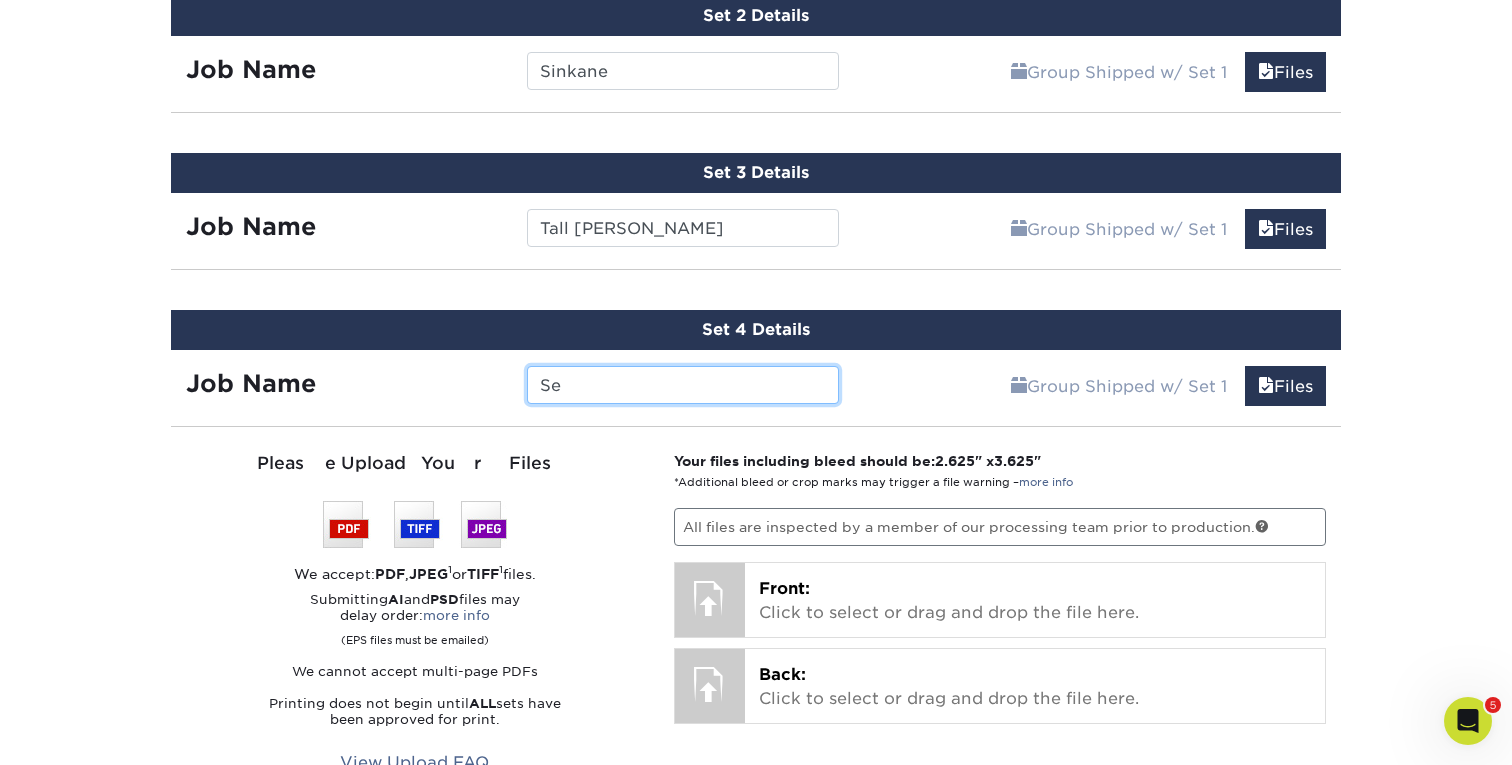 type on "S" 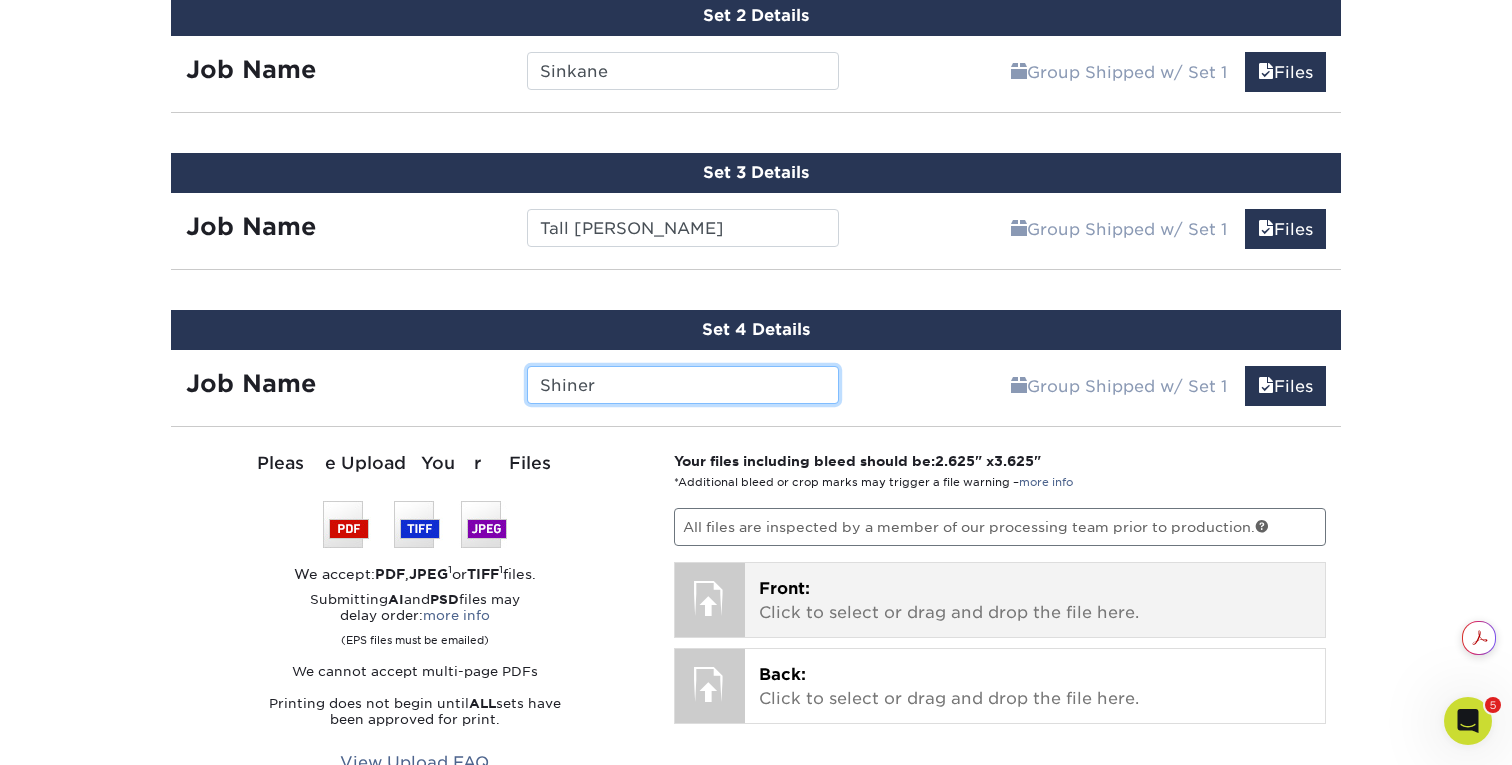 type on "Shiner" 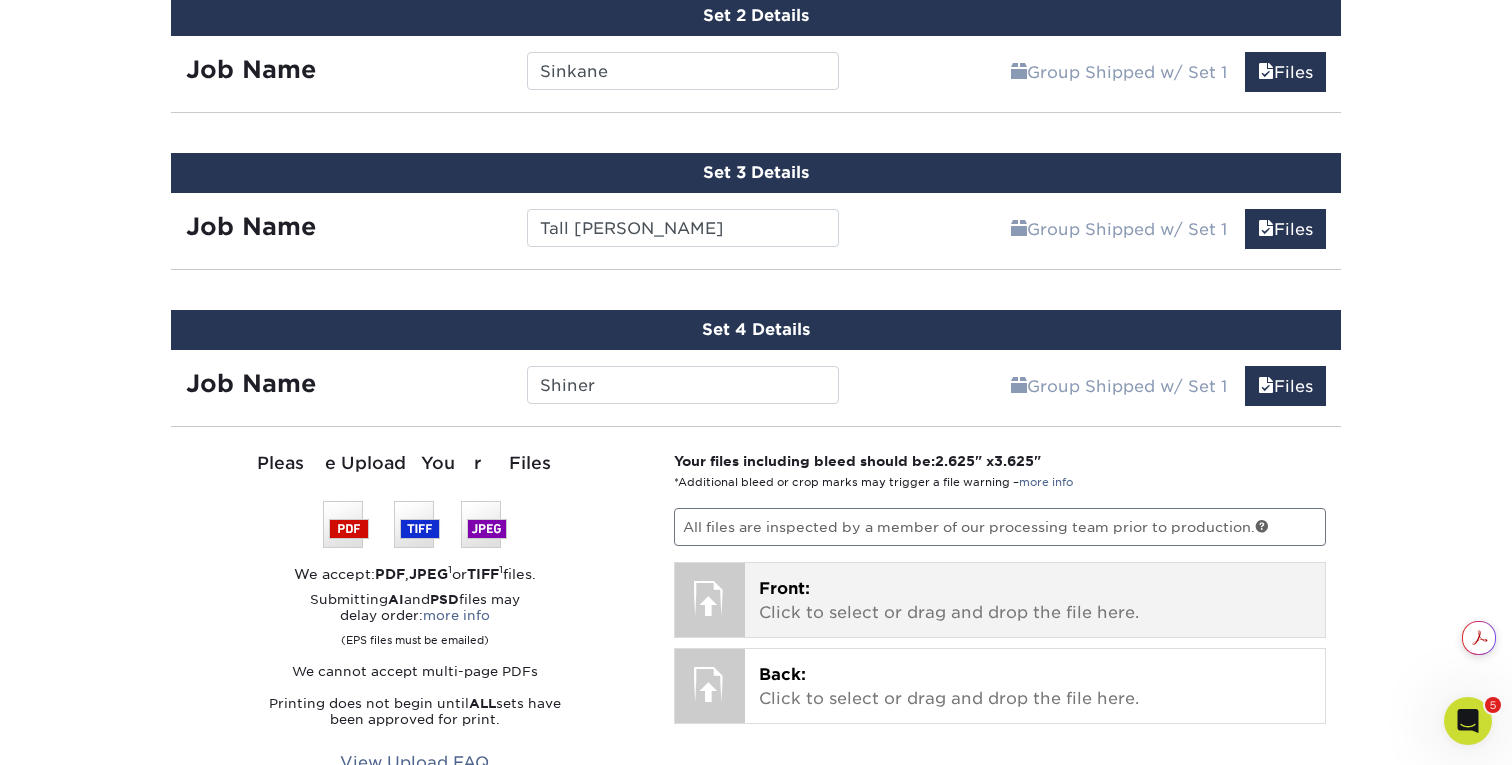 click on "Front:" at bounding box center [784, 588] 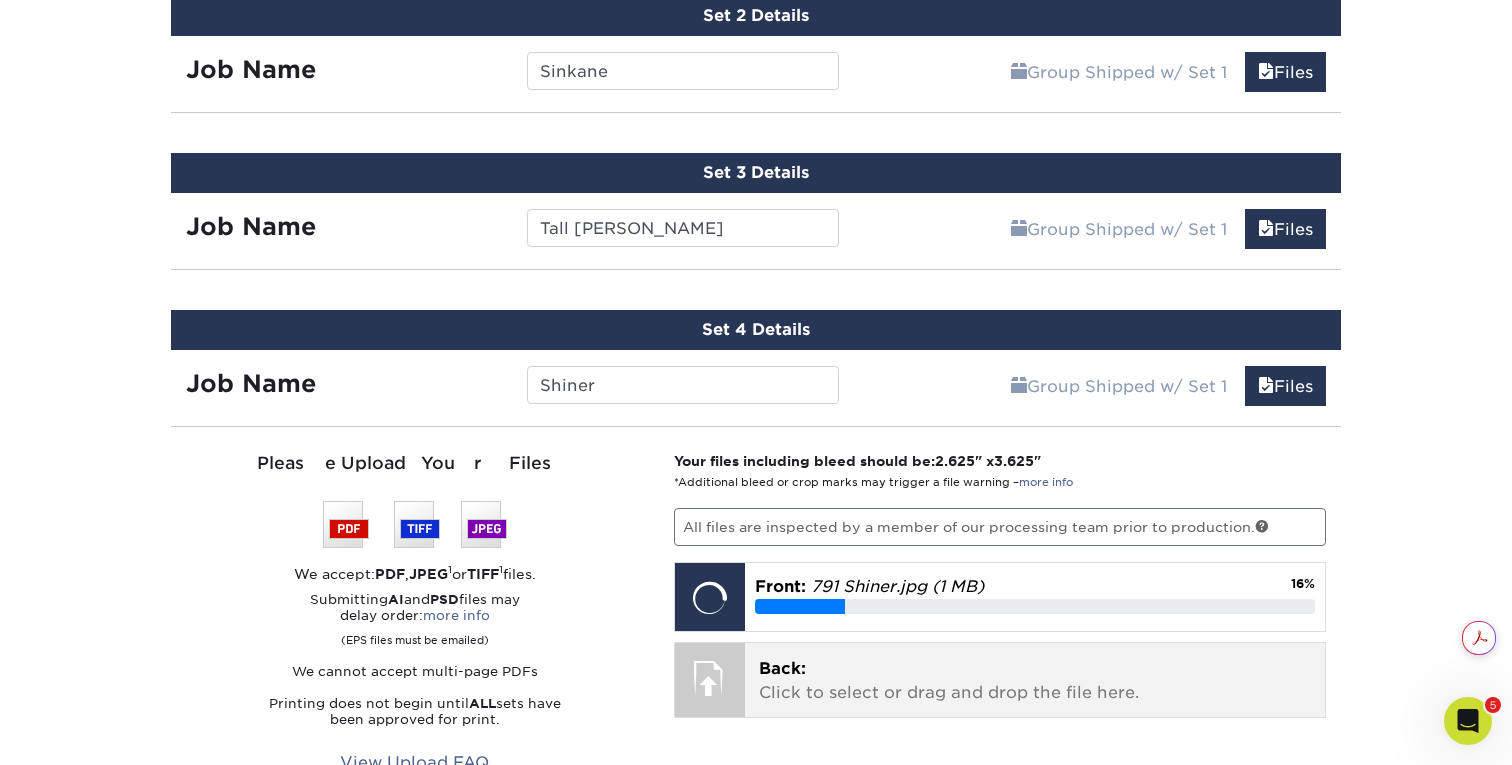 click on "Back: Click to select or drag and drop the file here." at bounding box center [1035, 681] 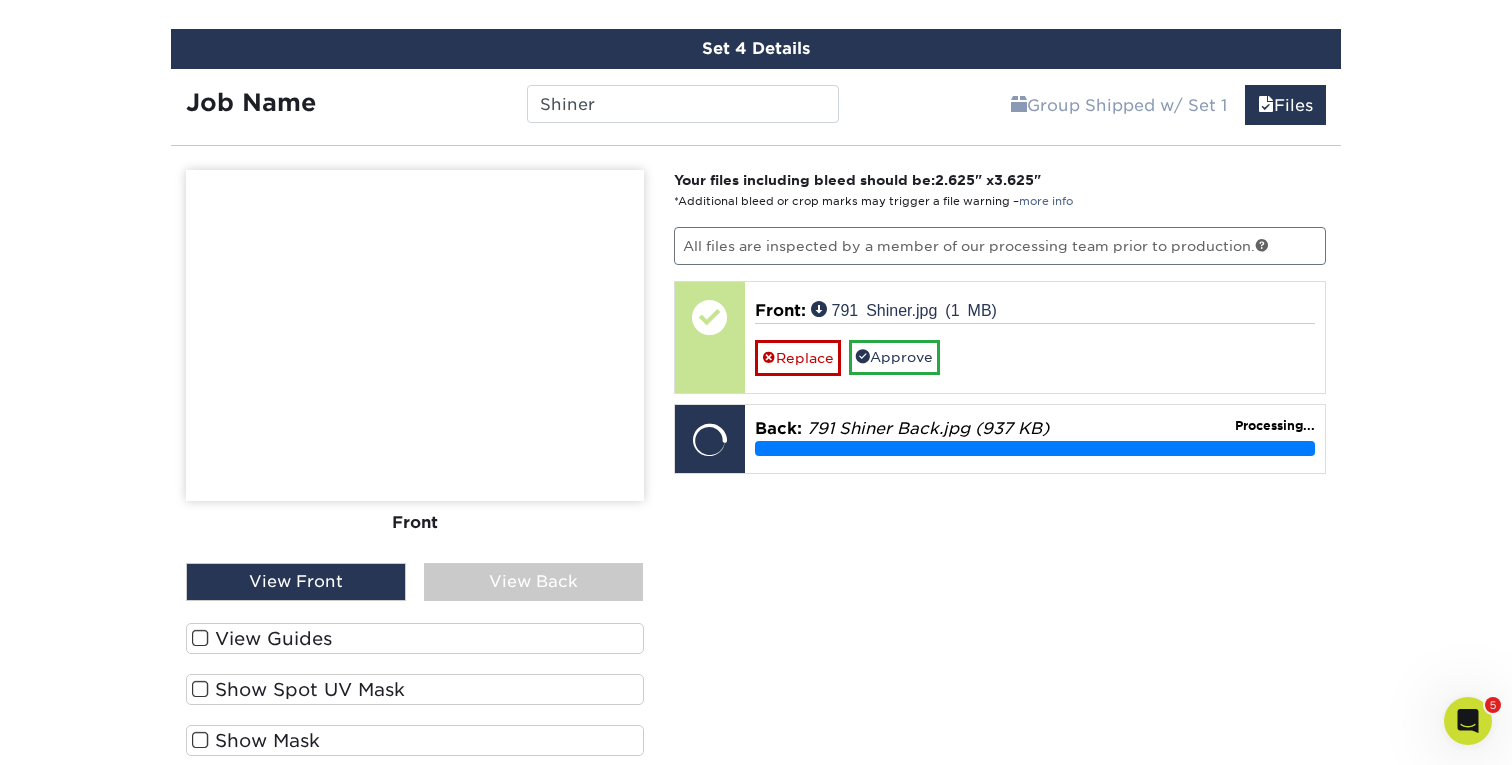 scroll, scrollTop: 1630, scrollLeft: 0, axis: vertical 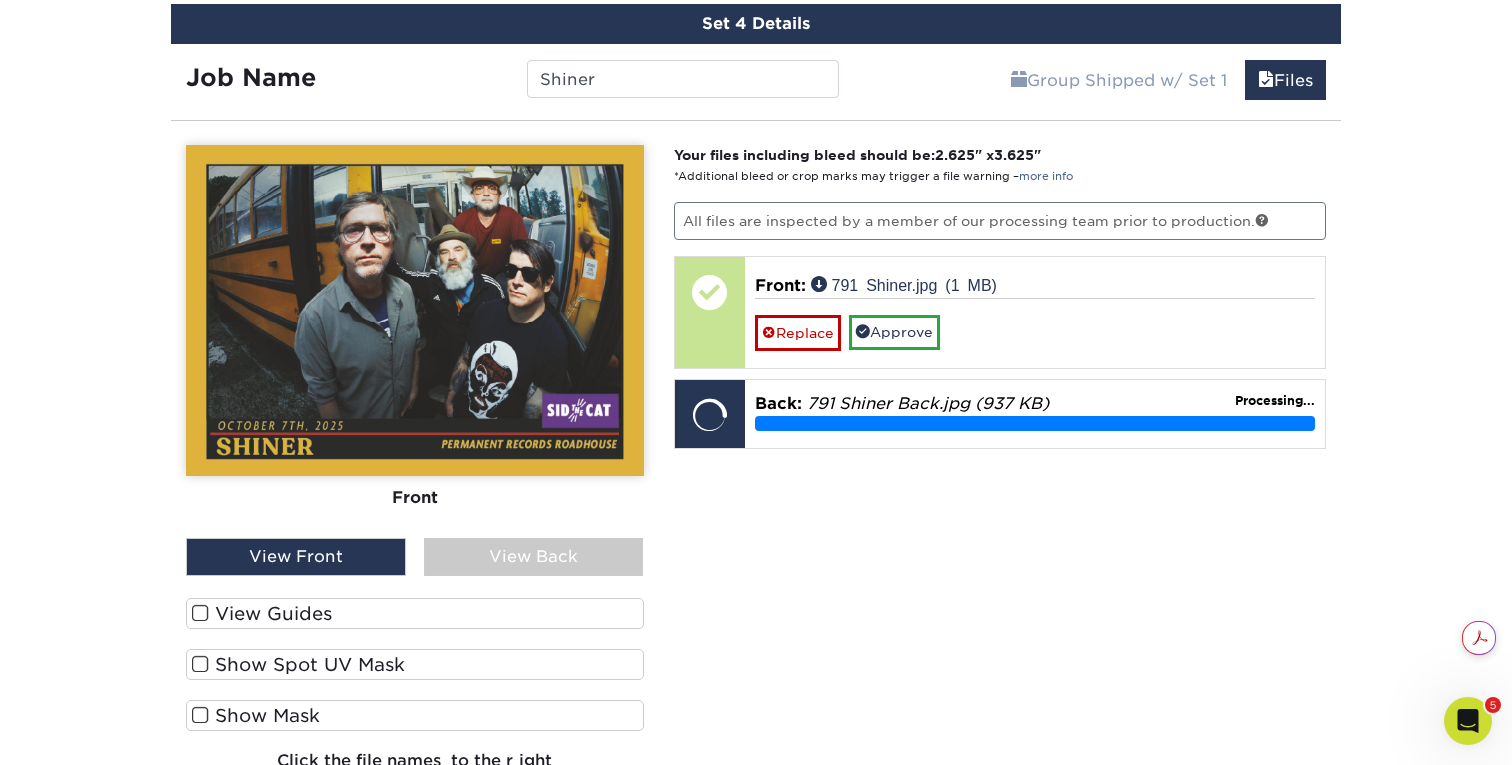 click at bounding box center [200, 613] 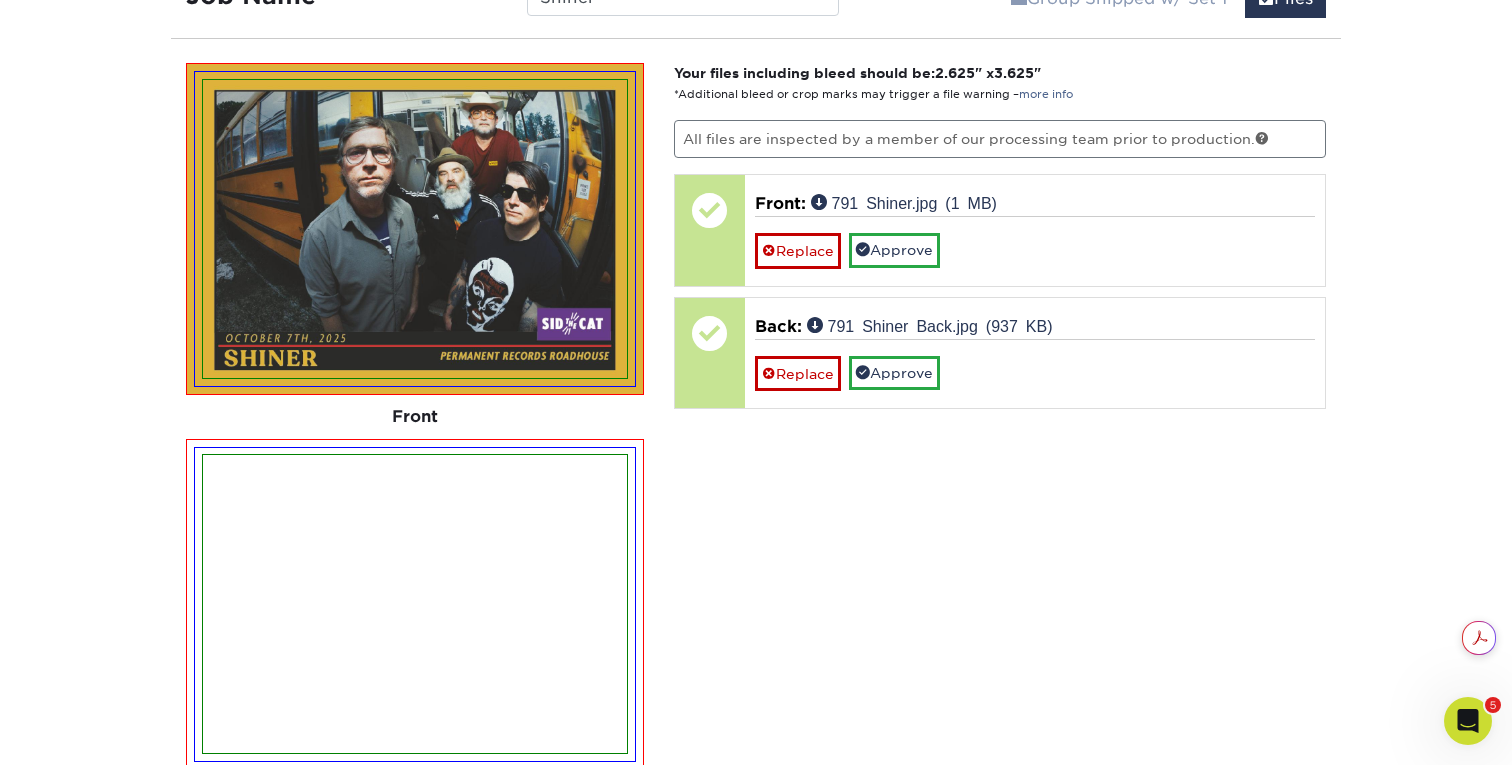 scroll, scrollTop: 1669, scrollLeft: 0, axis: vertical 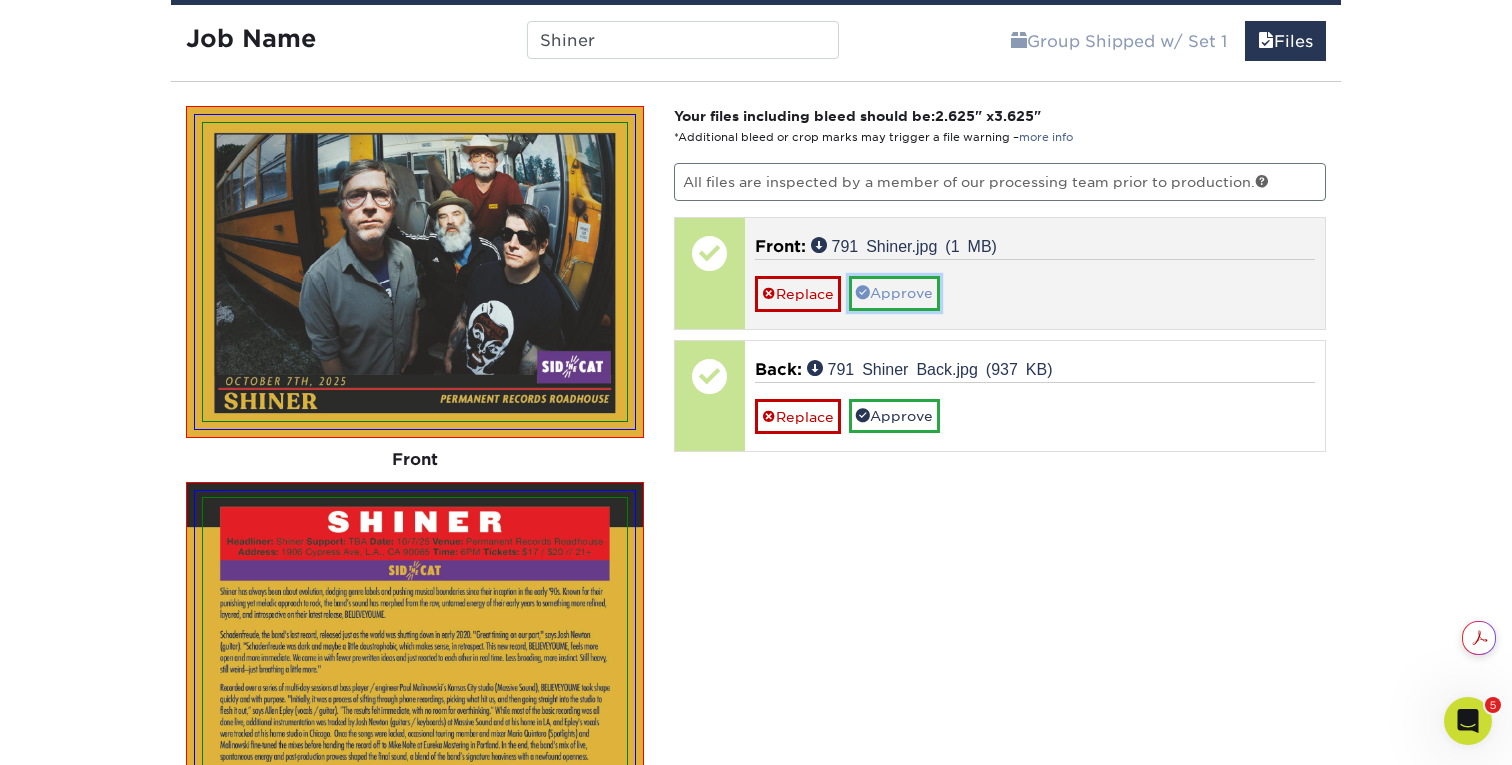 click on "Approve" at bounding box center (894, 293) 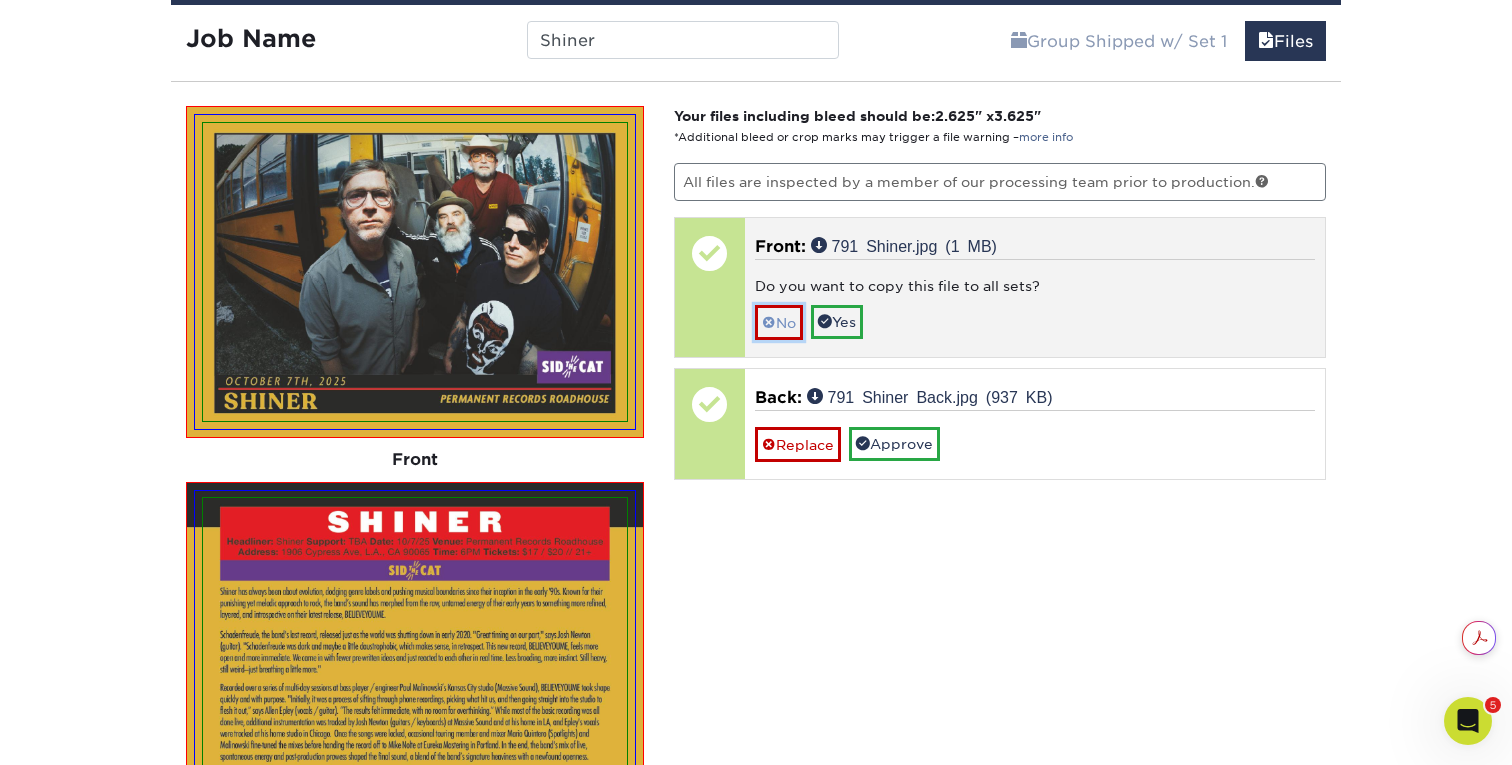 click on "No" at bounding box center (779, 322) 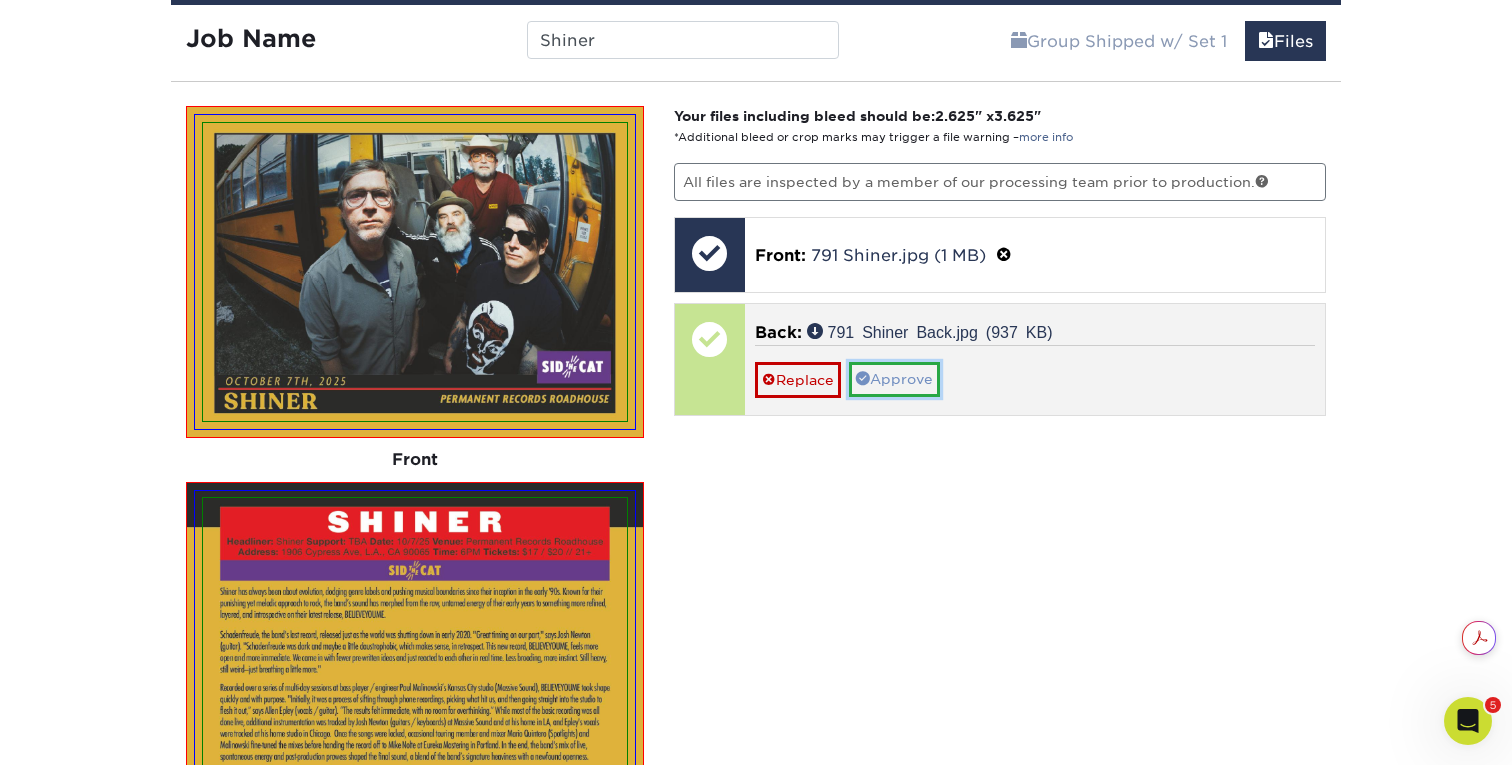 click on "Approve" at bounding box center [894, 379] 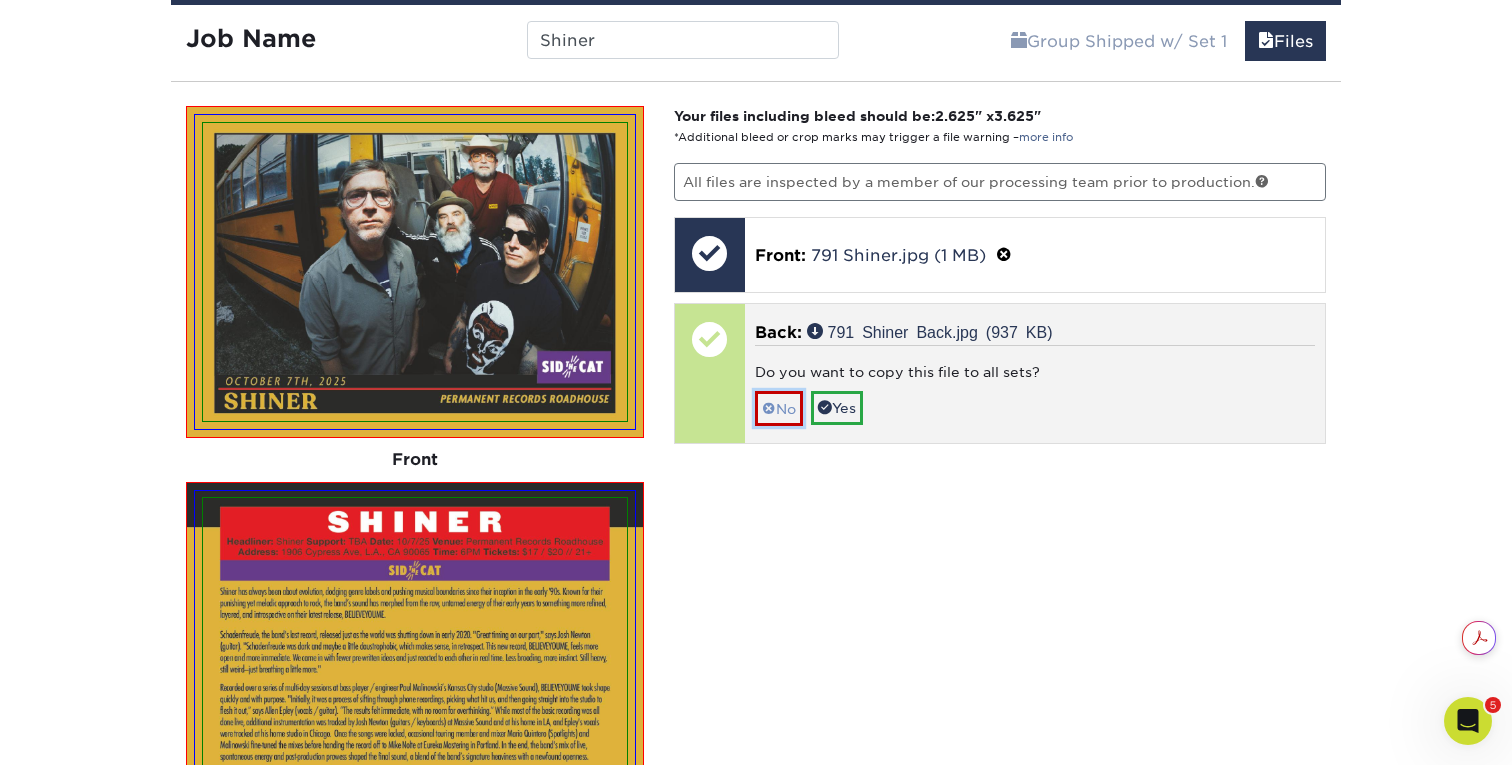 click on "No" at bounding box center [779, 408] 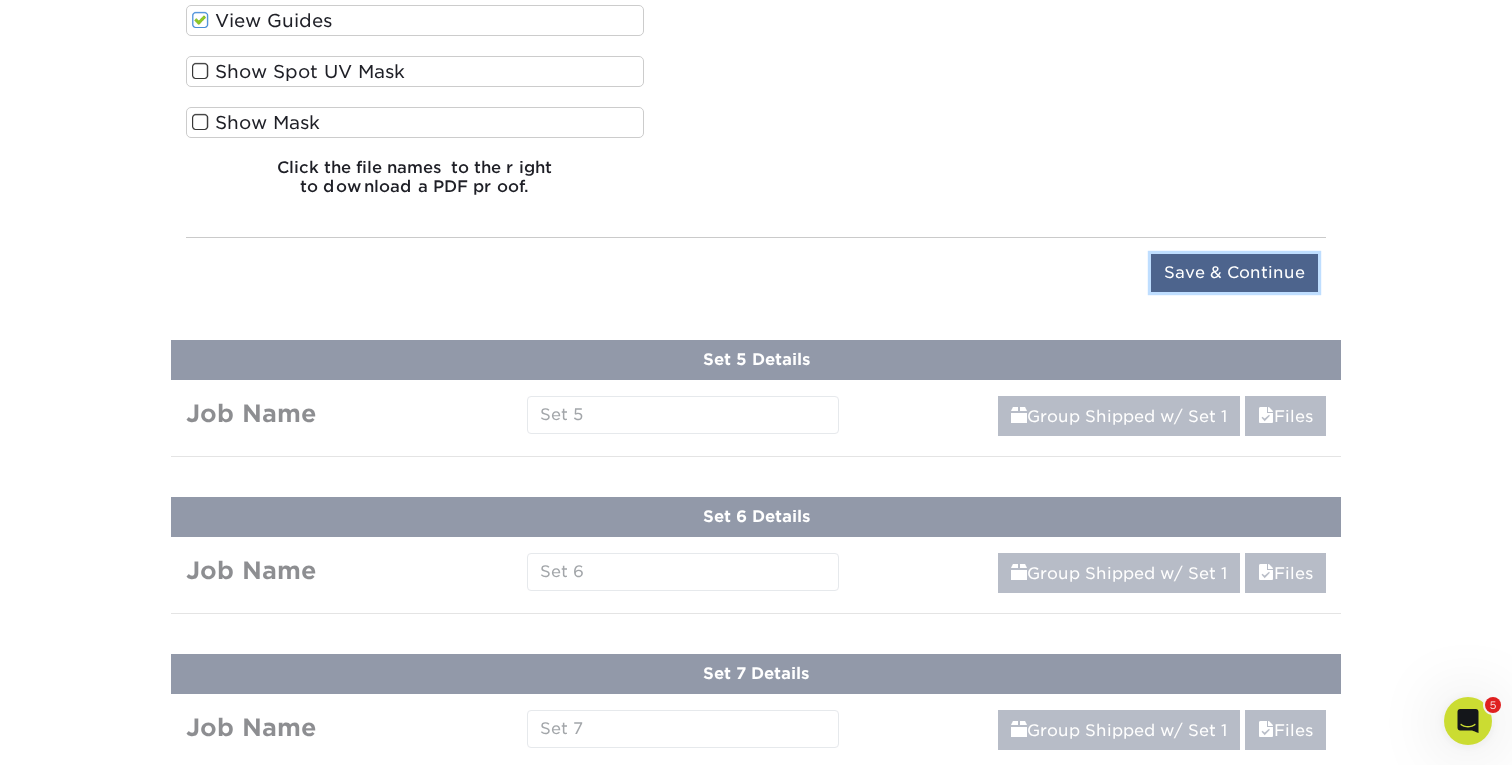 click on "Save & Continue" at bounding box center [1234, 273] 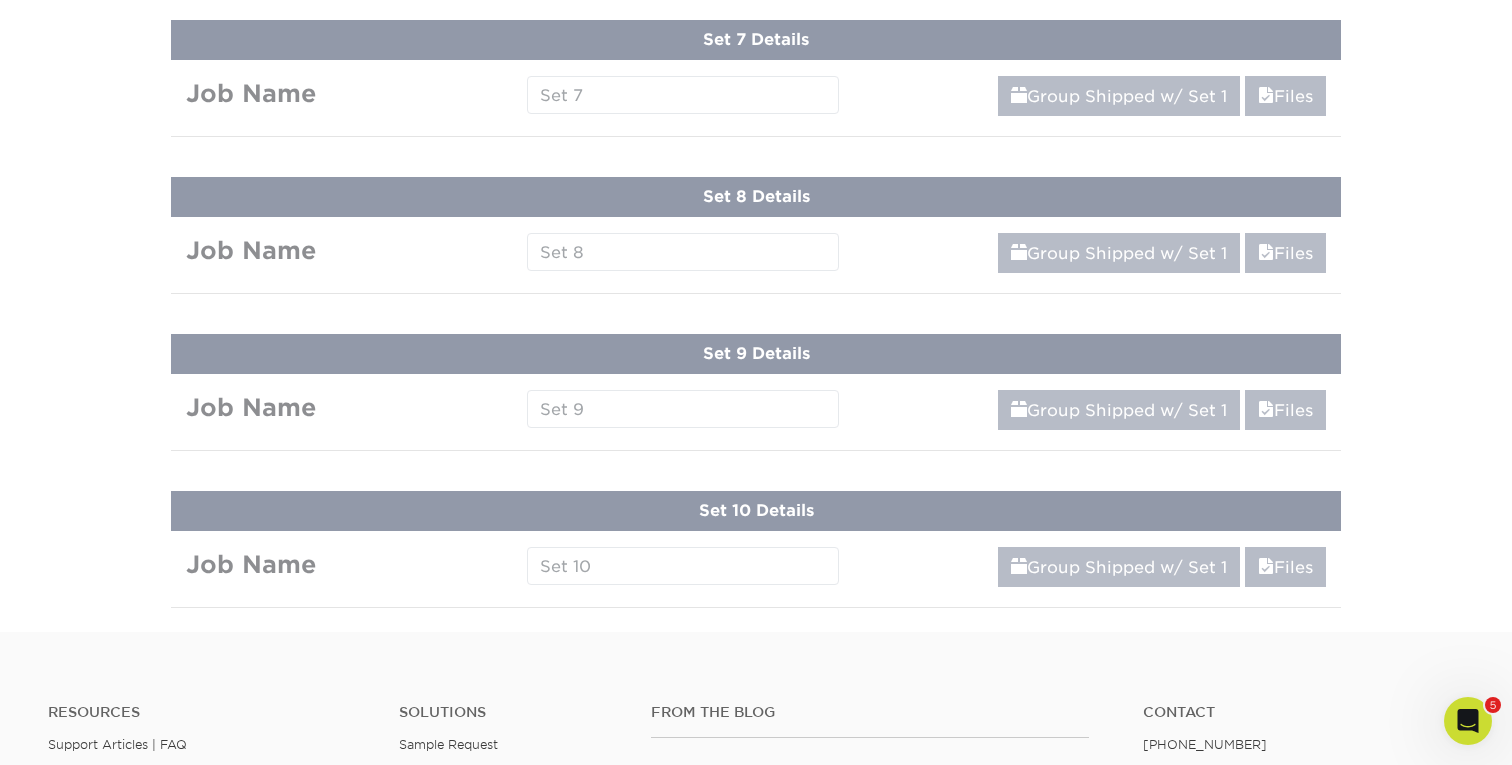 scroll, scrollTop: 1481, scrollLeft: 0, axis: vertical 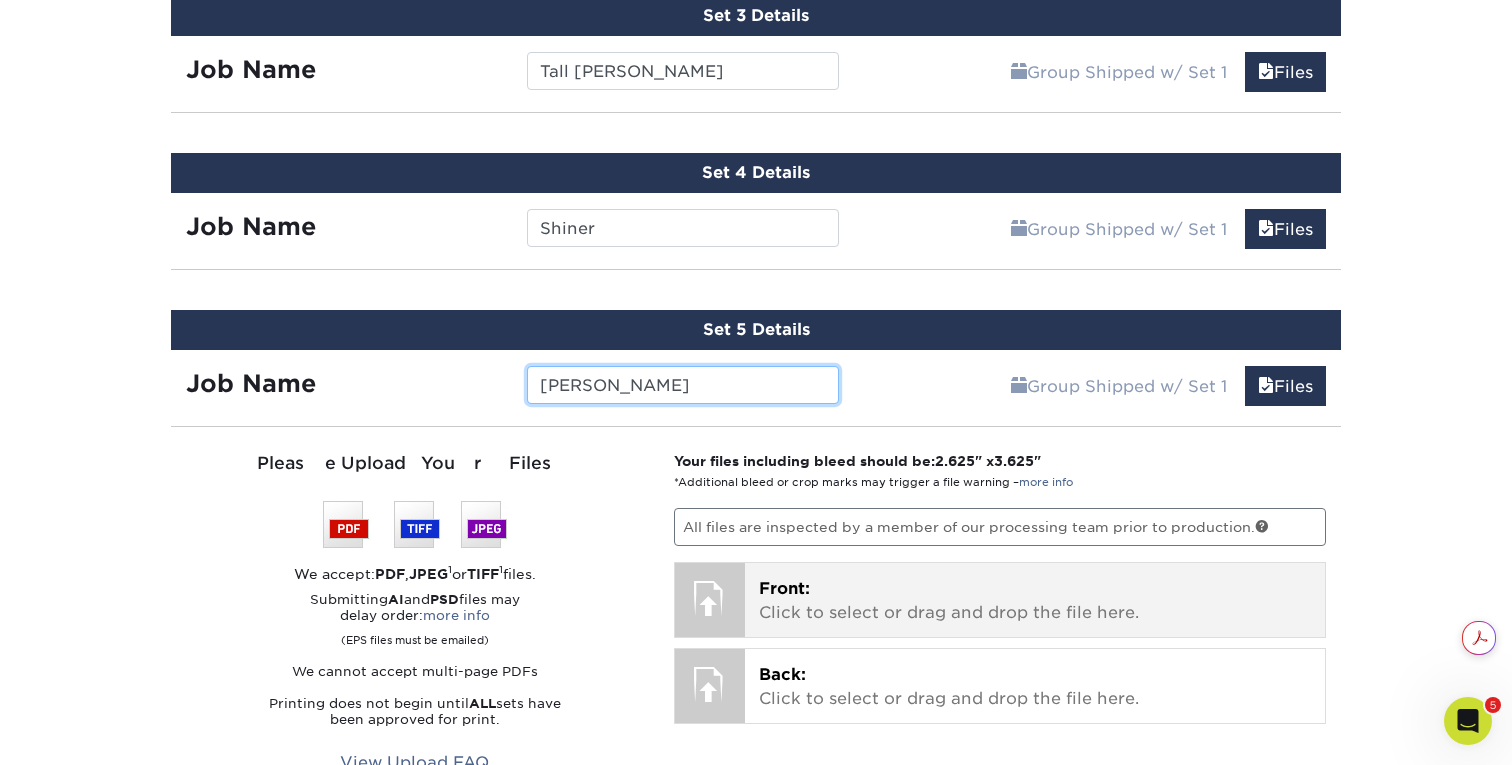 type on "Whitney K" 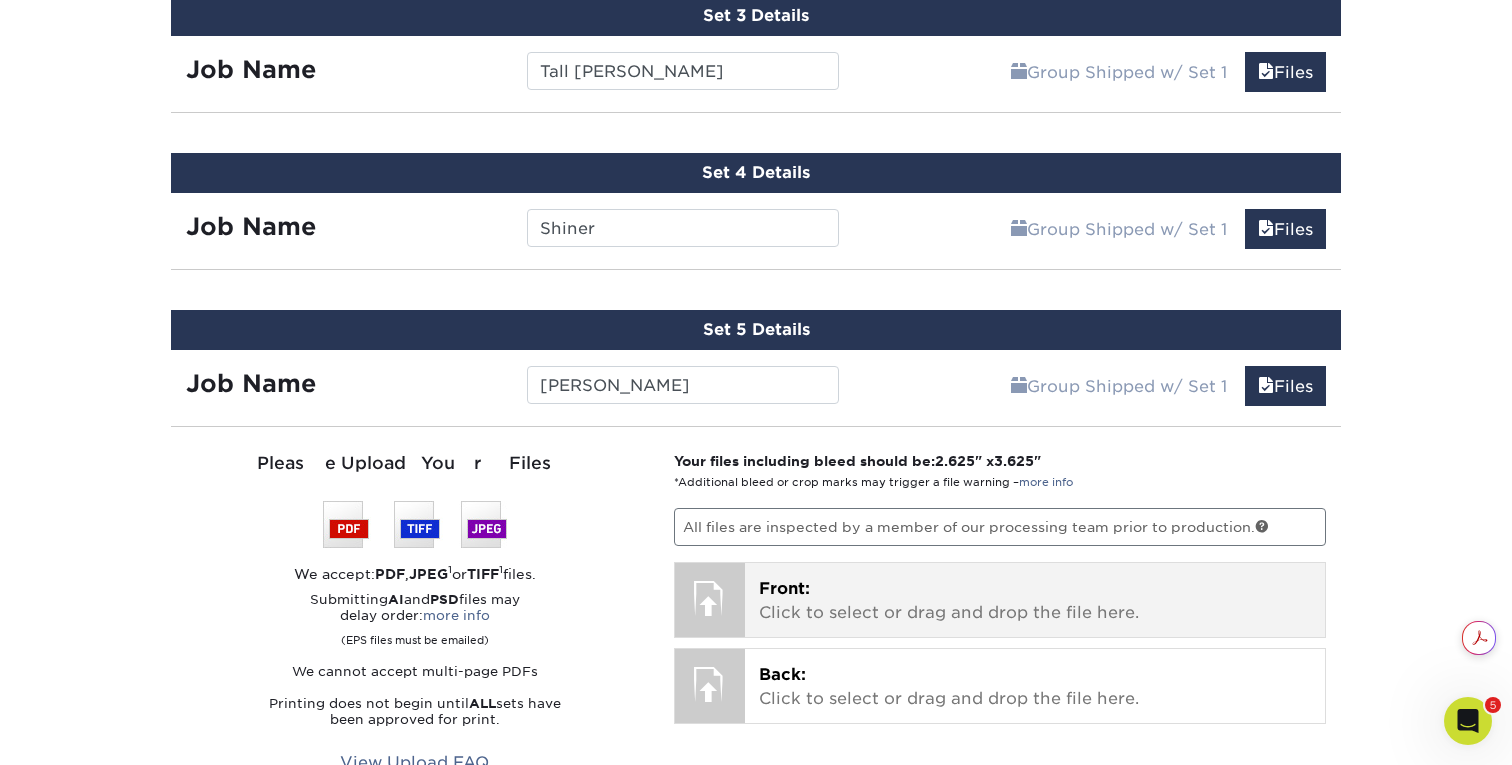click on "Front: Click to select or drag and drop the file here." at bounding box center [1035, 601] 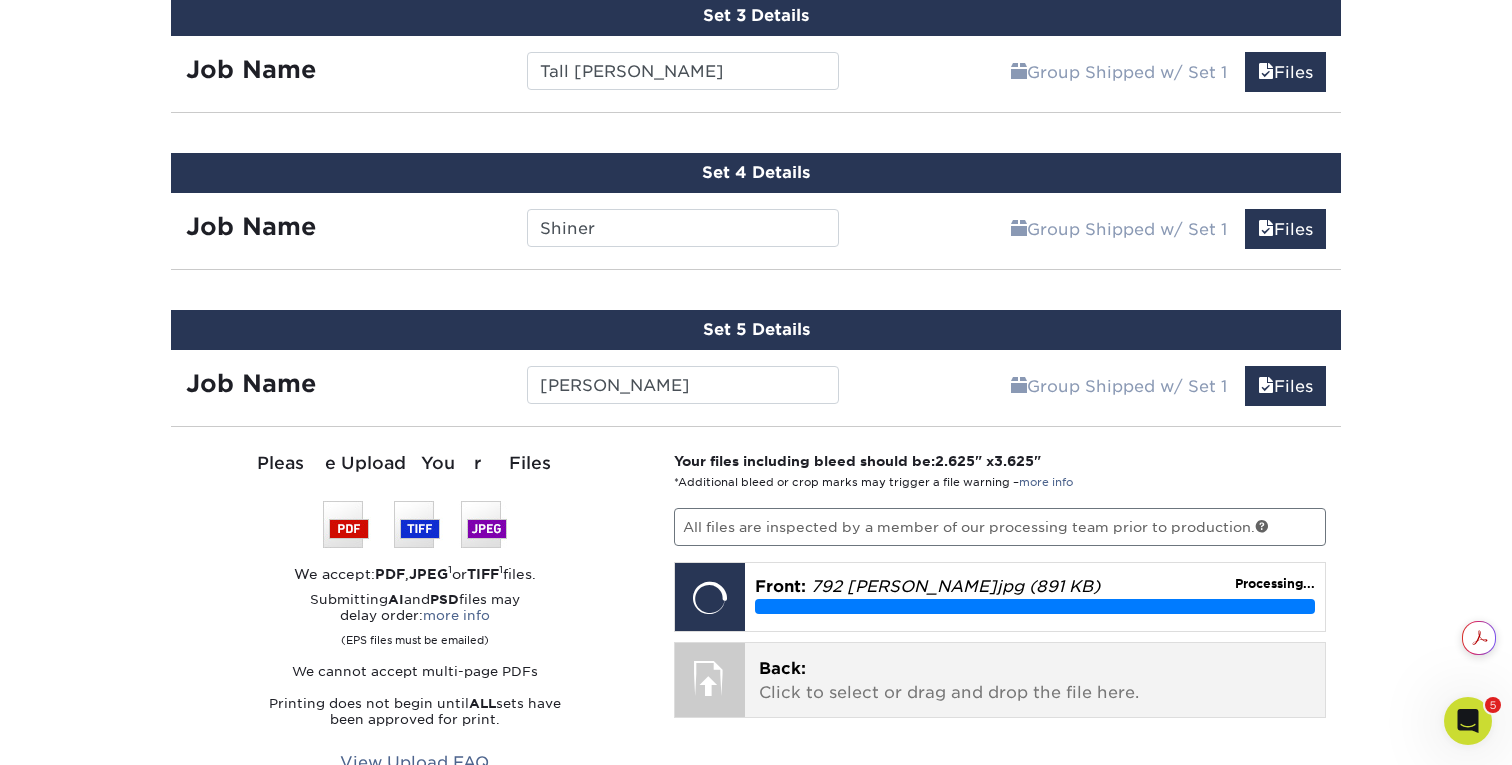 click on "Back:" at bounding box center (782, 668) 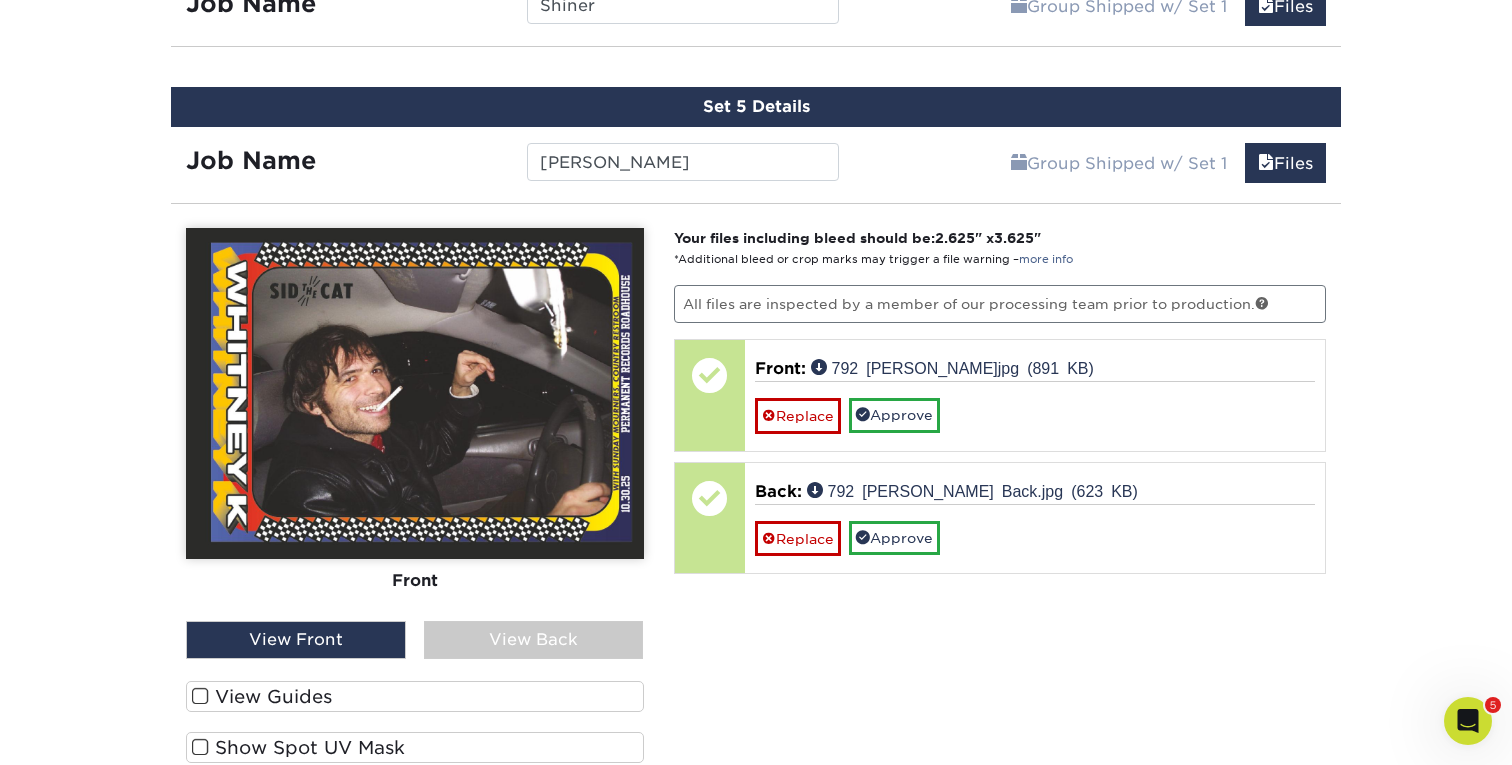 scroll, scrollTop: 1744, scrollLeft: 0, axis: vertical 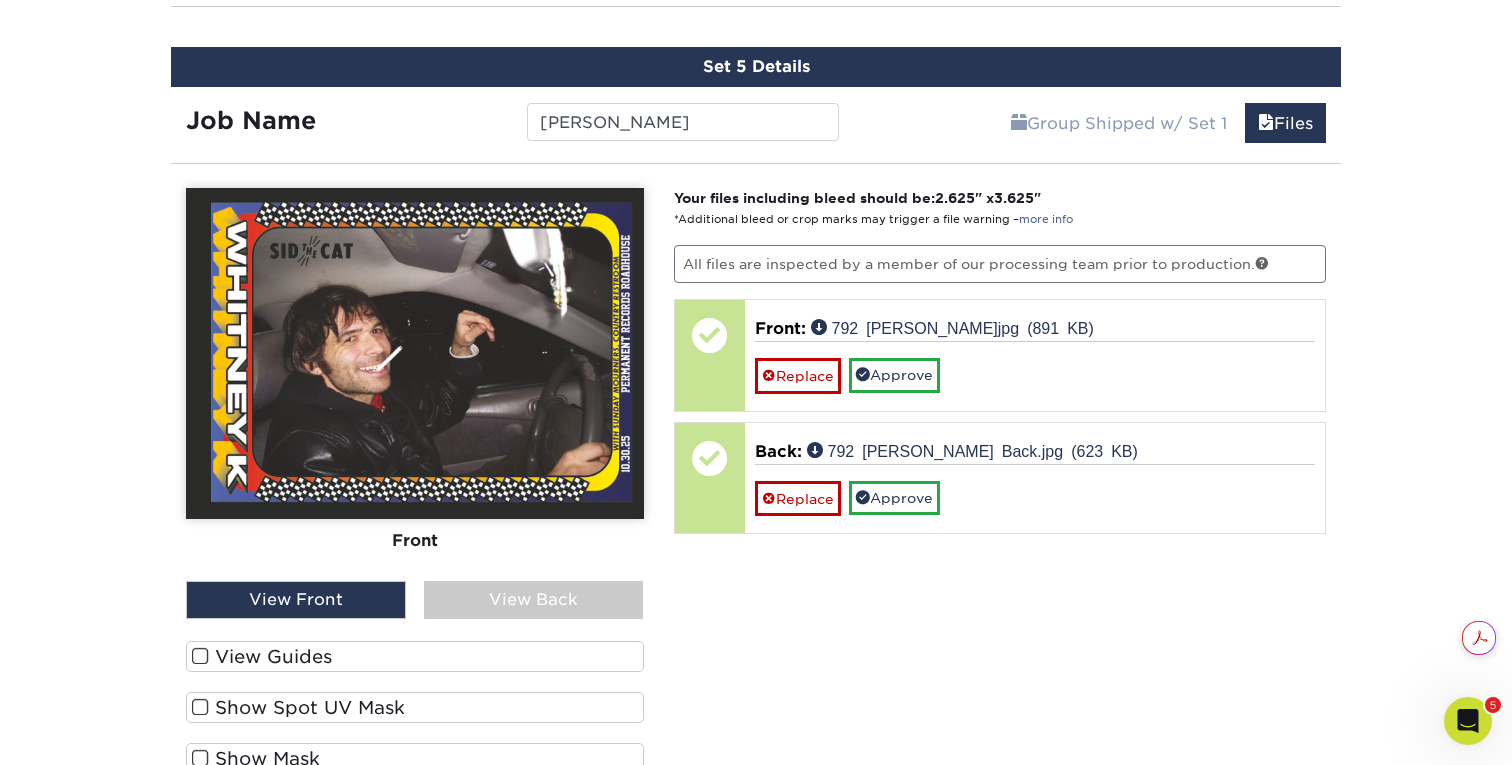 click at bounding box center (200, 656) 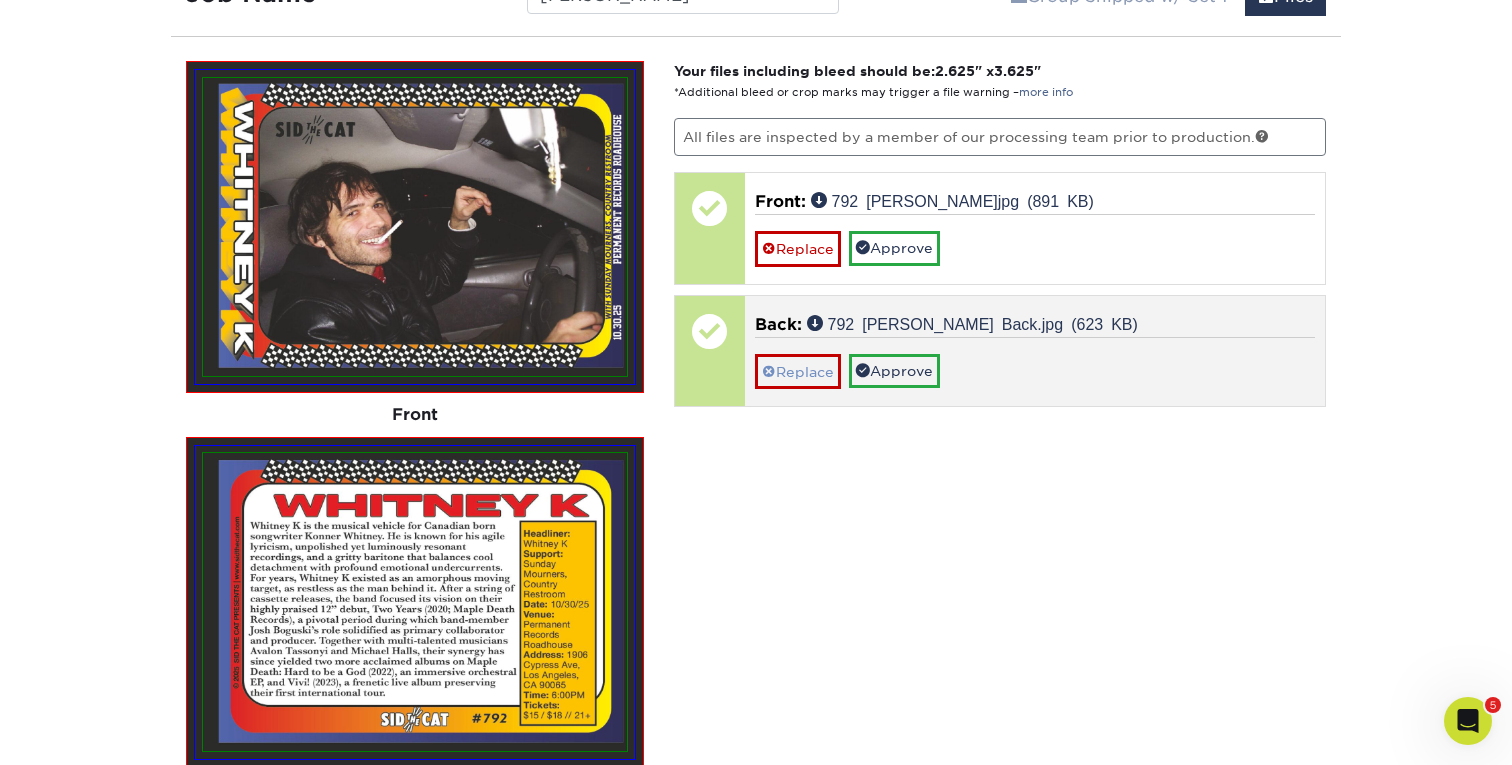 scroll, scrollTop: 1900, scrollLeft: 0, axis: vertical 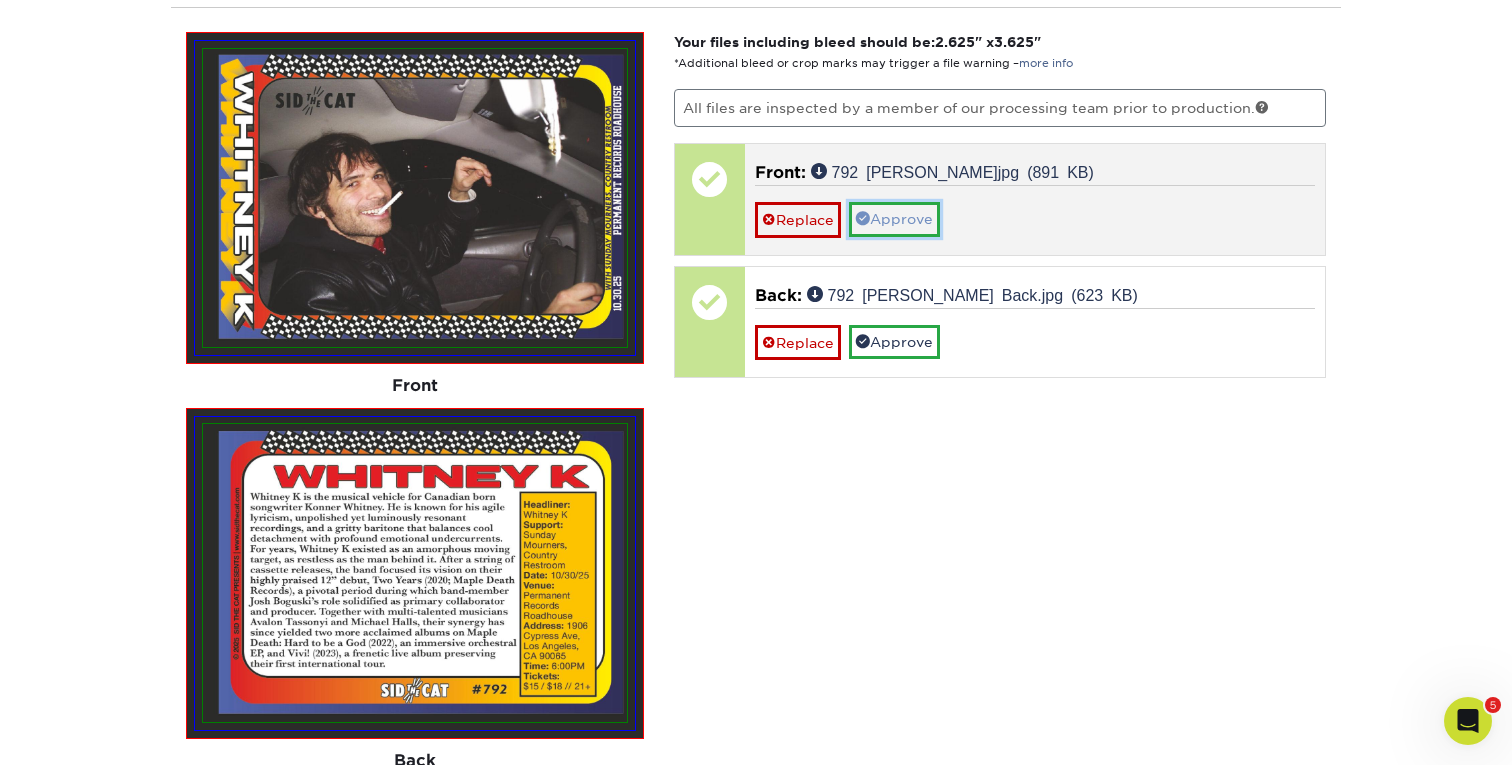 click on "Approve" at bounding box center (894, 219) 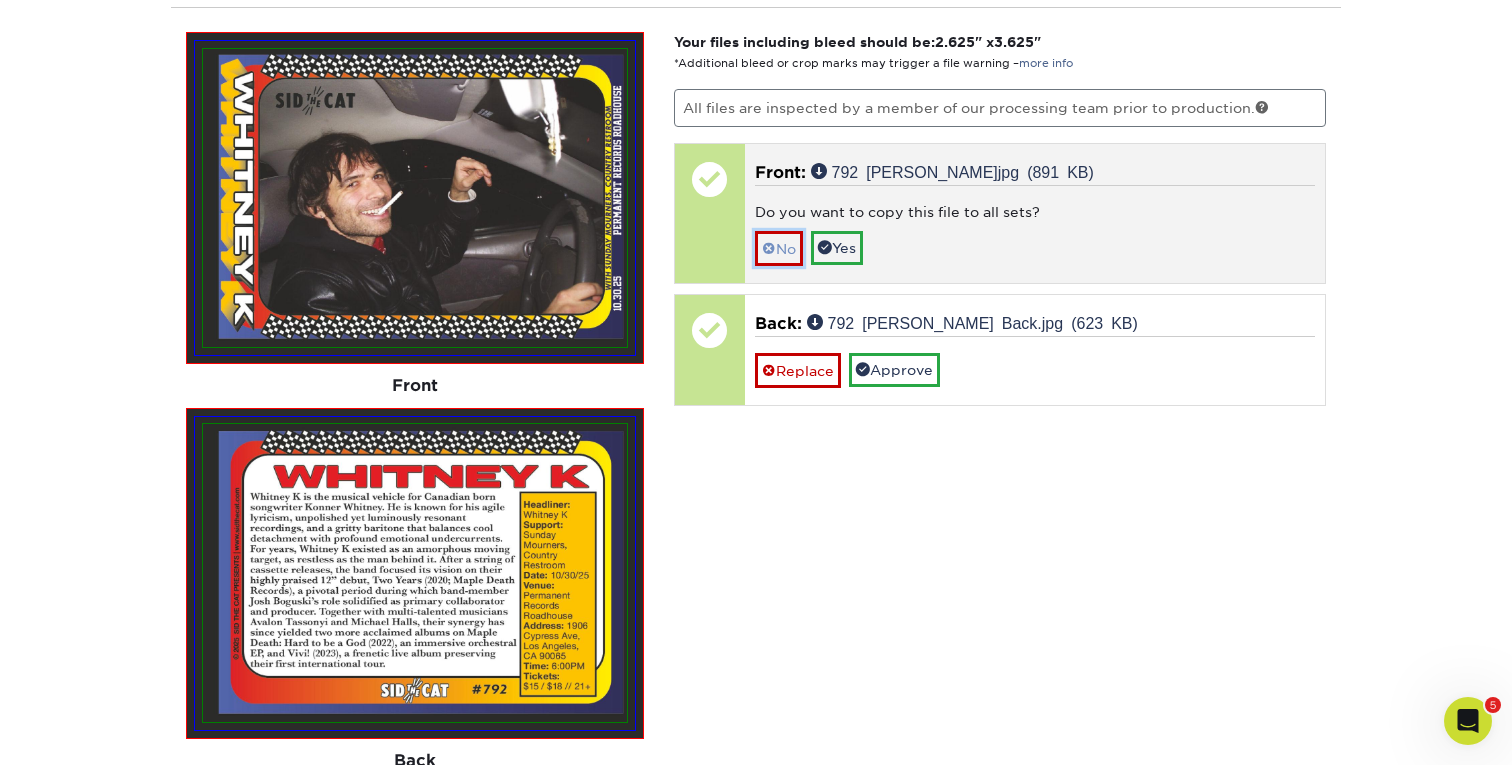 click on "No" at bounding box center [779, 248] 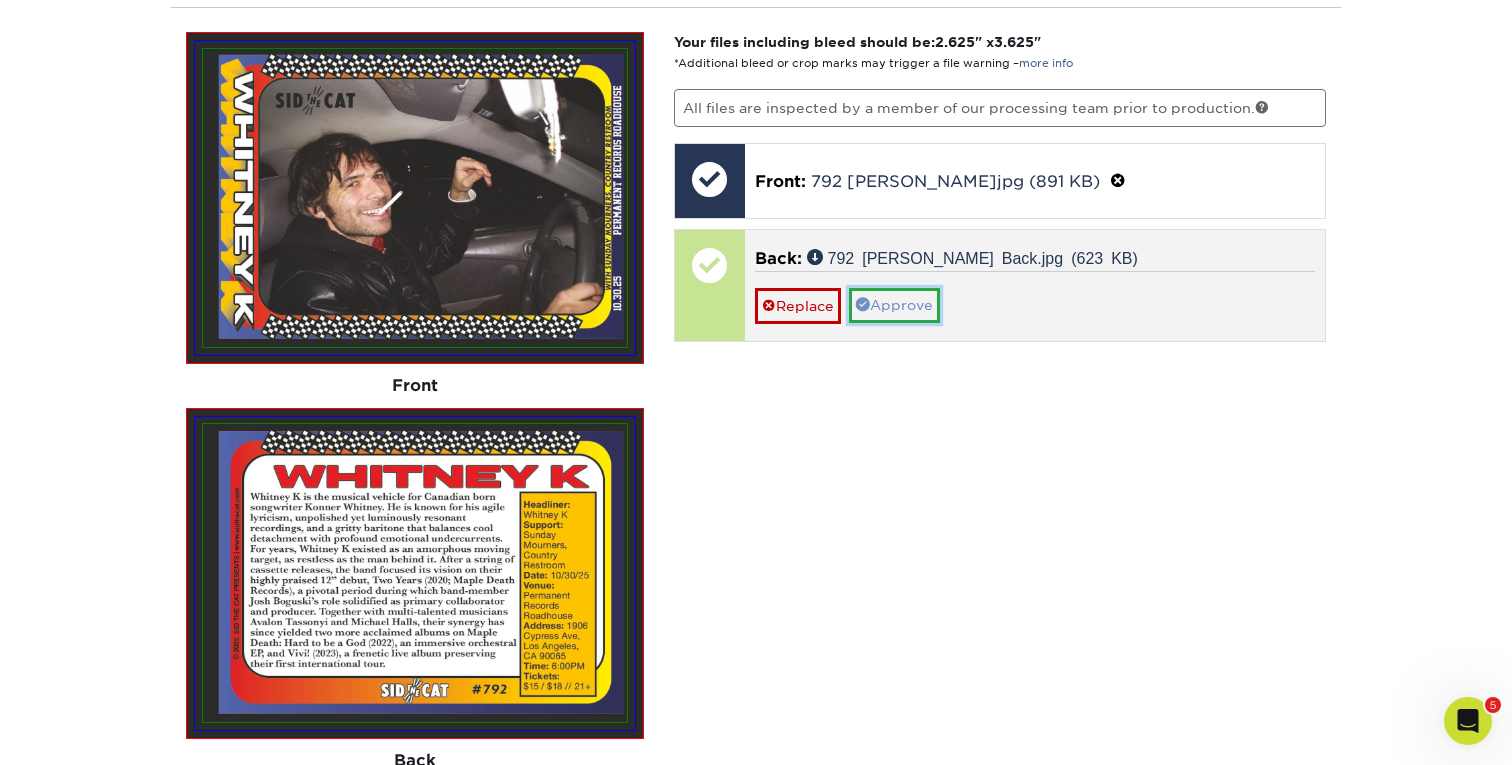 click on "Approve" at bounding box center (894, 305) 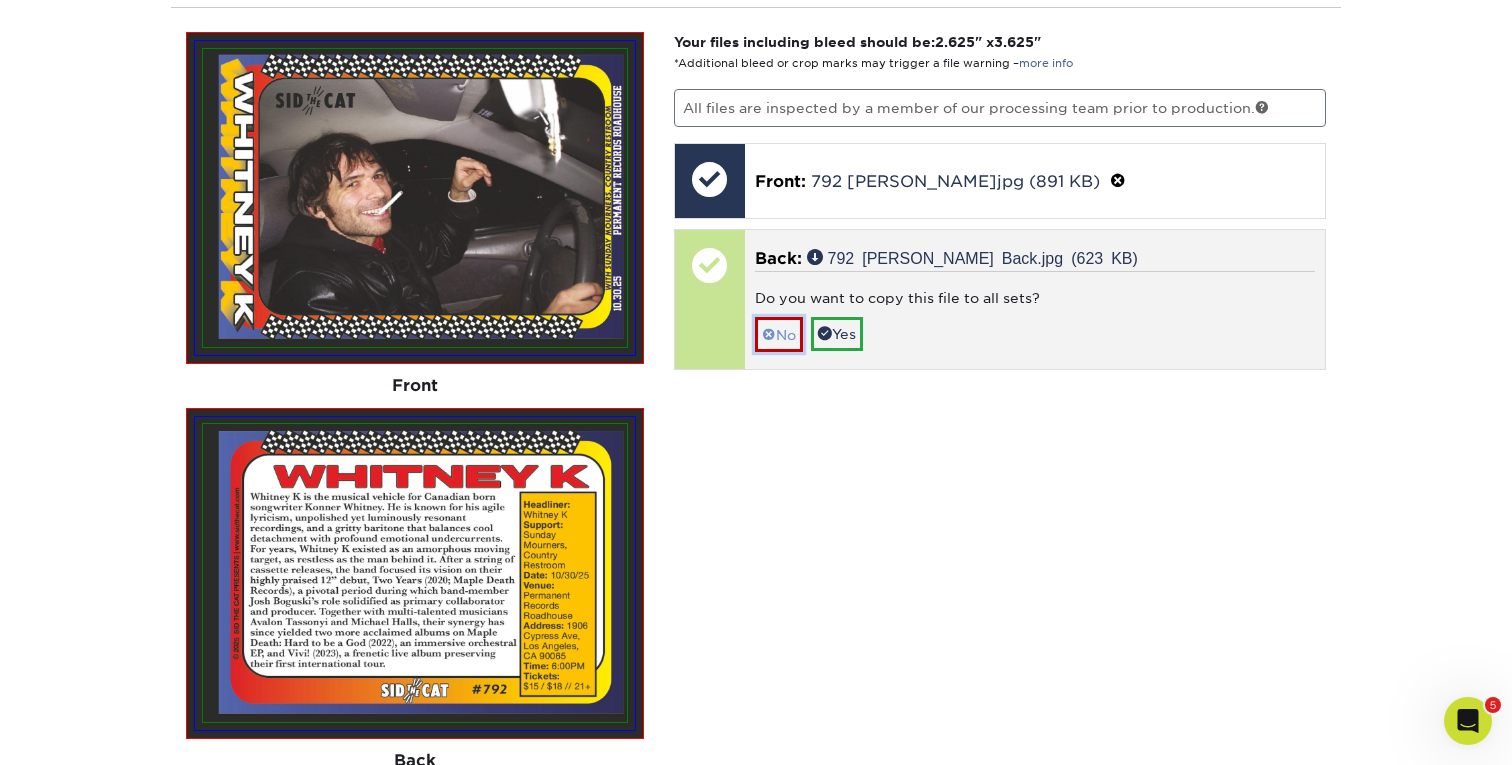 click on "No" at bounding box center (779, 334) 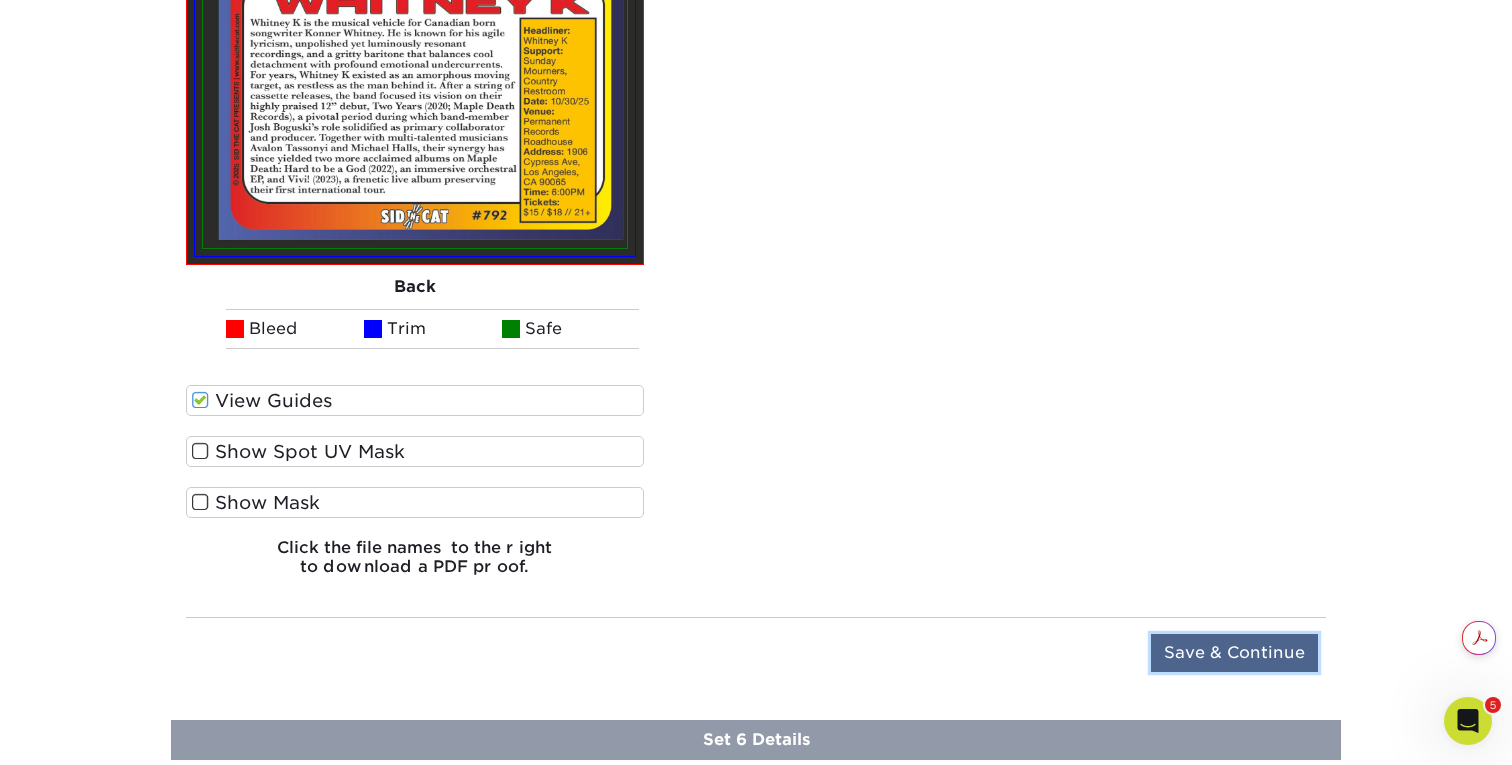 click on "Save & Continue" at bounding box center [1234, 653] 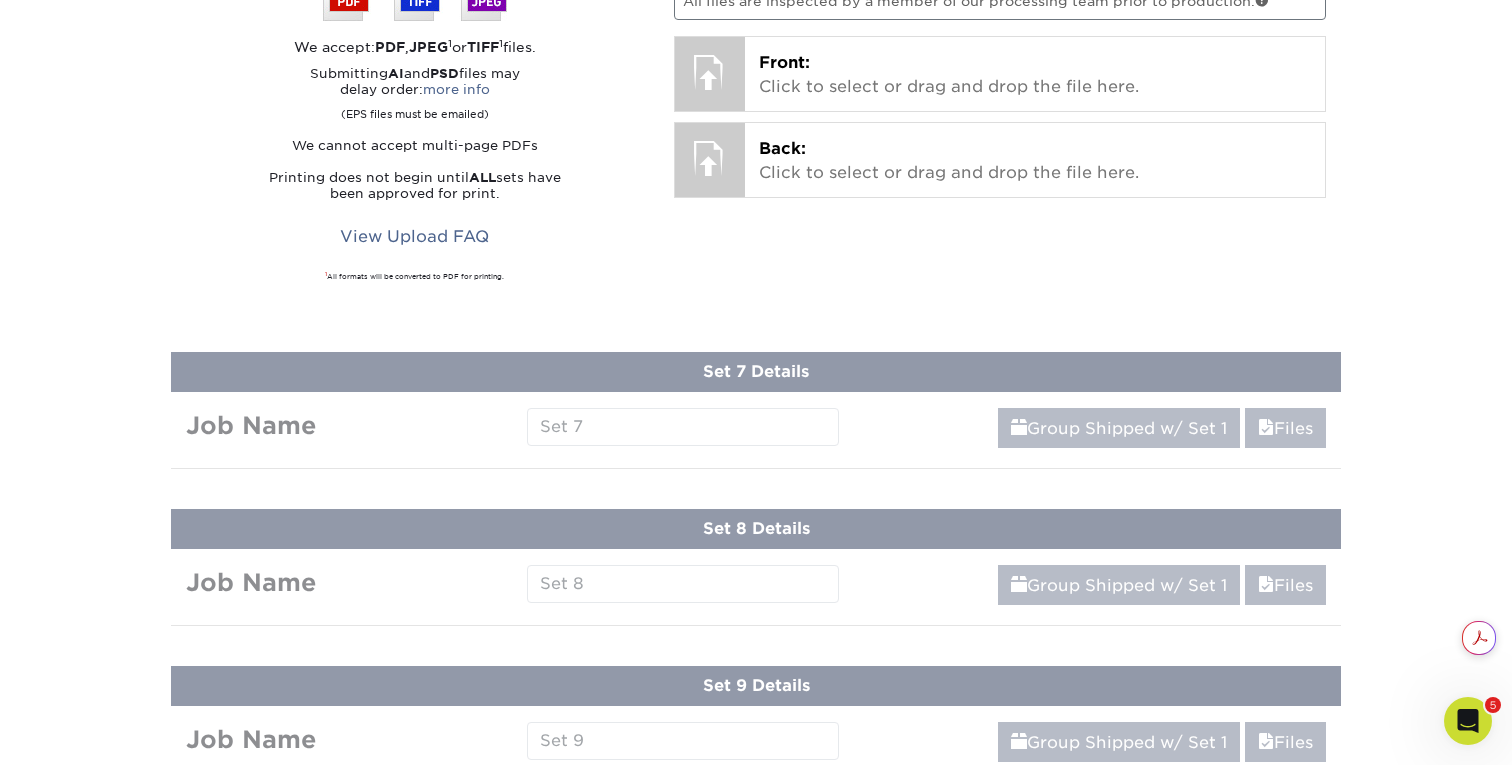 scroll, scrollTop: 1637, scrollLeft: 0, axis: vertical 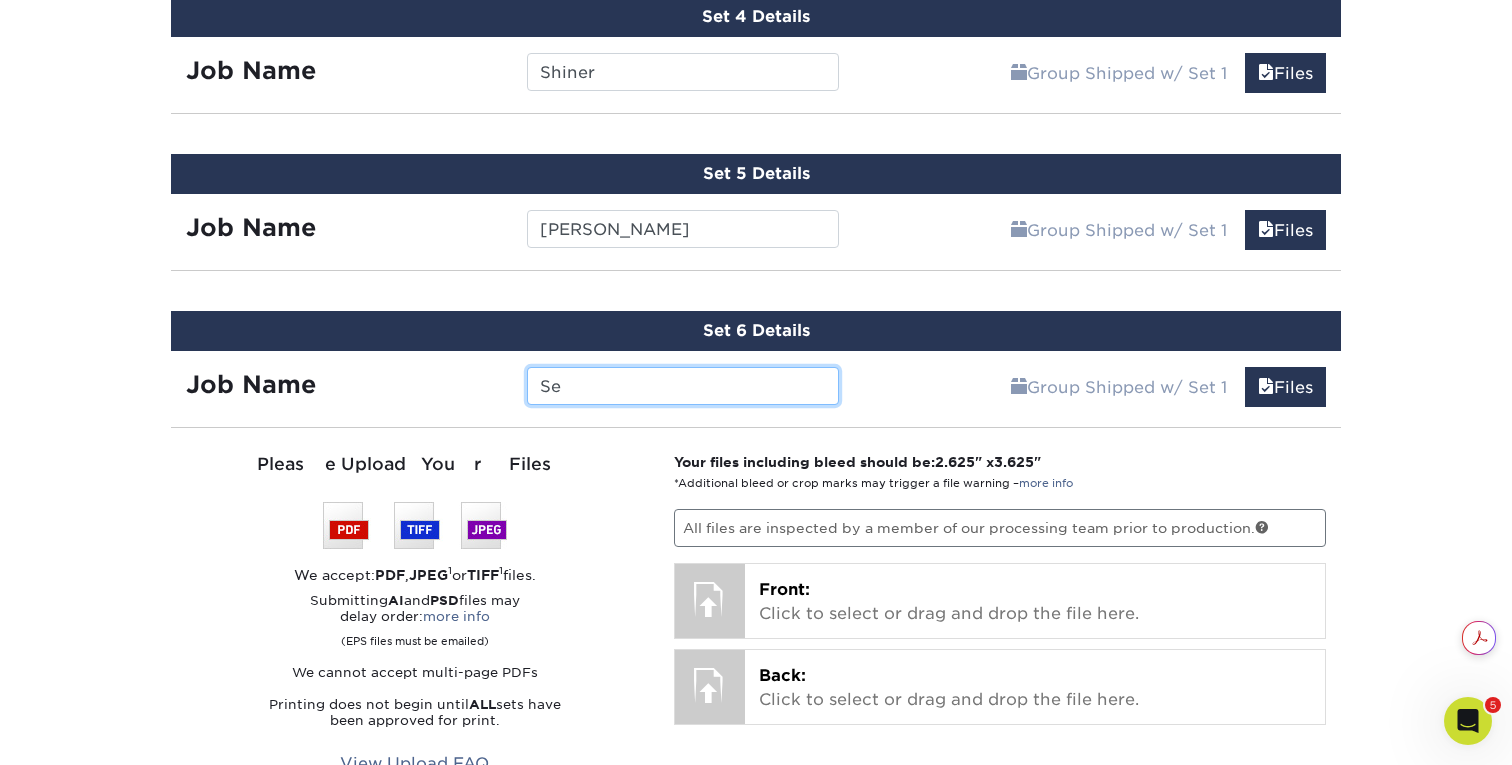 type on "S" 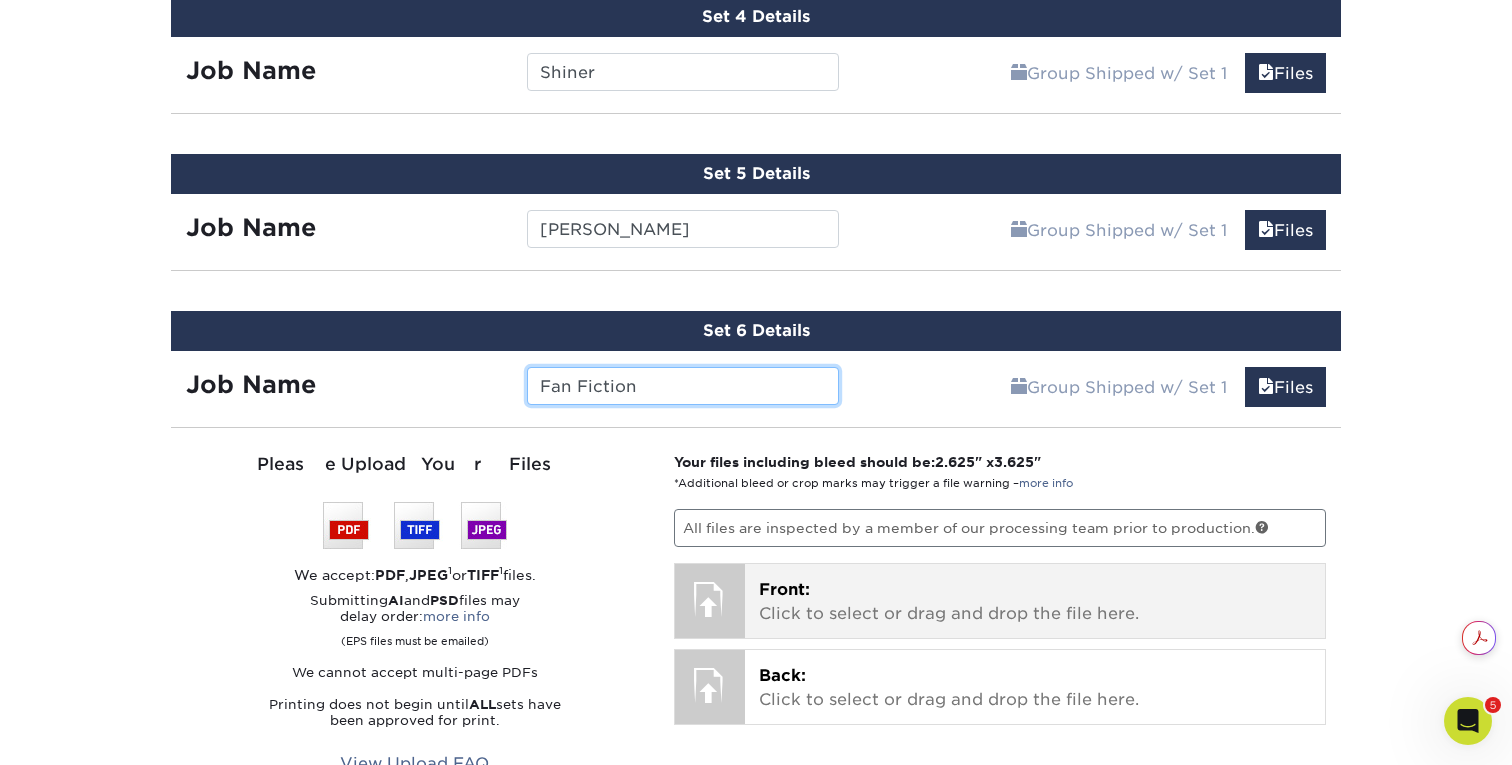 type on "Fan Fiction" 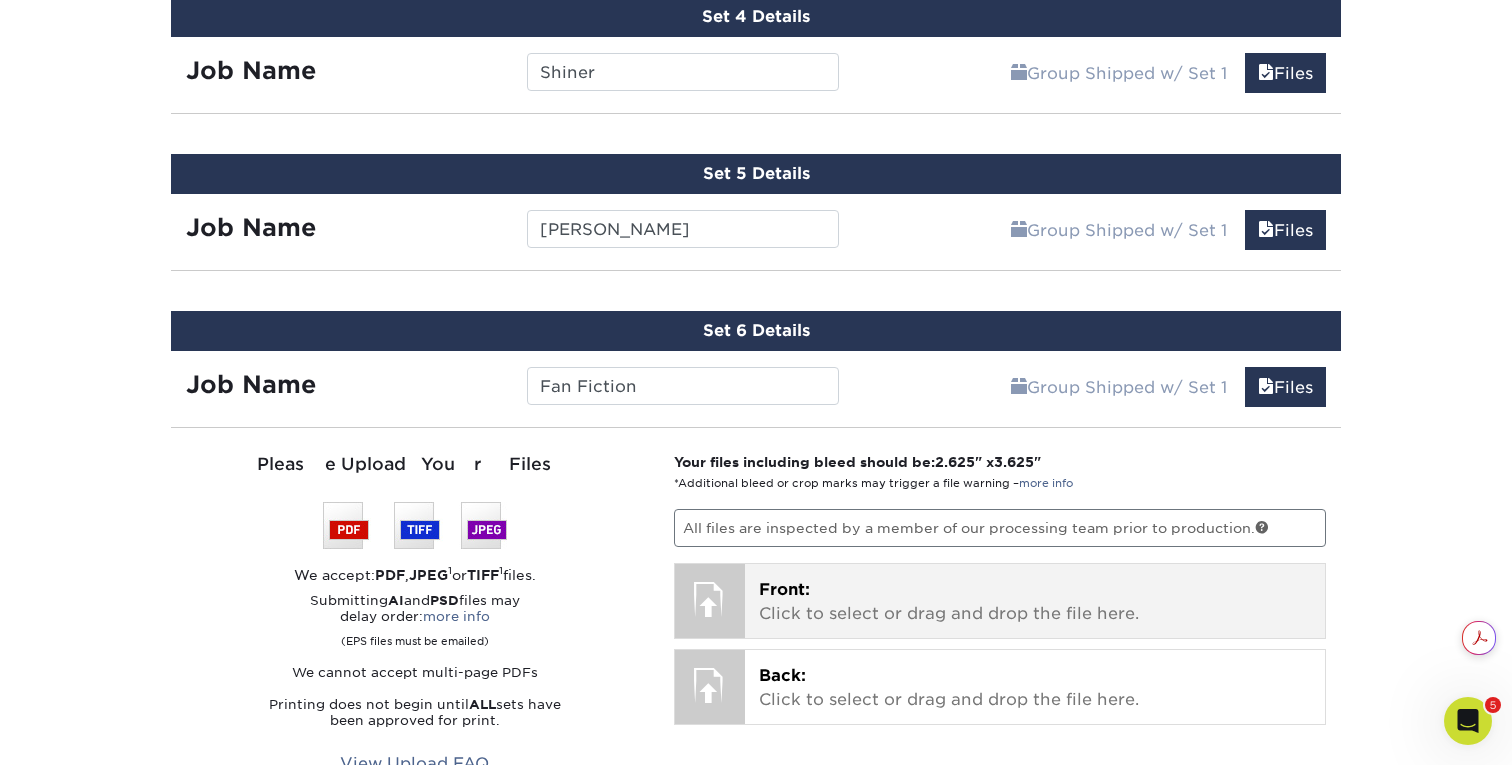 click on "Front:" at bounding box center [784, 589] 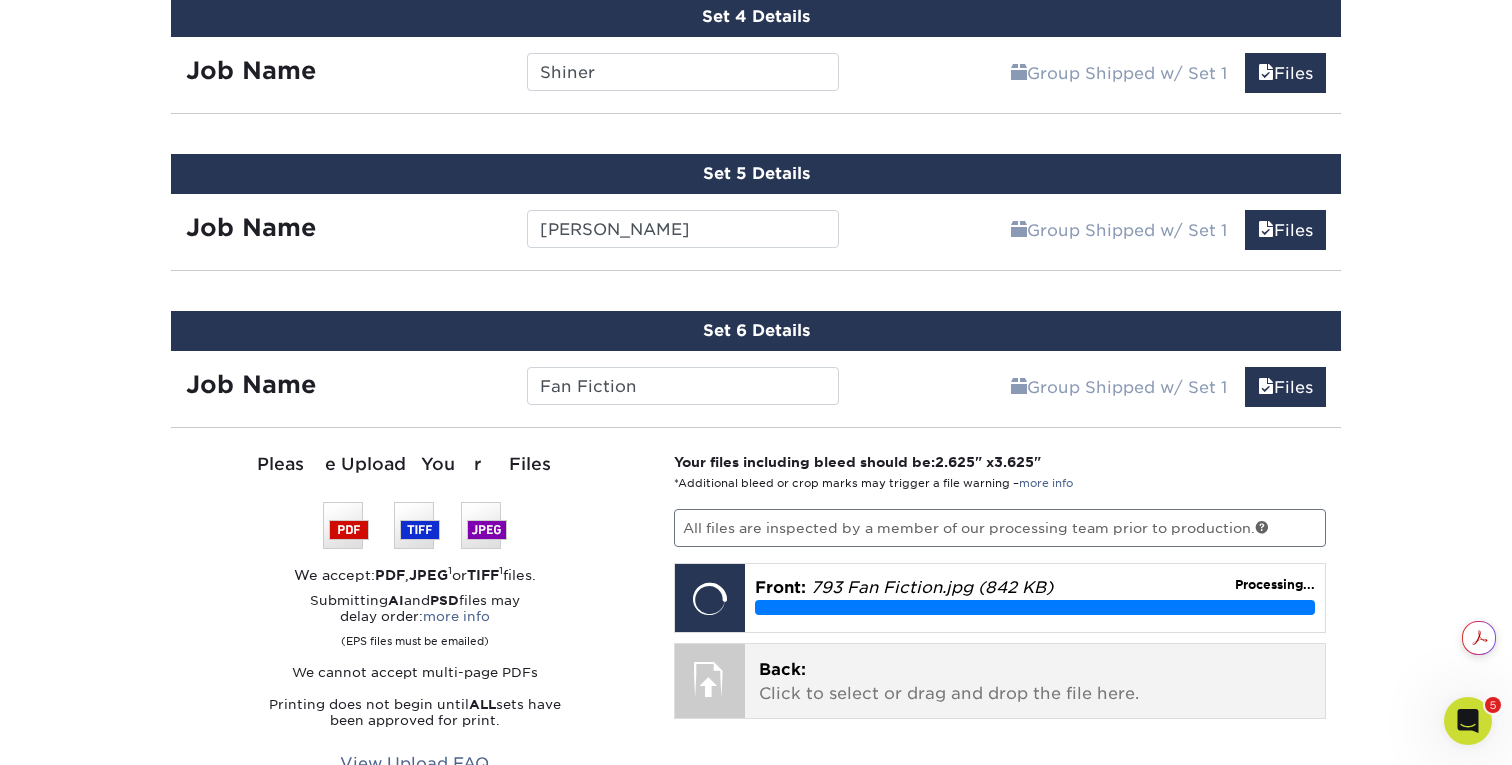 click on "Back:" at bounding box center (782, 669) 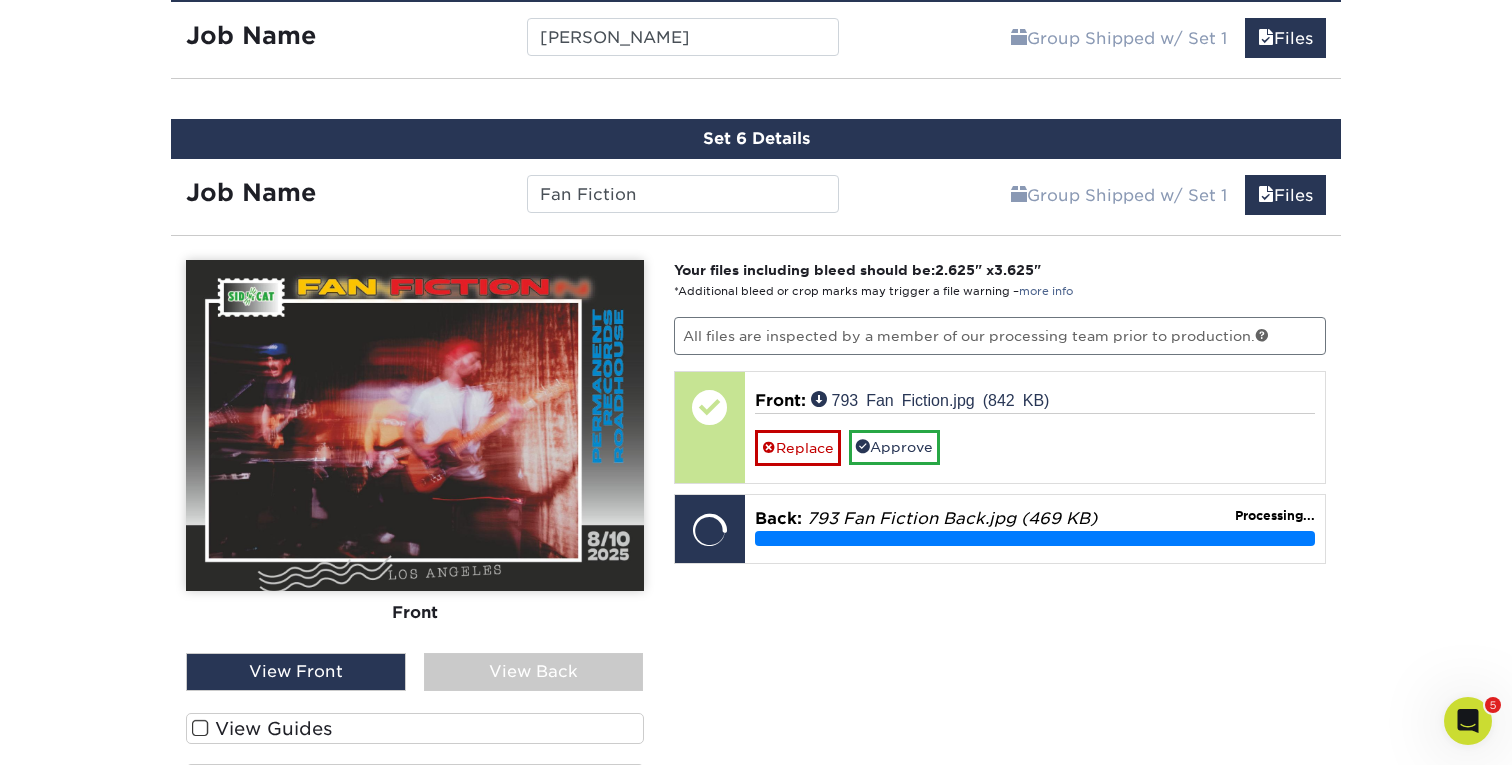 scroll, scrollTop: 1950, scrollLeft: 0, axis: vertical 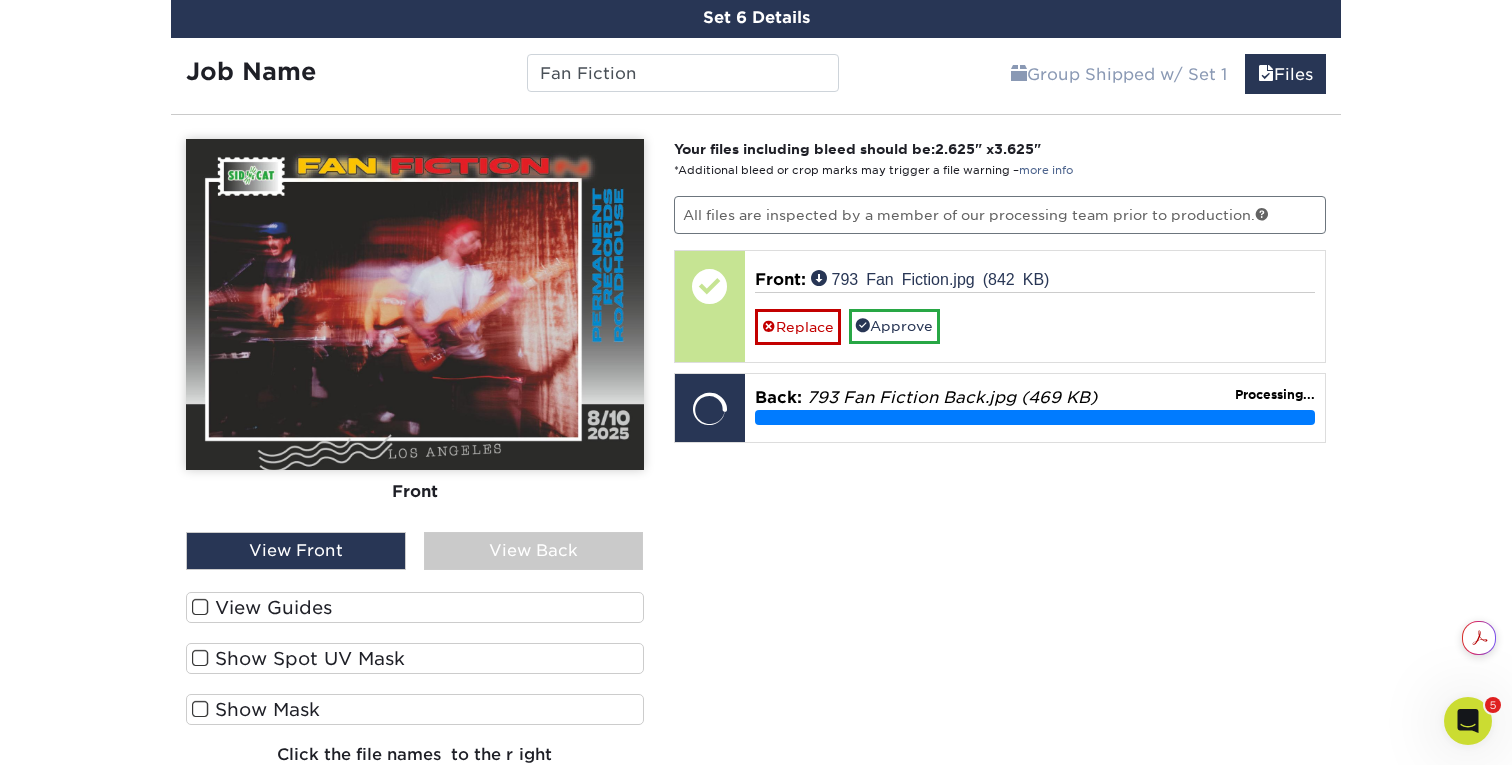 click at bounding box center [200, 607] 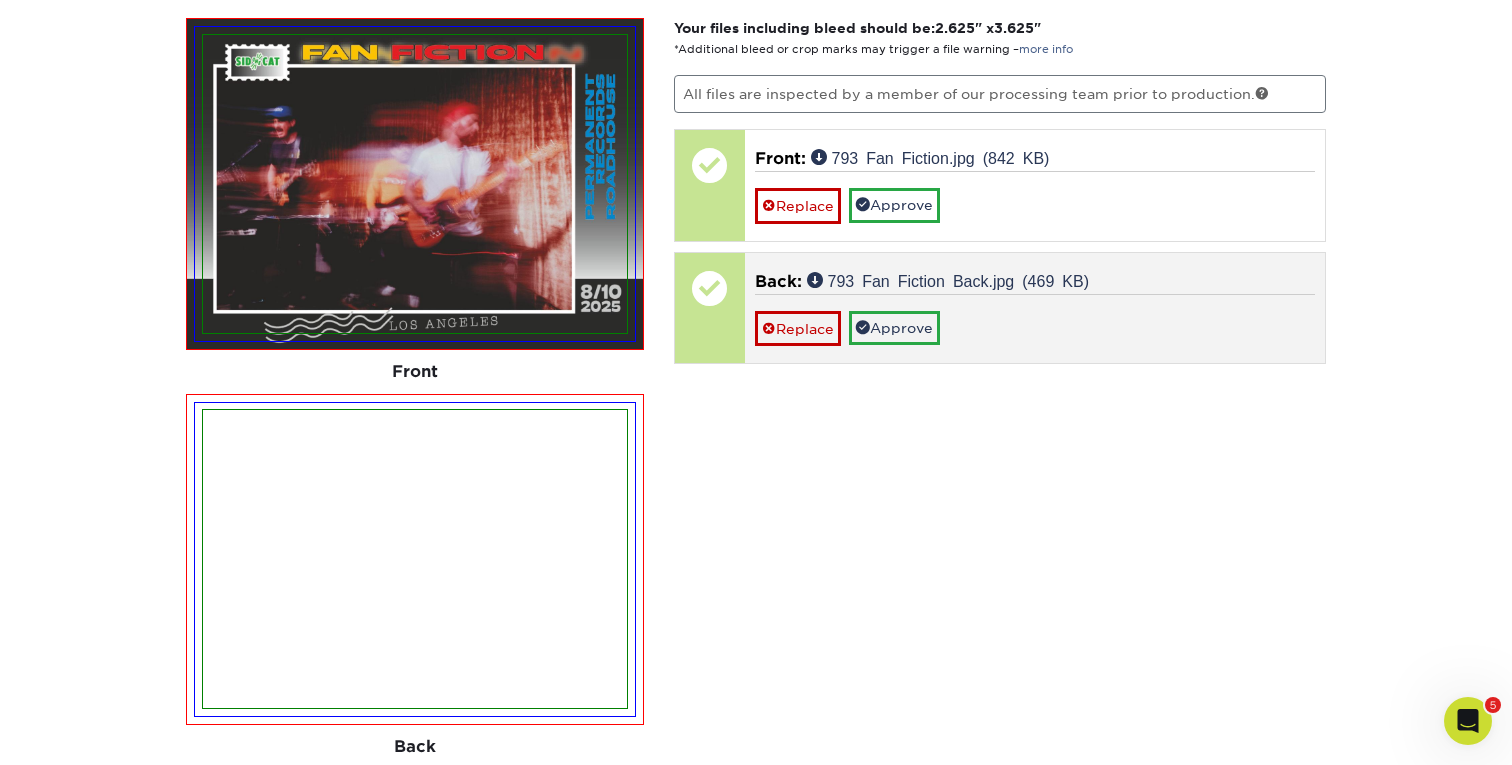 scroll, scrollTop: 2076, scrollLeft: 0, axis: vertical 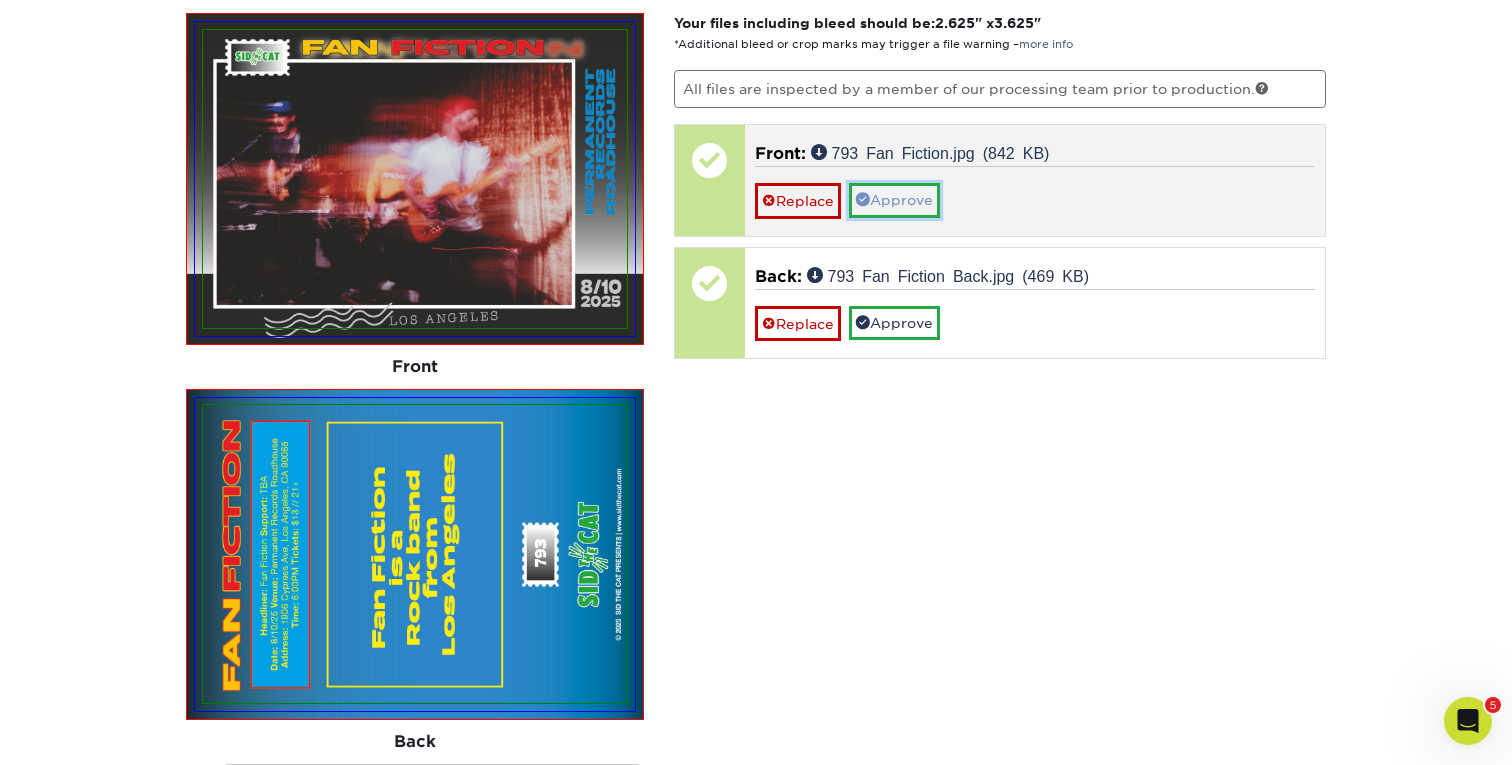 click on "Approve" at bounding box center [894, 200] 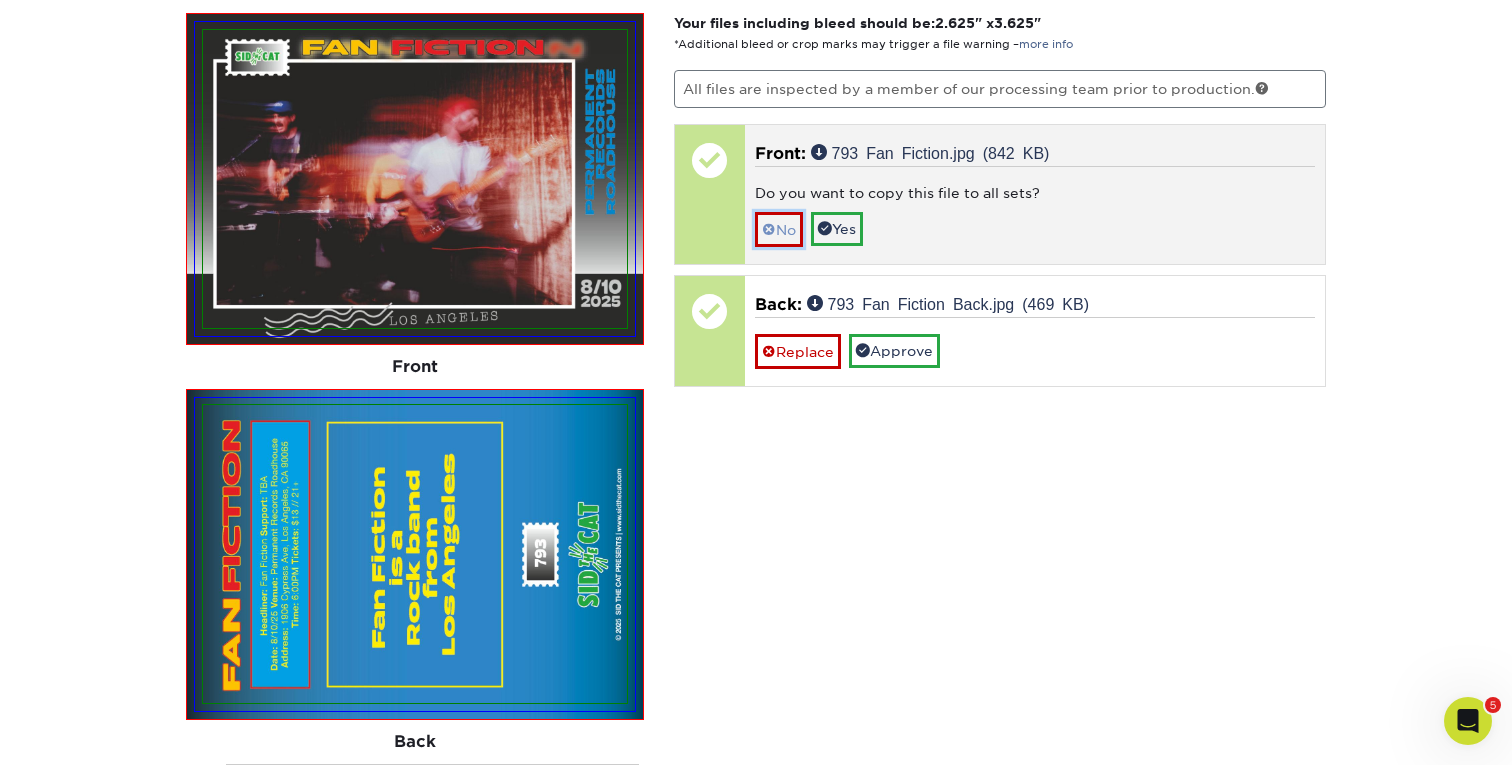 click on "No" at bounding box center [779, 229] 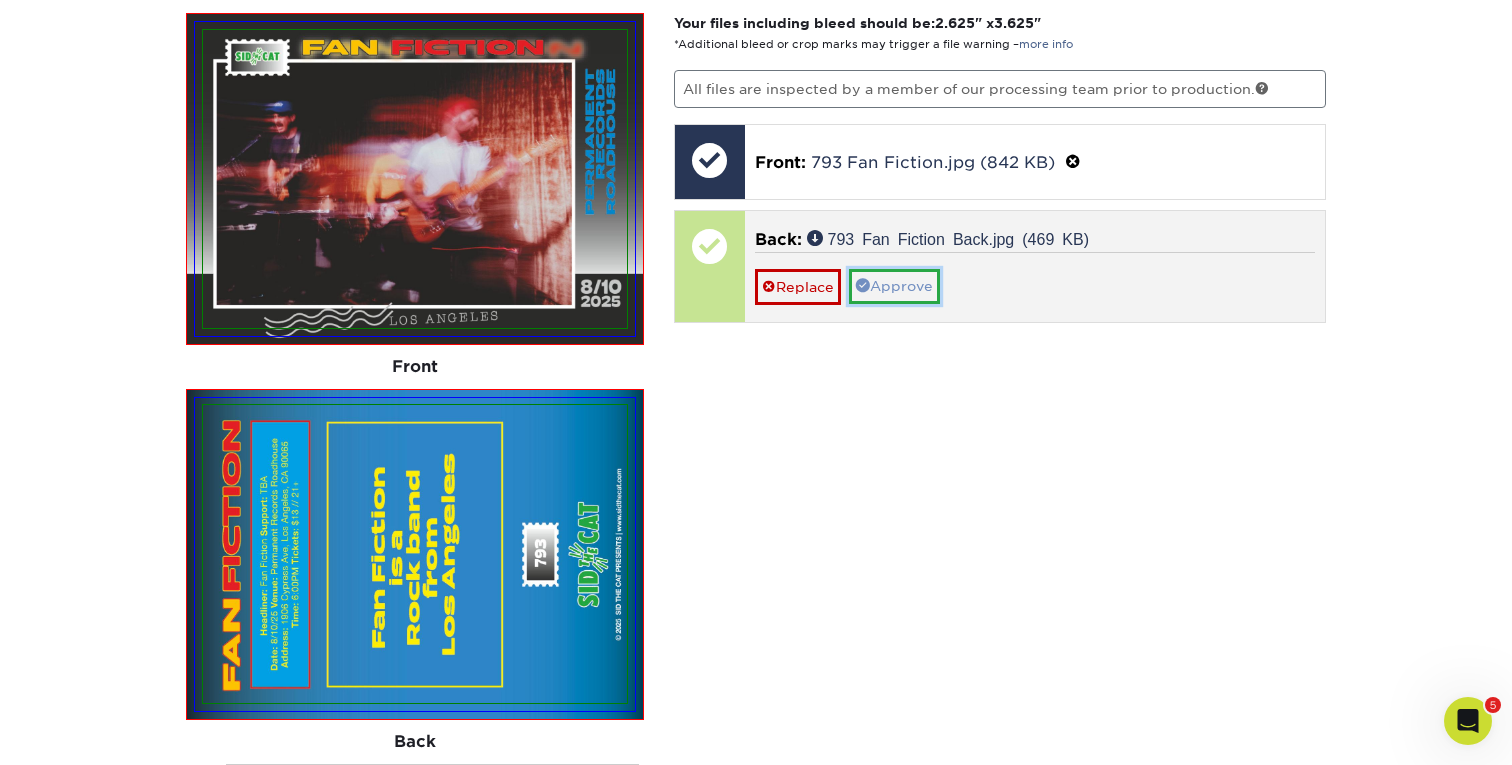 click on "Approve" at bounding box center [894, 286] 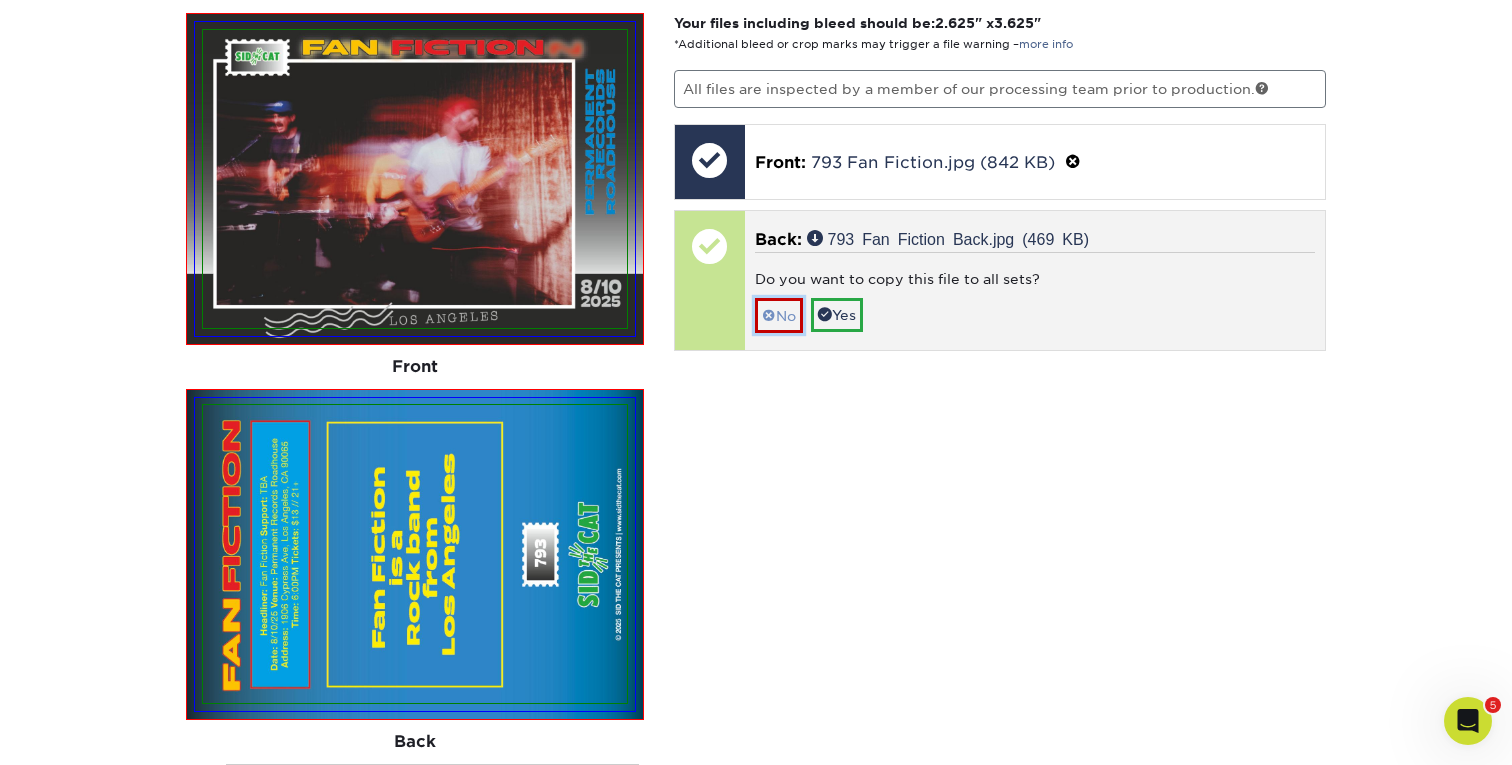 click on "No" at bounding box center (779, 315) 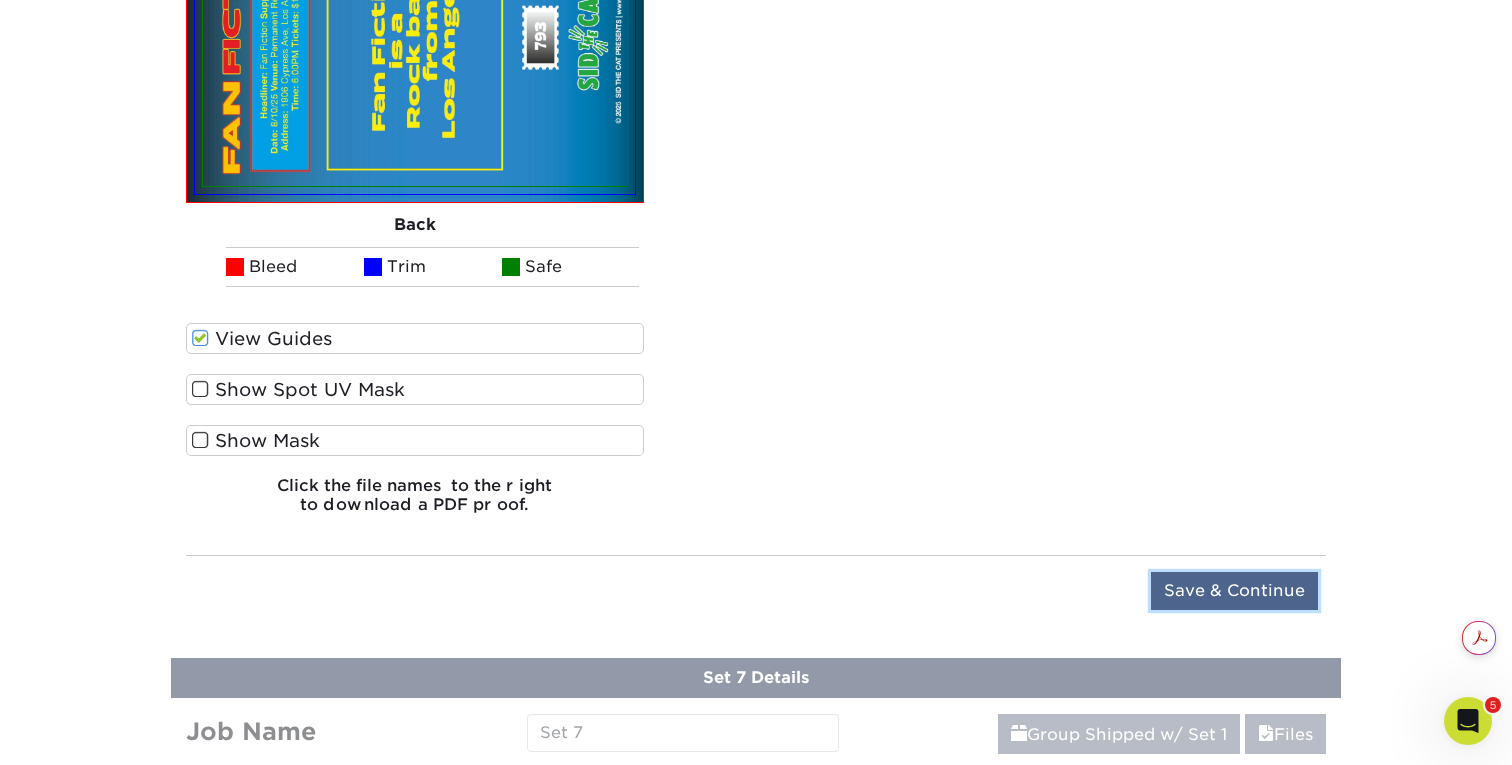 click on "Save & Continue" at bounding box center [1234, 591] 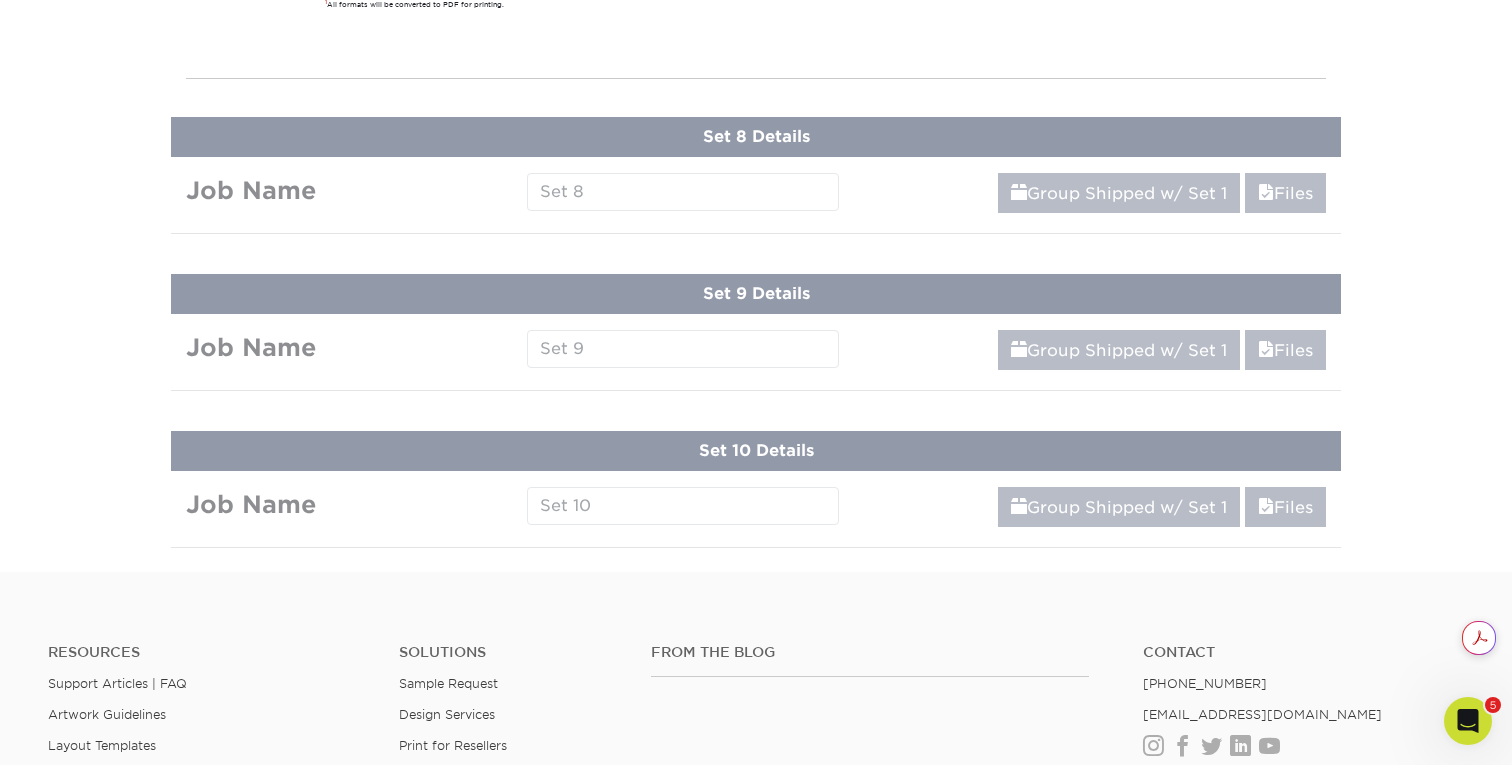 scroll, scrollTop: 1794, scrollLeft: 0, axis: vertical 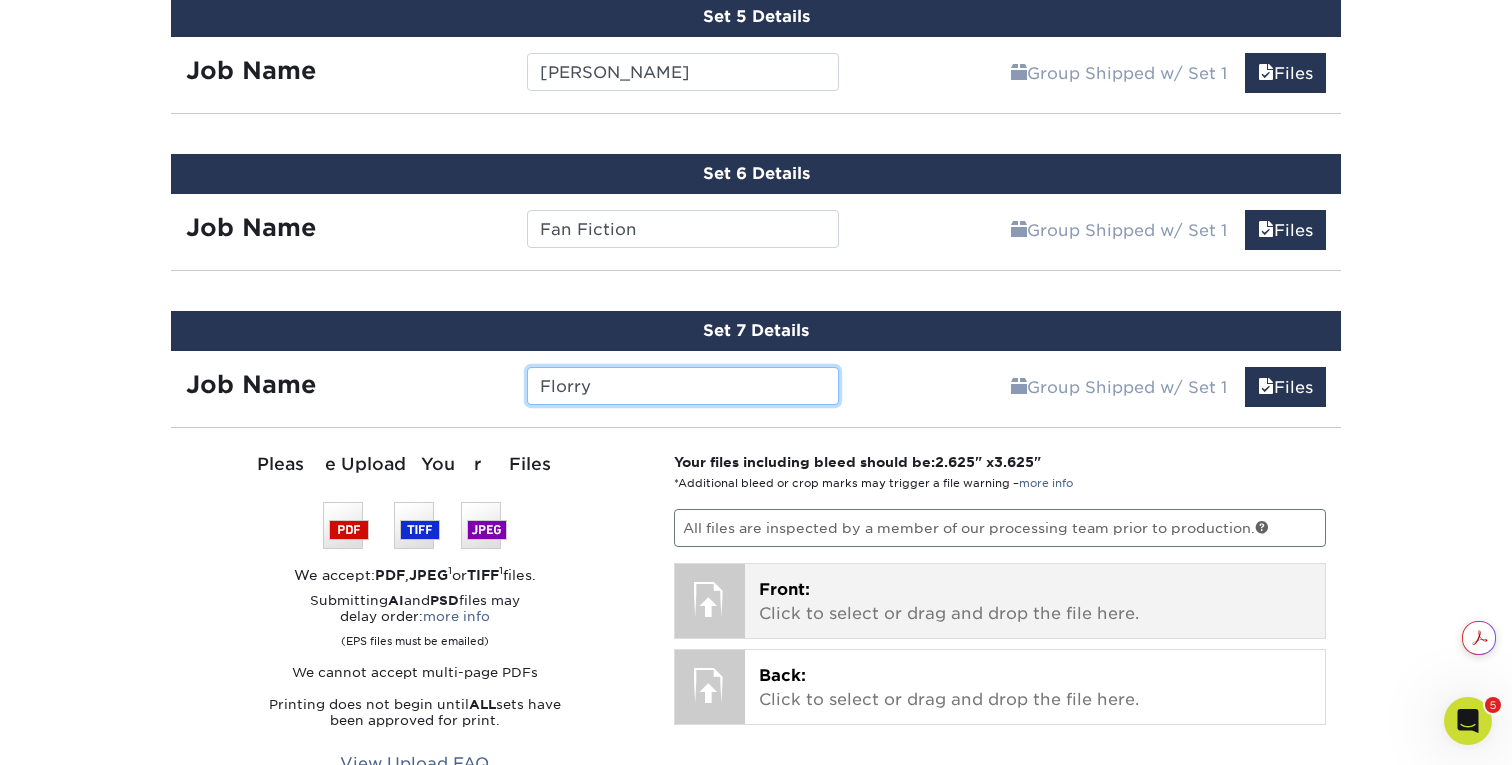 type on "Florry" 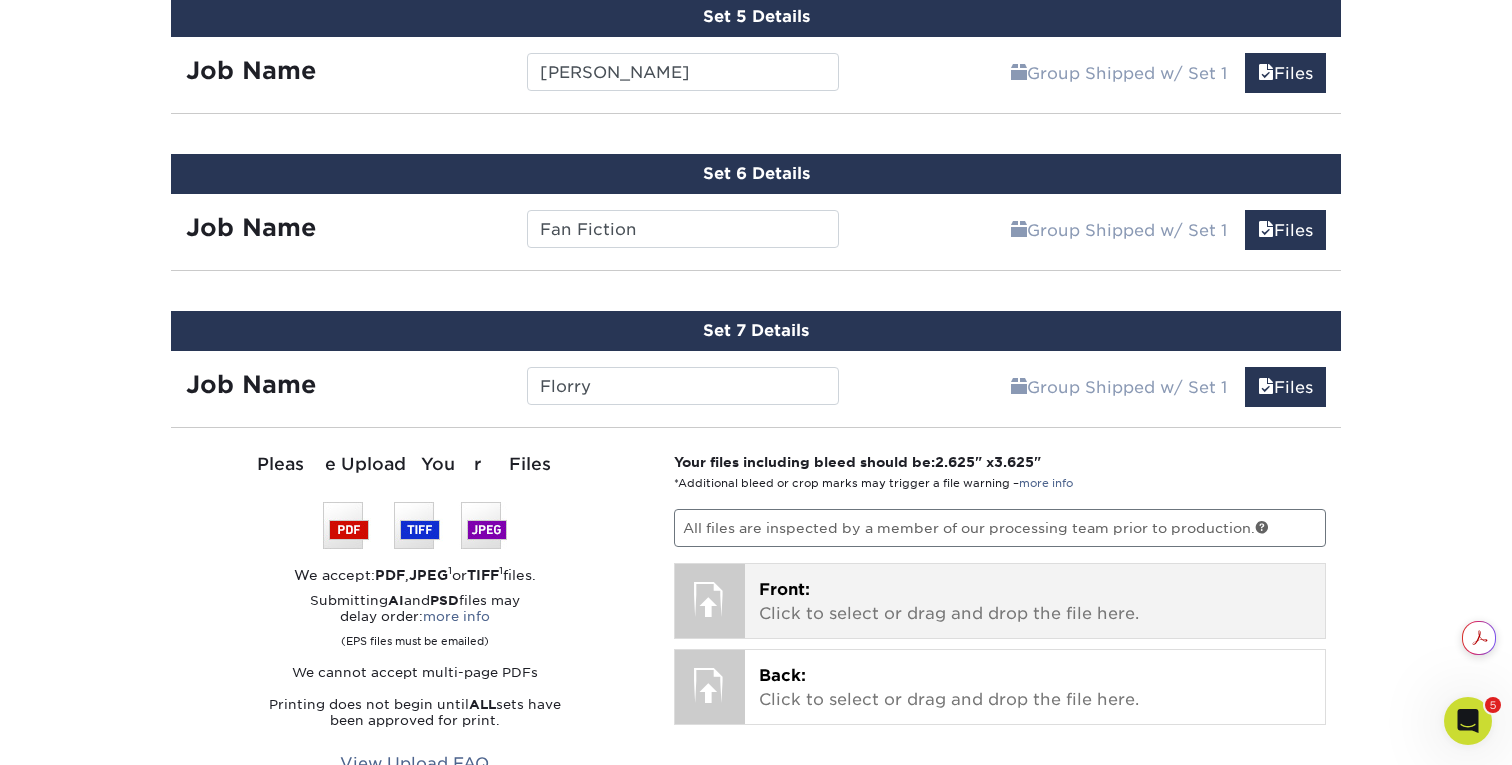click on "Front:" at bounding box center (784, 589) 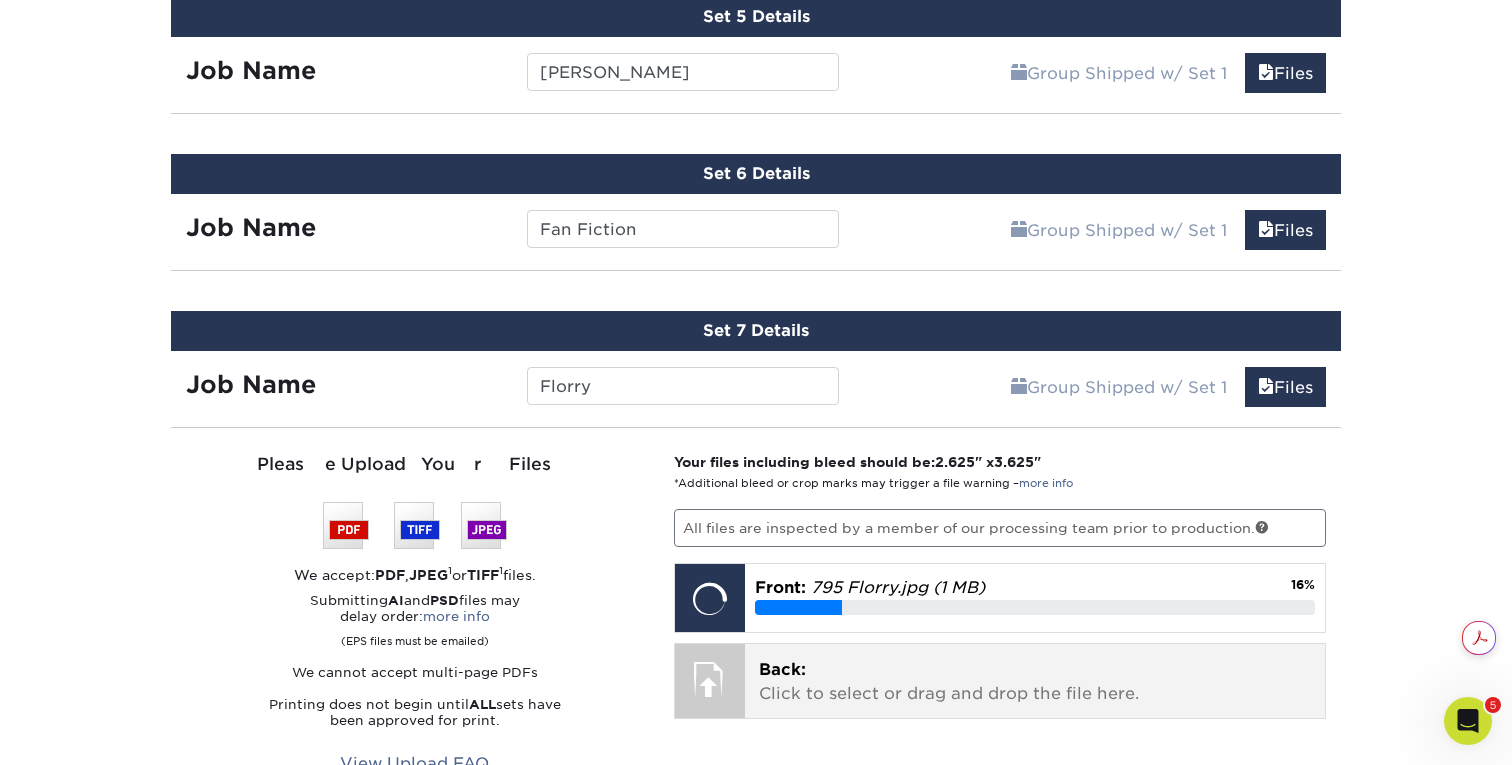click on "Back: Click to select or drag and drop the file here." at bounding box center (1035, 682) 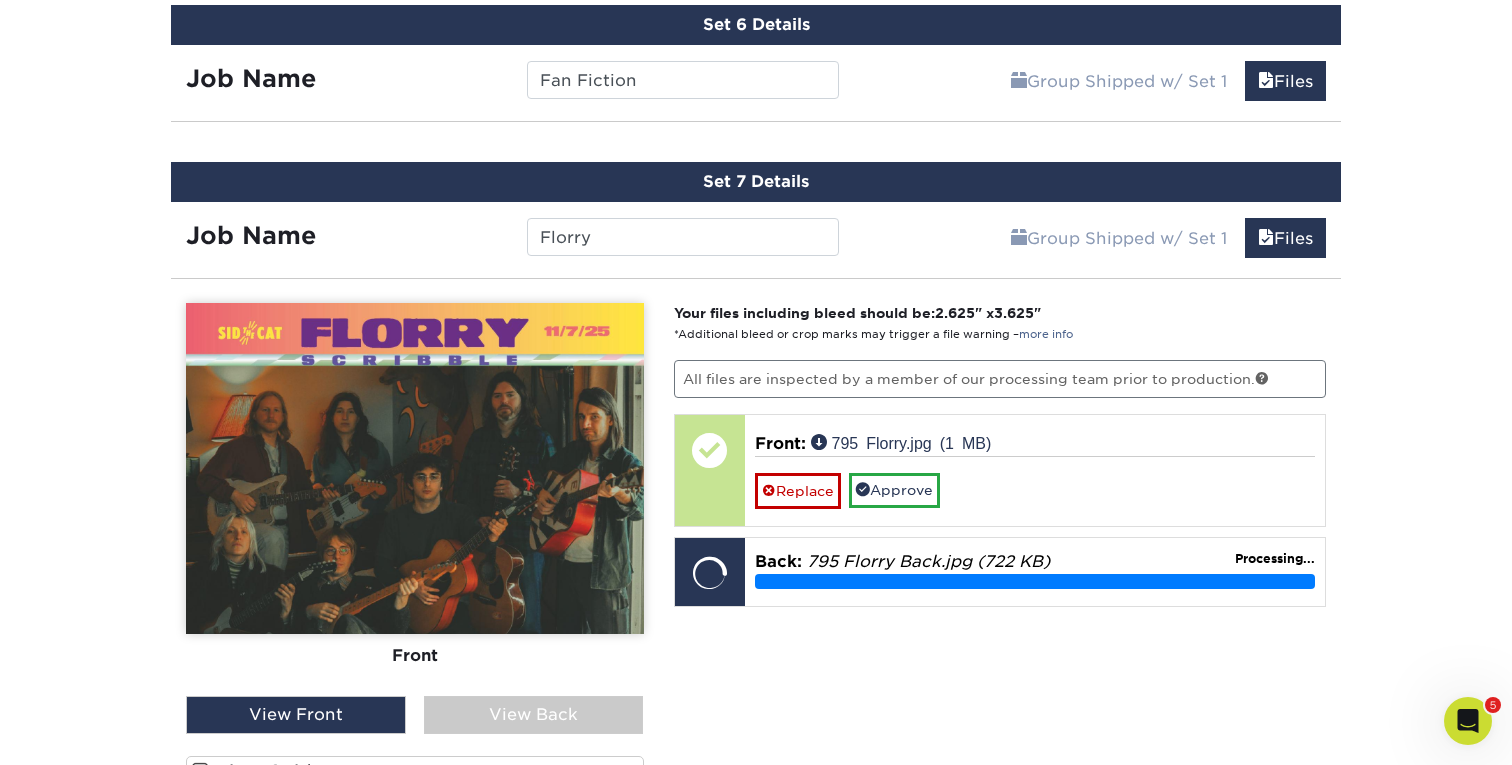 scroll, scrollTop: 1987, scrollLeft: 0, axis: vertical 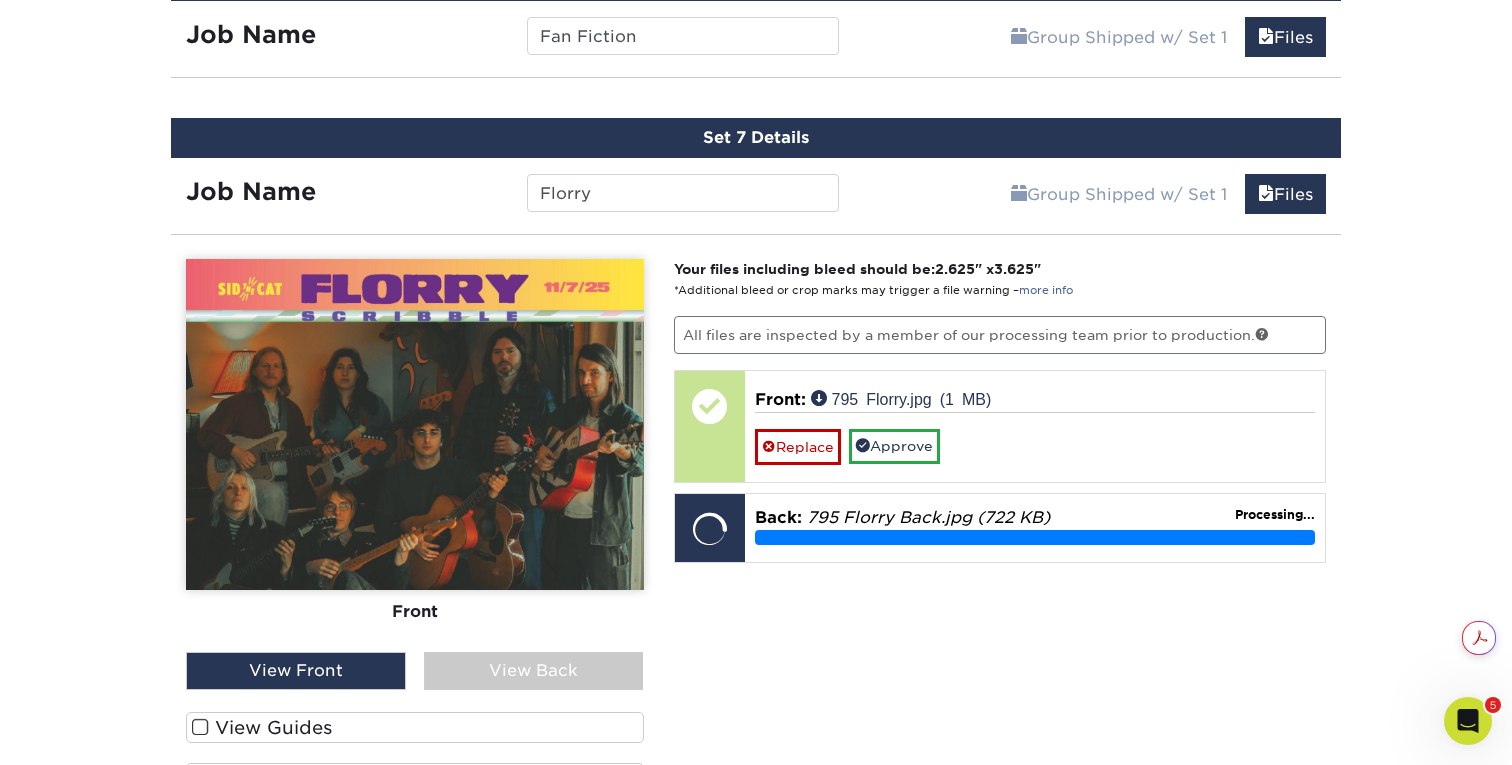 click at bounding box center (200, 727) 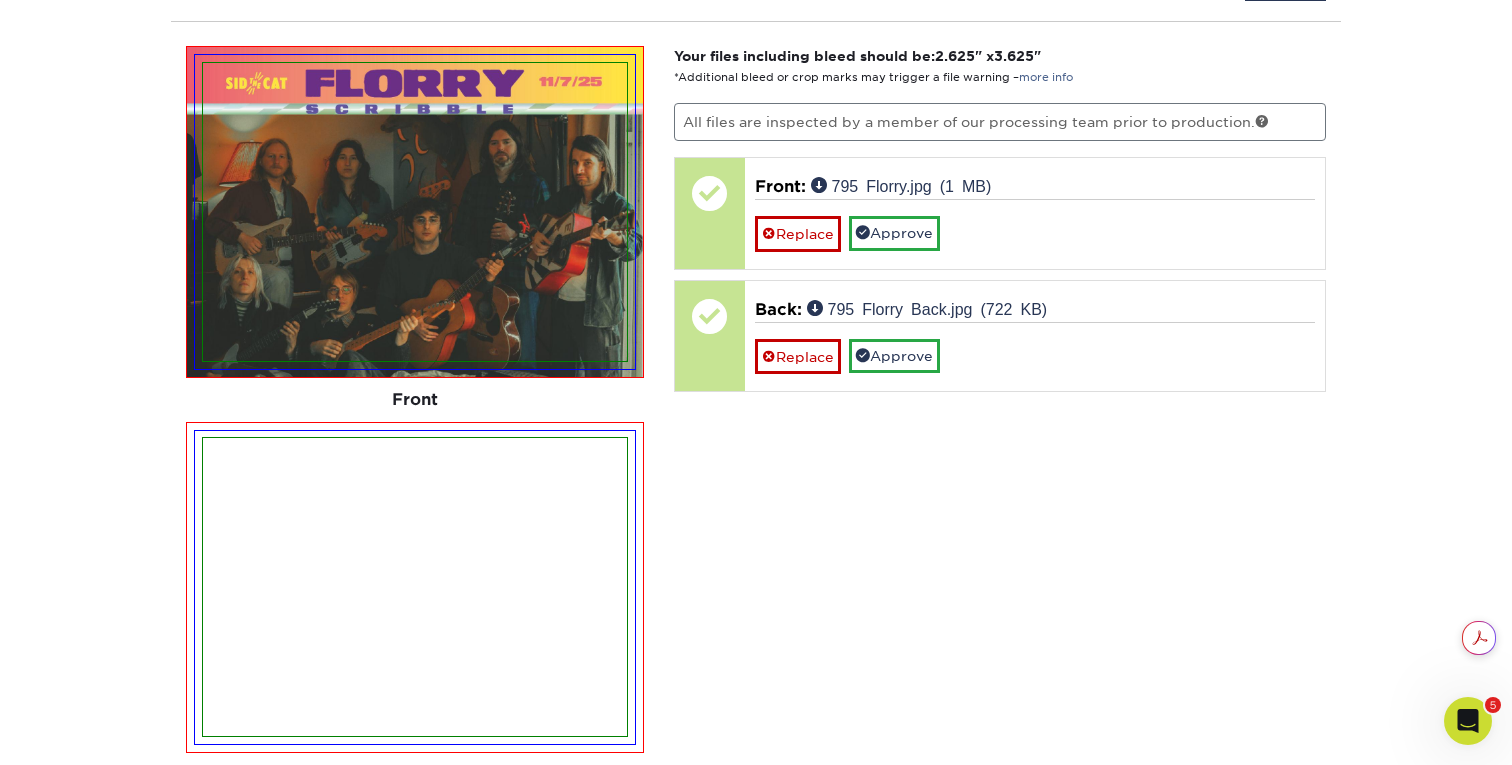 scroll, scrollTop: 2197, scrollLeft: 0, axis: vertical 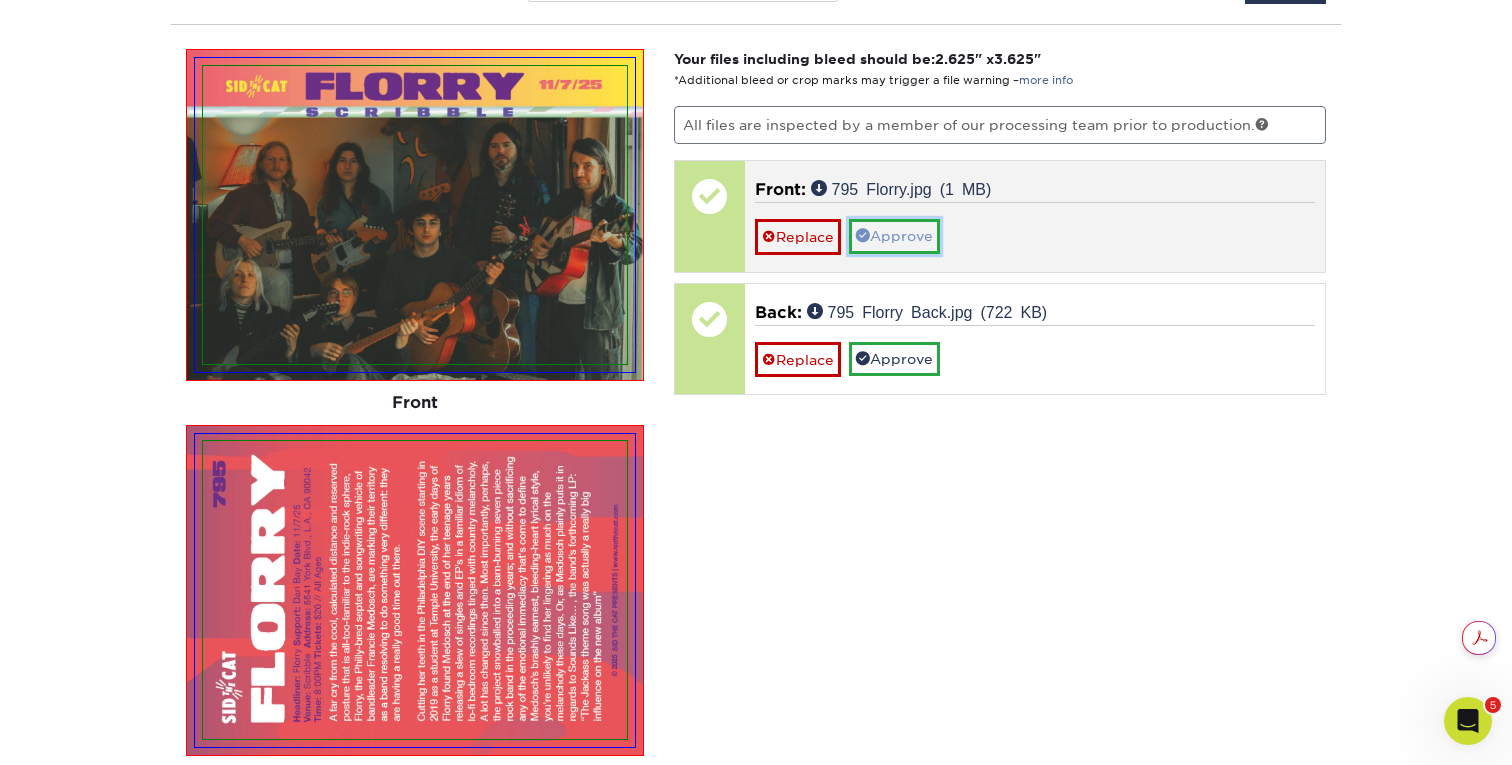 click on "Approve" at bounding box center (894, 236) 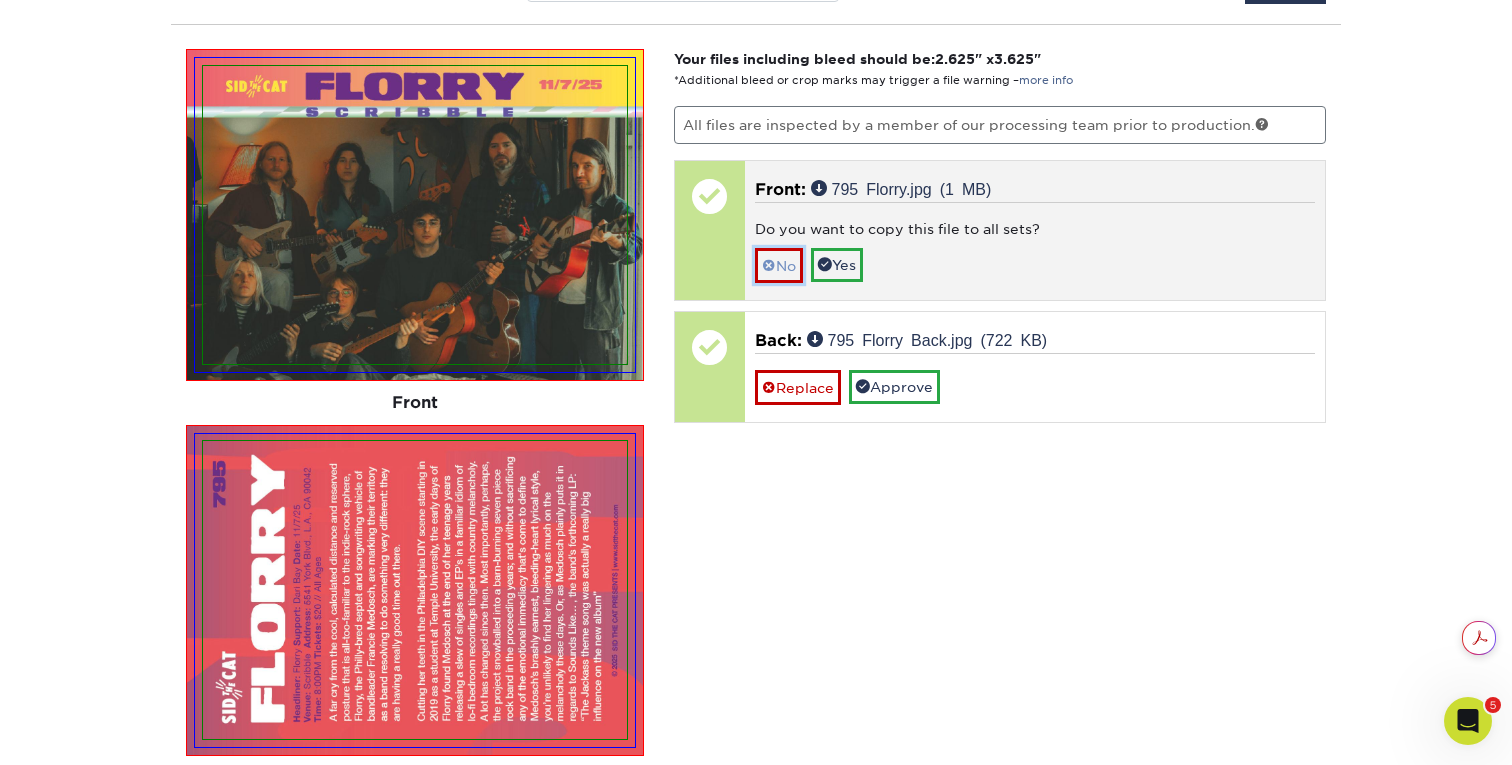 click on "No" at bounding box center [779, 265] 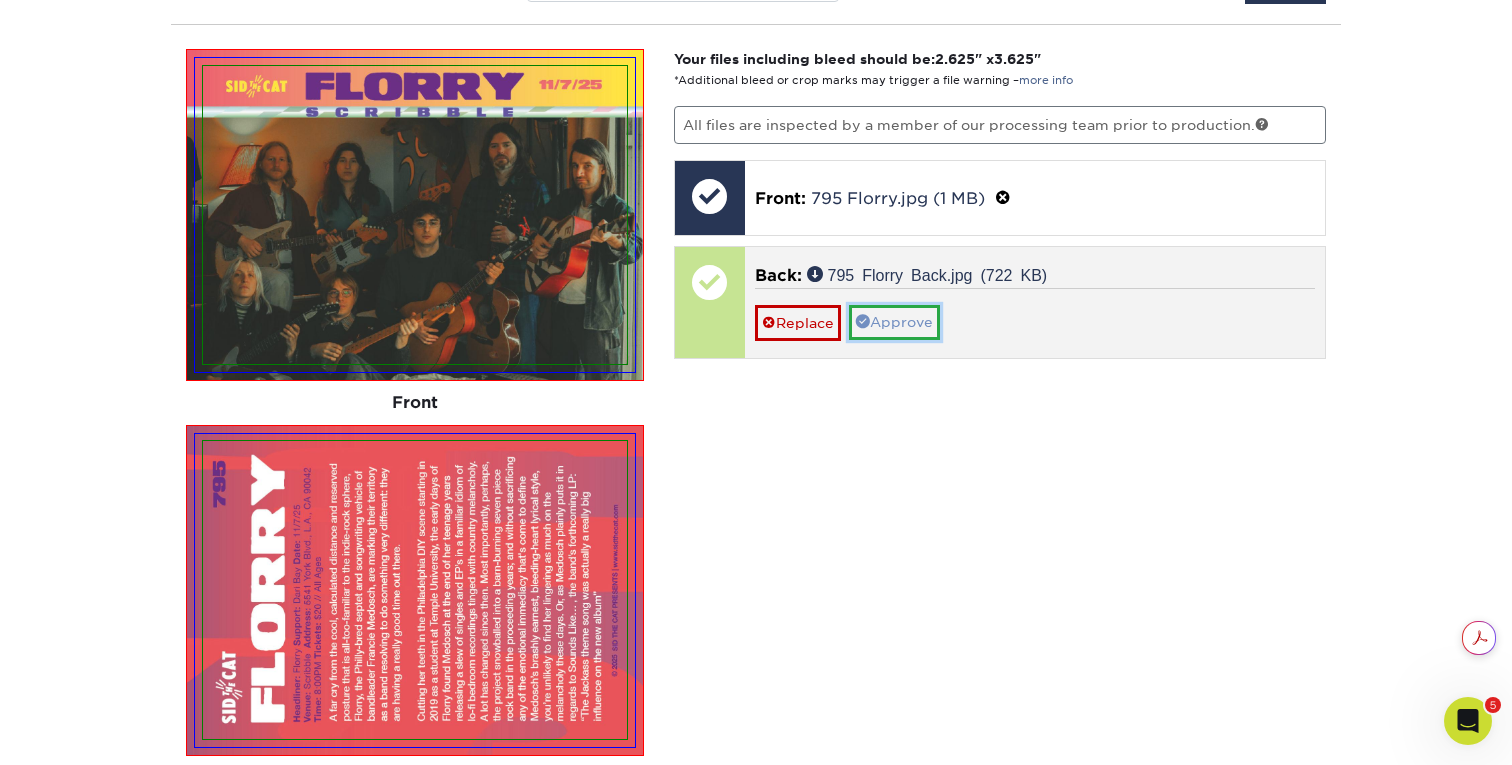 click on "Approve" at bounding box center (894, 322) 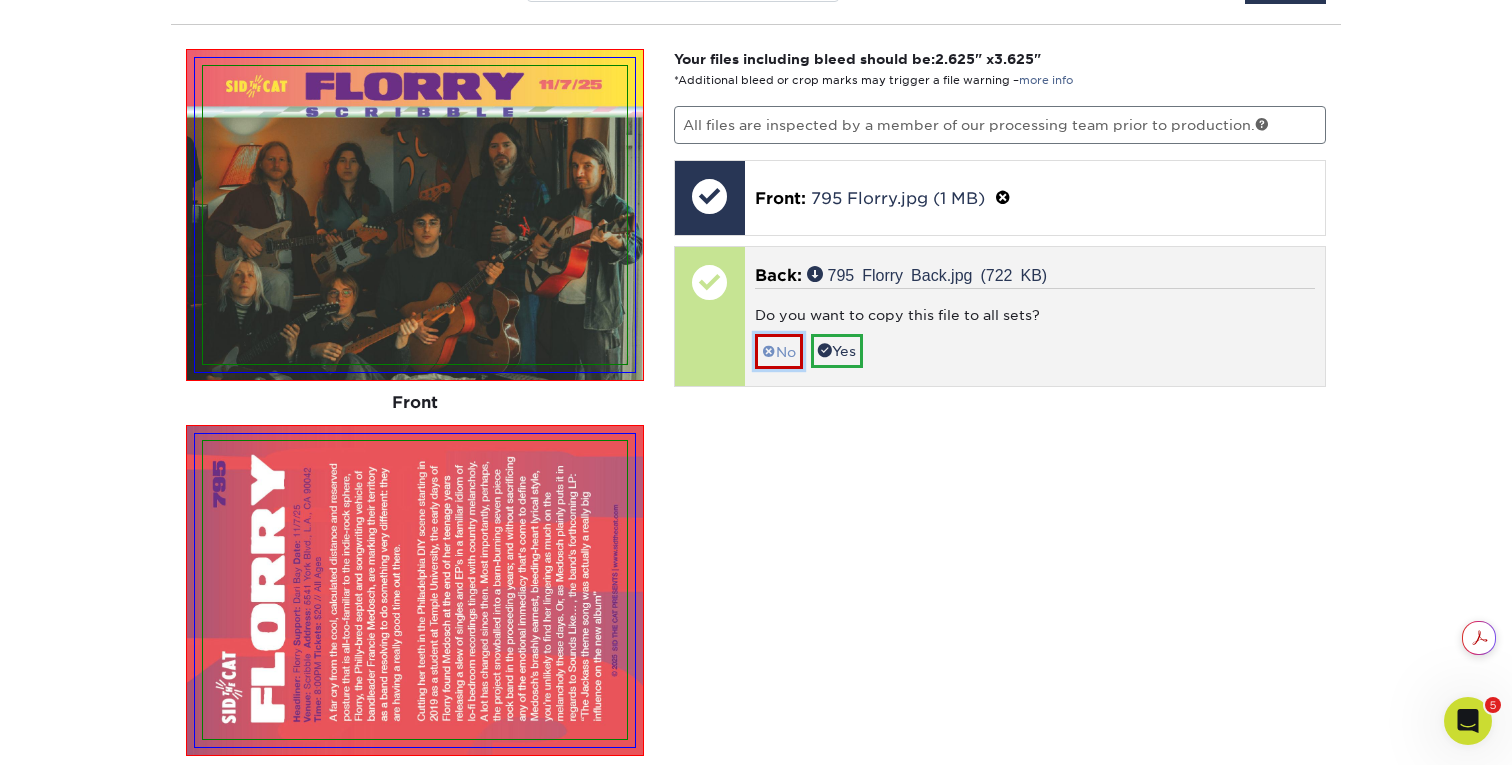 click on "No" at bounding box center (779, 351) 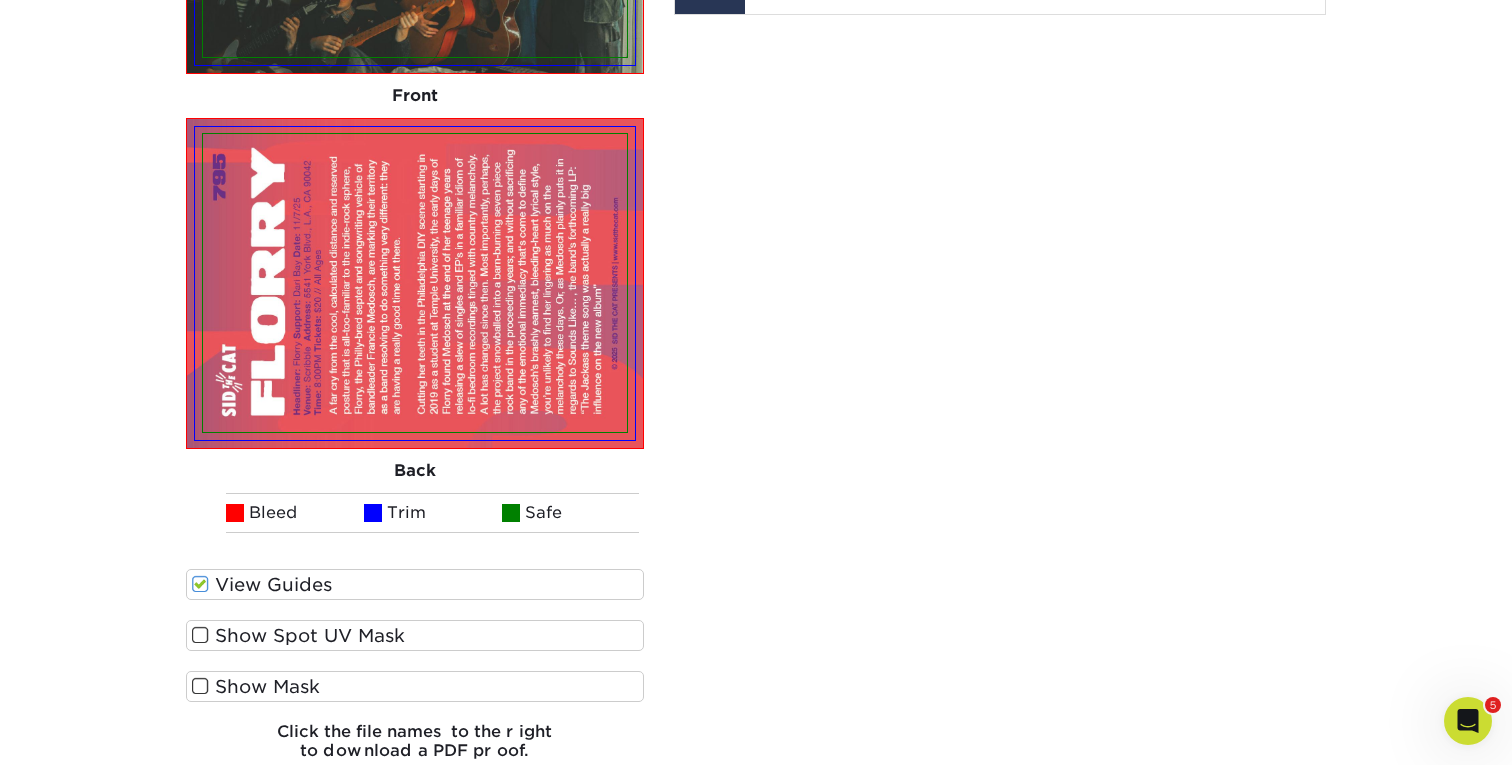 scroll, scrollTop: 2964, scrollLeft: 0, axis: vertical 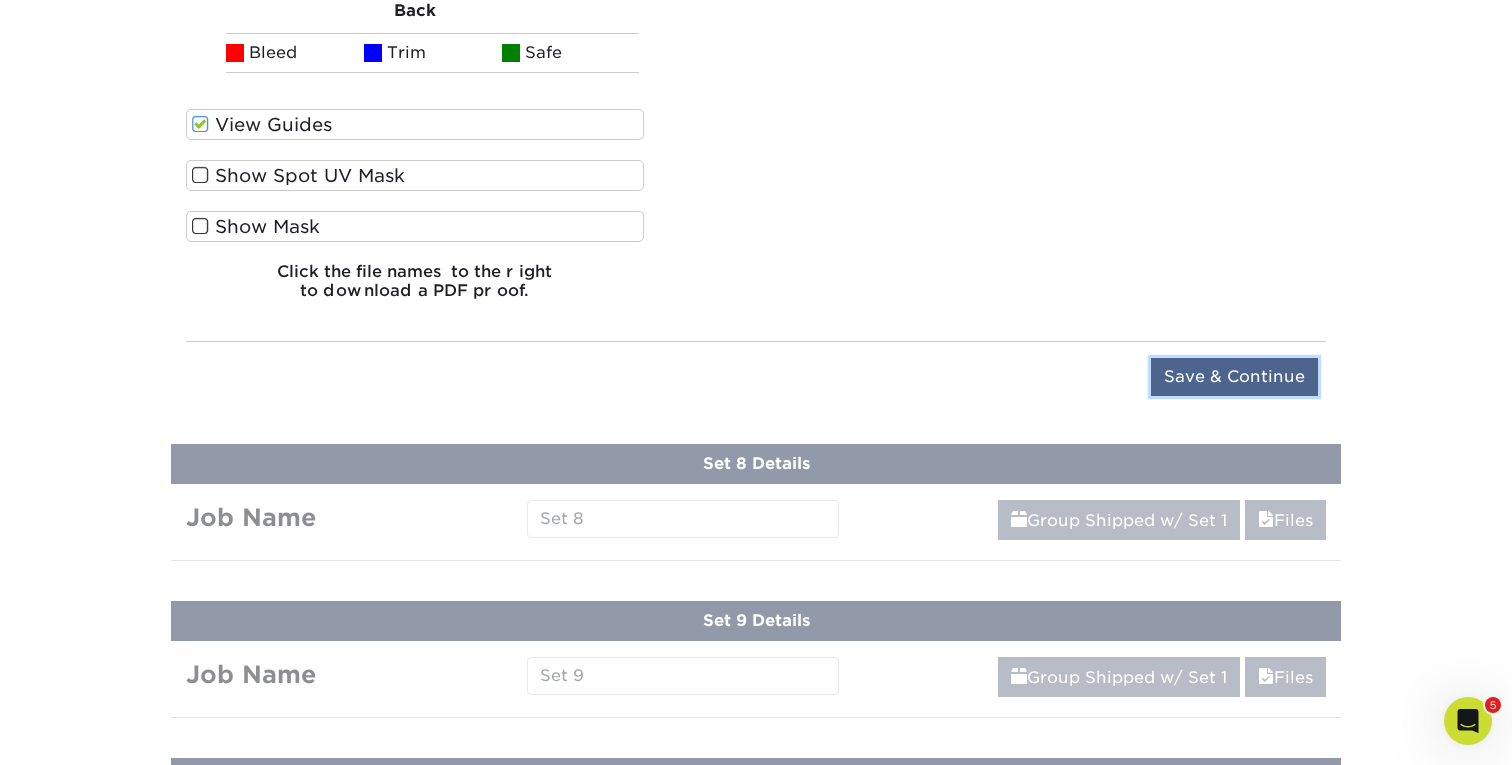 click on "Save & Continue" at bounding box center (1234, 377) 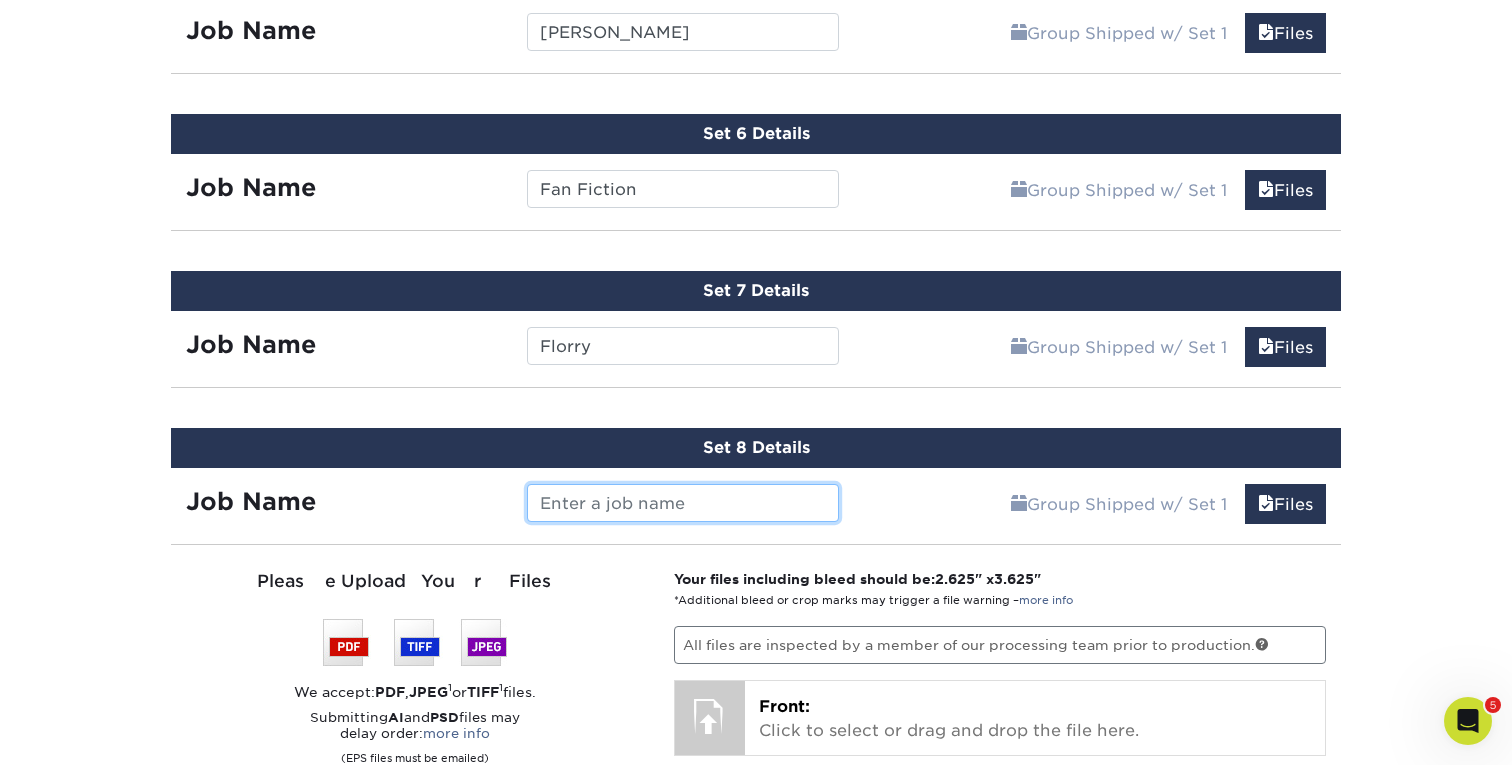 scroll, scrollTop: 1794, scrollLeft: 0, axis: vertical 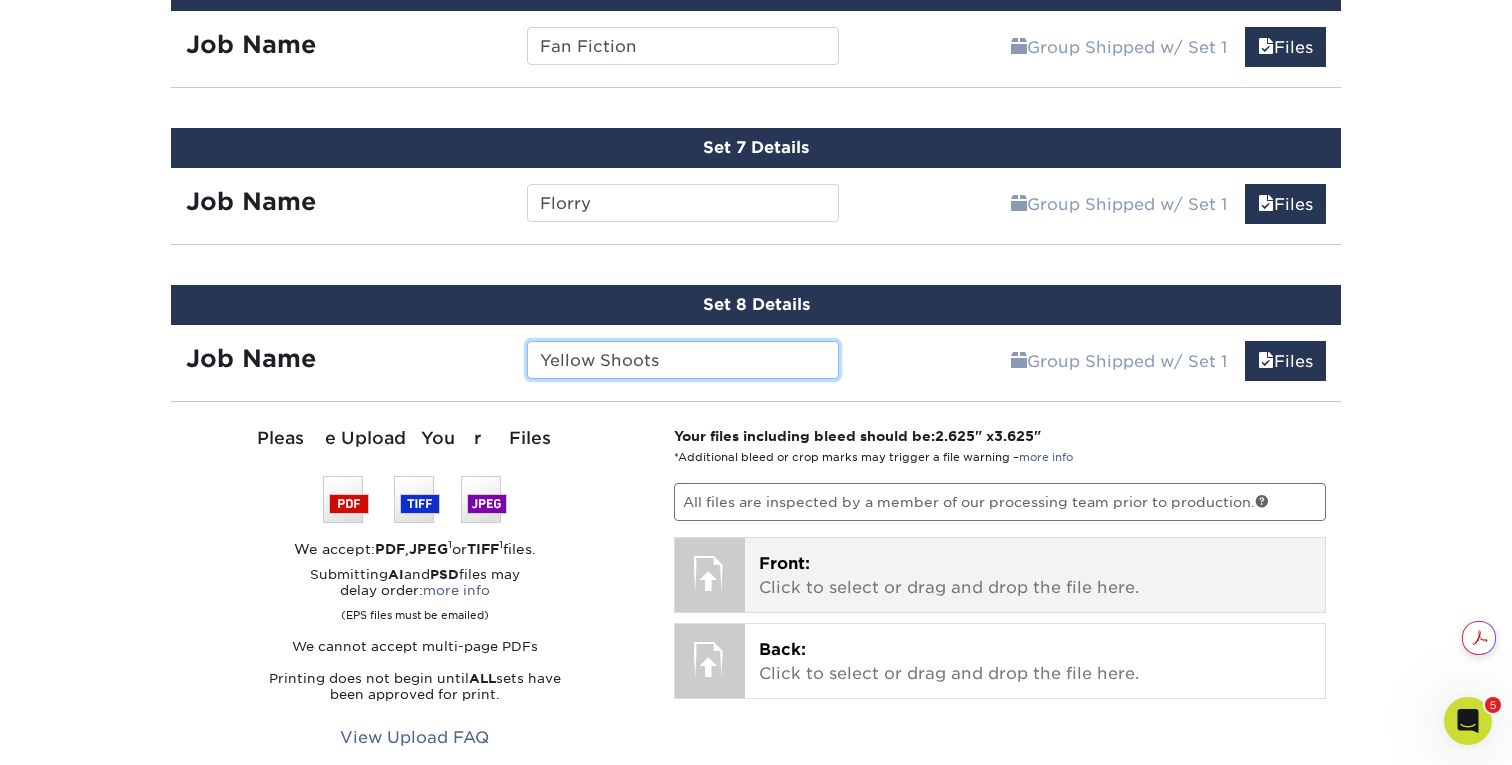 type on "Yellow Shoots" 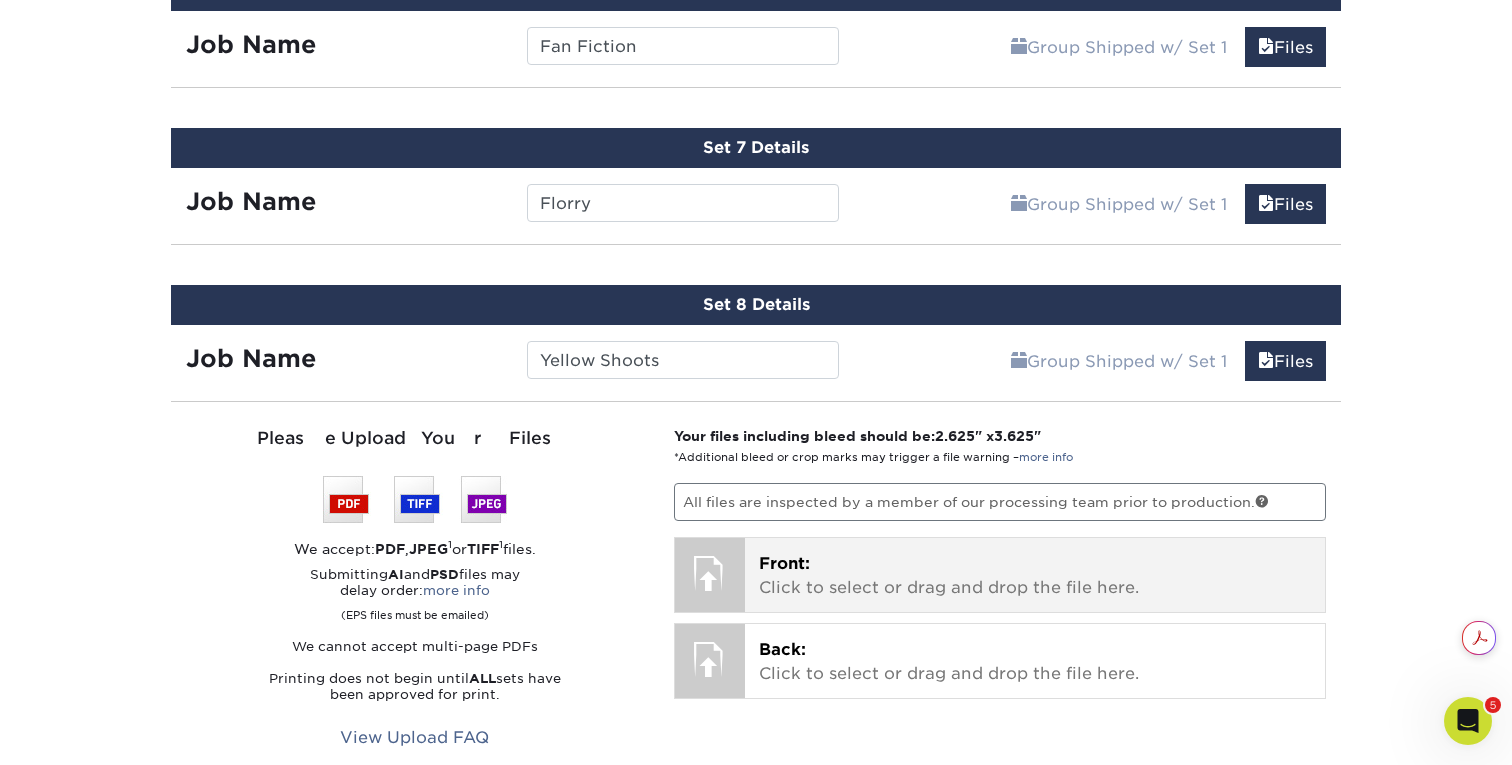 click on "Front:" at bounding box center (784, 563) 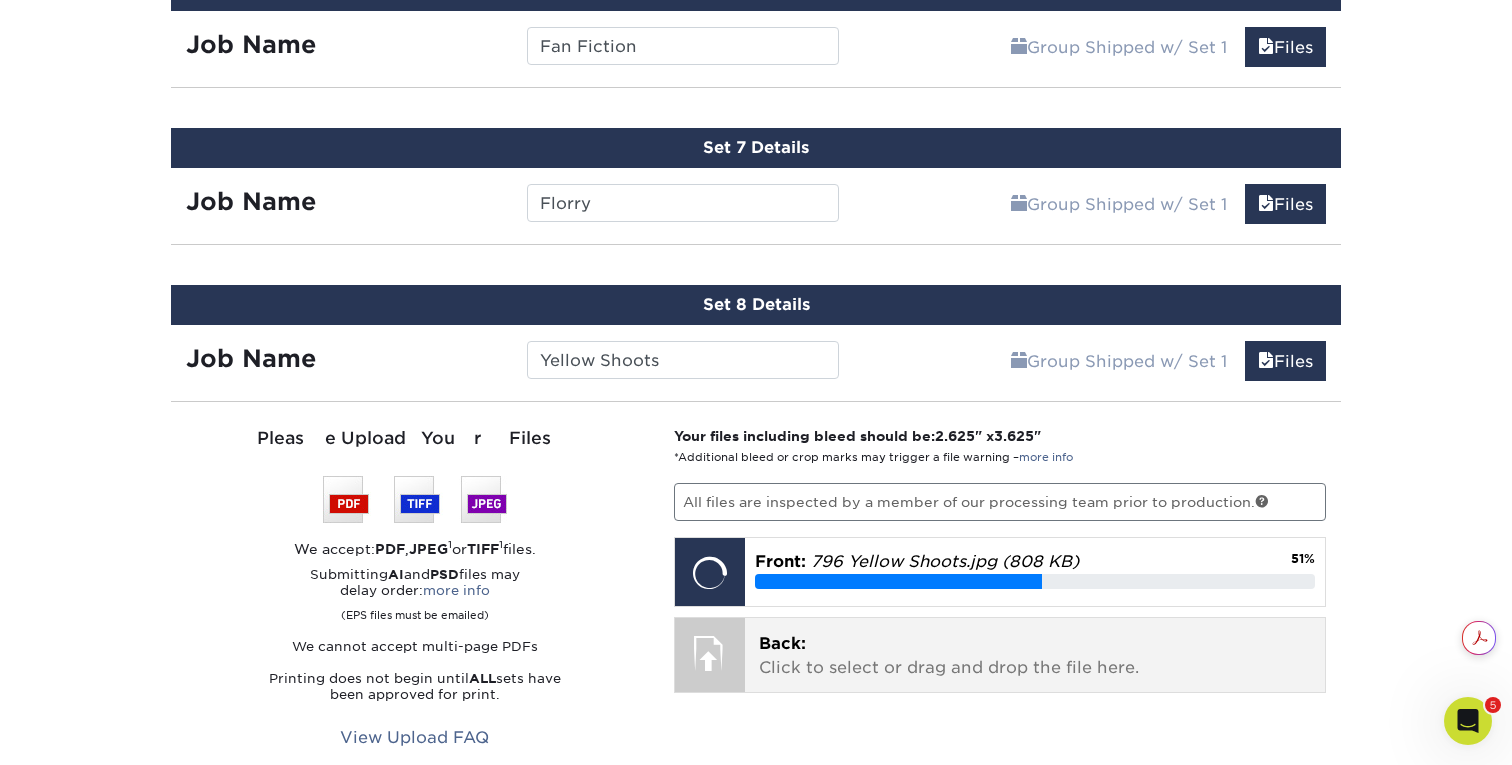 click on "Back: Click to select or drag and drop the file here." at bounding box center [1035, 656] 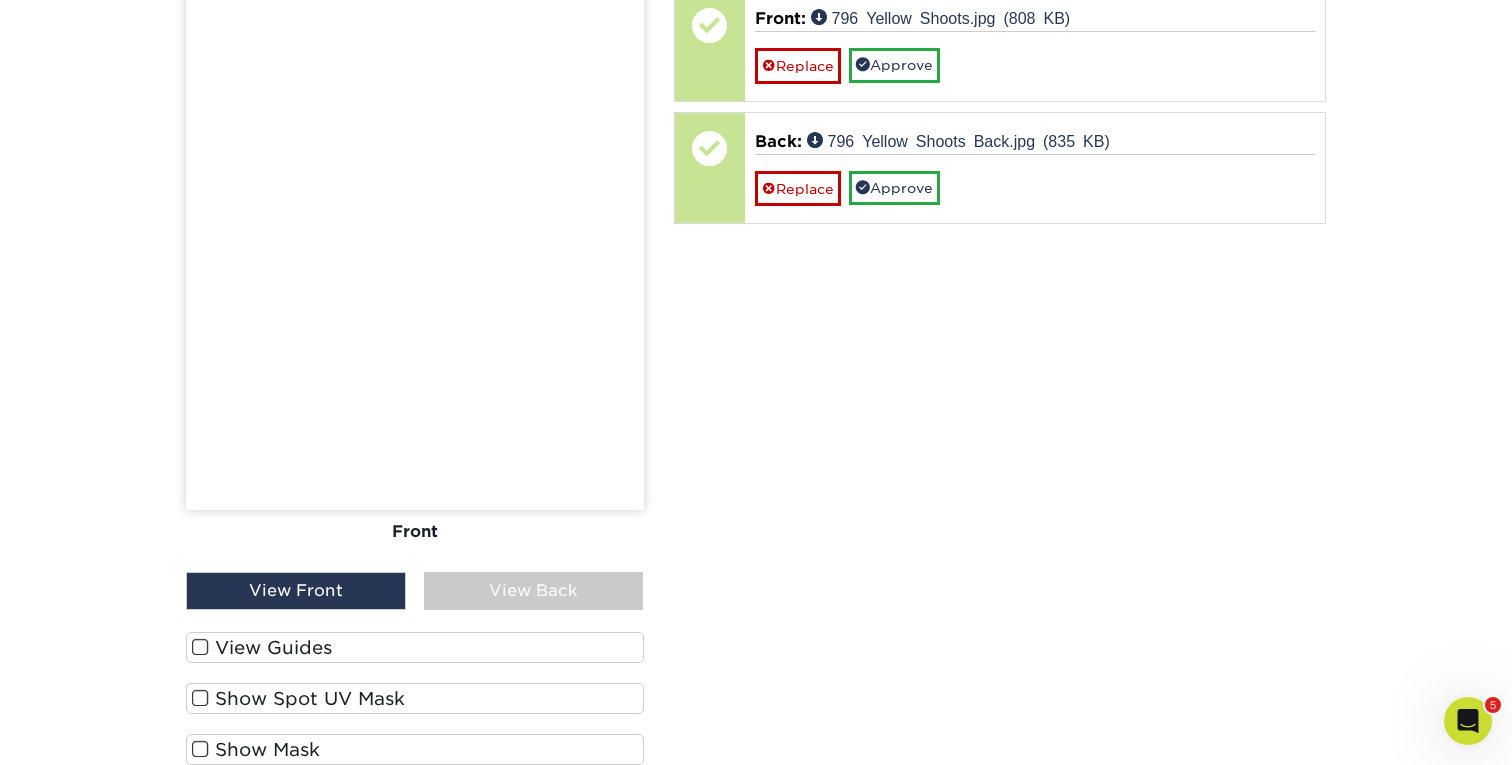 scroll, scrollTop: 2589, scrollLeft: 0, axis: vertical 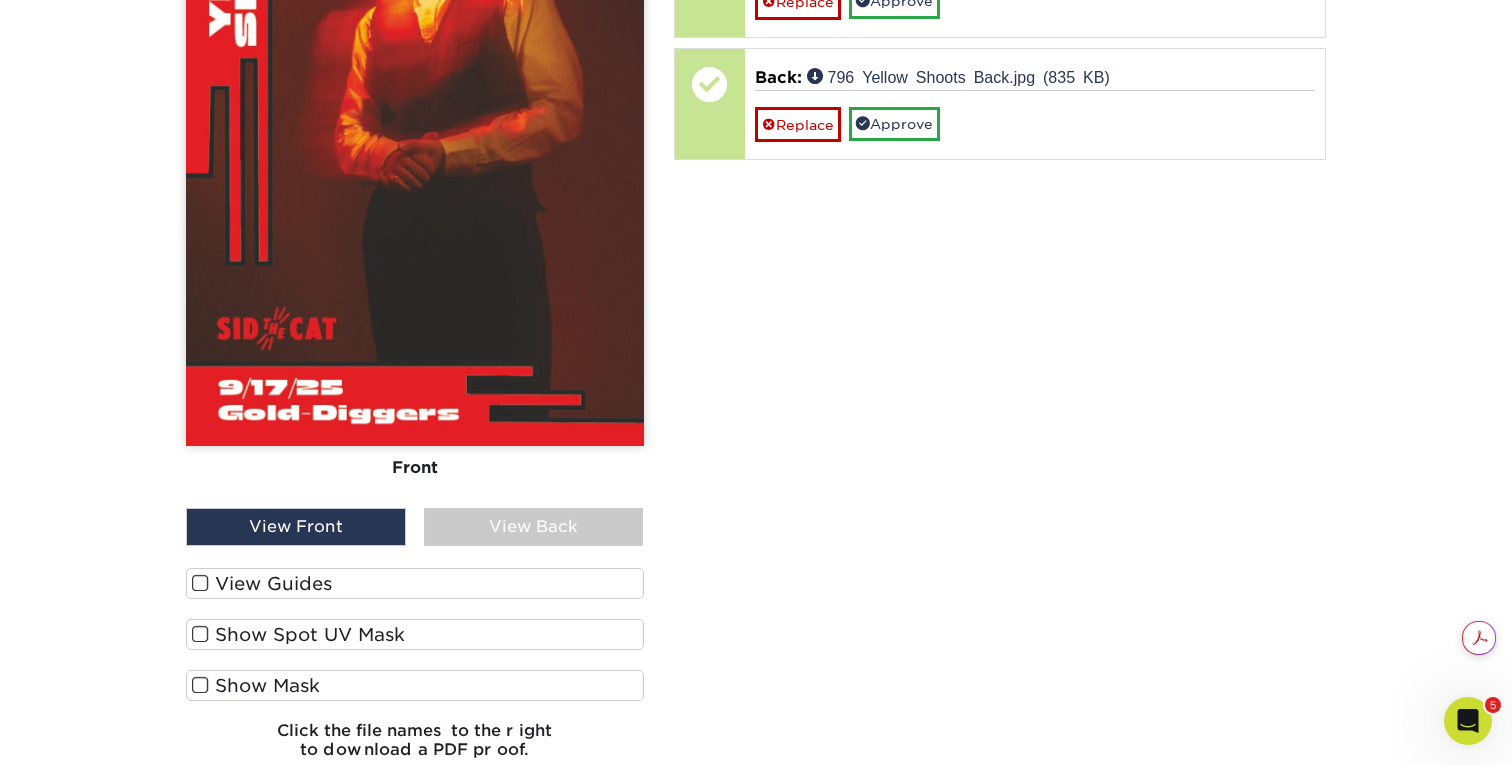 click at bounding box center [200, 583] 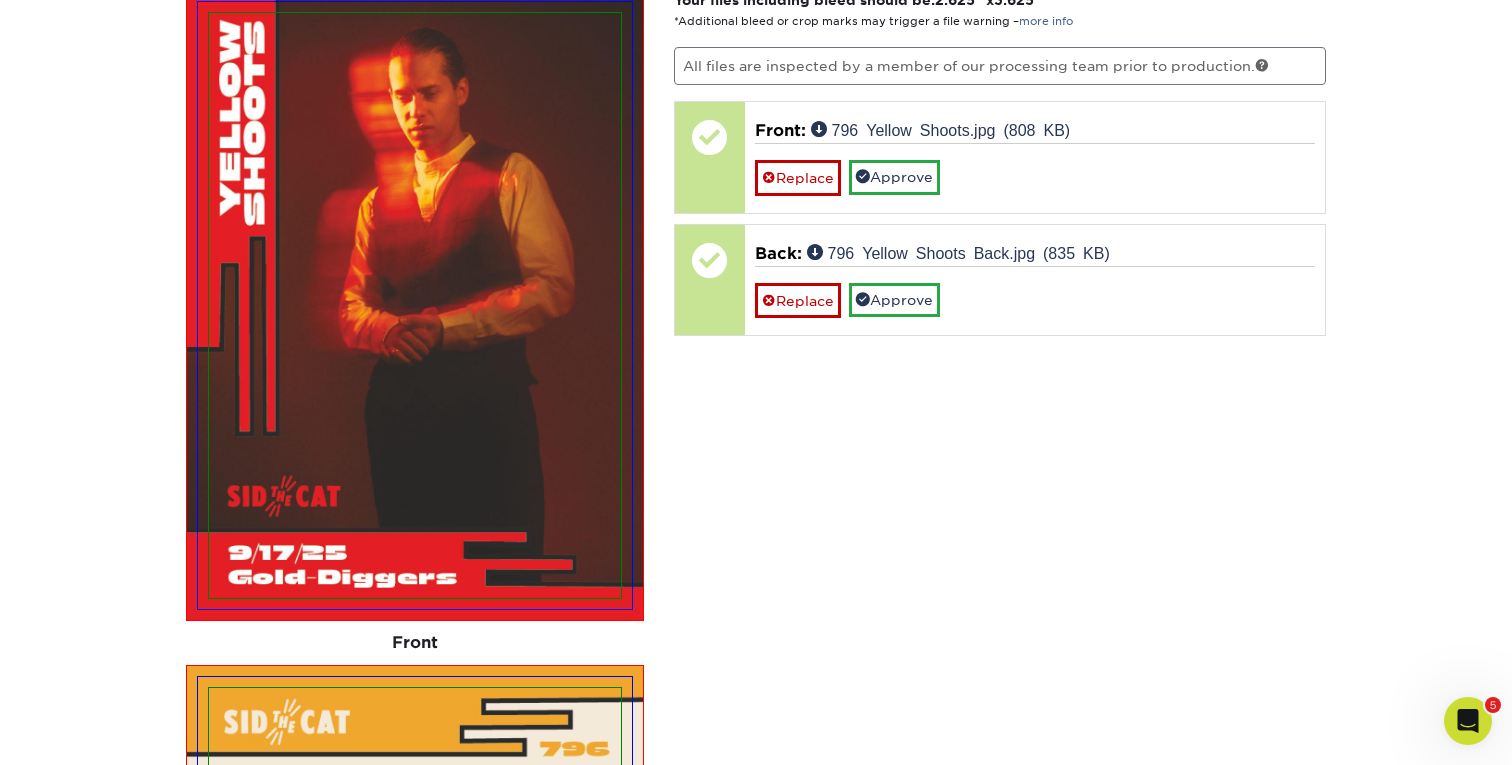 scroll, scrollTop: 2362, scrollLeft: 0, axis: vertical 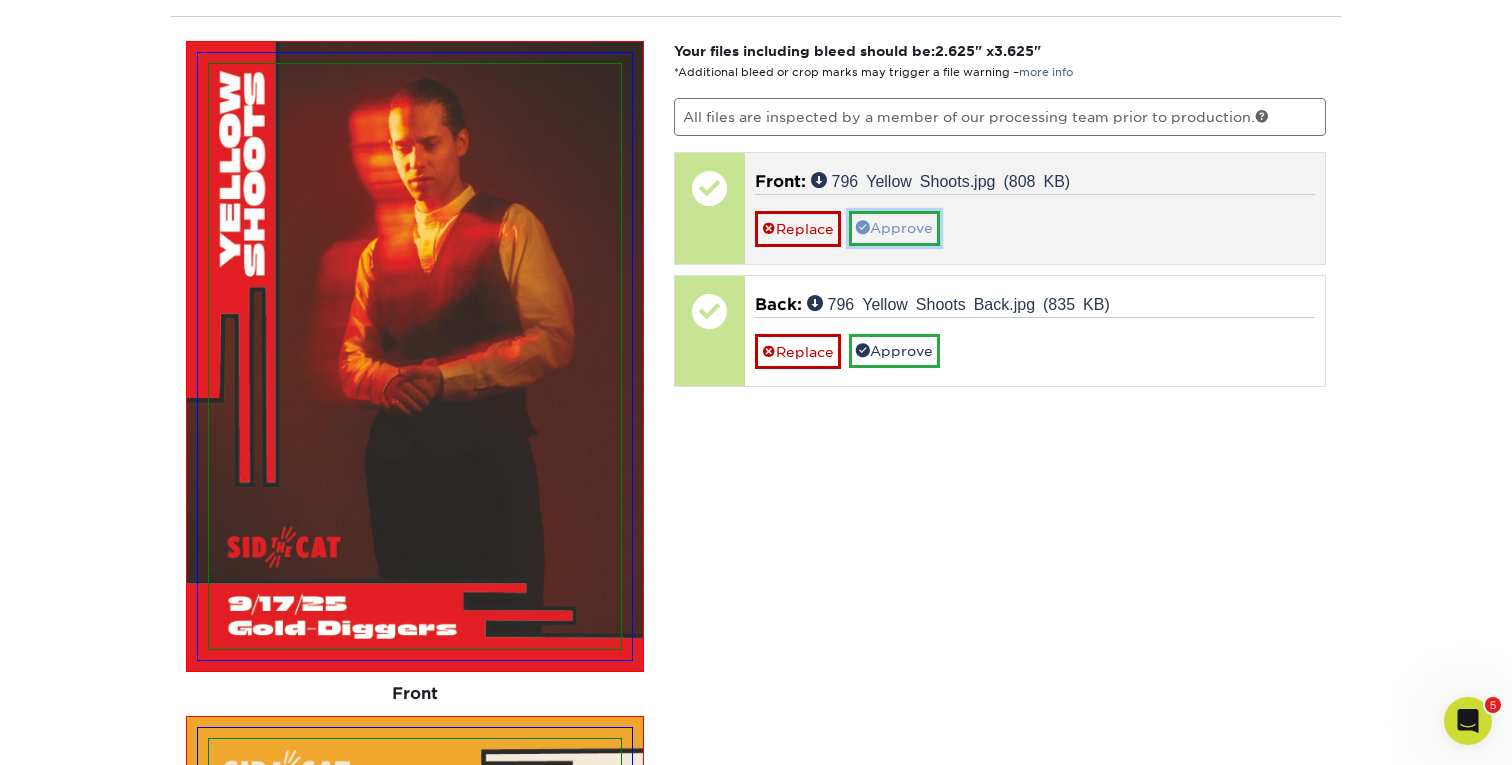 click on "Approve" at bounding box center (894, 228) 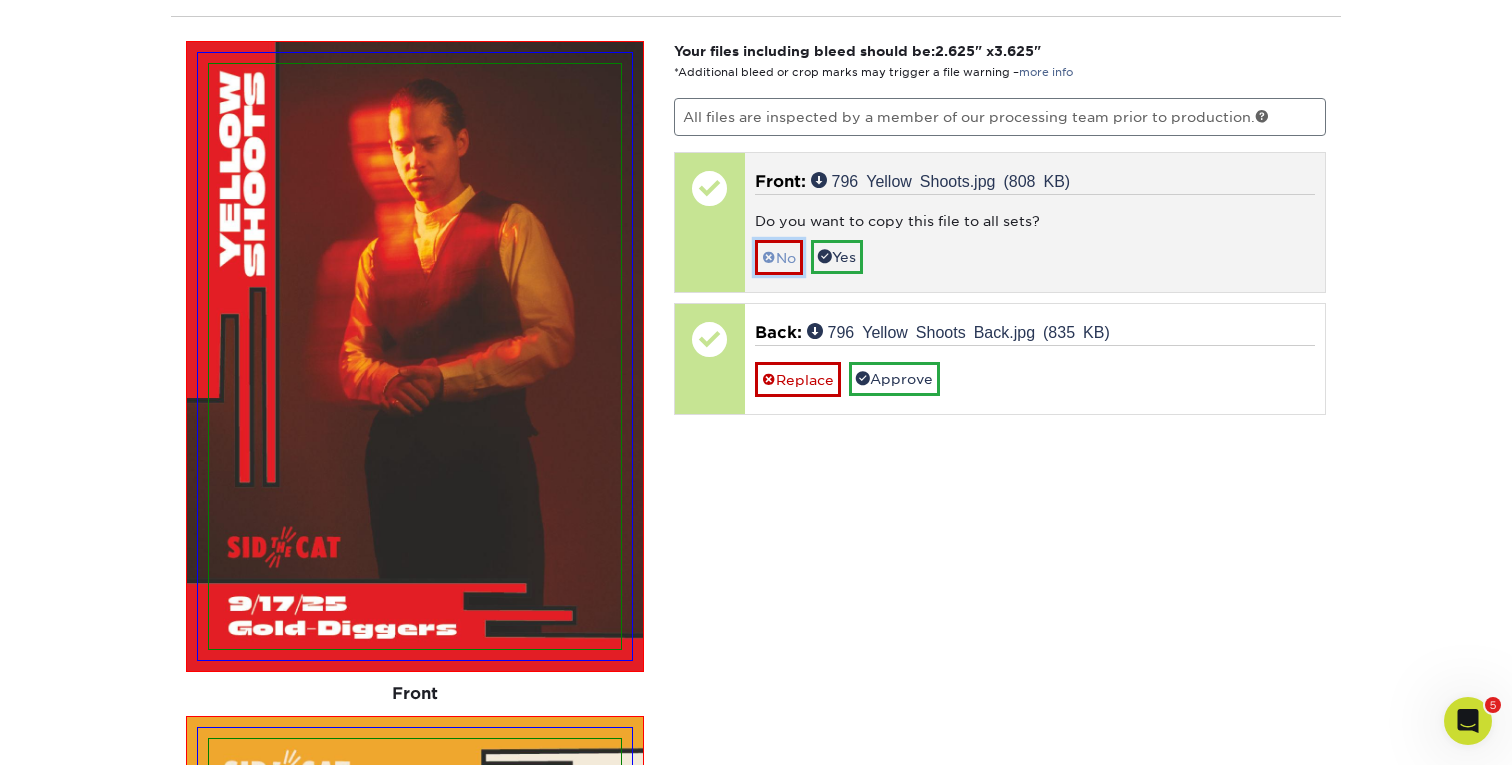 click on "No" at bounding box center (779, 257) 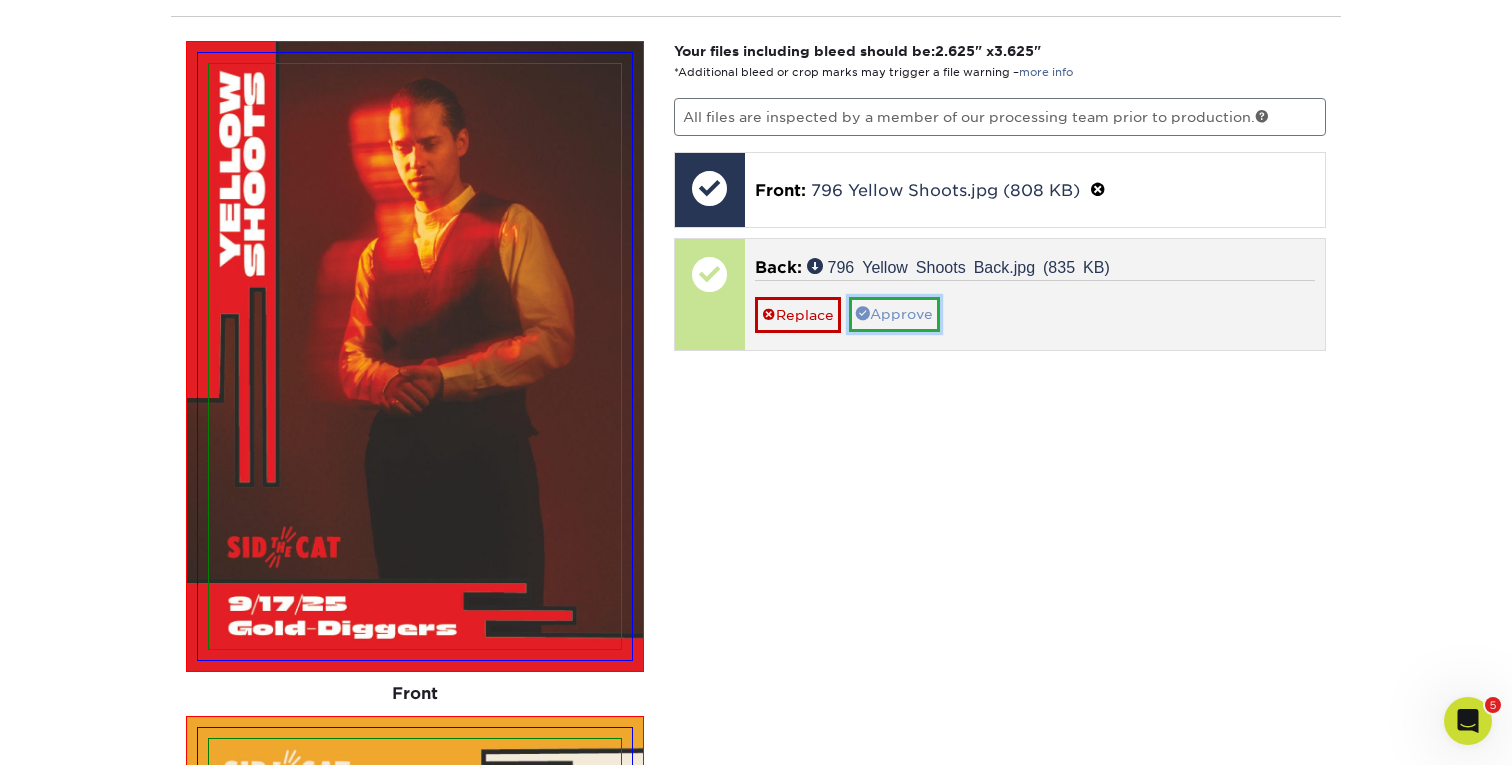 click on "Approve" at bounding box center (894, 314) 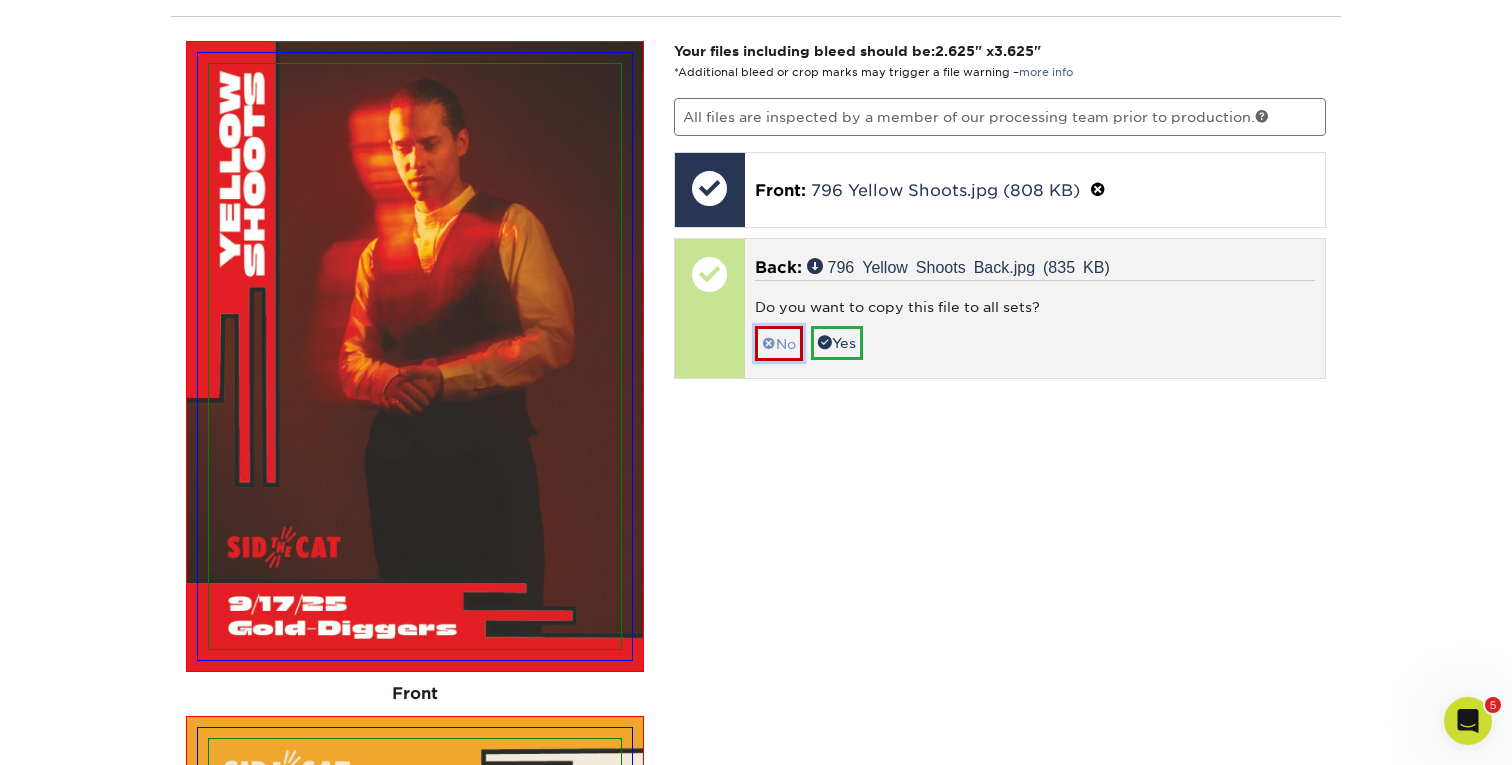 click on "No" at bounding box center [779, 343] 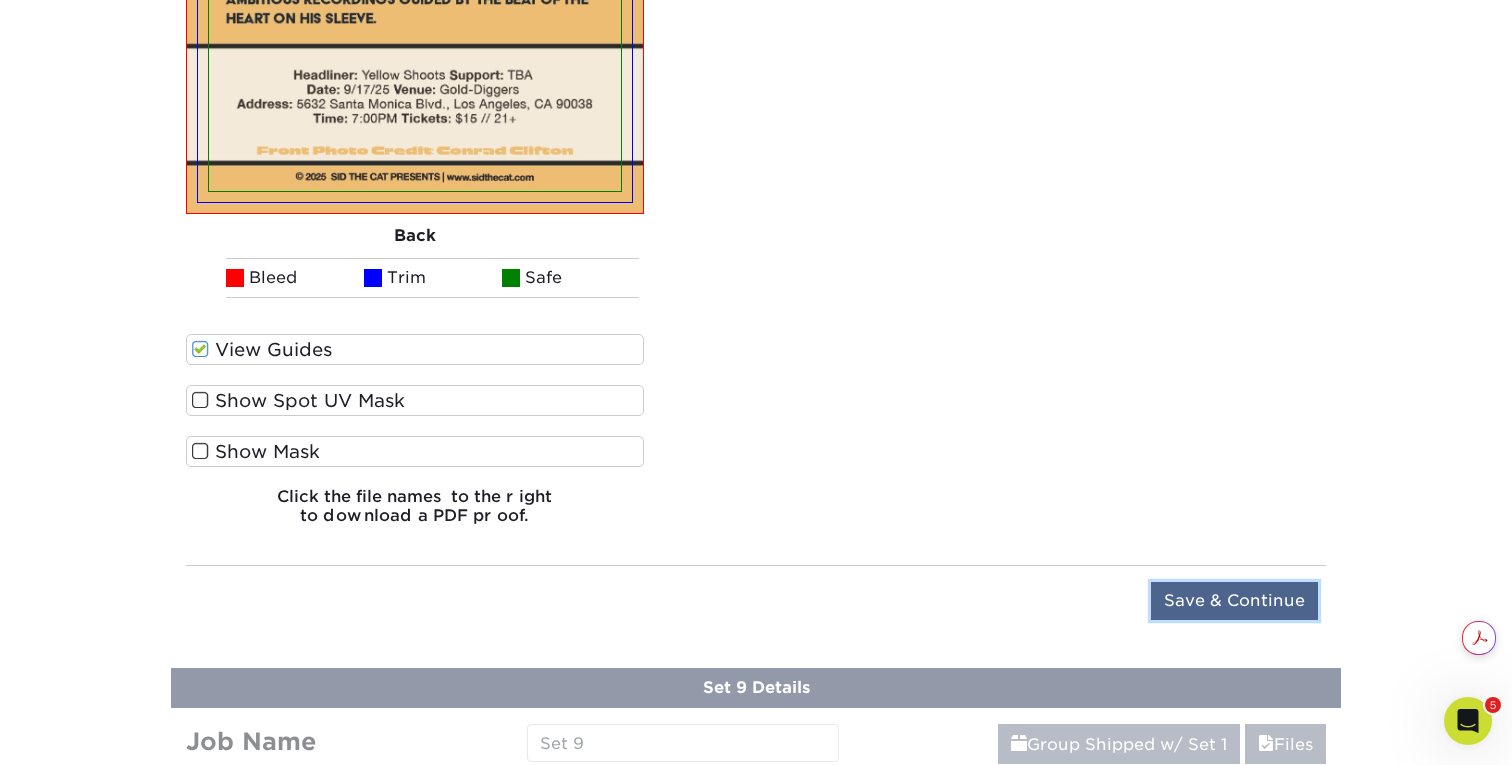 click on "Save & Continue" at bounding box center (1234, 601) 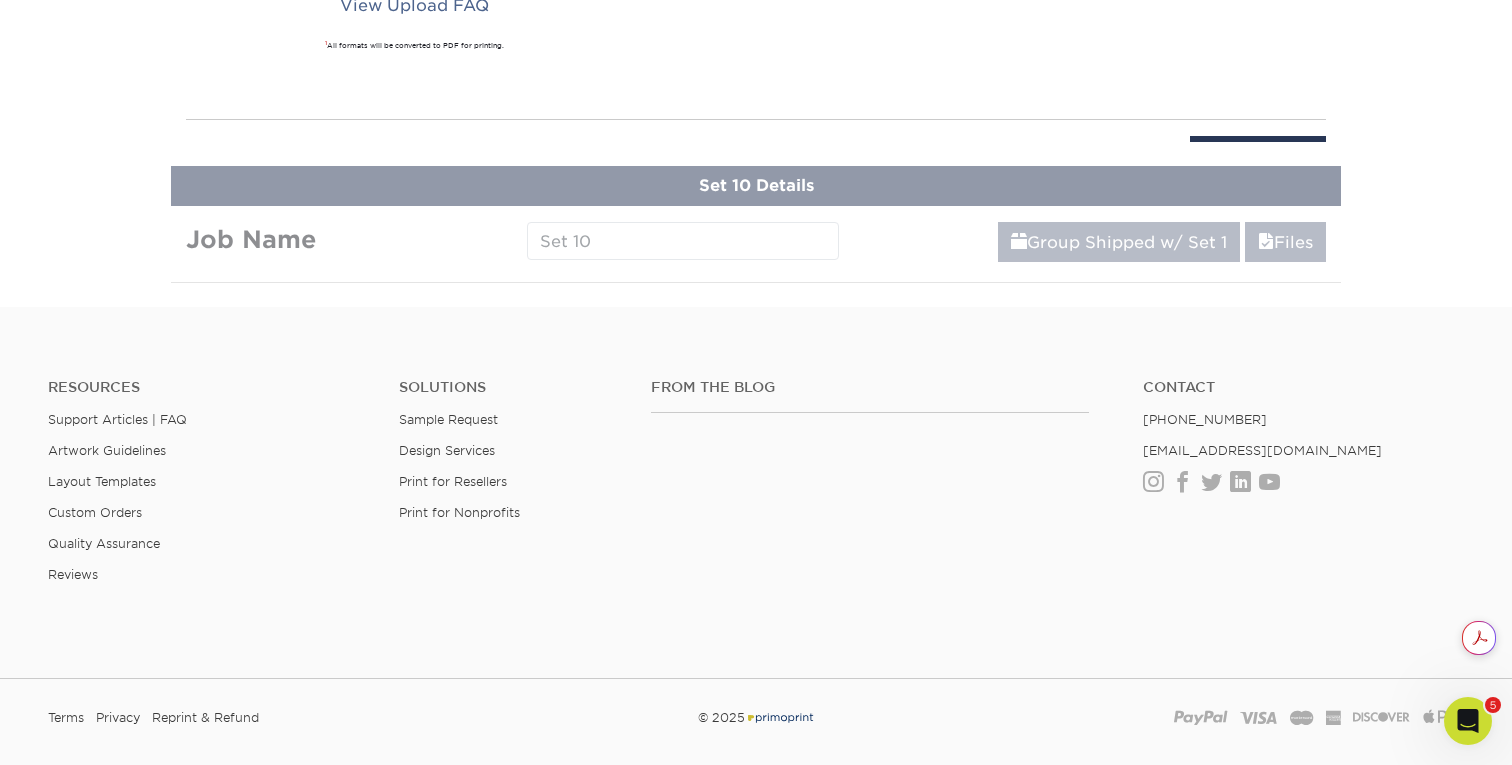 scroll, scrollTop: 2107, scrollLeft: 0, axis: vertical 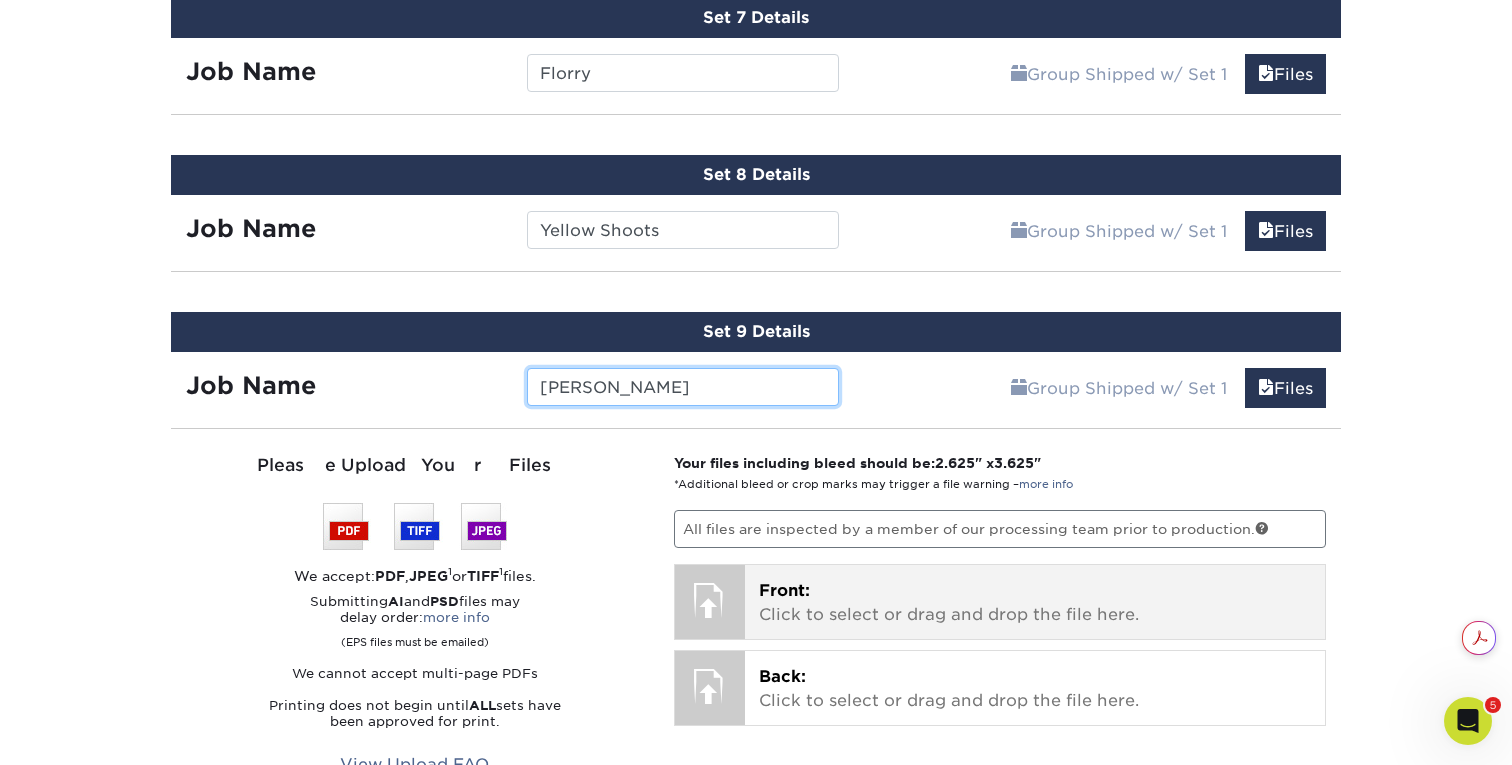 type on "Mike Viola" 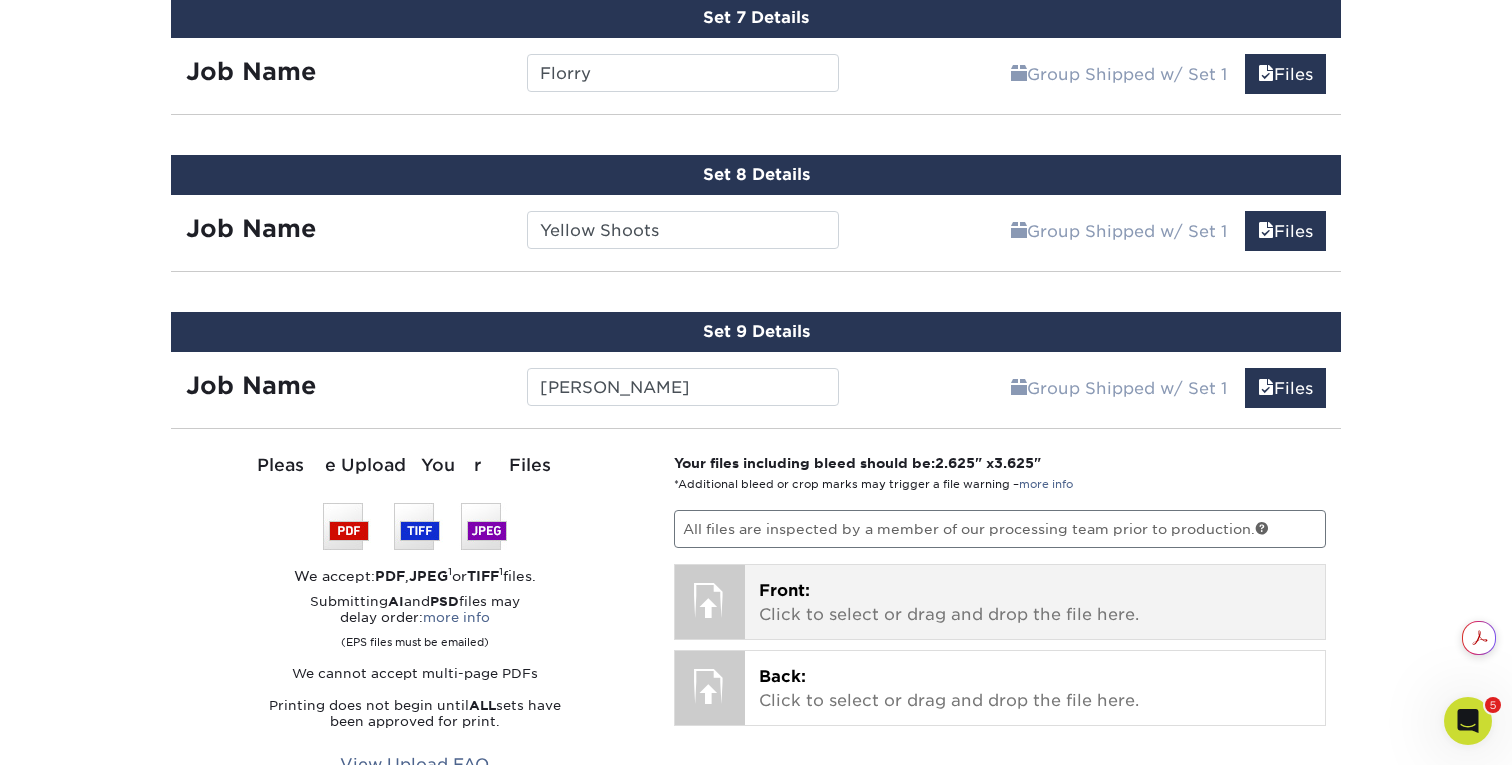 click on "Front:" at bounding box center [784, 590] 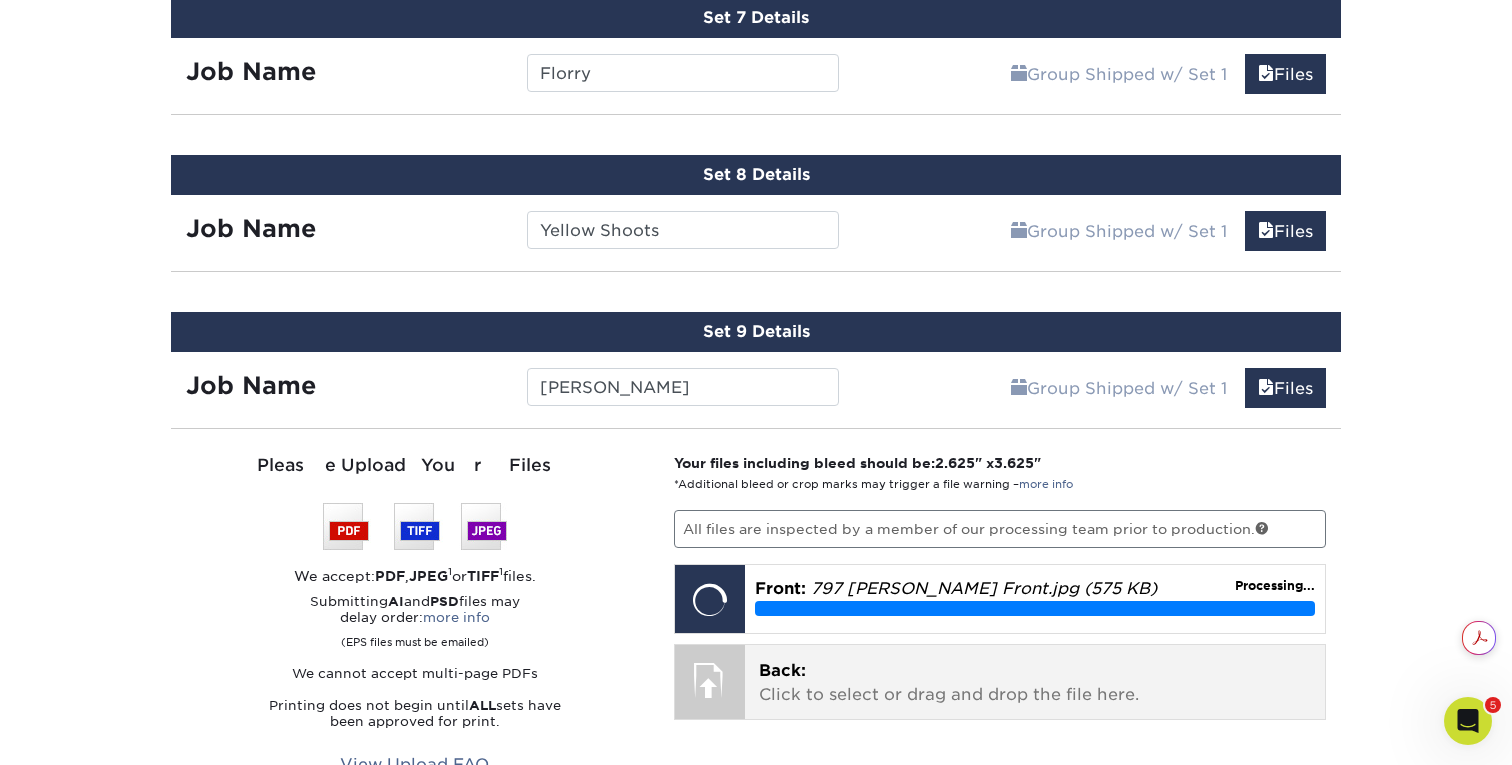 click on "Back: Click to select or drag and drop the file here.
Choose file" at bounding box center [1035, 682] 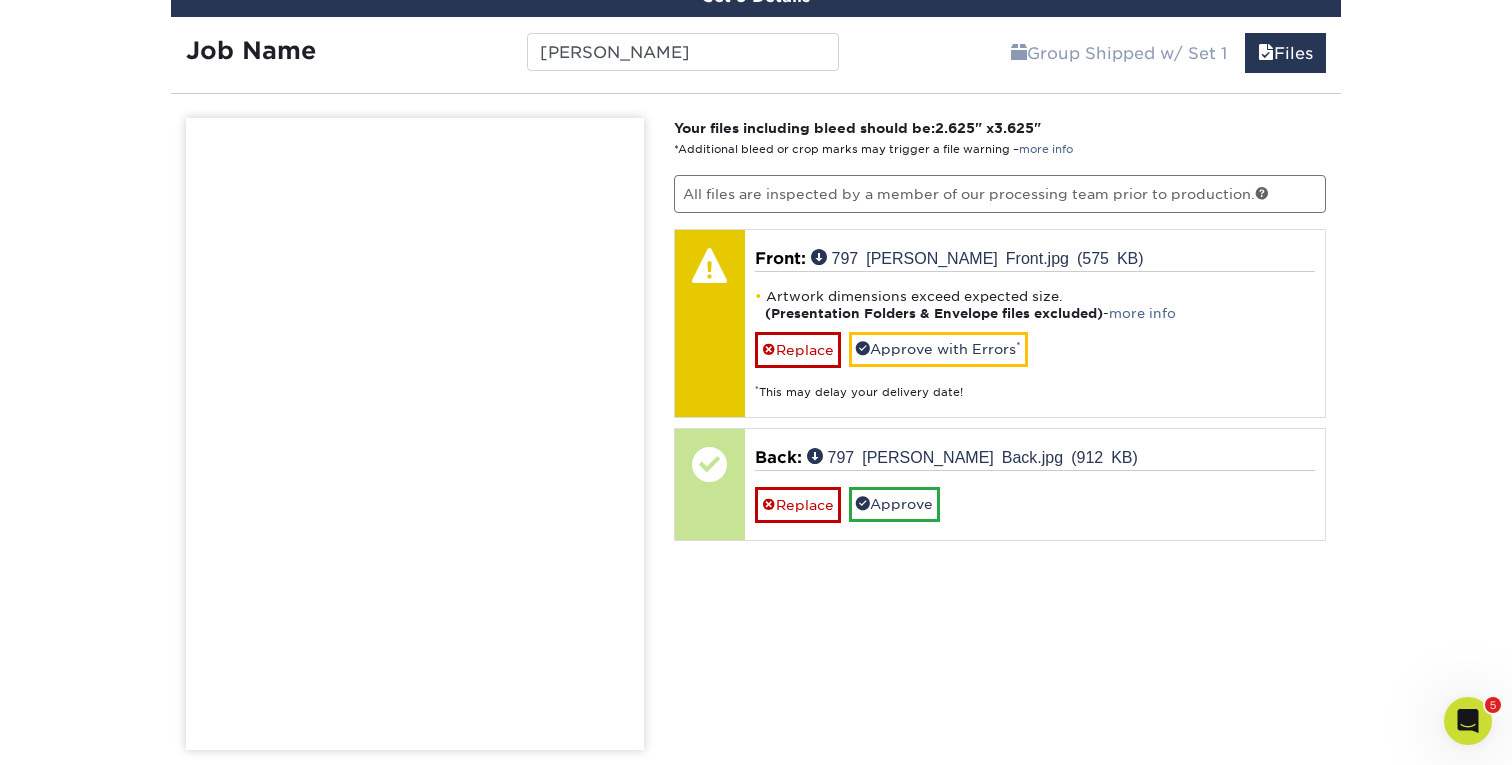 scroll, scrollTop: 2461, scrollLeft: 0, axis: vertical 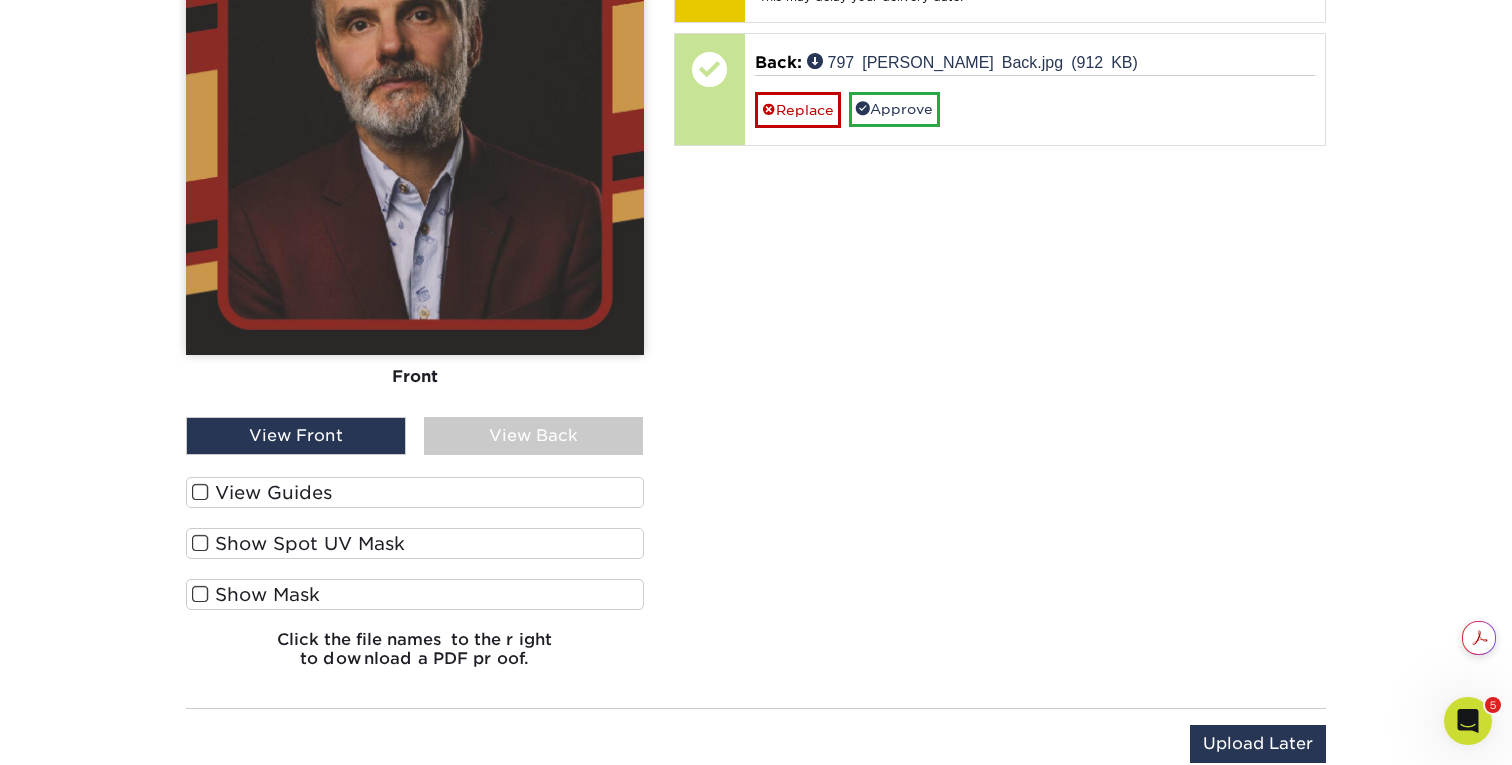 click at bounding box center (200, 492) 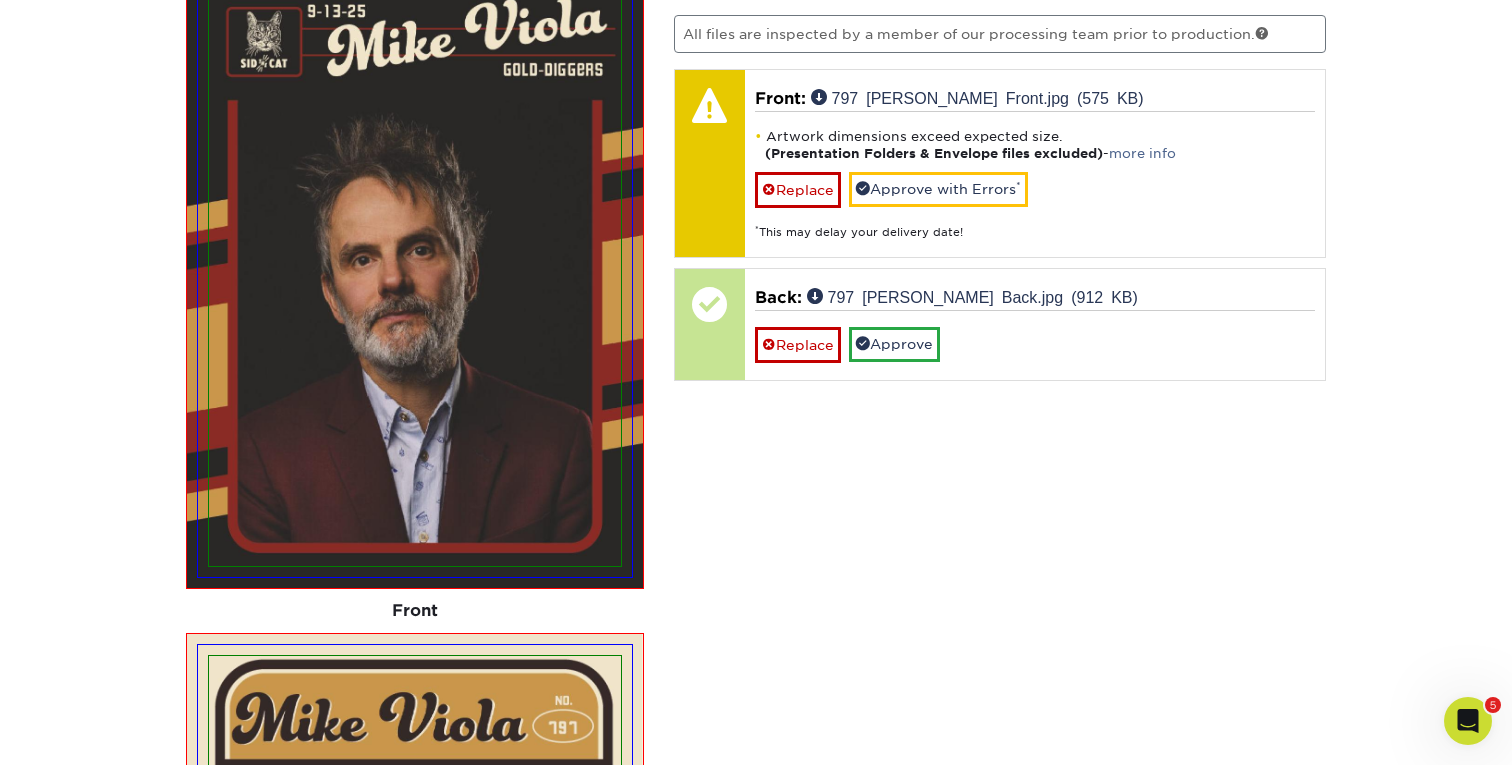 scroll, scrollTop: 2593, scrollLeft: 0, axis: vertical 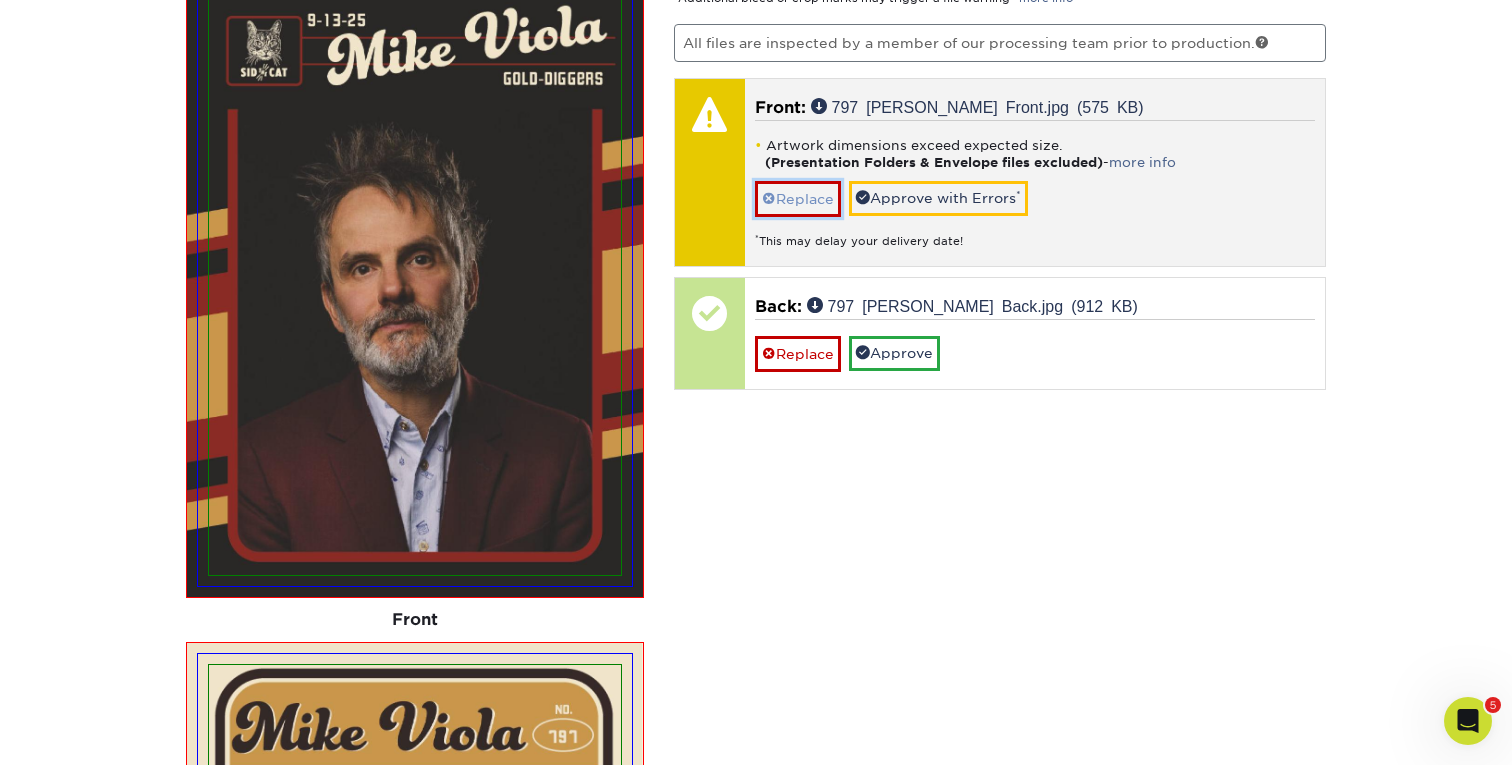 click on "Replace" at bounding box center (798, 198) 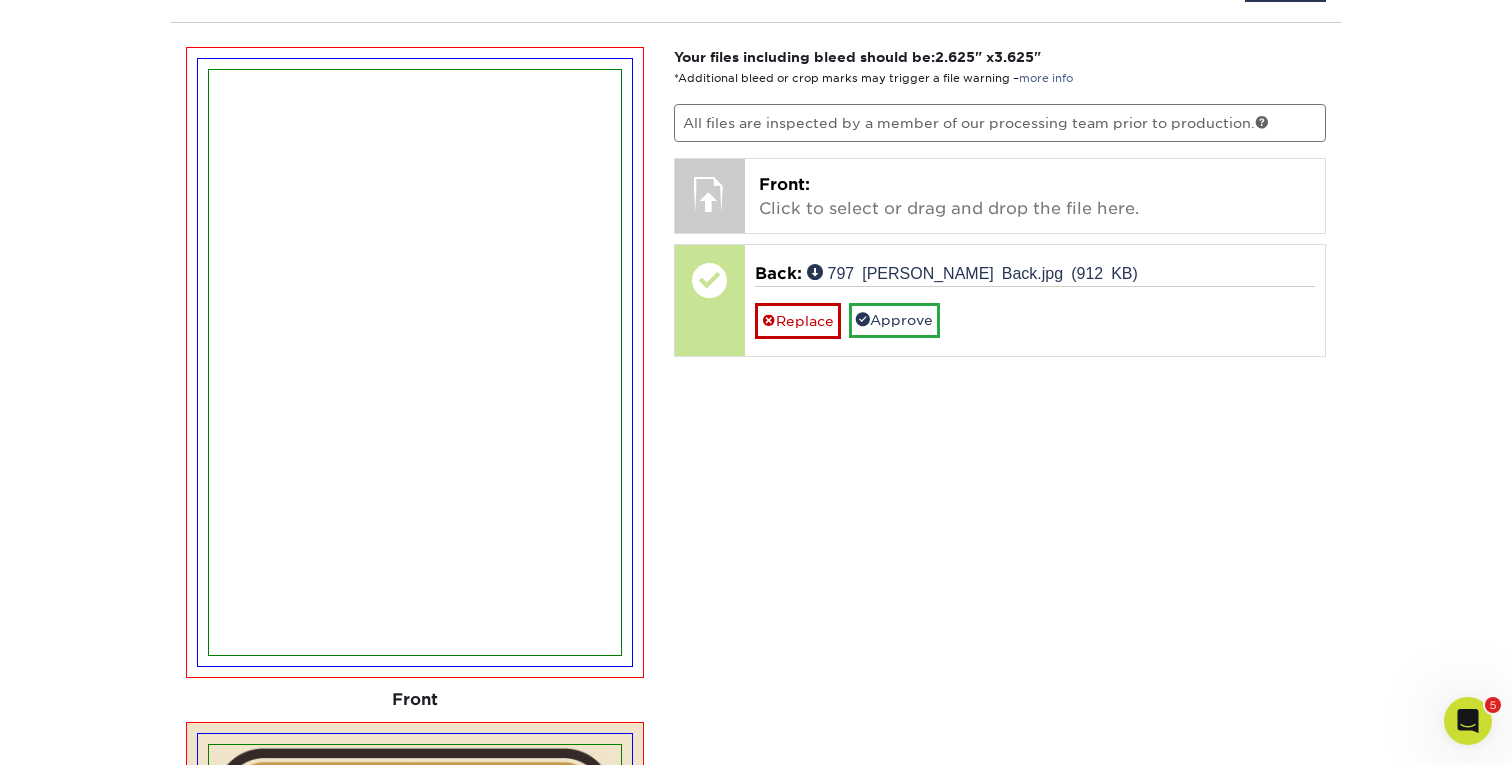 scroll, scrollTop: 2503, scrollLeft: 0, axis: vertical 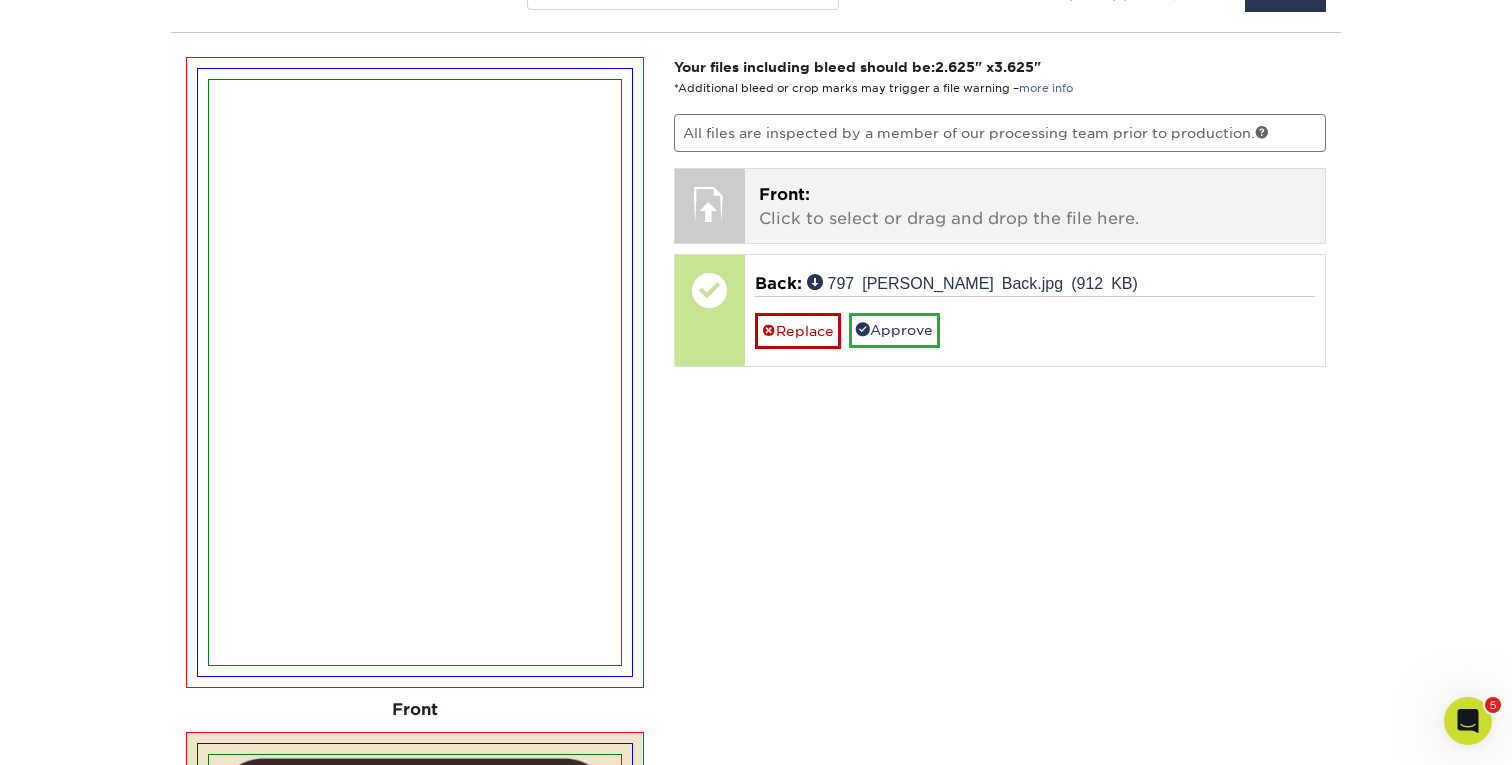 click on "Front: Click to select or drag and drop the file here." at bounding box center [1035, 207] 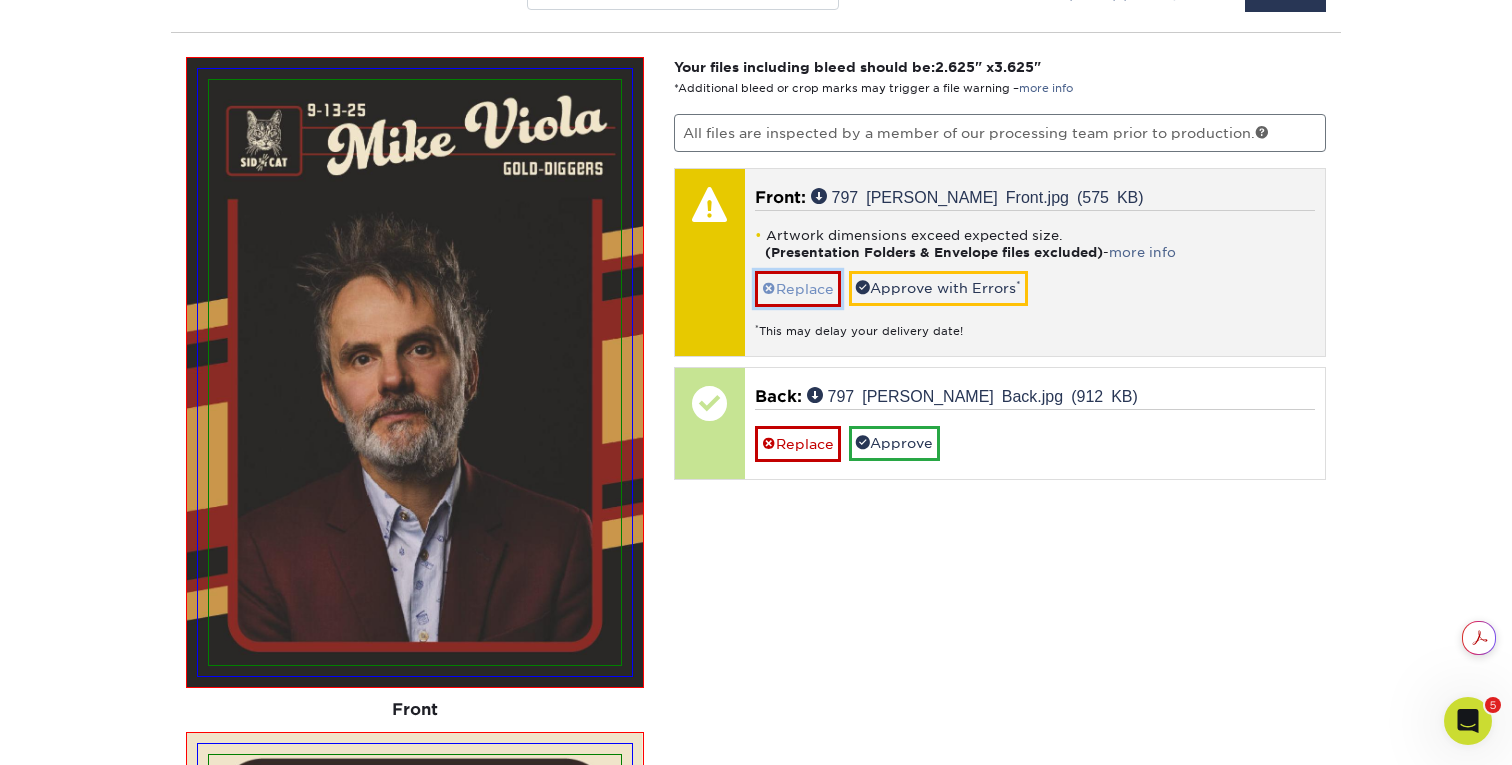 click on "Replace" at bounding box center (798, 288) 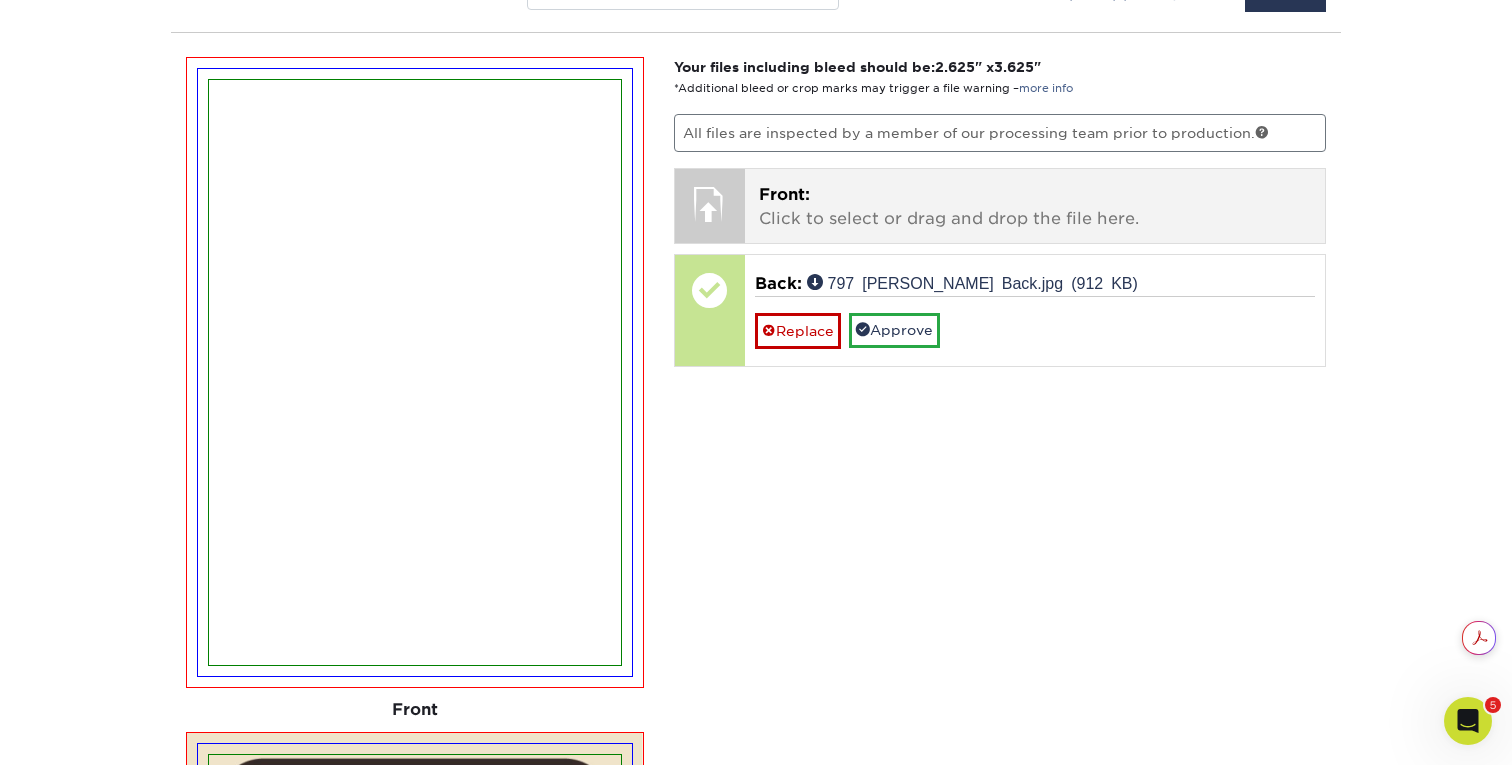 click on "Front: Click to select or drag and drop the file here." at bounding box center (1035, 207) 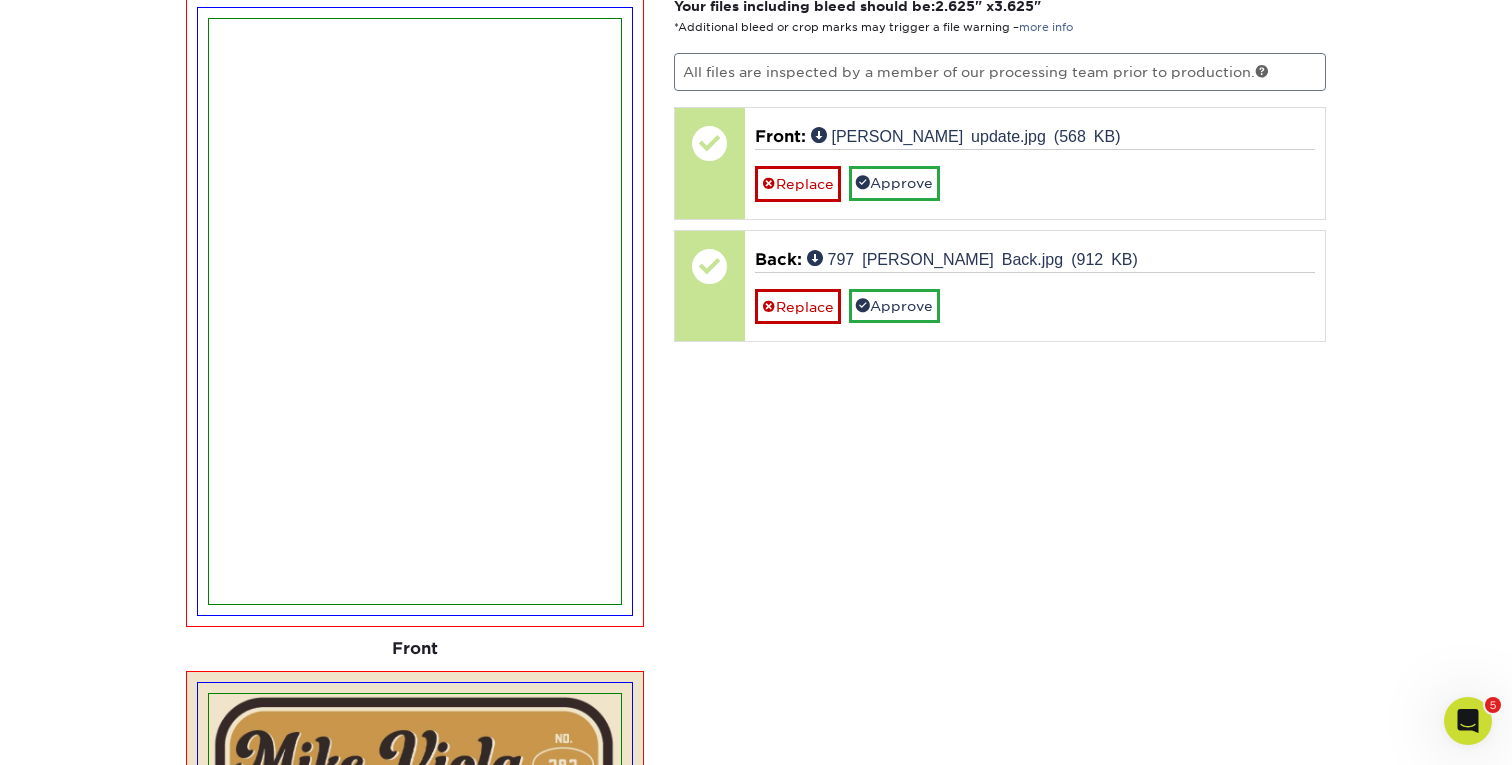 scroll, scrollTop: 2535, scrollLeft: 0, axis: vertical 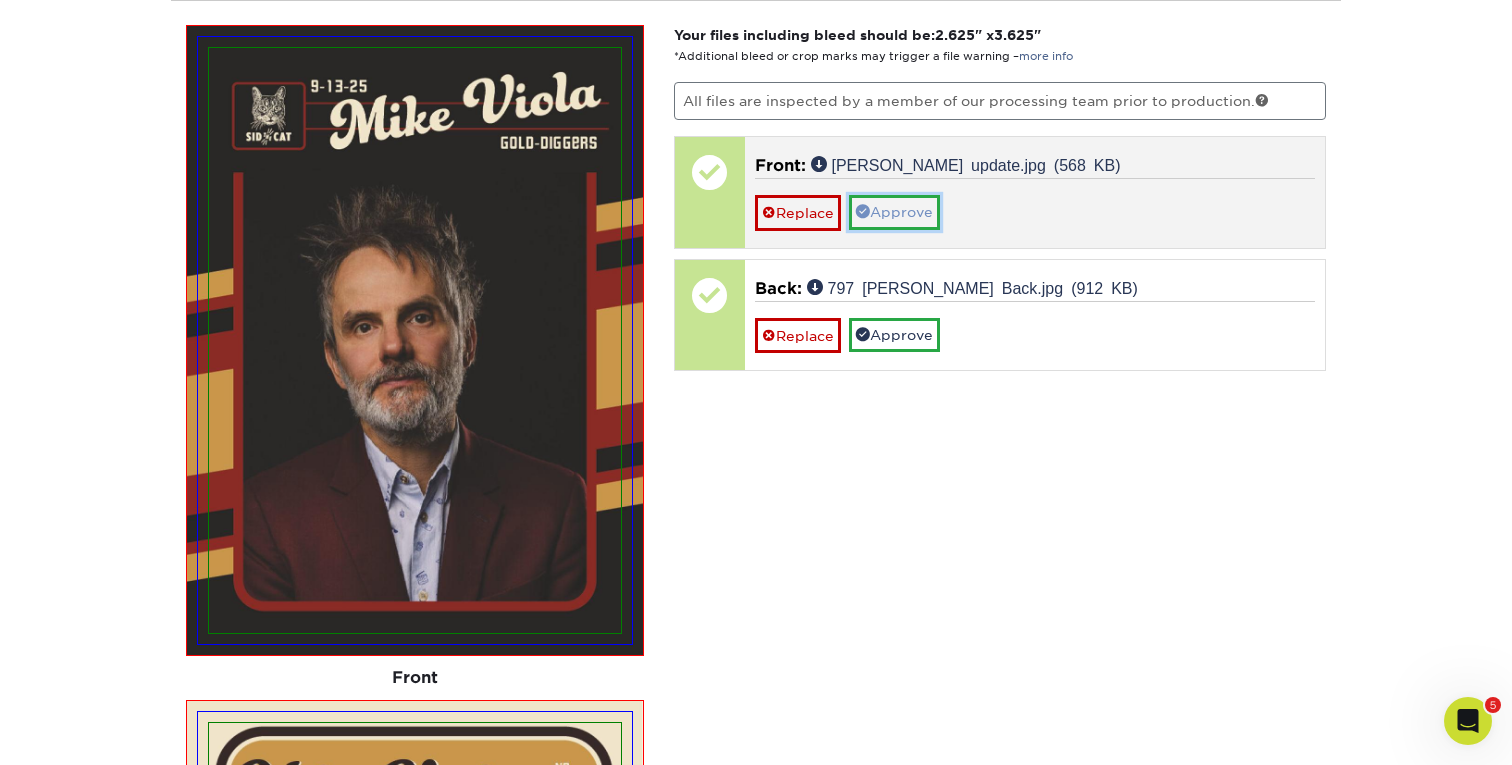click on "Approve" at bounding box center [894, 212] 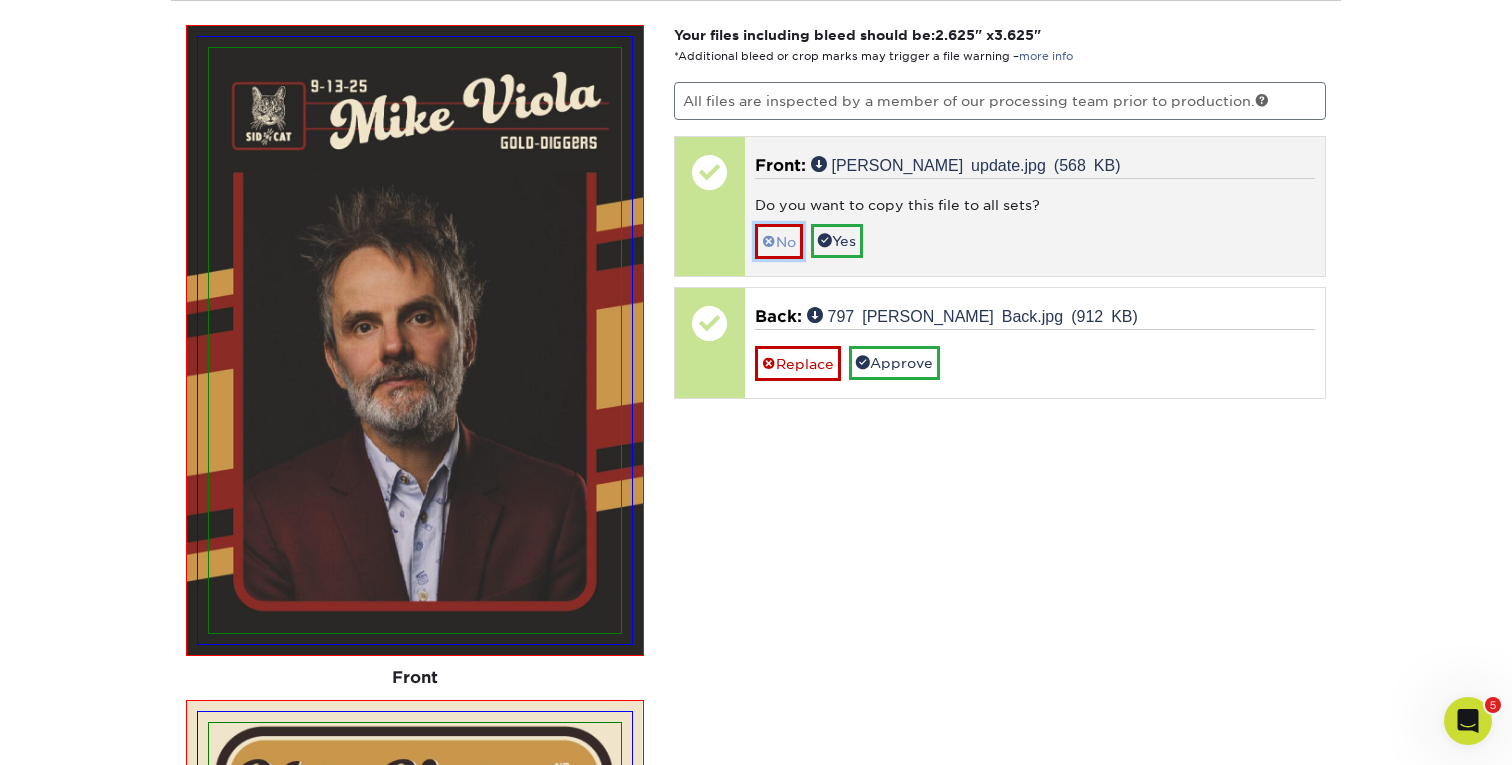 click on "No" at bounding box center [779, 241] 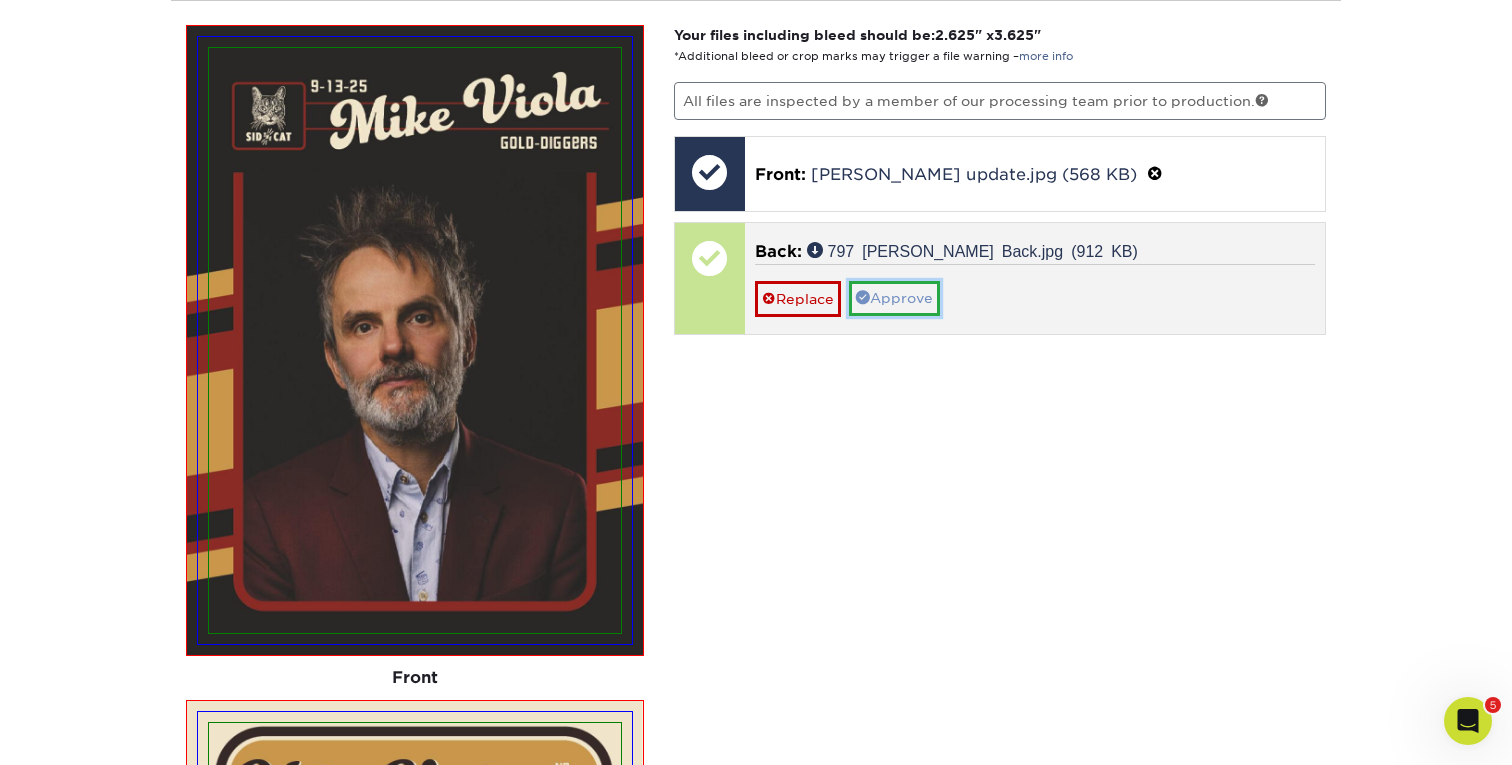 click on "Approve" at bounding box center [894, 298] 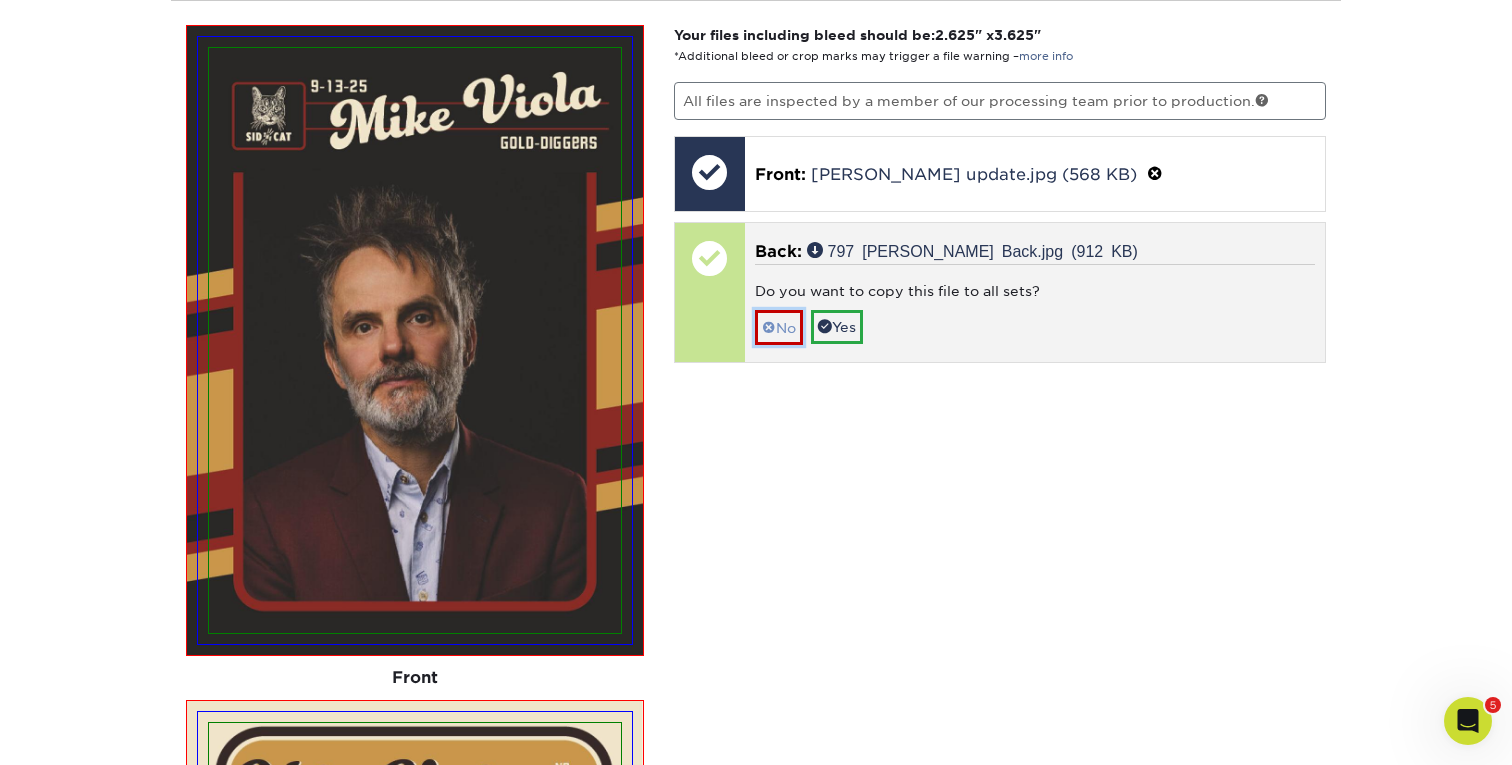 click on "No" at bounding box center (779, 327) 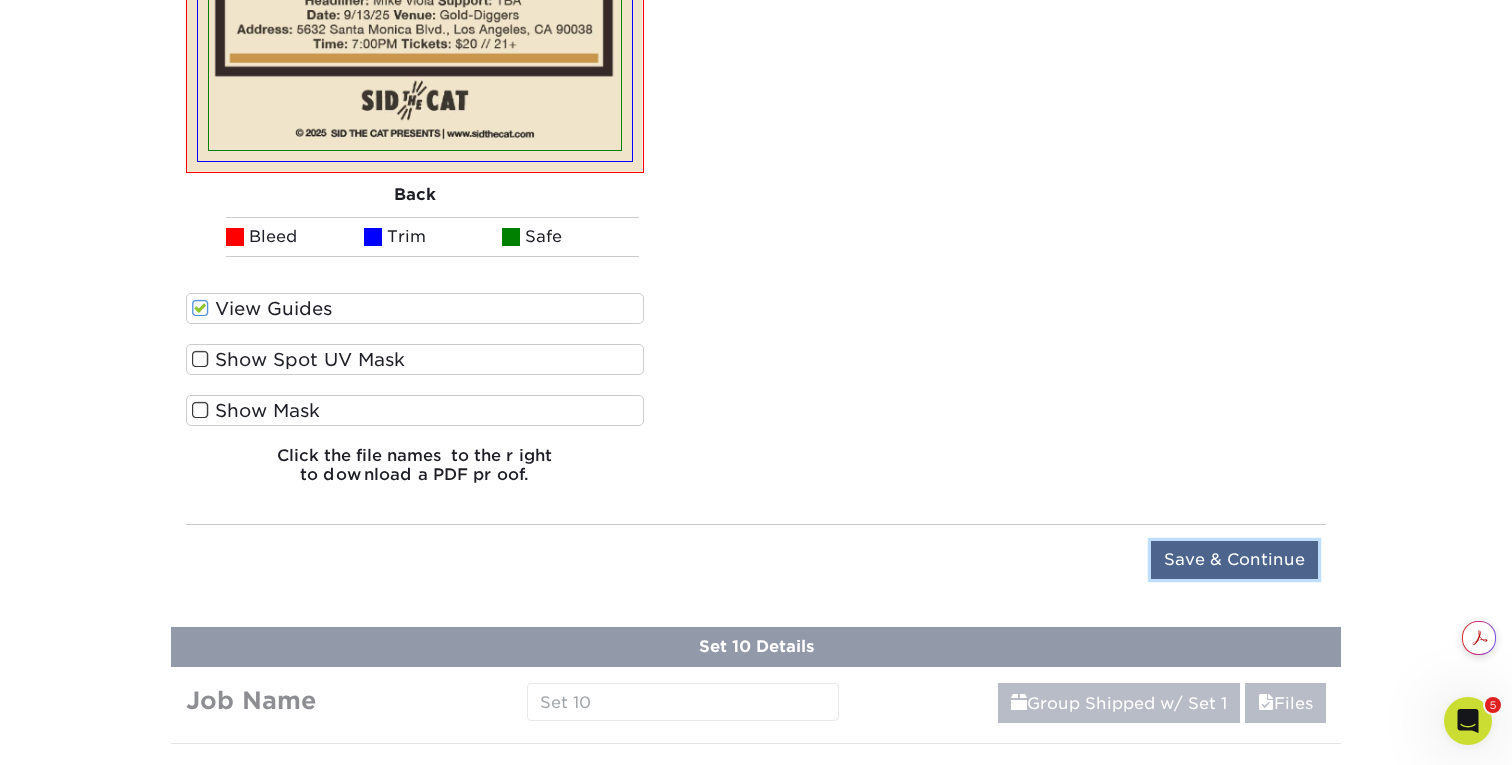 click on "Save & Continue" at bounding box center (1234, 560) 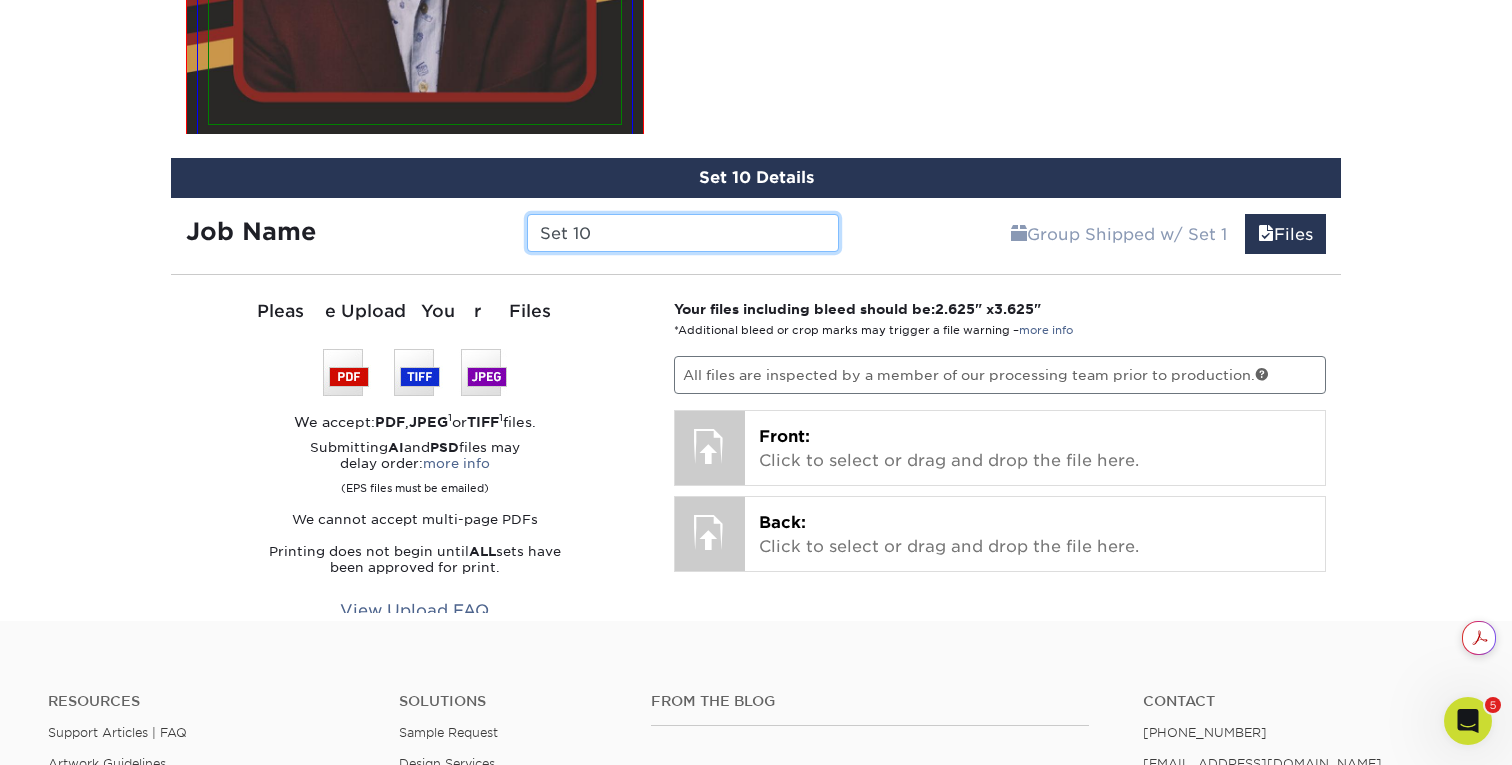 scroll, scrollTop: 2263, scrollLeft: 0, axis: vertical 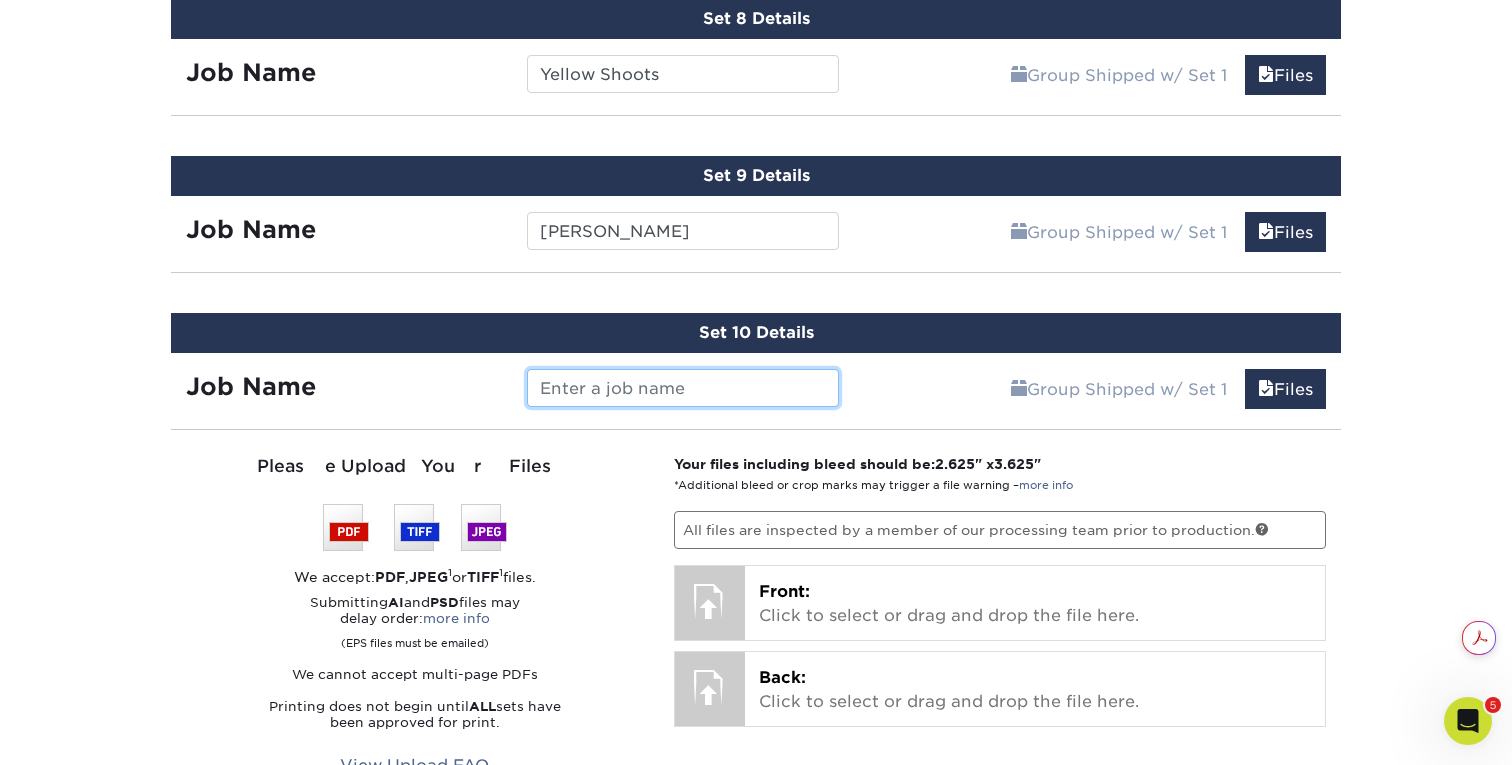 type 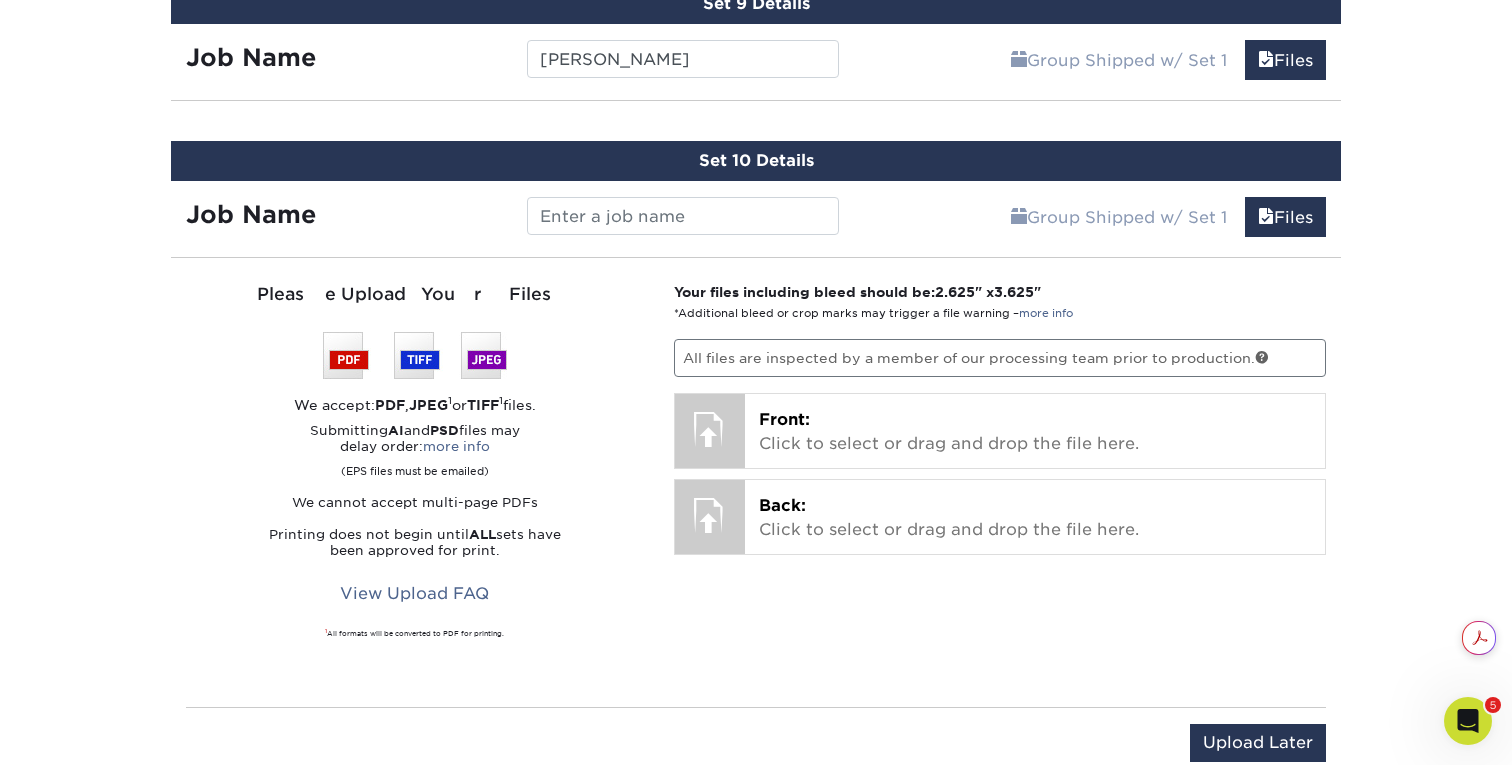 scroll, scrollTop: 2584, scrollLeft: 0, axis: vertical 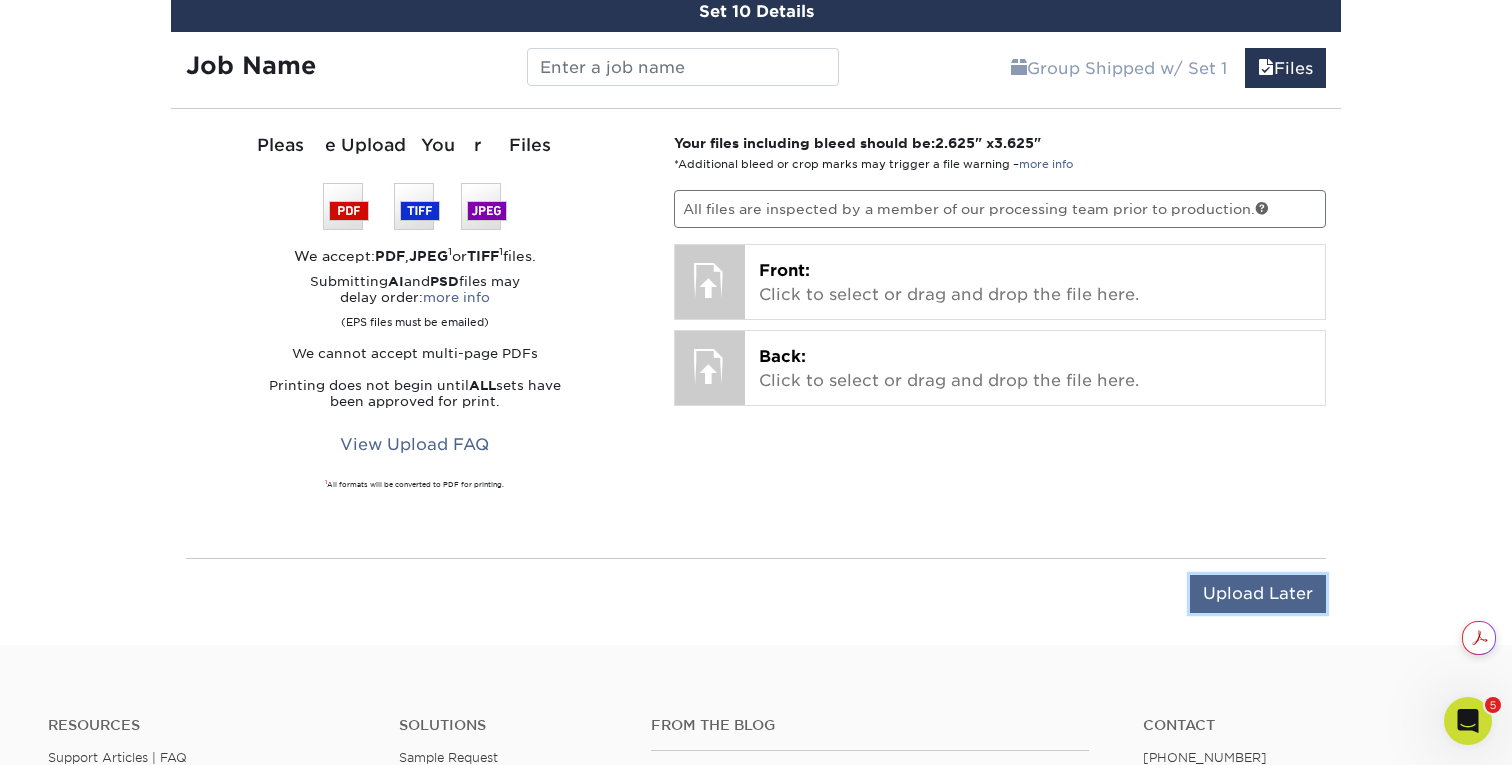 click on "Upload Later" at bounding box center (1258, 594) 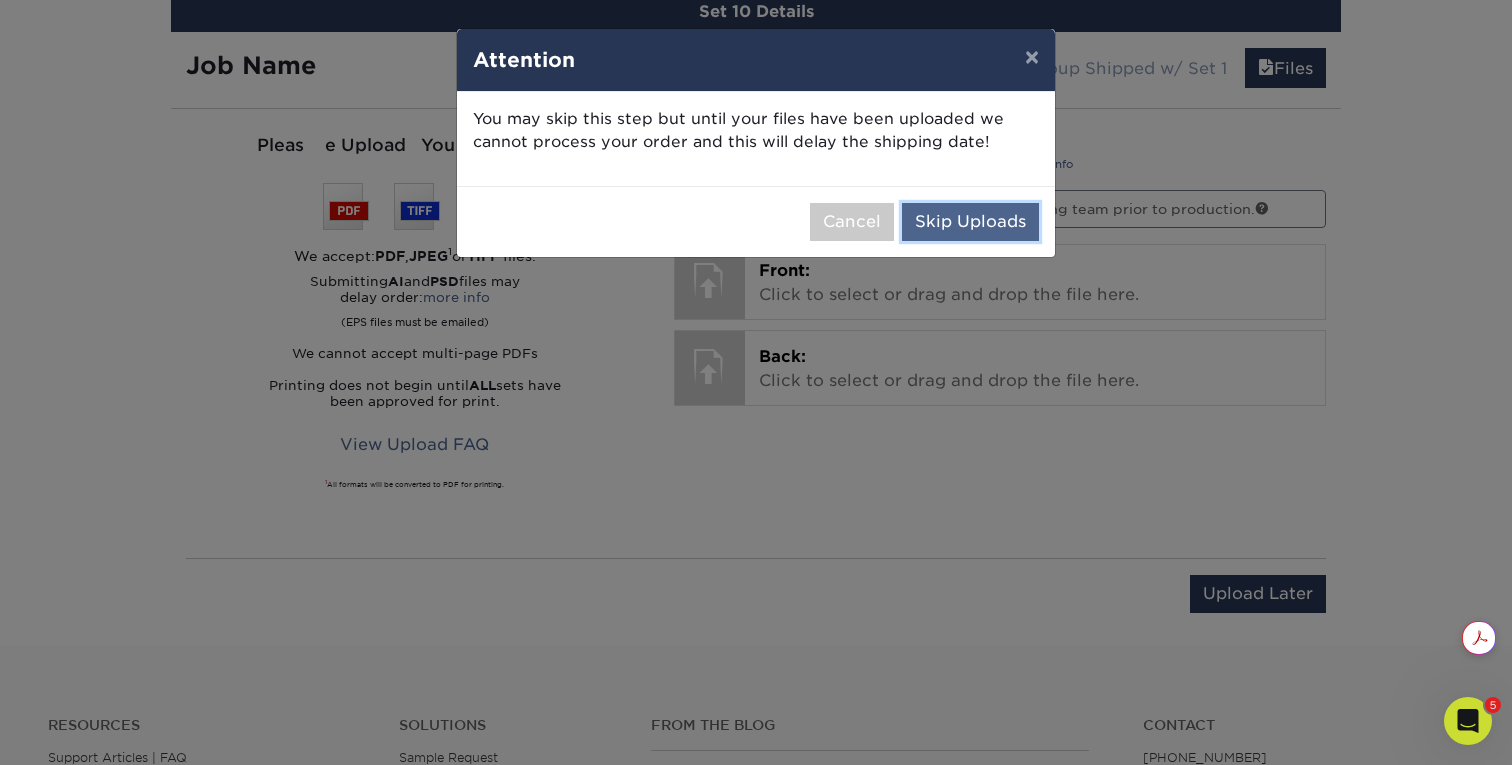 click on "Skip Uploads" at bounding box center (970, 222) 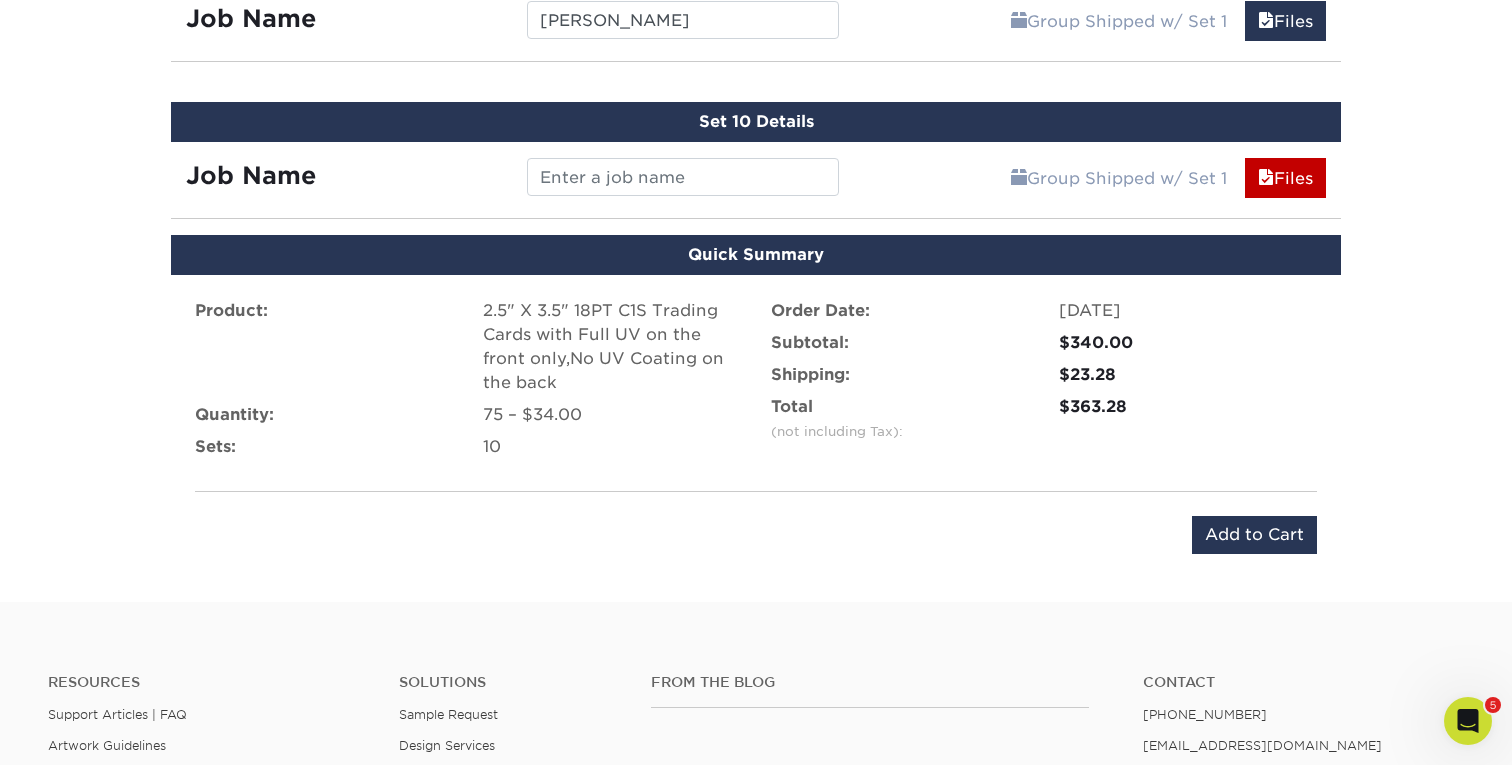scroll, scrollTop: 2478, scrollLeft: 0, axis: vertical 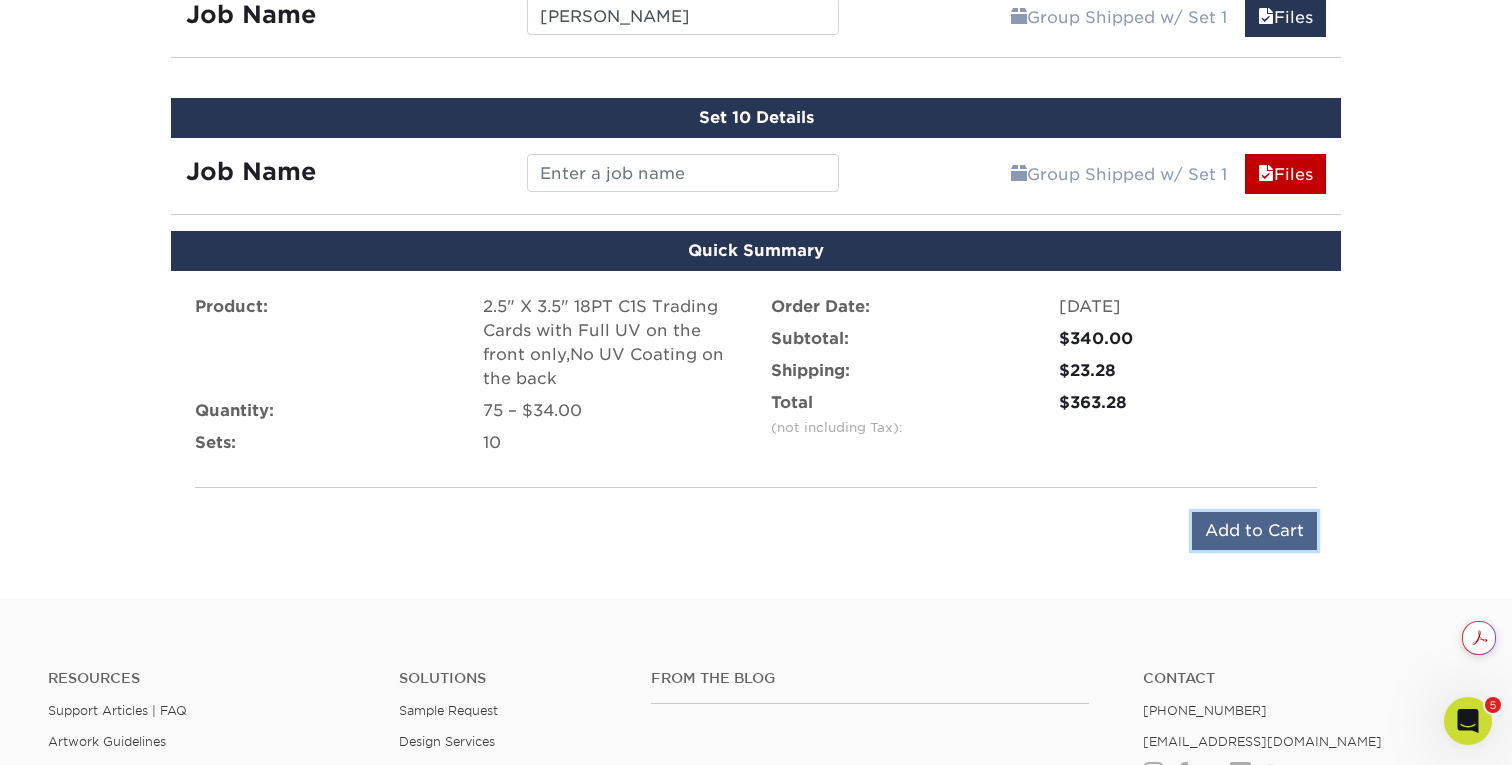 click on "Add to Cart" at bounding box center (1254, 531) 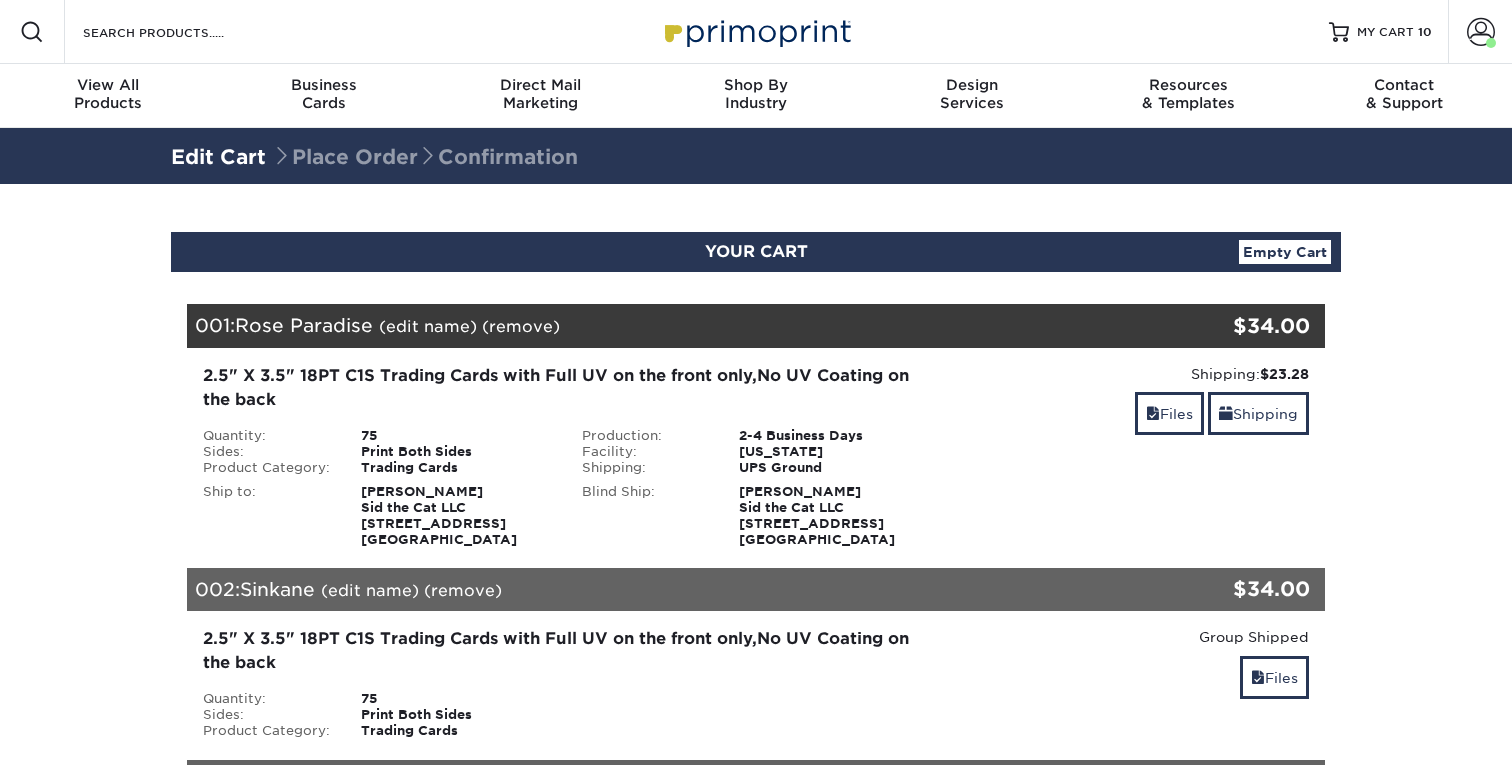 scroll, scrollTop: 0, scrollLeft: 0, axis: both 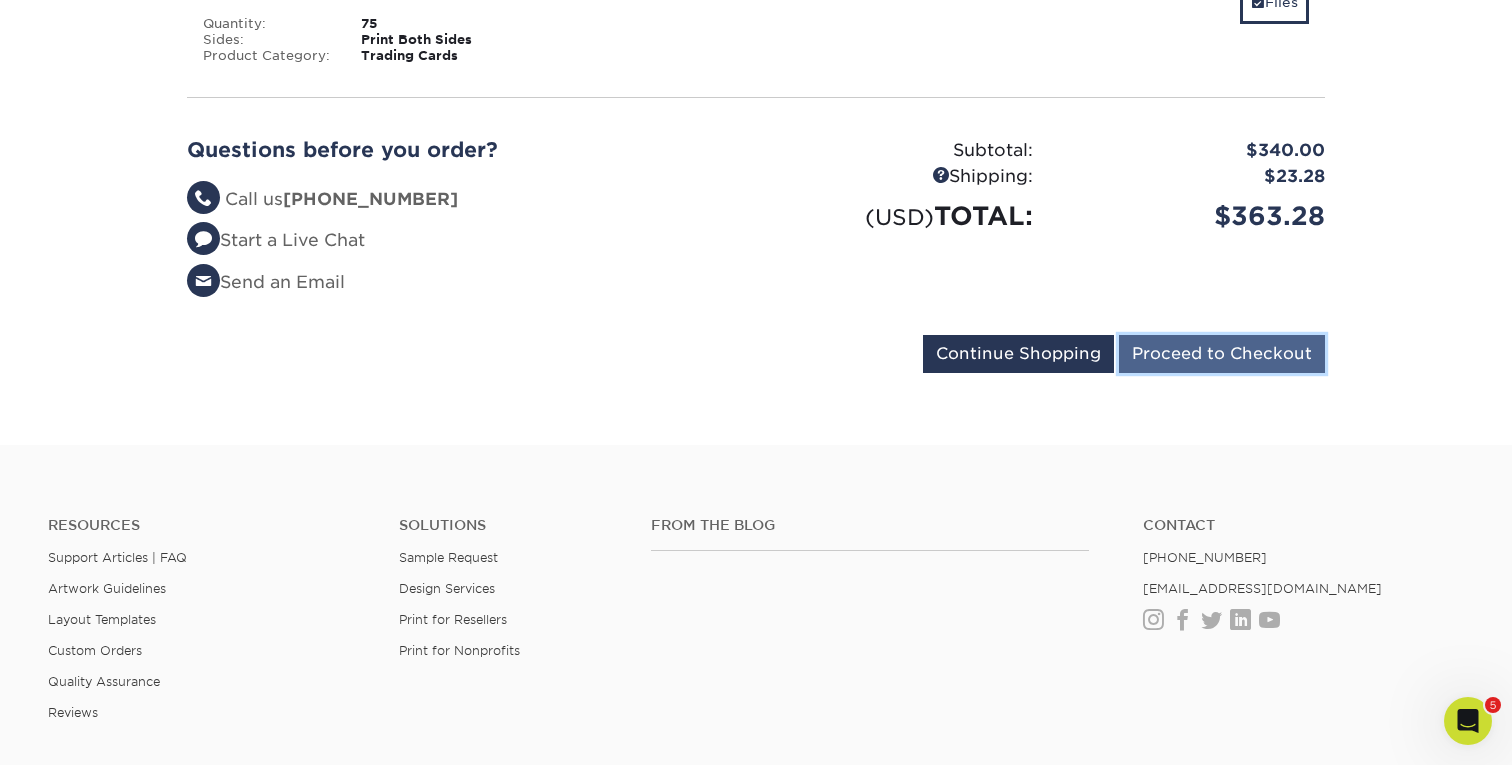 click on "Proceed to Checkout" at bounding box center (1222, 354) 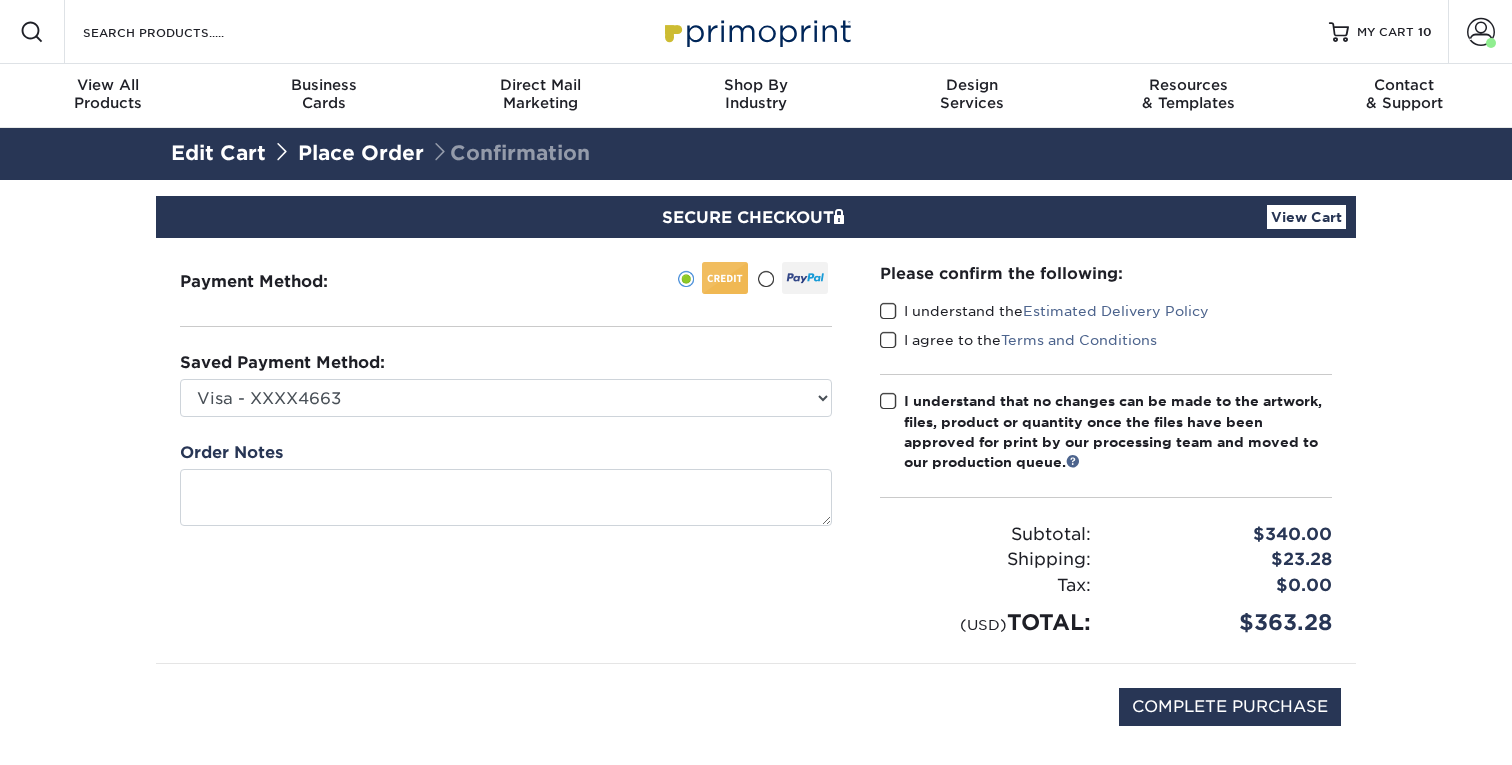 scroll, scrollTop: 0, scrollLeft: 0, axis: both 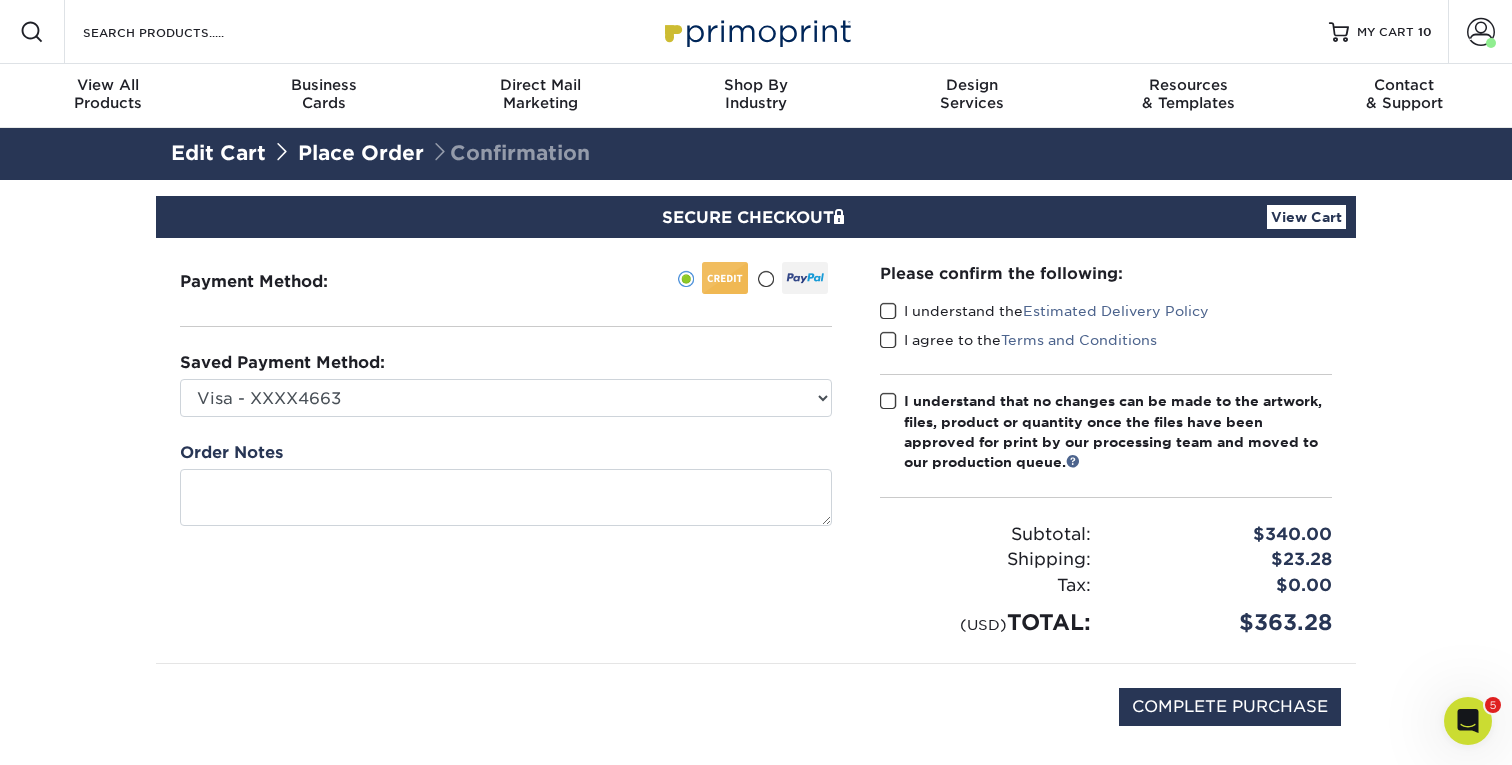 click at bounding box center (888, 311) 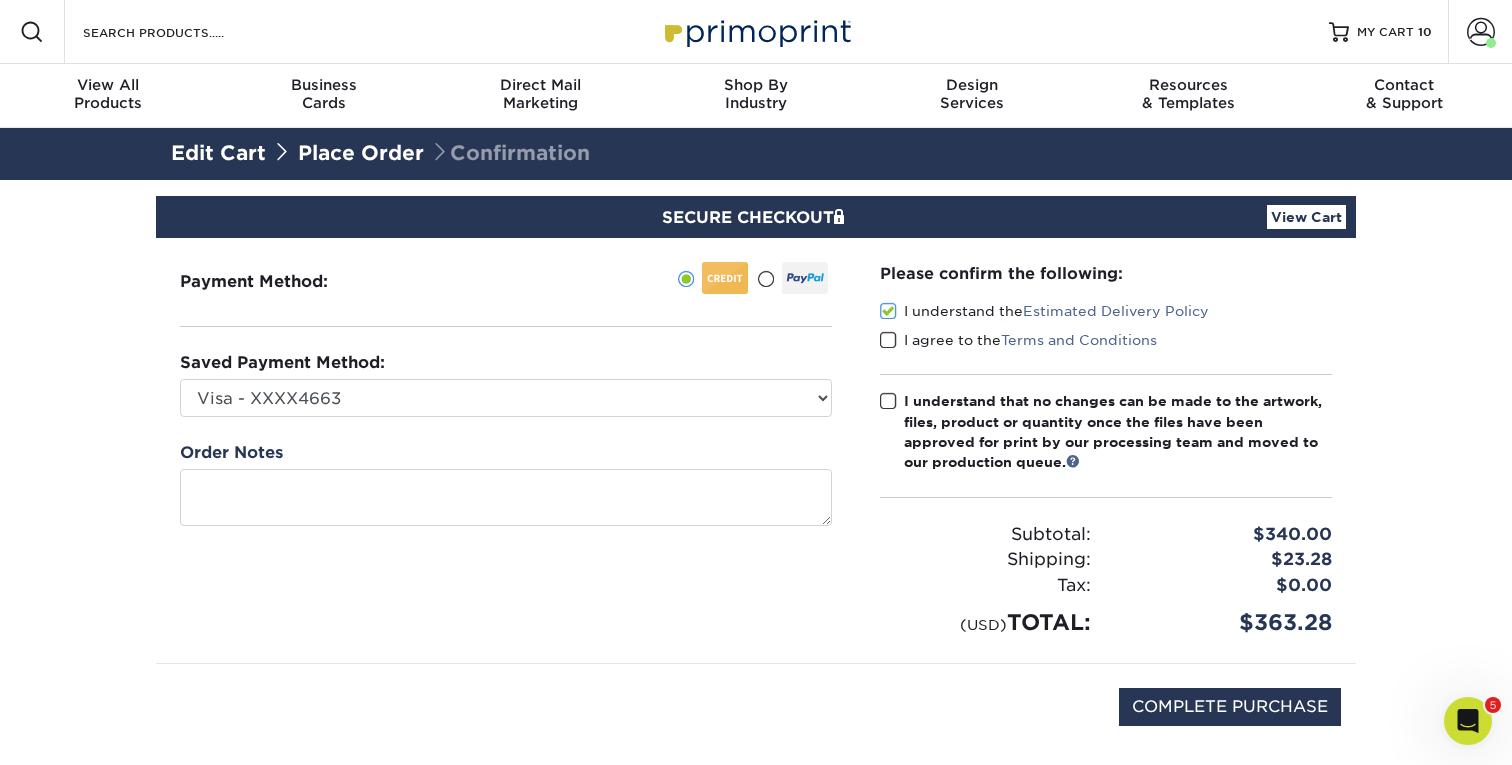 click at bounding box center (888, 340) 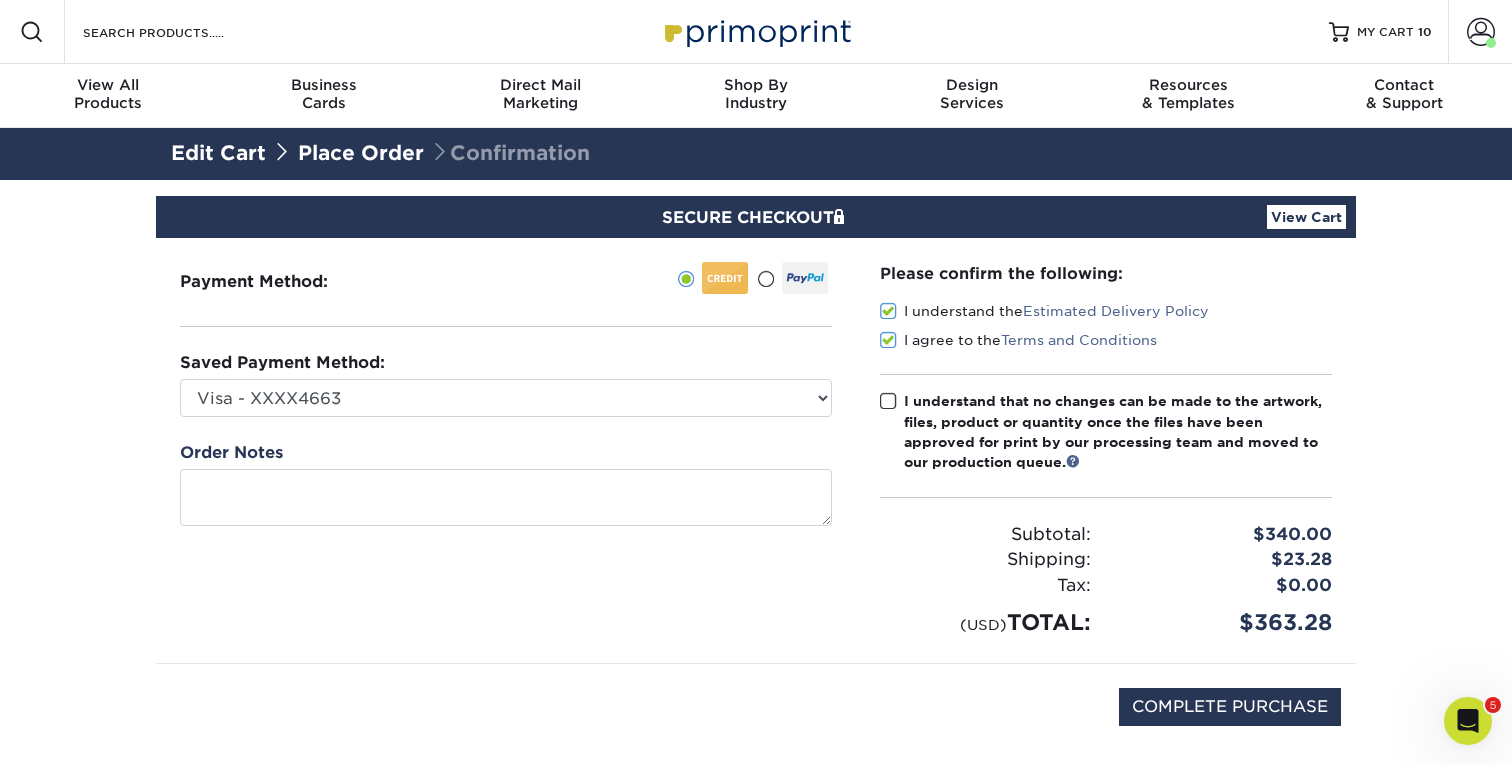 click at bounding box center (888, 401) 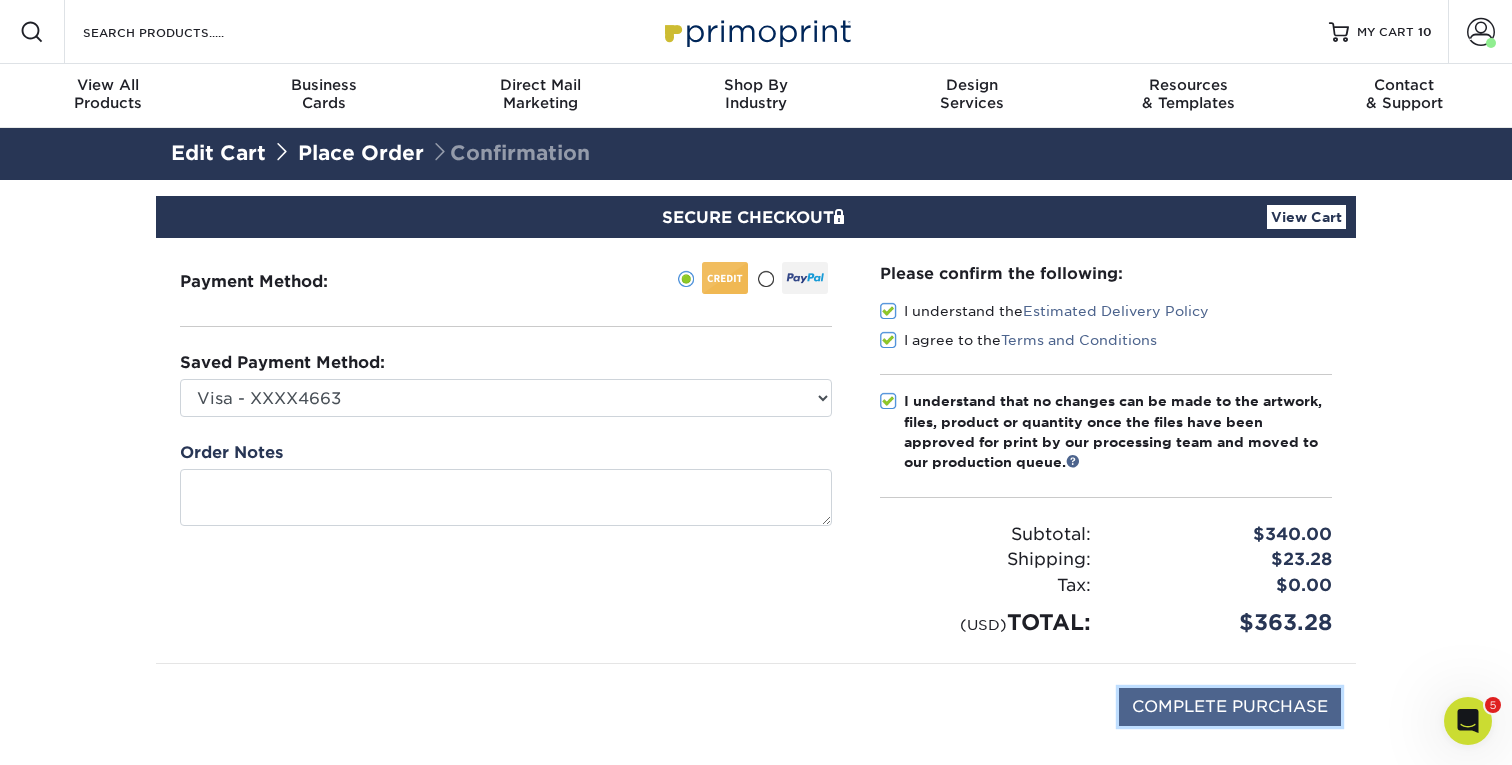 click on "COMPLETE PURCHASE" at bounding box center [1230, 707] 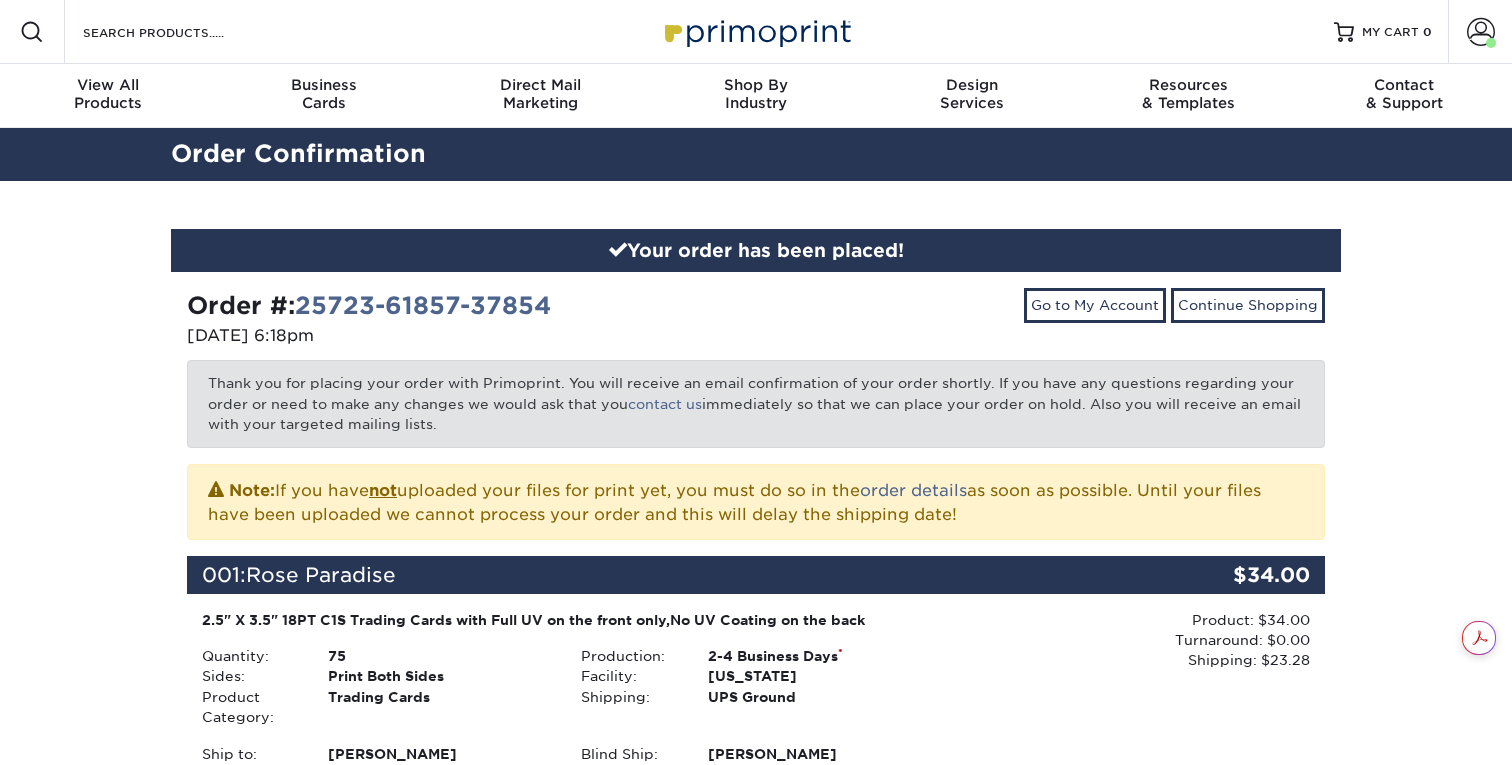 scroll, scrollTop: 0, scrollLeft: 0, axis: both 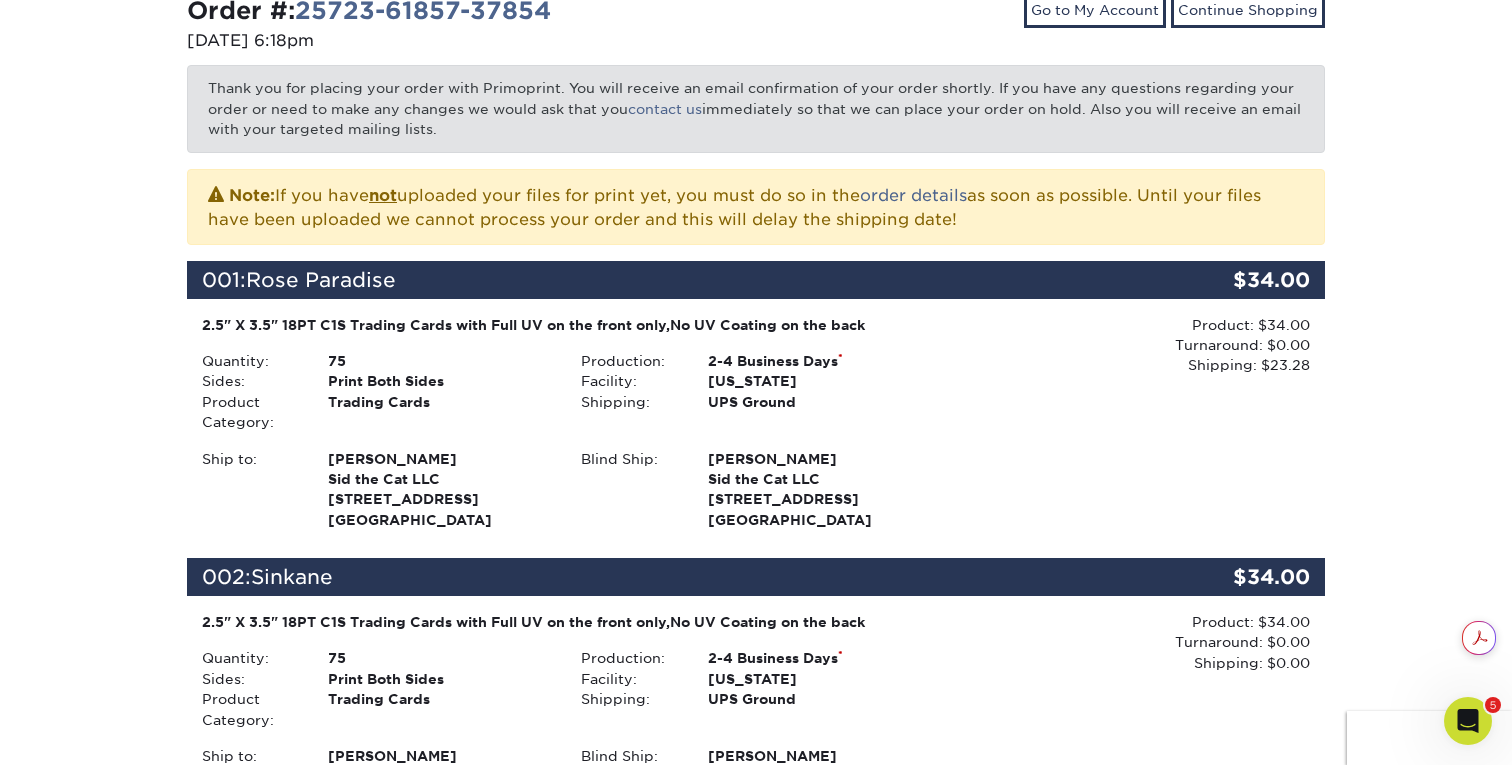 click 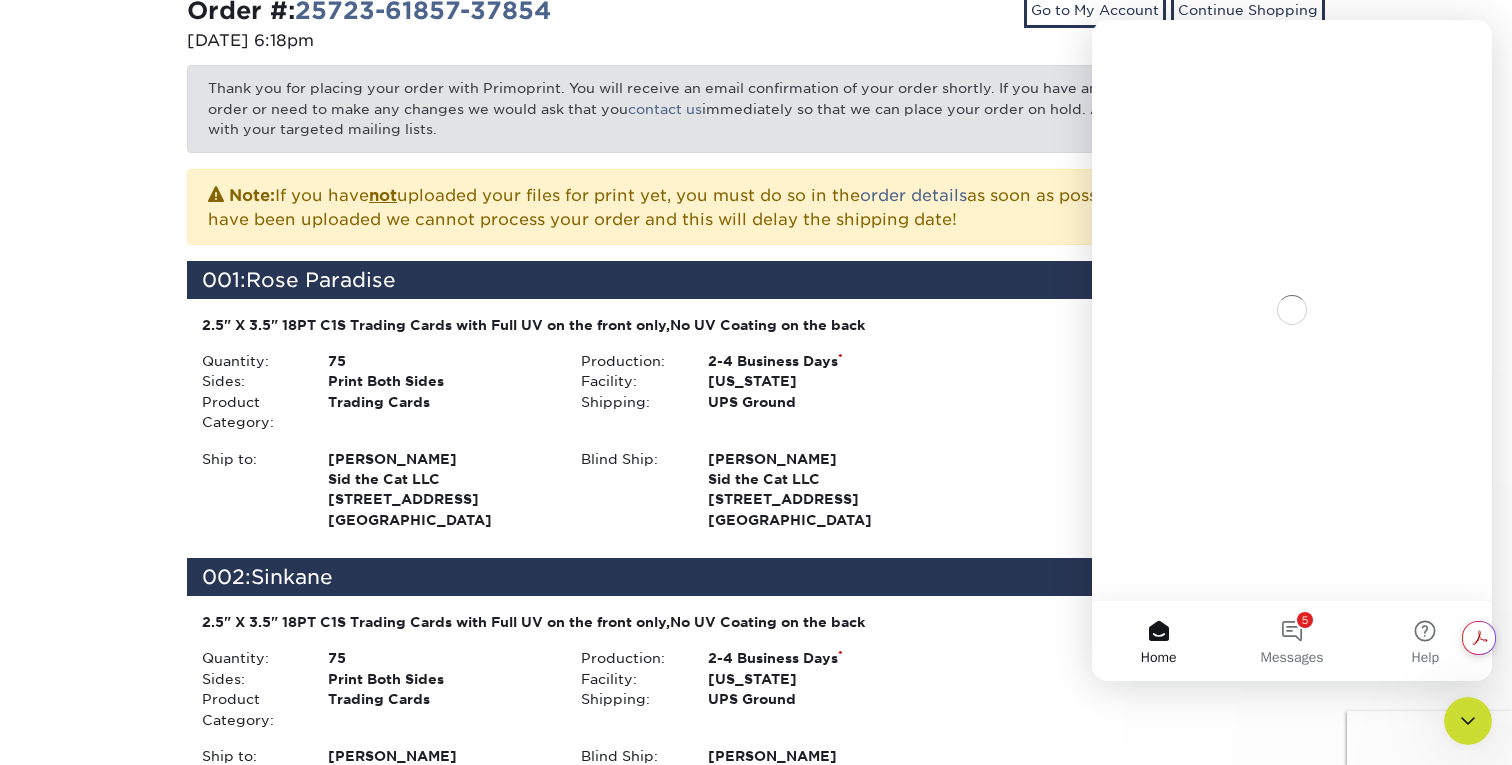 scroll, scrollTop: 0, scrollLeft: 0, axis: both 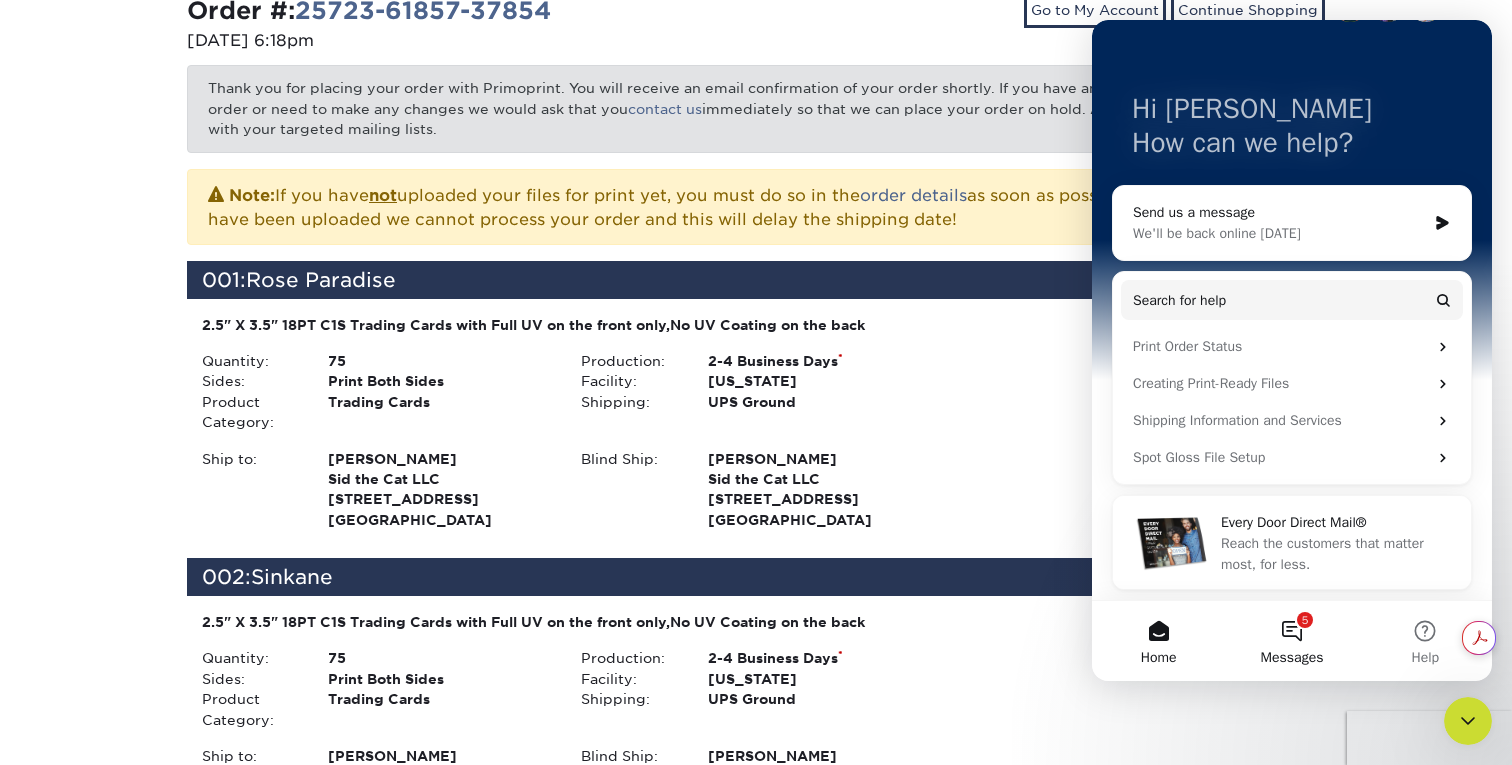 click on "5 Messages" at bounding box center [1291, 641] 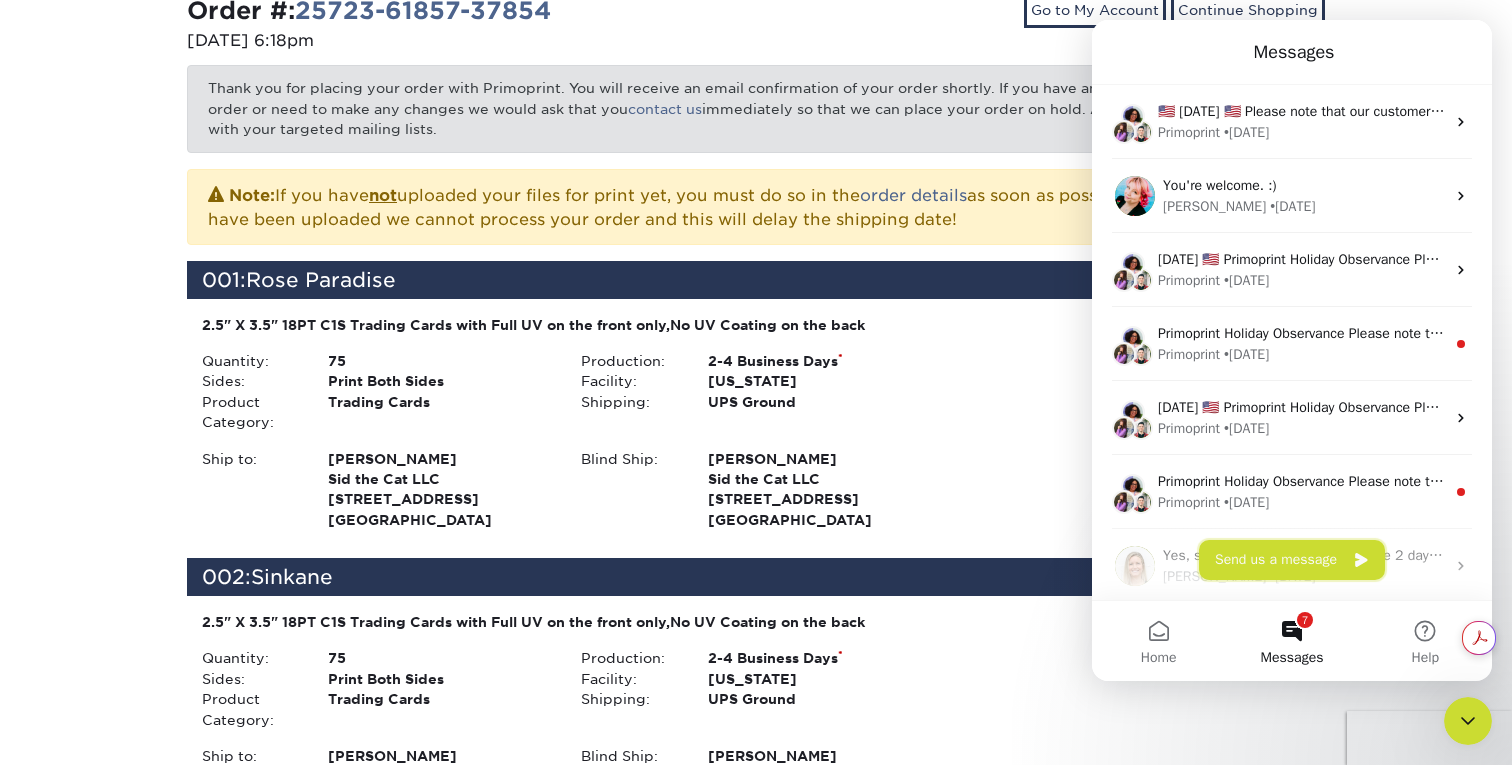 click on "Send us a message" at bounding box center [1292, 560] 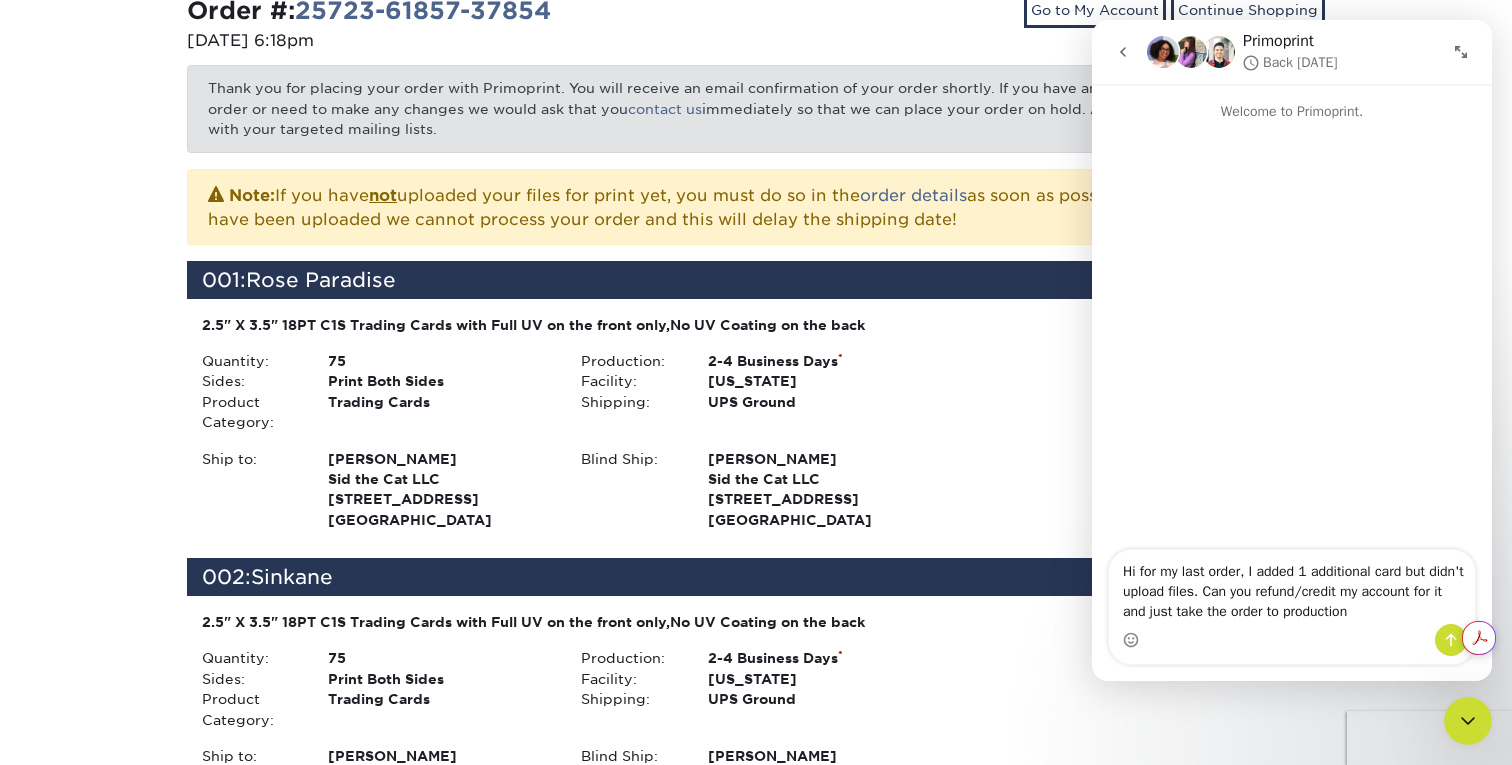 type on "Hi for my last order, I added 1 additional card but didn't upload files. Can you refund/credit my account for it and just take the order to production?" 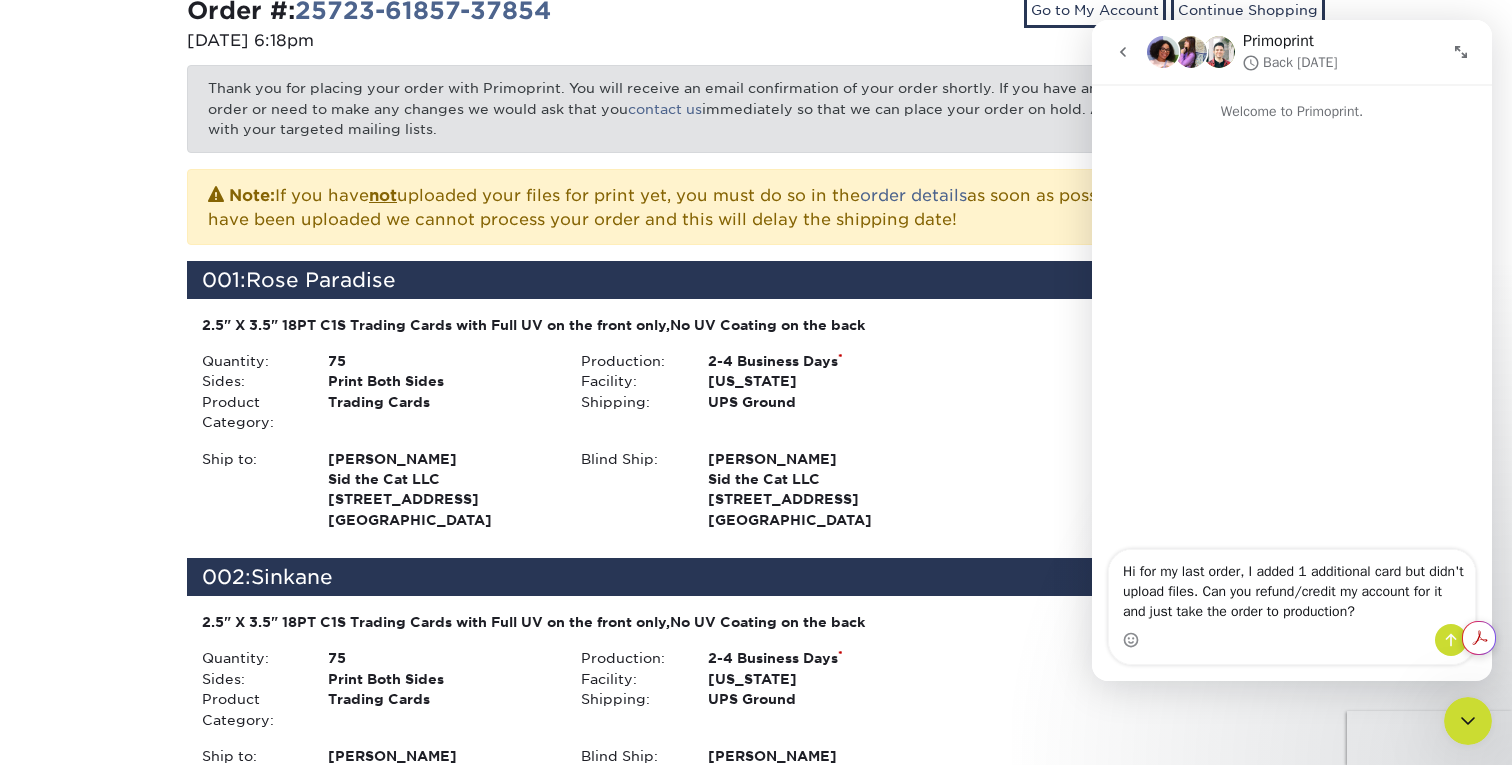 type 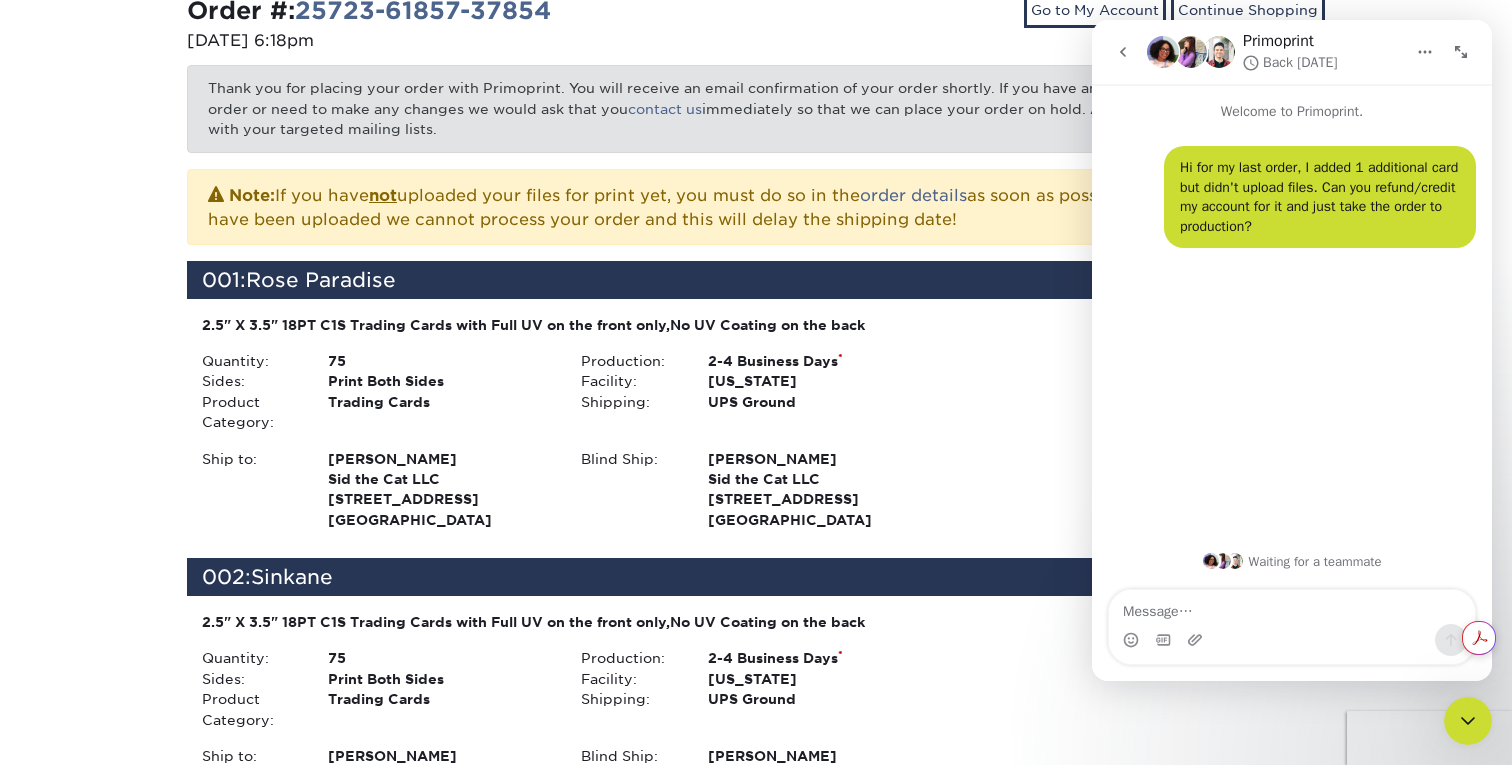 click on "Thank you for placing your order with Primoprint. You will receive an email confirmation of your order shortly. If you have any questions regarding your order or need to make any changes we would ask that you  contact us  immediately so that we can place your order on hold. Also you will receive an email with your targeted mailing lists." at bounding box center (756, 108) 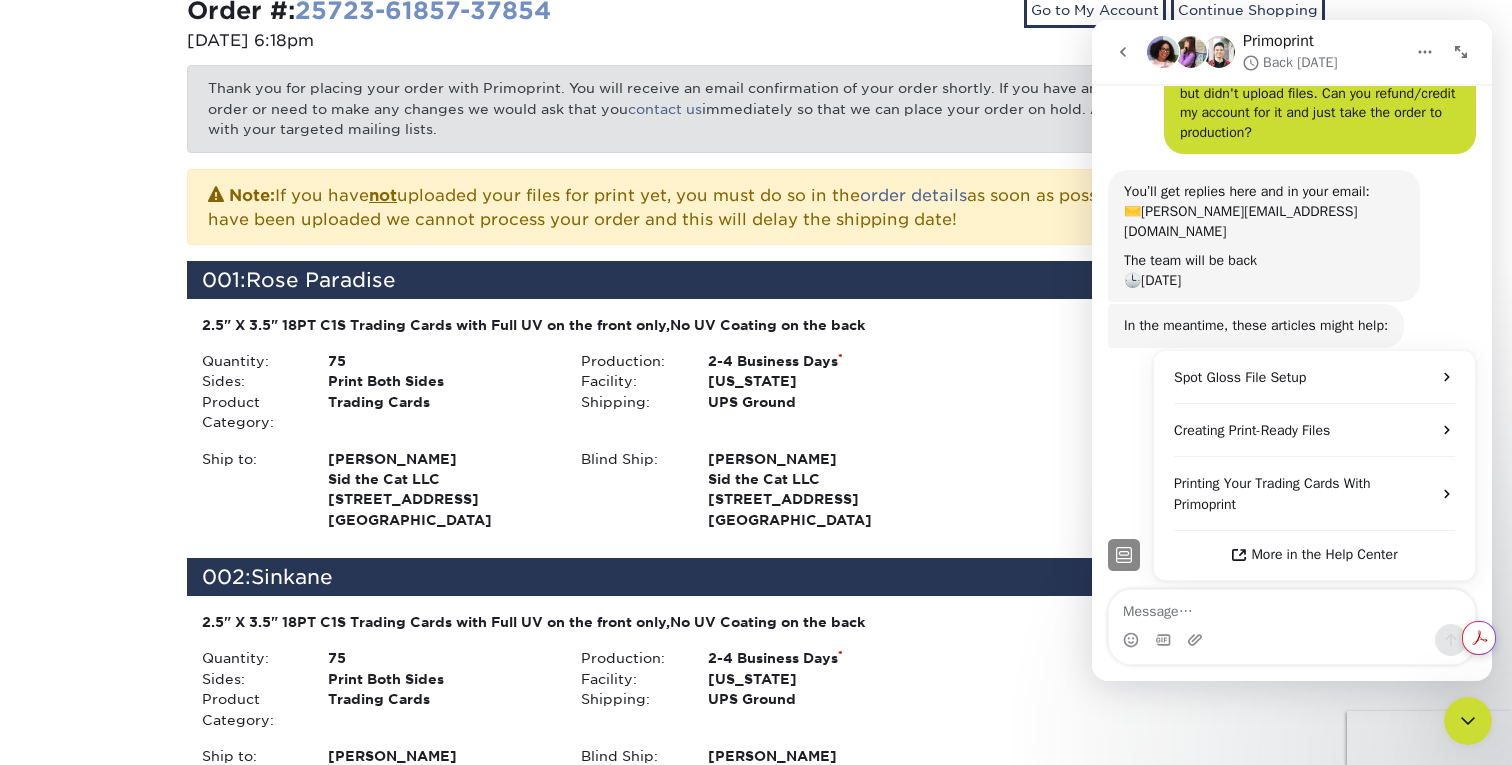 scroll, scrollTop: 143, scrollLeft: 0, axis: vertical 